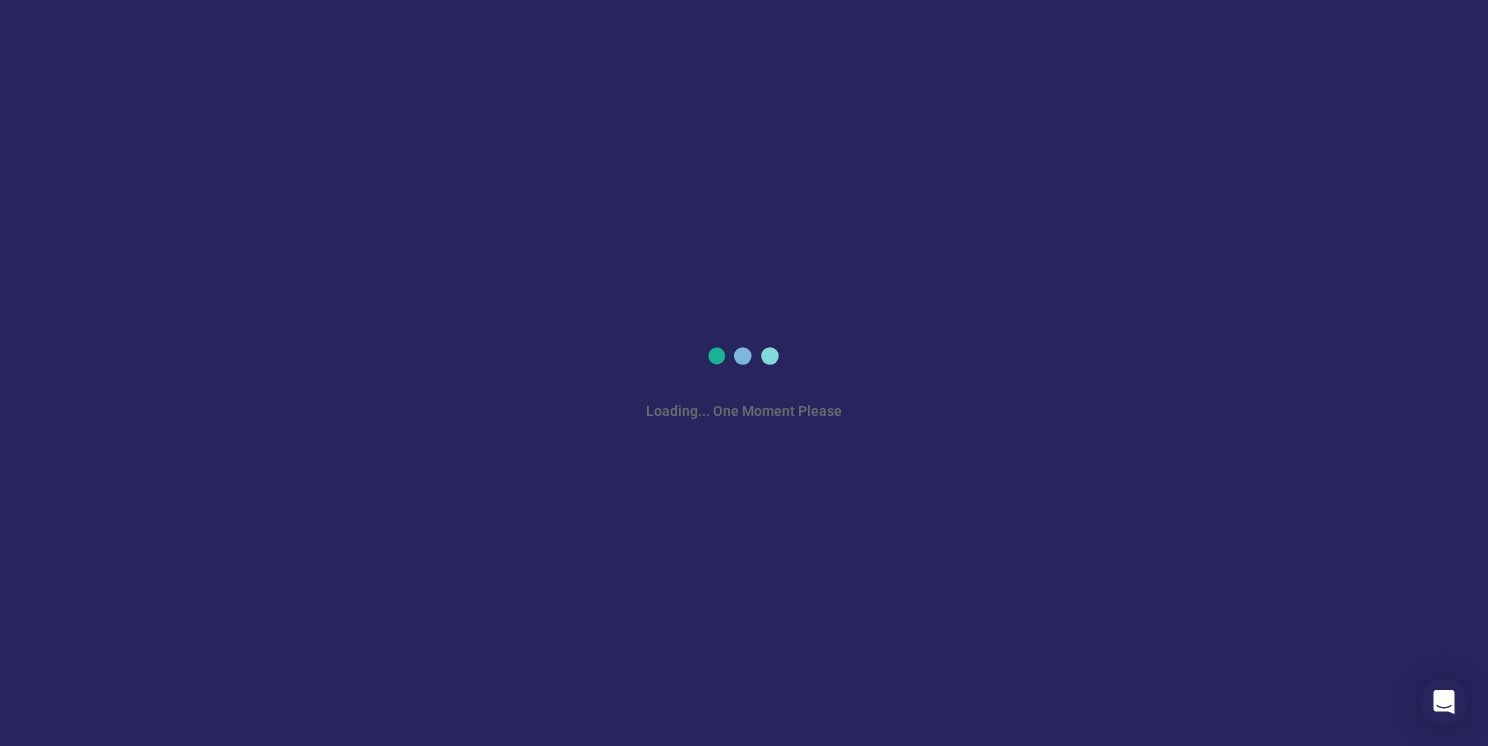 scroll, scrollTop: 0, scrollLeft: 0, axis: both 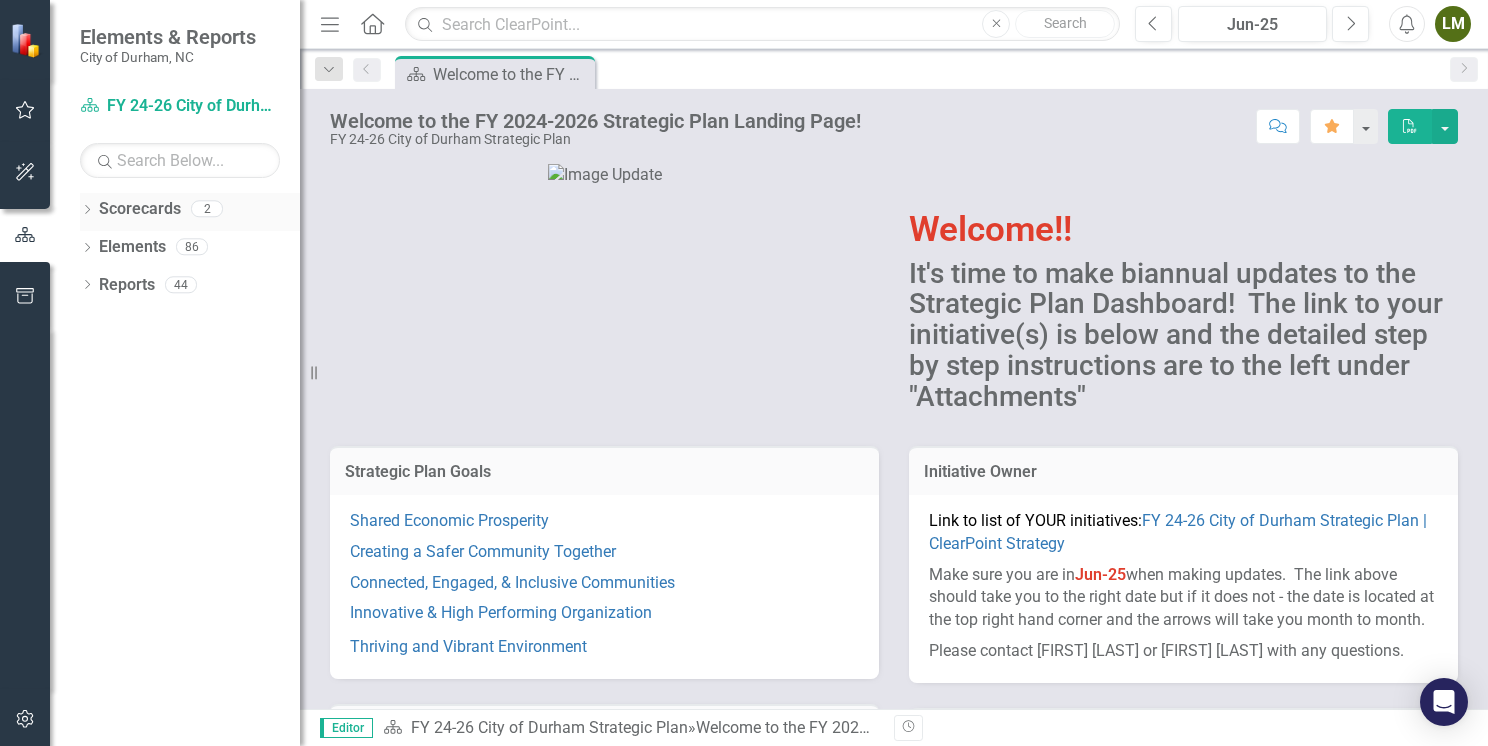 click on "Scorecards" at bounding box center (140, 209) 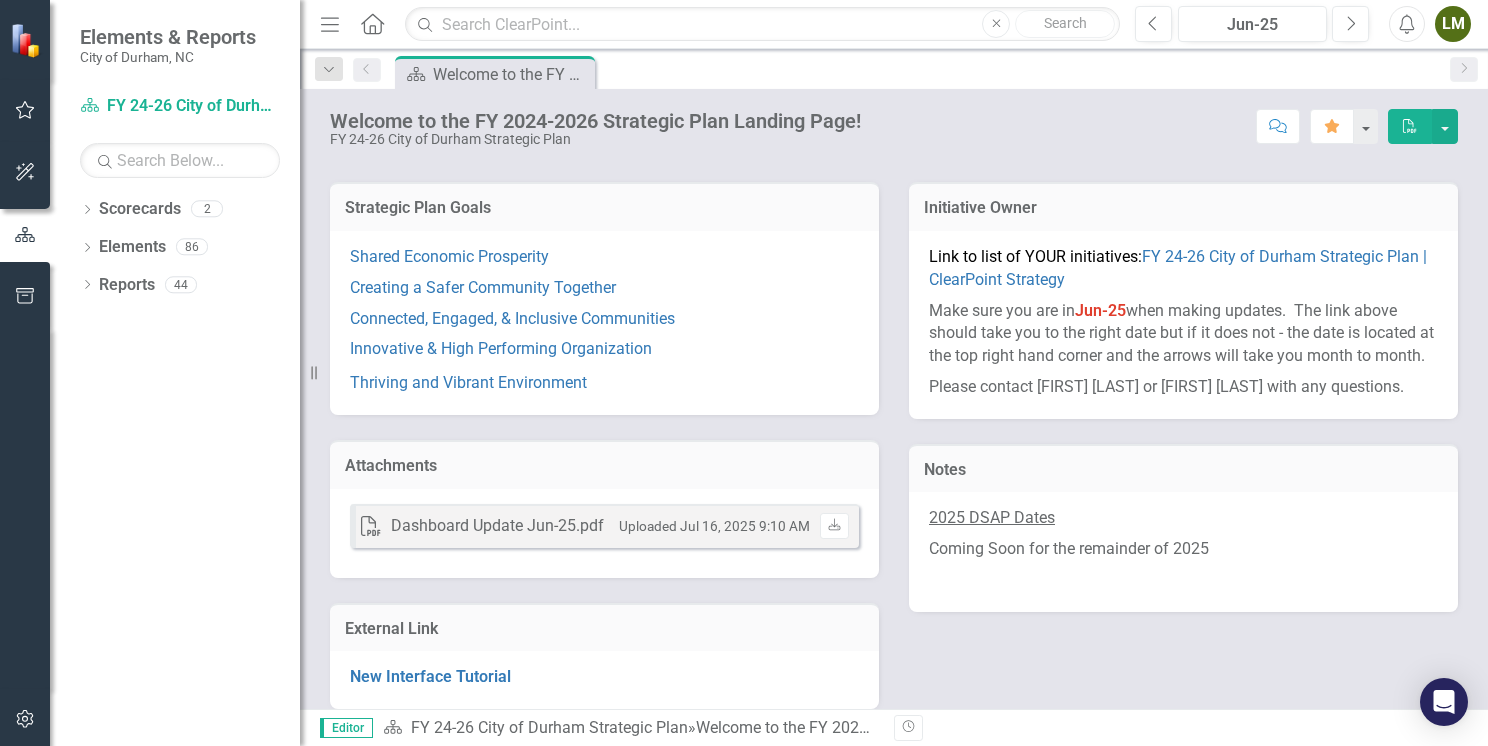 scroll, scrollTop: 281, scrollLeft: 0, axis: vertical 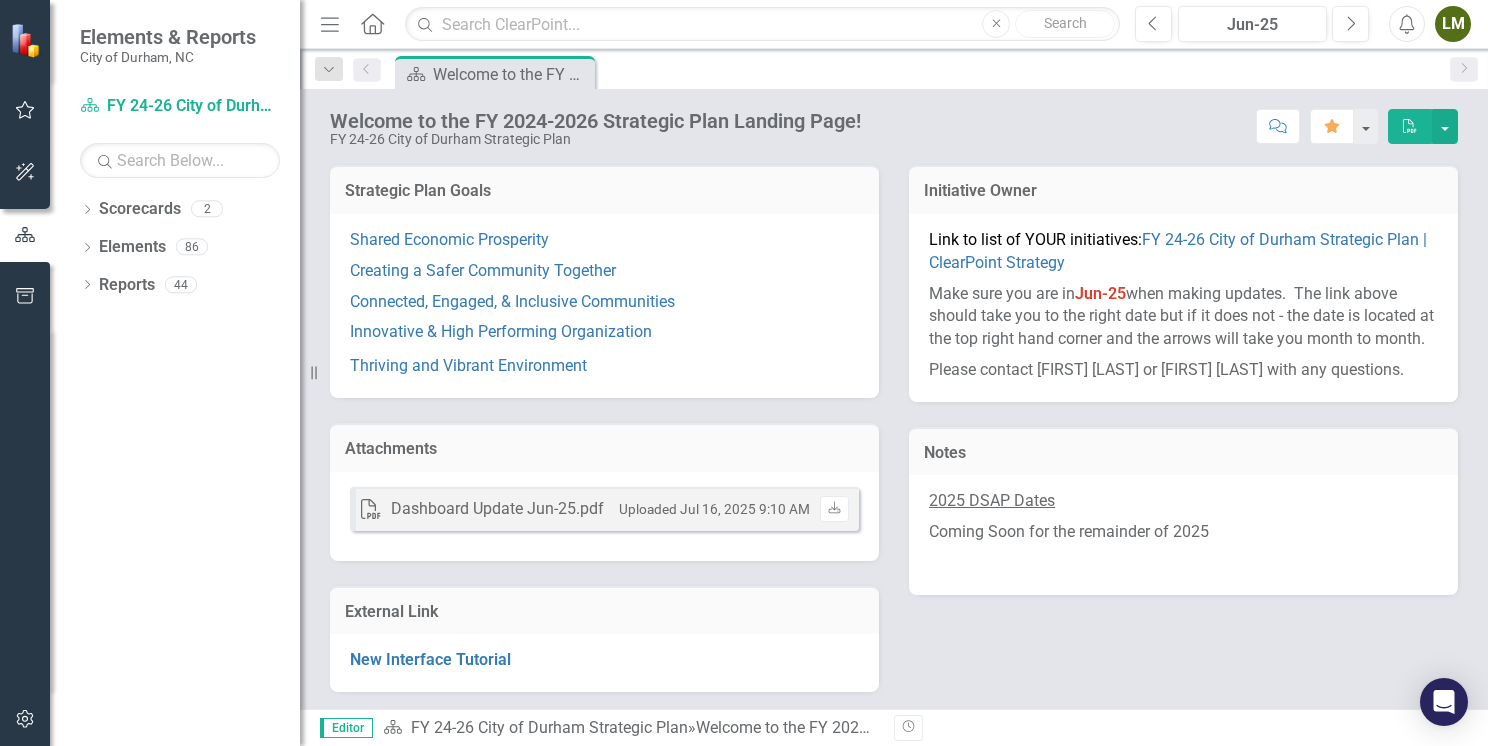 click on "2025 DSAP Dates" at bounding box center [992, 500] 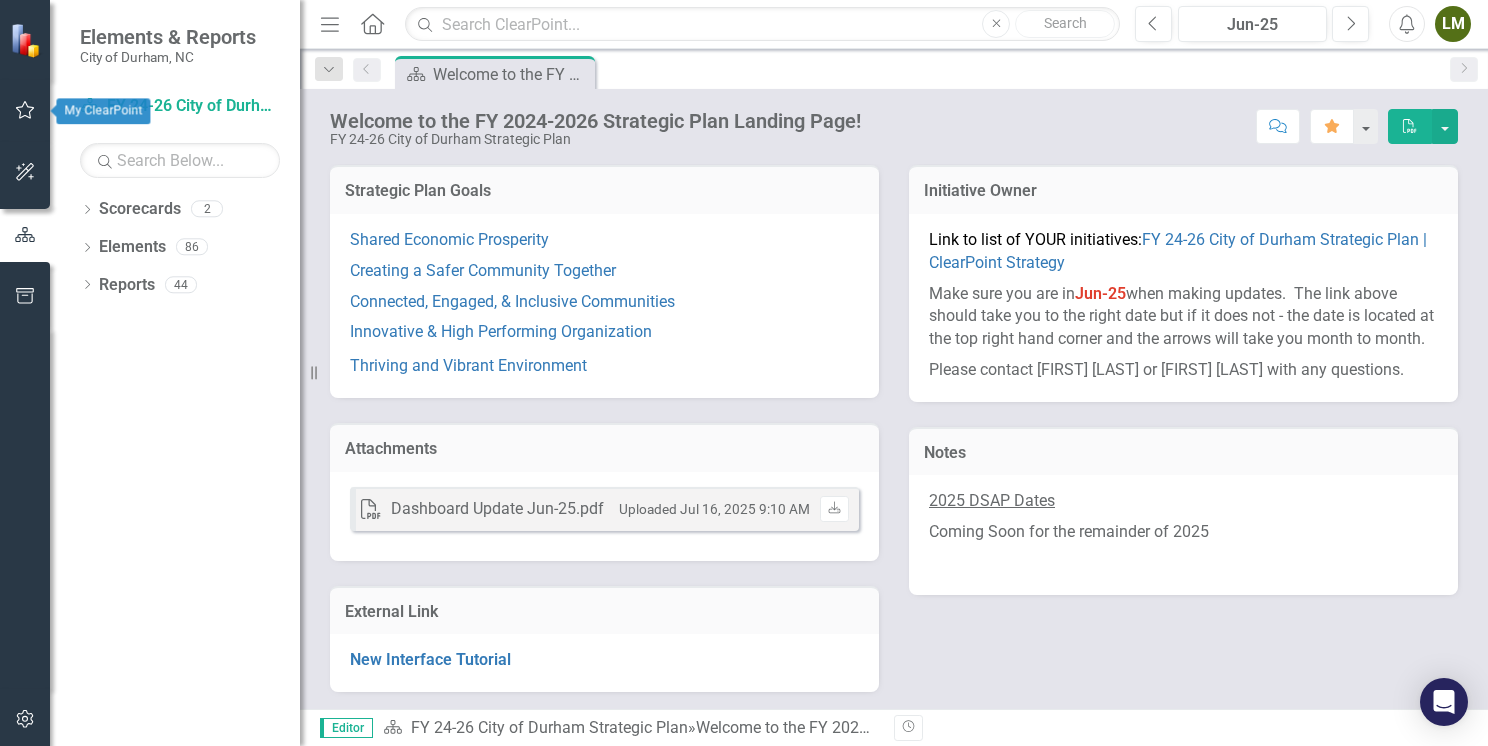 click 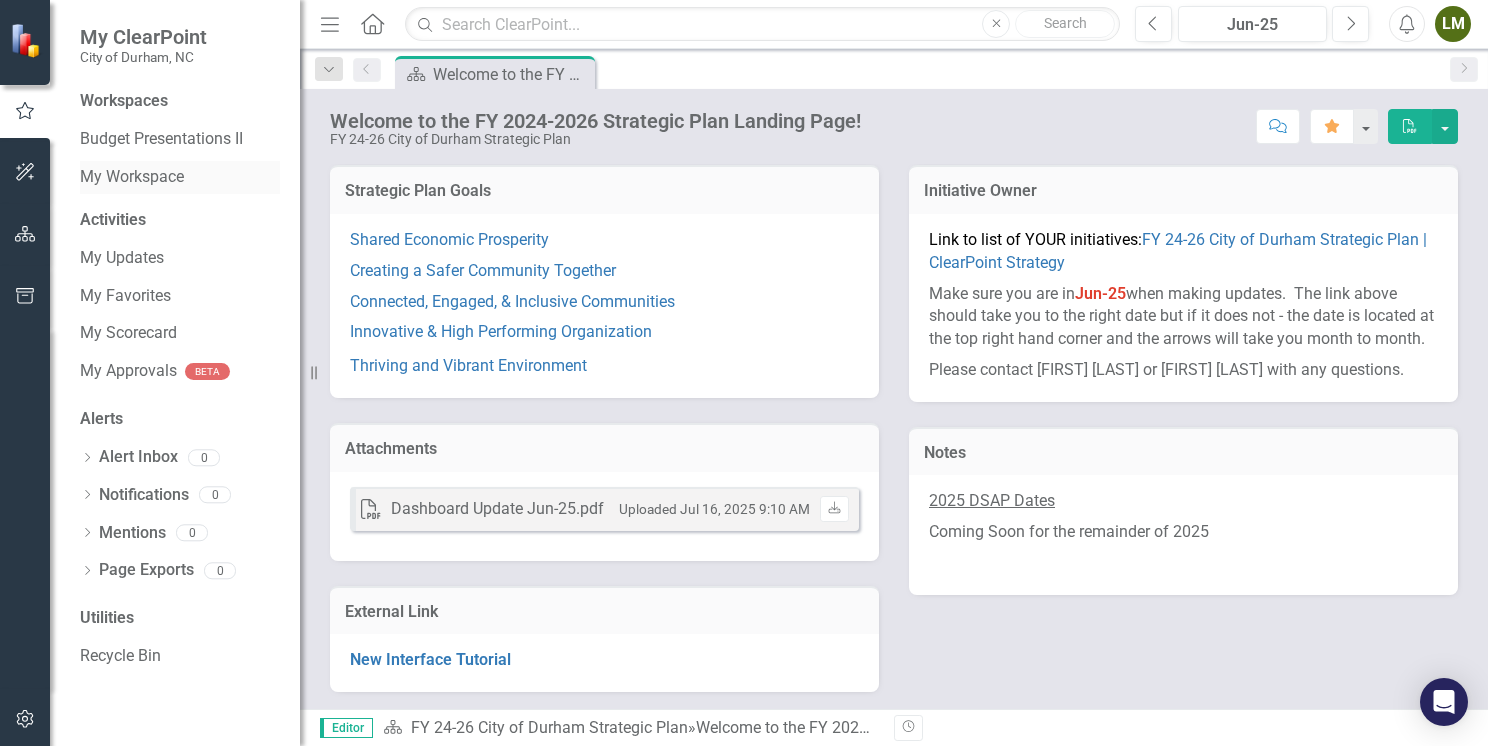 click on "My Workspace" at bounding box center [180, 177] 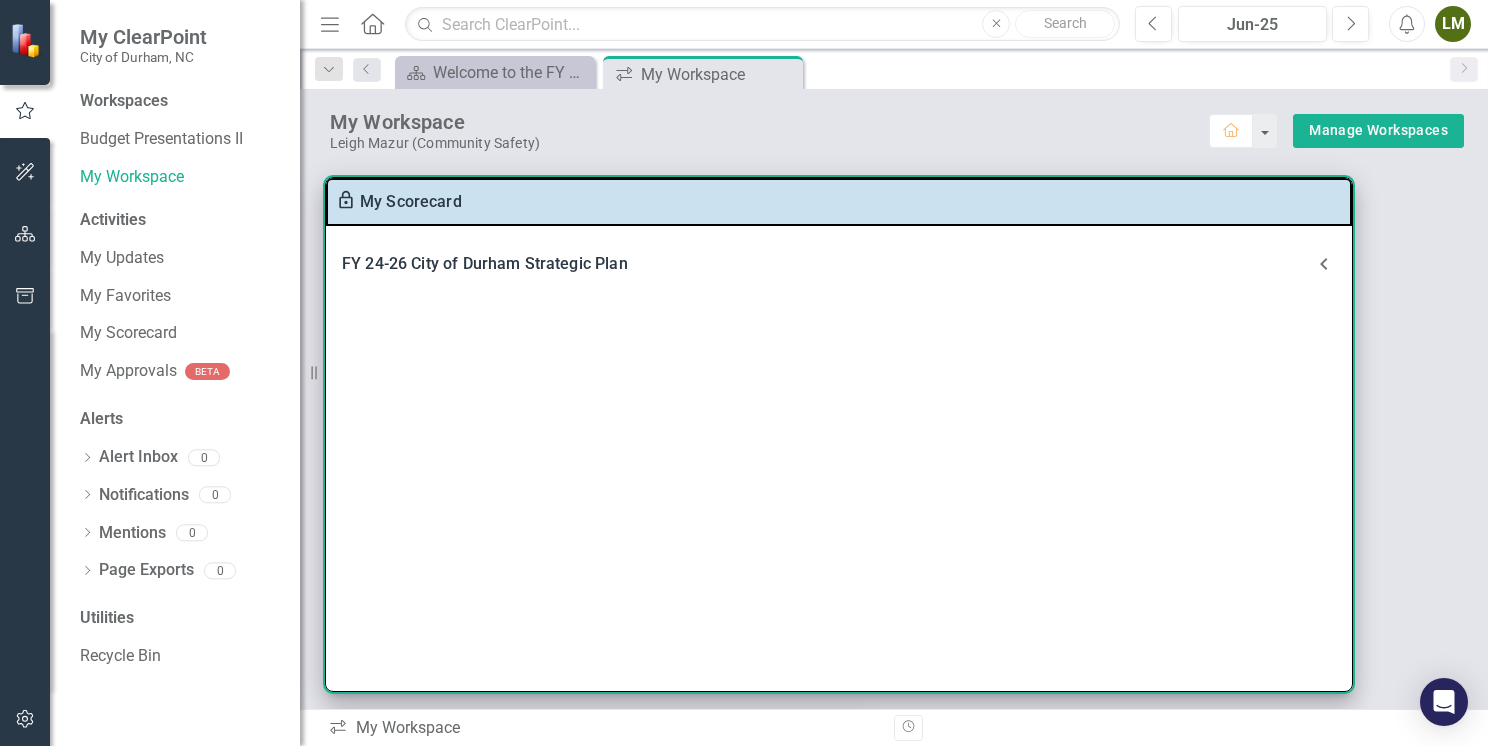 click on "FY 24-26 City of Durham Strategic Plan" at bounding box center [827, 264] 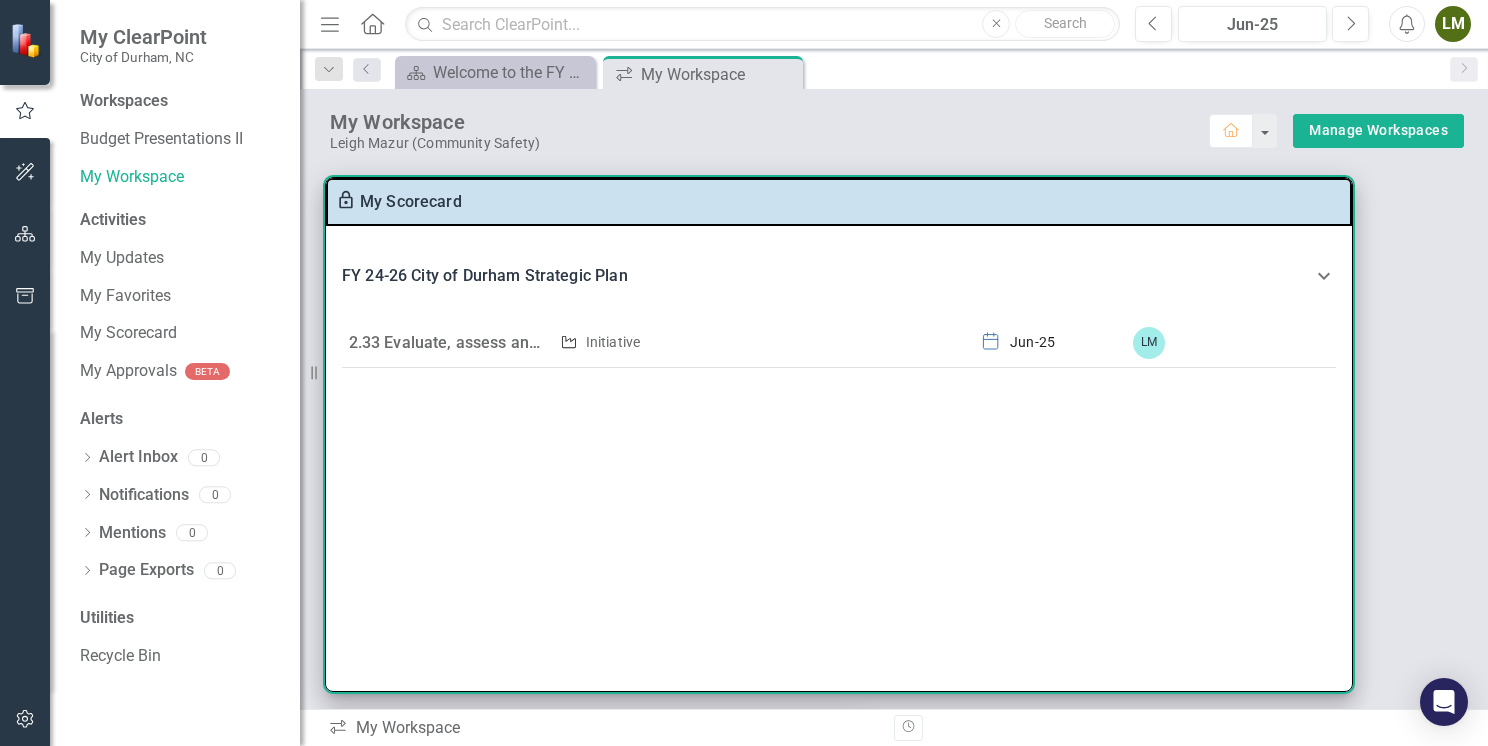click on "2.33 Evaluate, assess and propose additional support for healthy and engaged public safety employees" at bounding box center [448, 343] 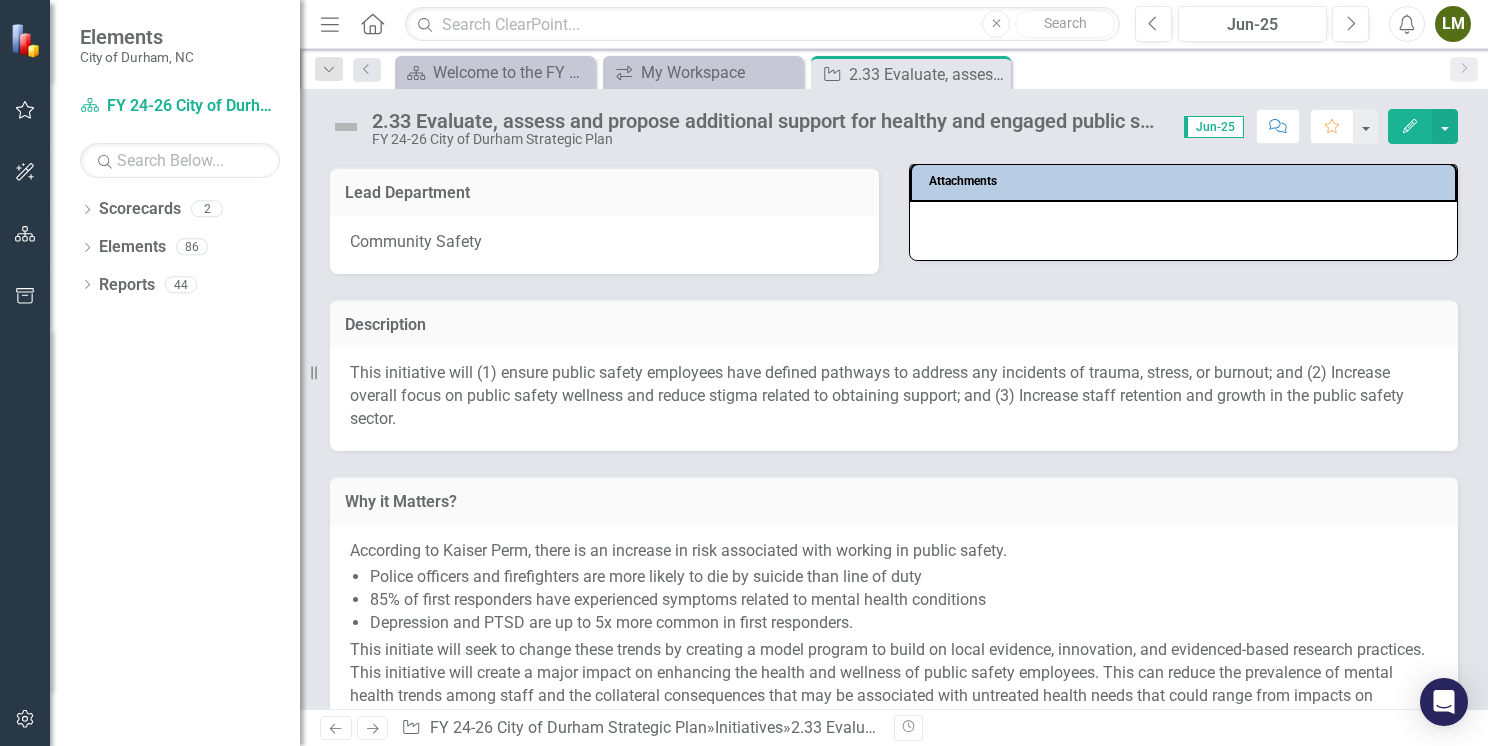 scroll, scrollTop: 300, scrollLeft: 0, axis: vertical 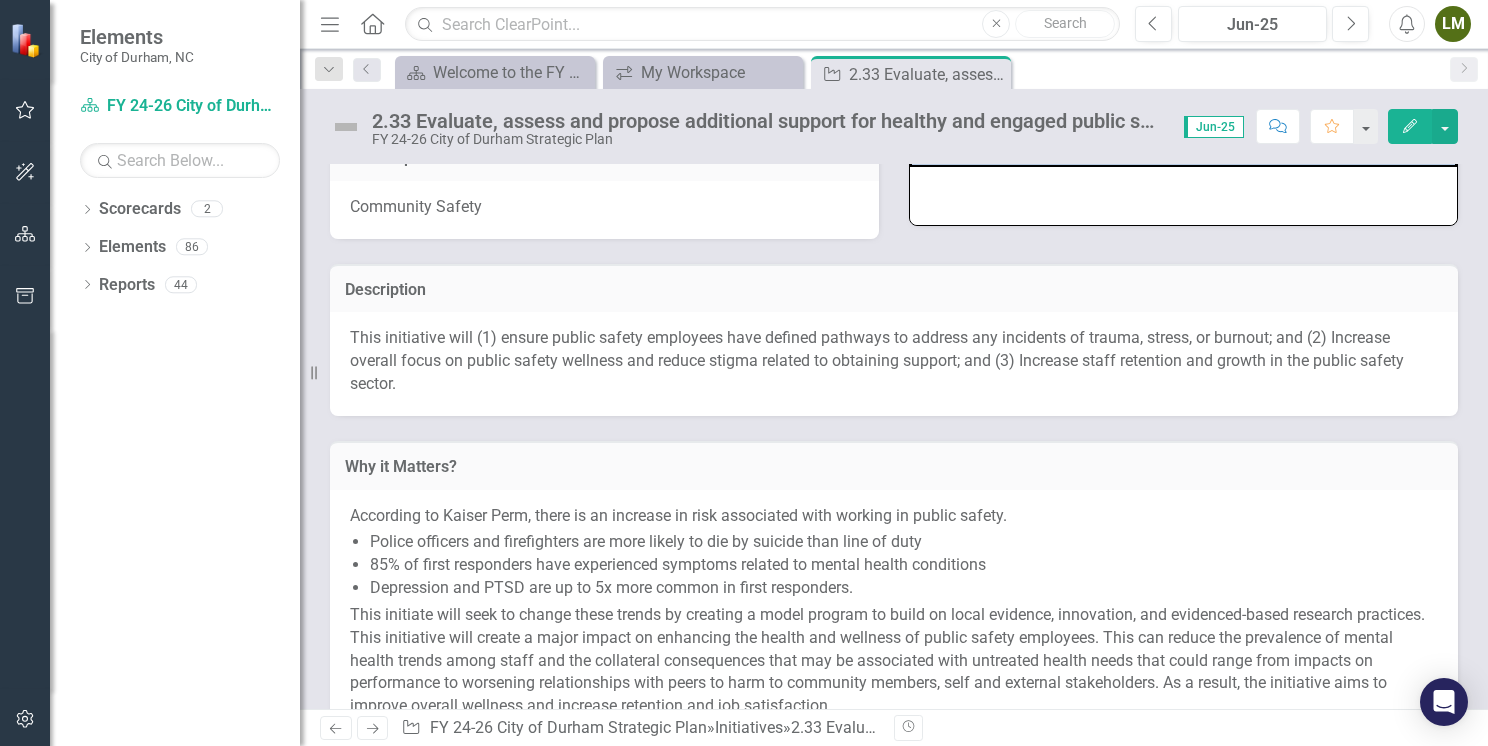click on "This initiative will (1) ensure public safety employees have defined pathways to address any incidents of trauma, stress, or burnout; and (2) Increase overall focus on public safety wellness and reduce stigma related to obtaining support; and (3) Increase staff retention and growth in the public safety sector." at bounding box center (894, 364) 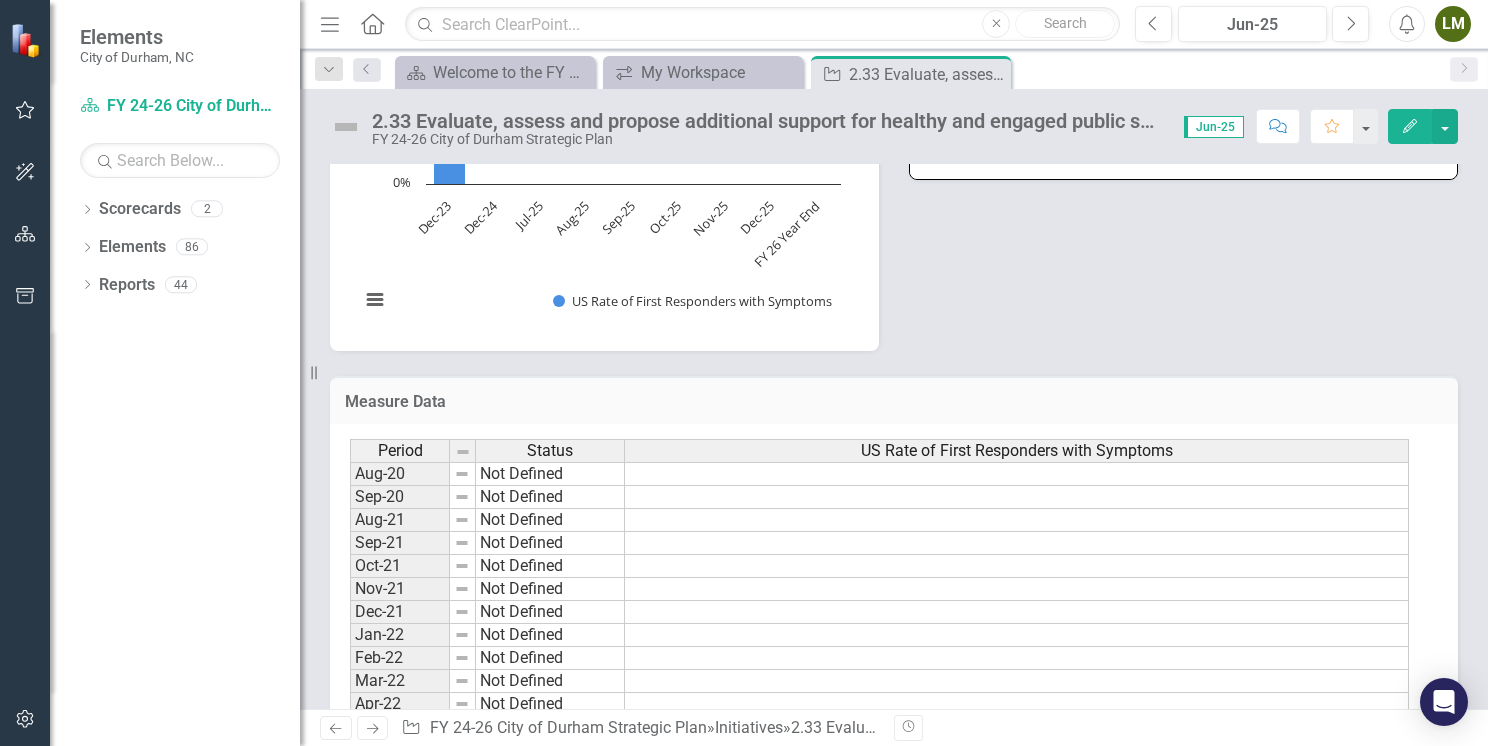 scroll, scrollTop: 1400, scrollLeft: 0, axis: vertical 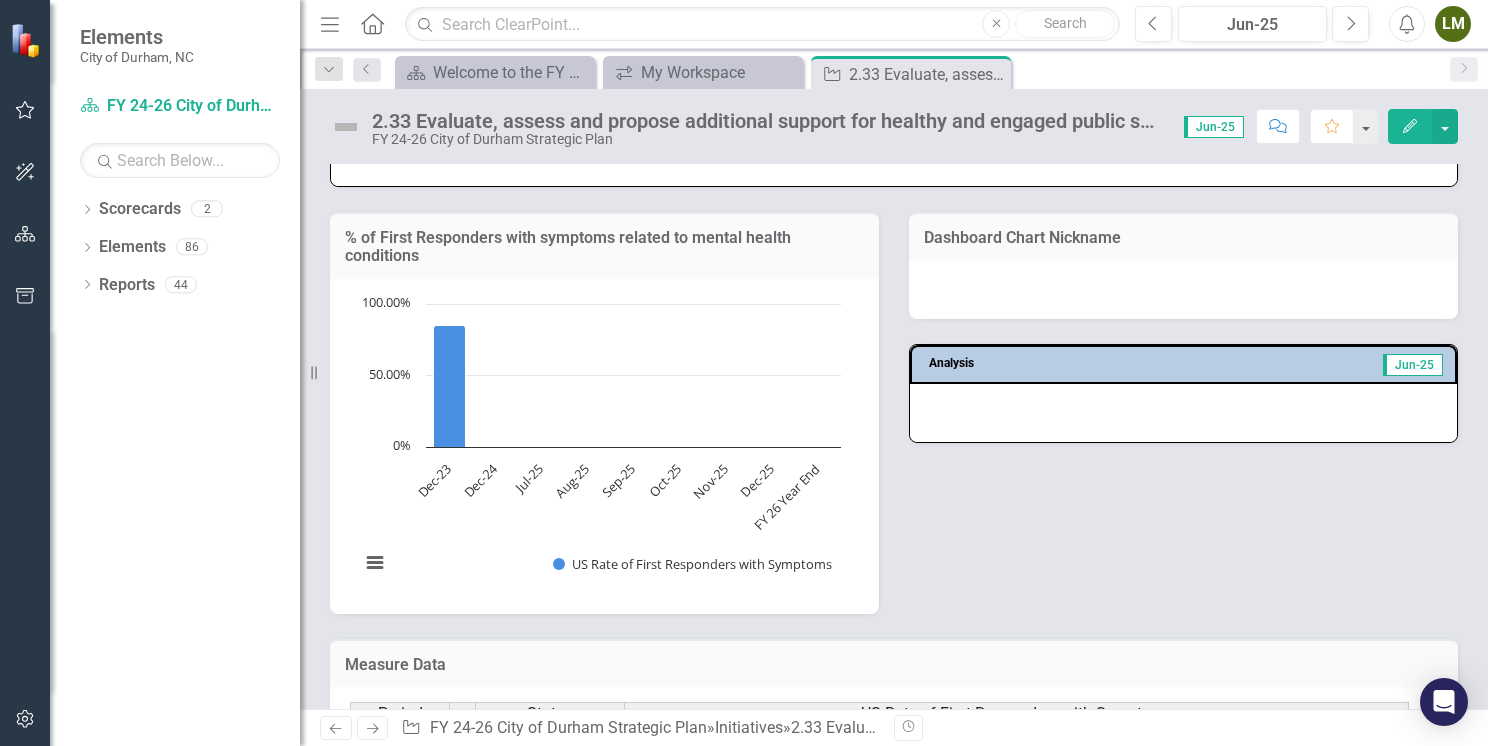 click on "% of First Responders with symptoms related to mental health conditions Chart Bar chart with 9 bars. % of First Responders with symptoms related to mental health conditions (Chart Type: Column Chart)
Plot Bands
US Rate of First Responders with Symptoms
Dec-23: 85.00%
Dec-24: No Value
Jul-25: No Value
Aug-25: No Value
Sep-25: No Value
Oct-25: No Value
Nov-25: No Value
Dec-25: No Value
FY 26 Year End: No Value The chart has 1 X axis displaying categories.  The chart has 1 Y axis displaying values. Data ranges from 85 to 85. Created with Highcharts 11.4.8 Chart context menu US Rate of First Responders with Symptoms Dec-23 Dec-24 Jul-25 Aug-25 Sep-25 Oct-25 Nov-25 Dec-25 FY 26 Year End 0% 50.00% 100.00% End of interactive chart. Dashboard Chart Nickname Analysis Jun-25" at bounding box center [894, 400] 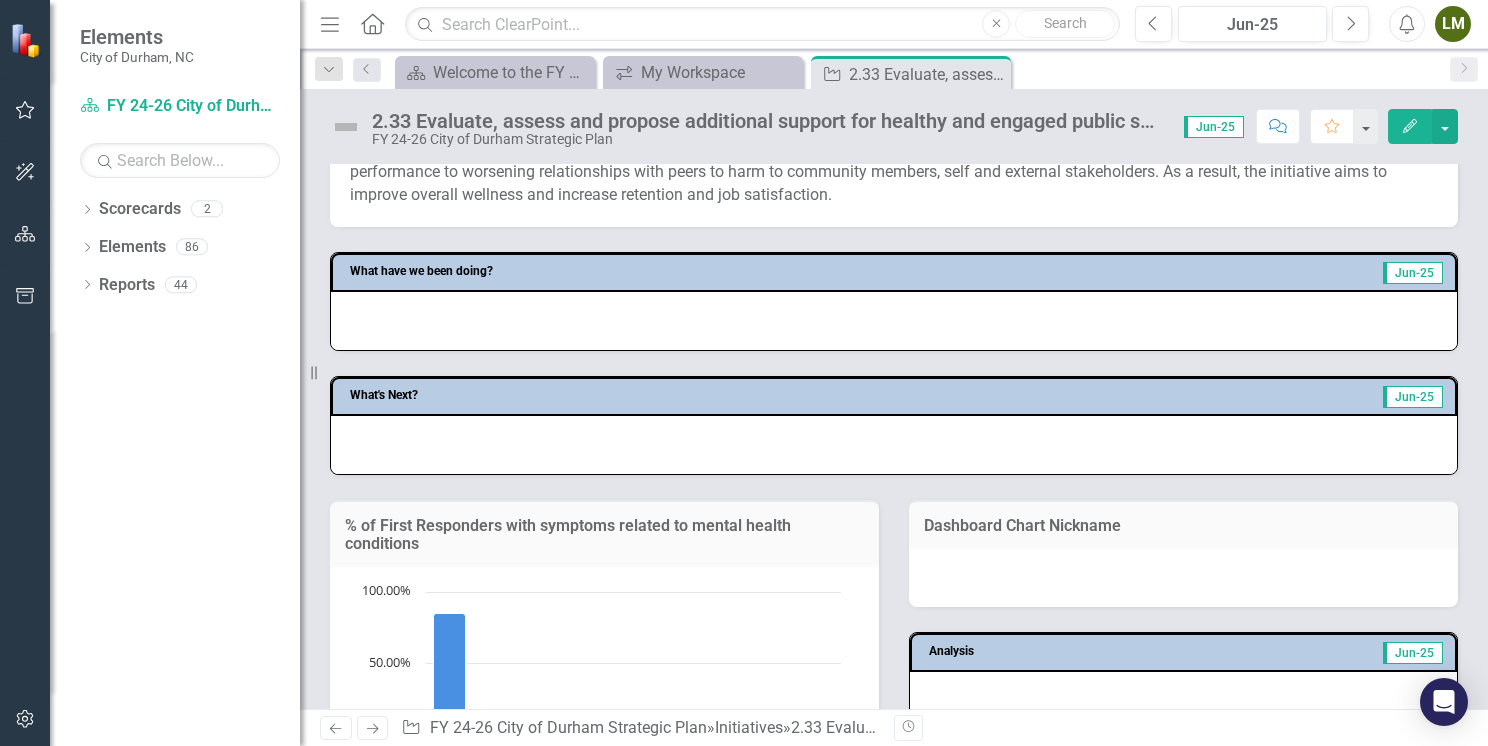 scroll, scrollTop: 699, scrollLeft: 0, axis: vertical 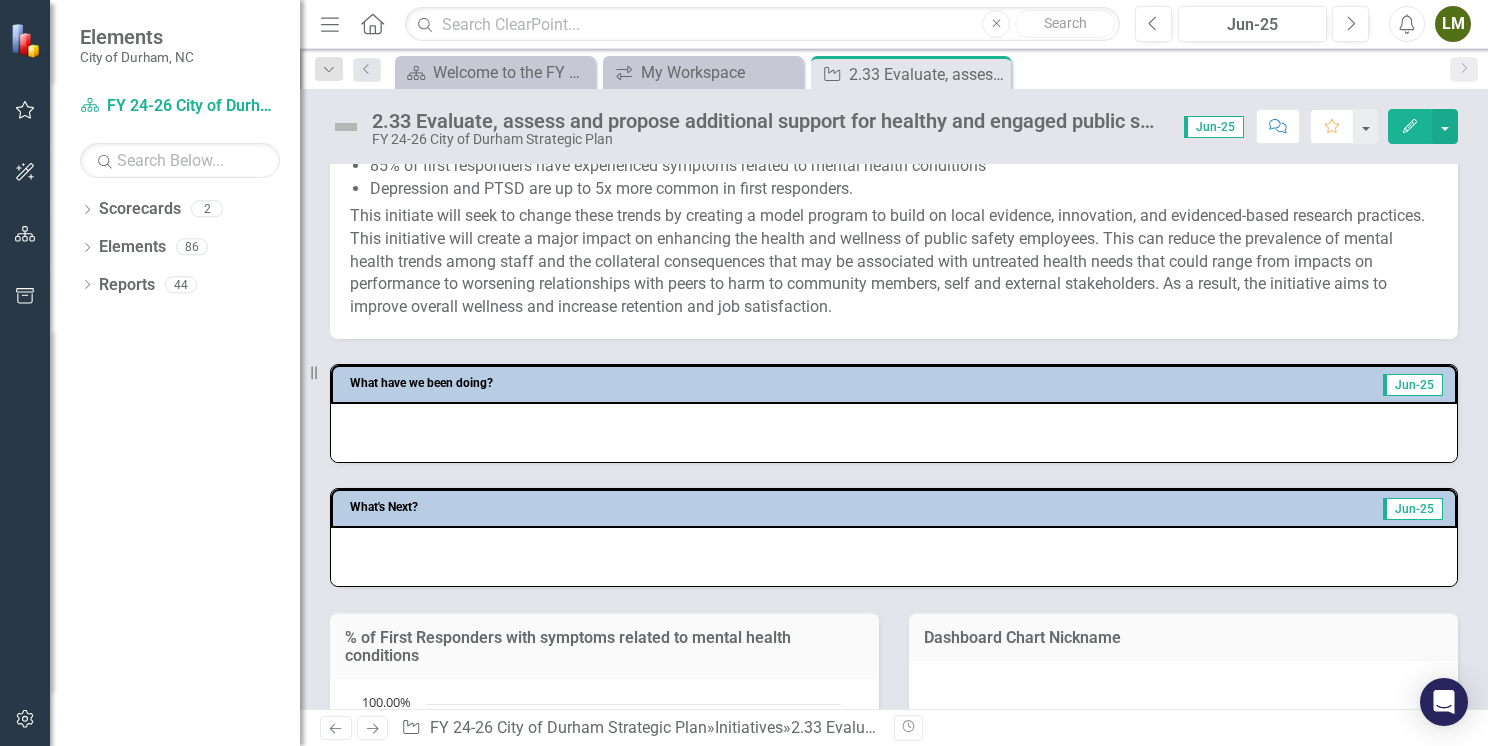 click at bounding box center (894, 433) 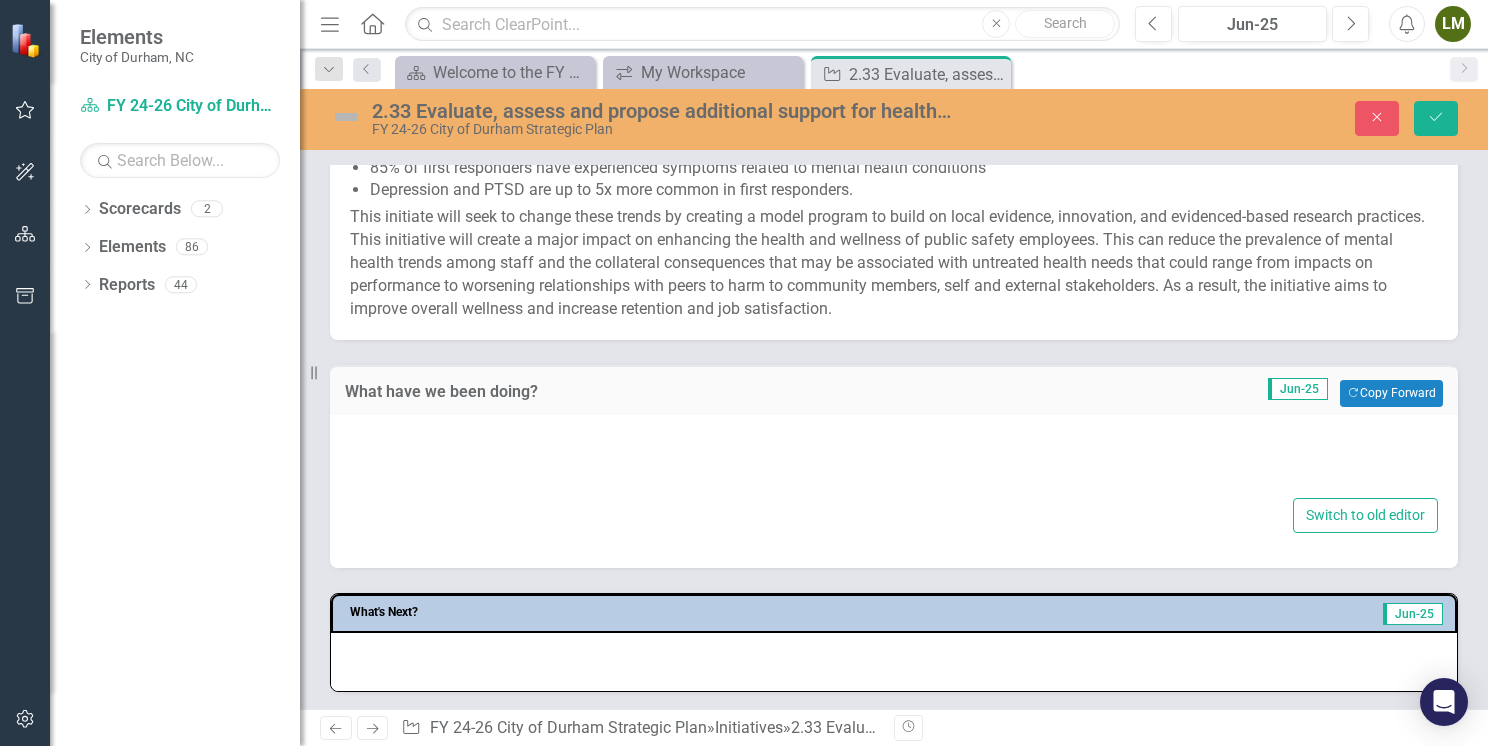 click at bounding box center (894, 462) 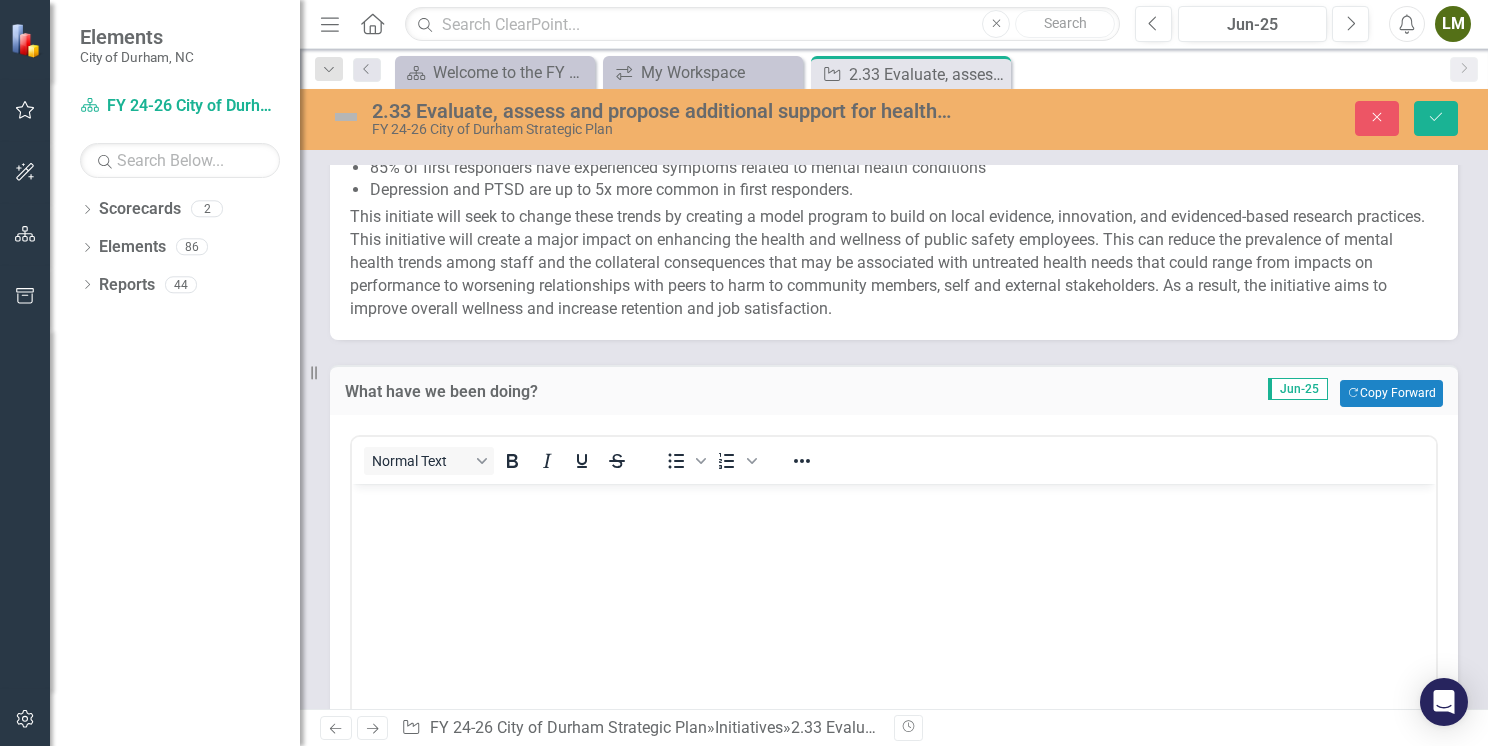 scroll, scrollTop: 0, scrollLeft: 0, axis: both 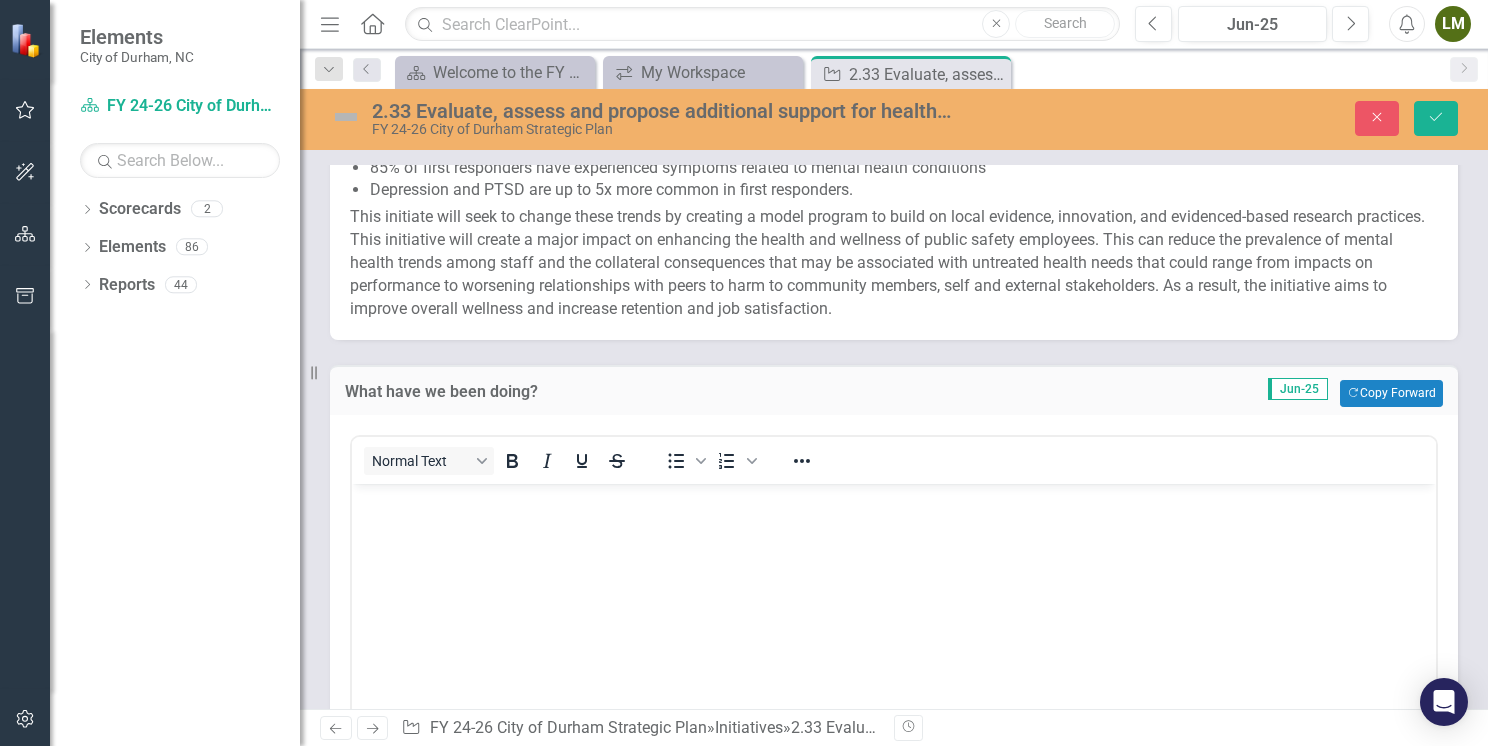 click at bounding box center (894, 633) 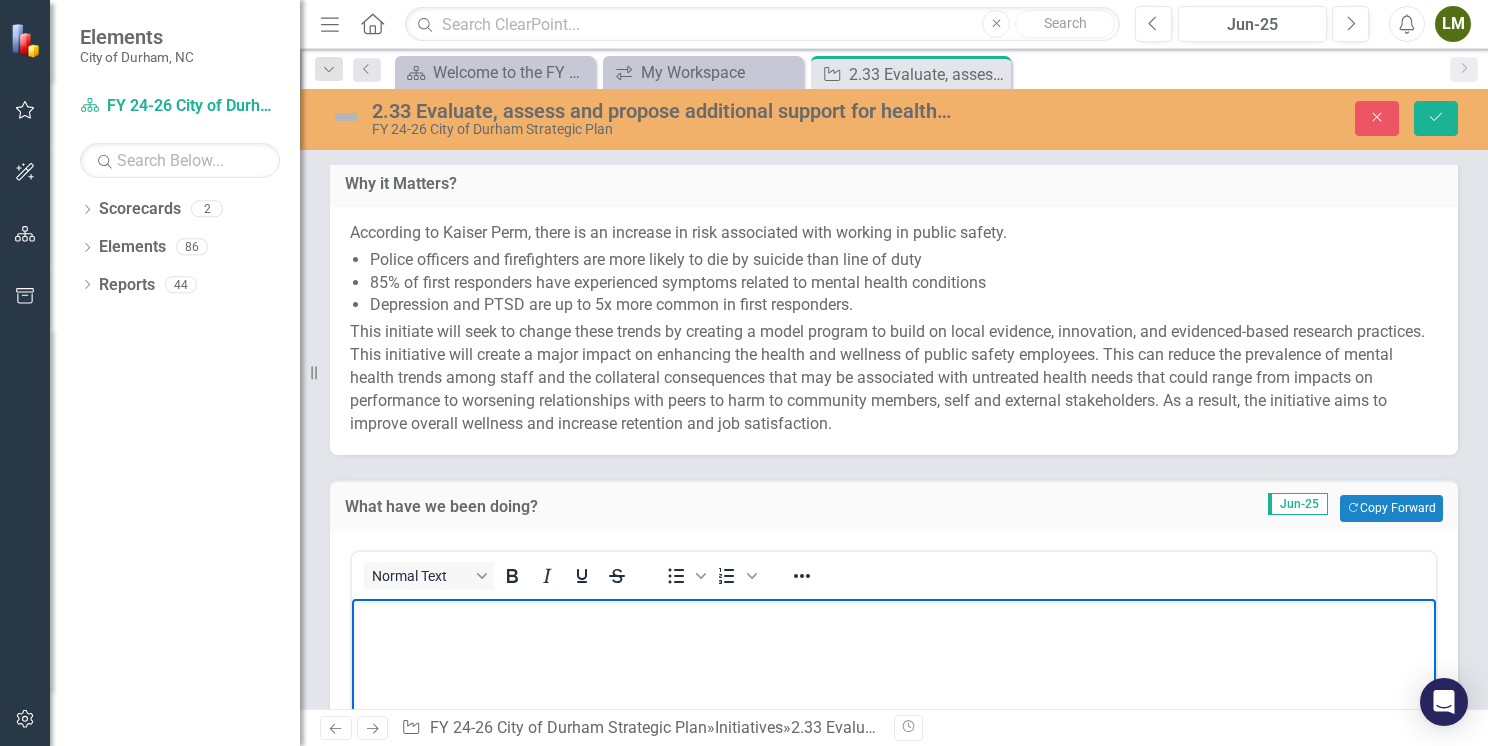 scroll, scrollTop: 499, scrollLeft: 0, axis: vertical 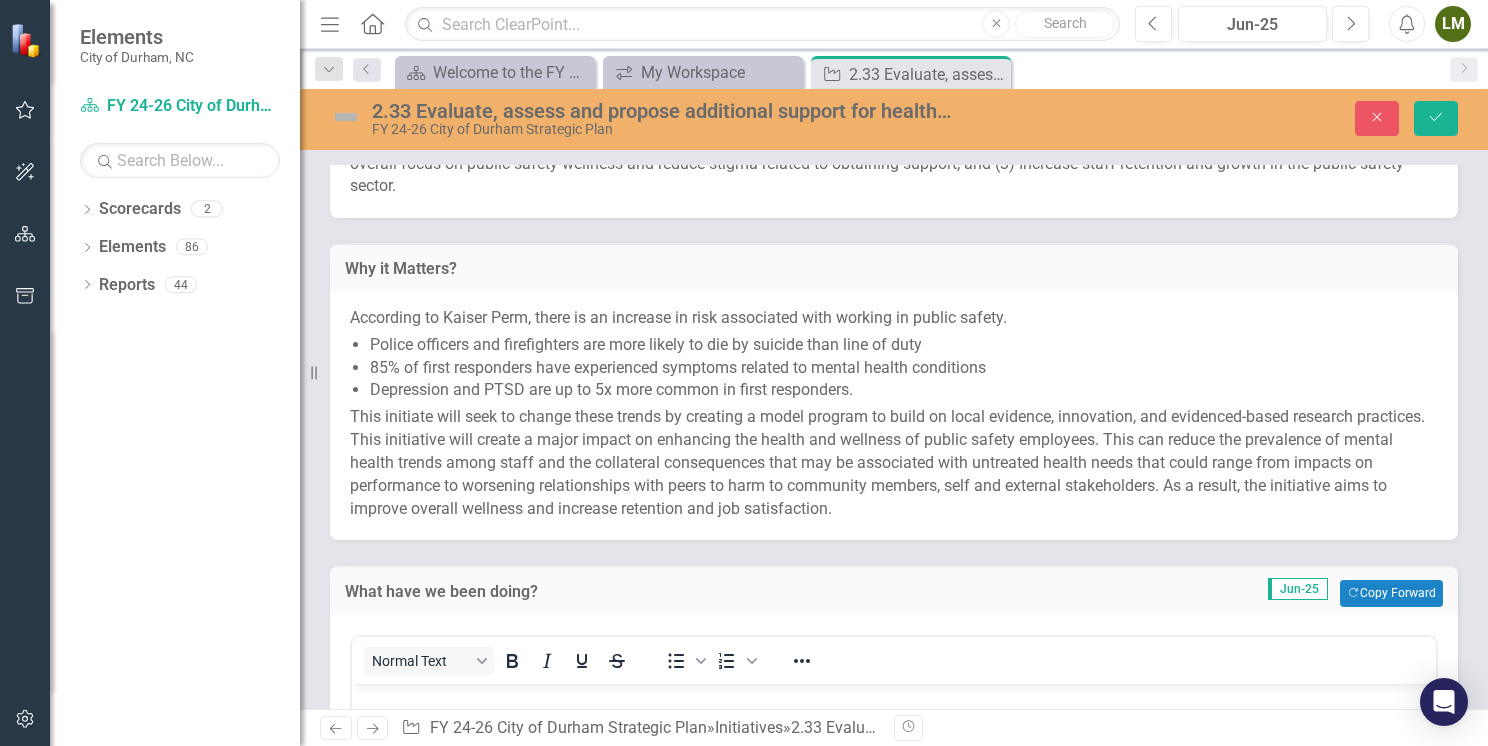 click on "This initiate will seek to change these trends by creating a model program to build on local evidence, innovation, and evidenced-based research practices. This initiative will create a major impact on enhancing the health and wellness of public safety employees. This can reduce the prevalence of mental health trends among staff and the collateral consequences that may be associated with untreated health needs that could range from impacts on performance to worsening relationships with peers to harm to community members, self and external stakeholders. As a result, the initiative aims to improve overall wellness and increase retention and job satisfaction." at bounding box center [887, 462] 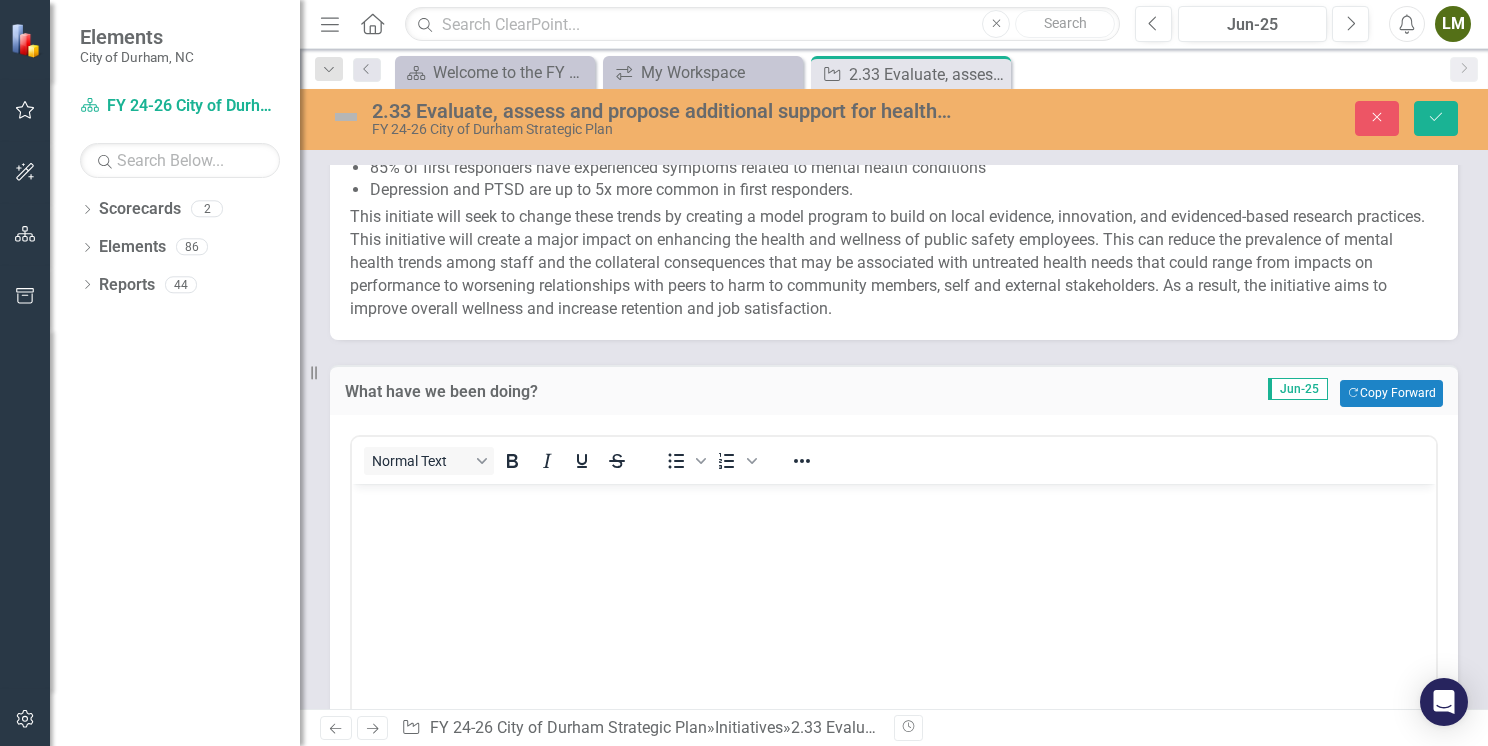 click at bounding box center [894, 633] 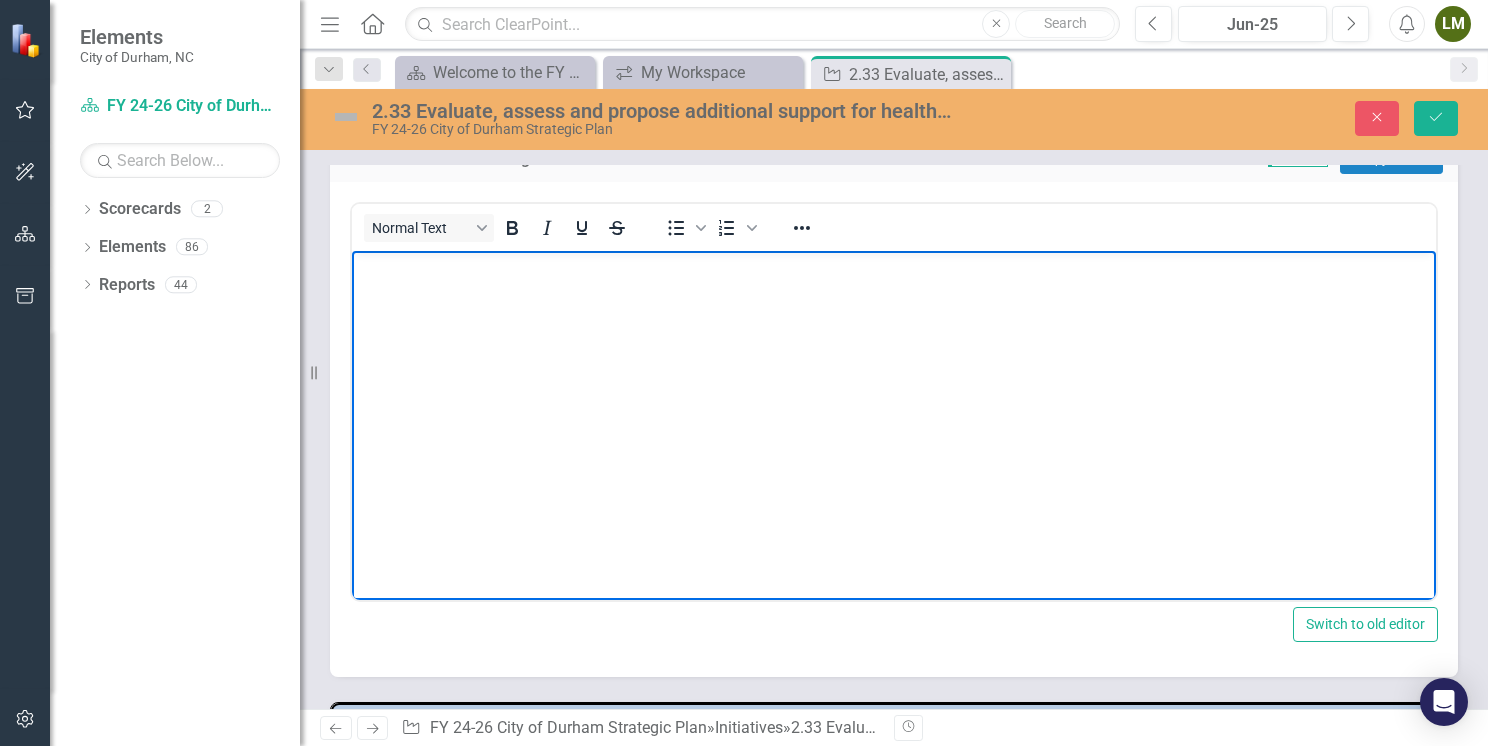 scroll, scrollTop: 899, scrollLeft: 0, axis: vertical 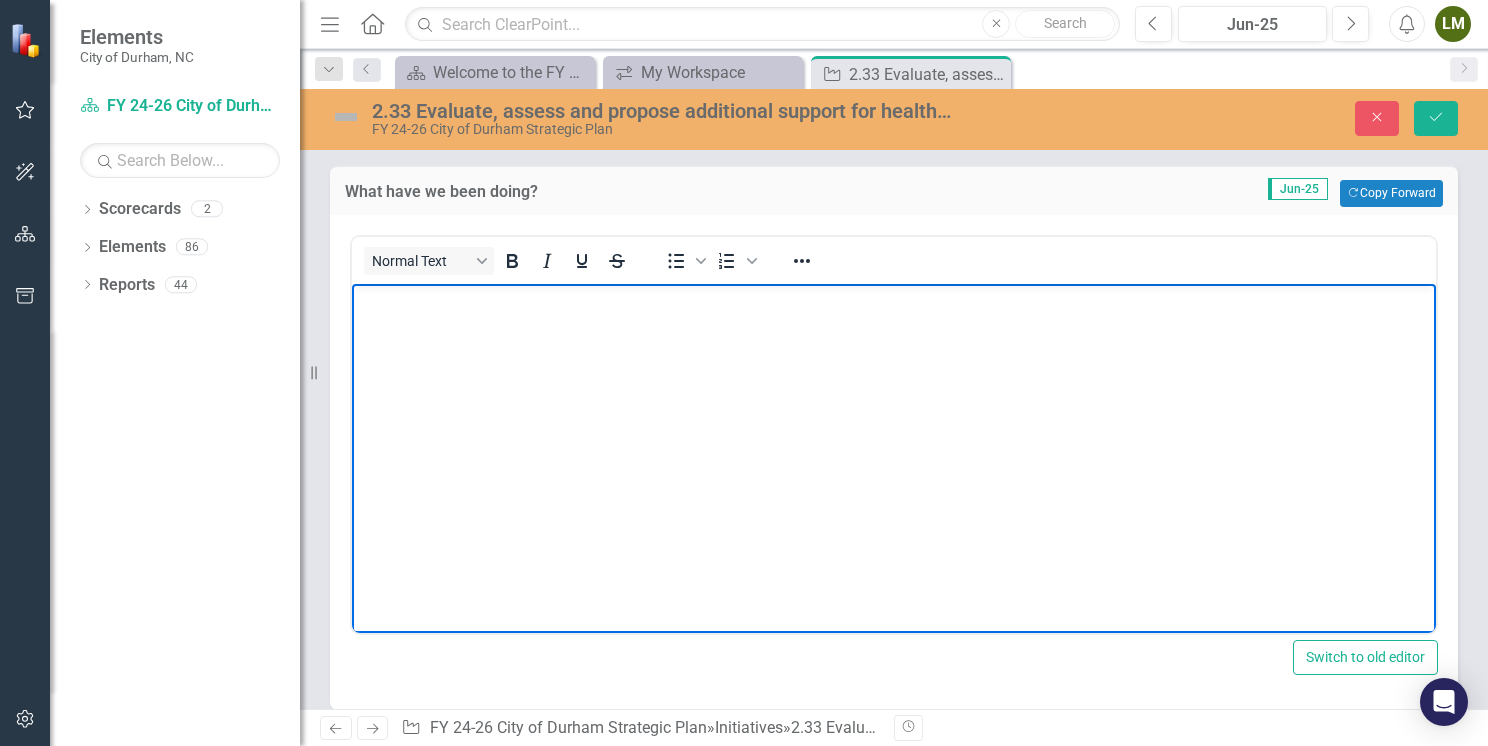 type 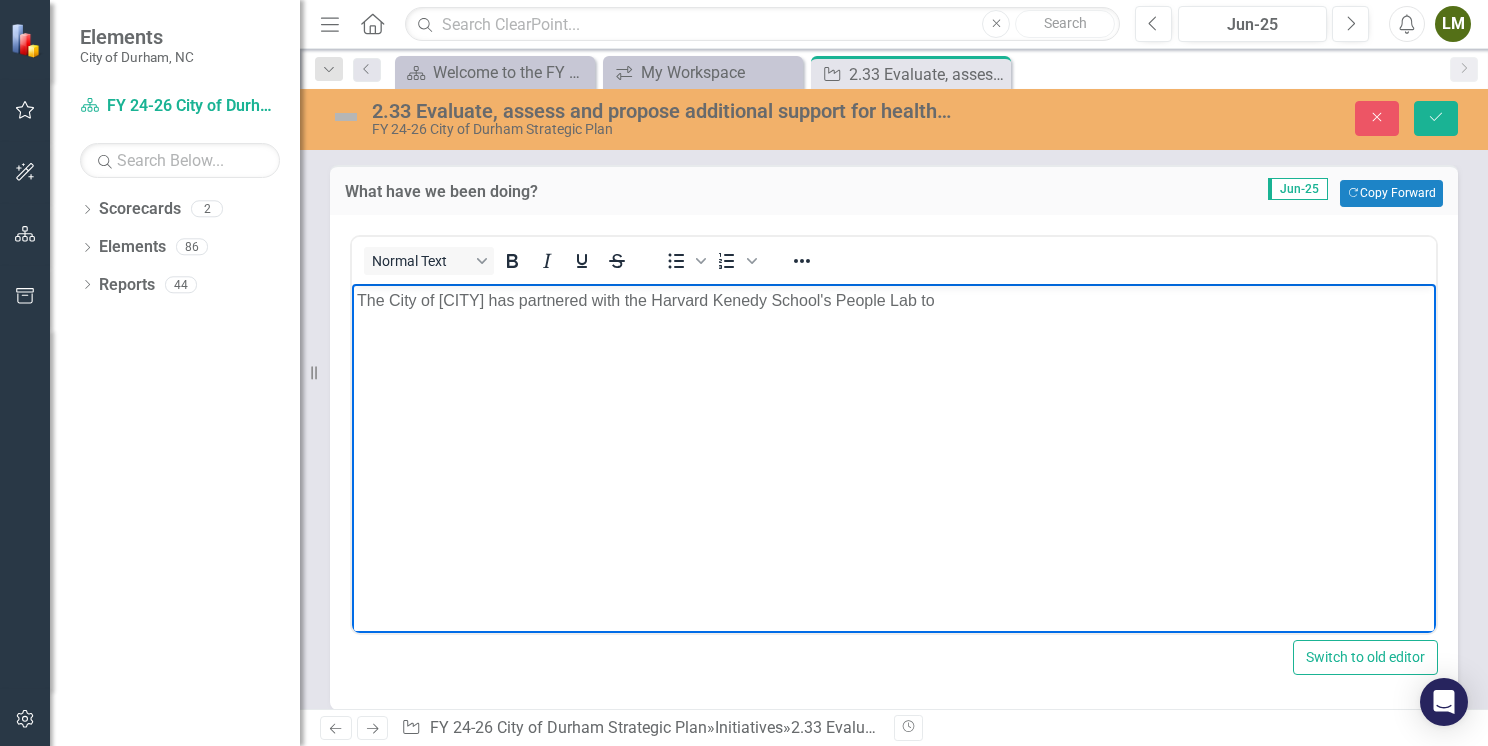 click on "The City of [CITY] has partnered with the Harvard Kenedy School's People Lab to" at bounding box center [894, 433] 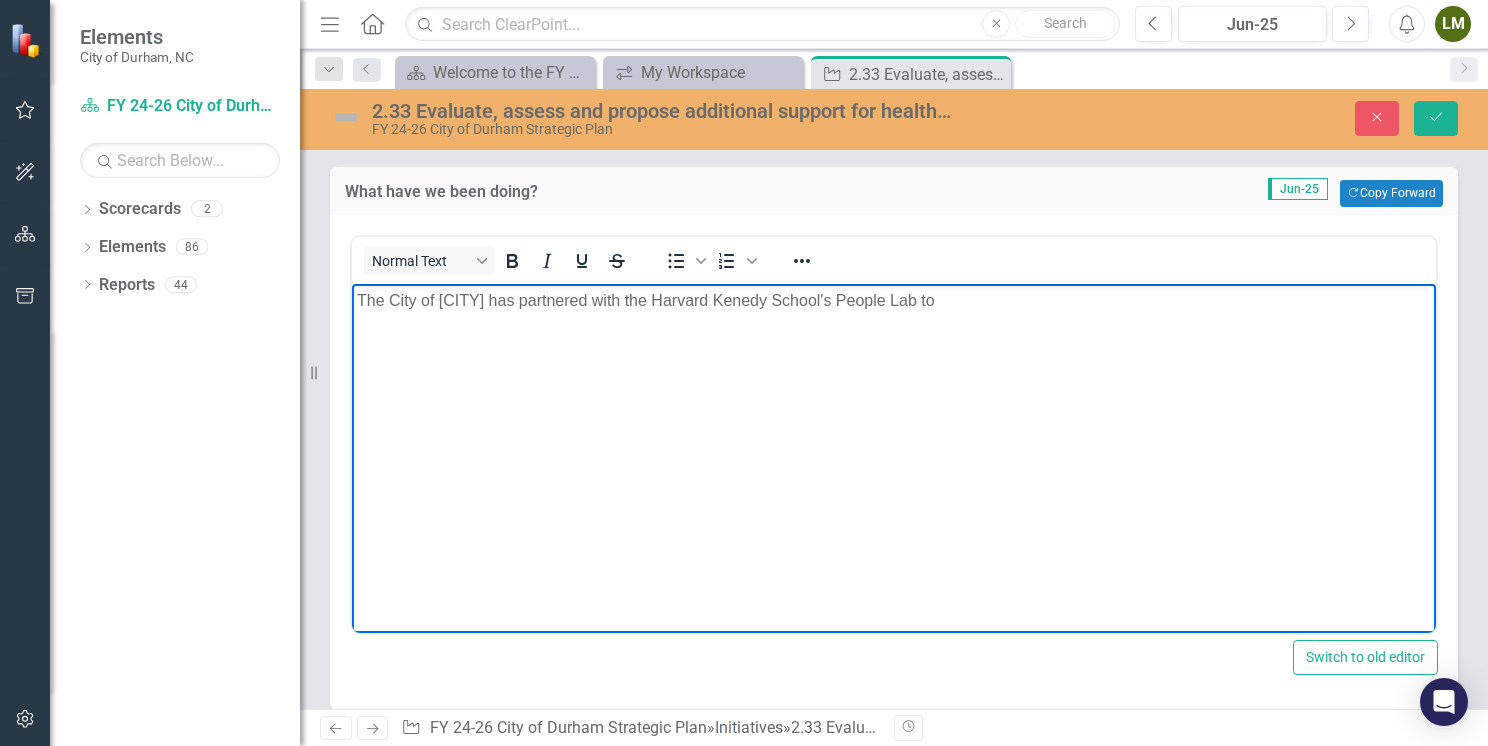 click on "The City of [CITY] has partnered with the Harvard Kenedy School's People Lab to" at bounding box center (894, 433) 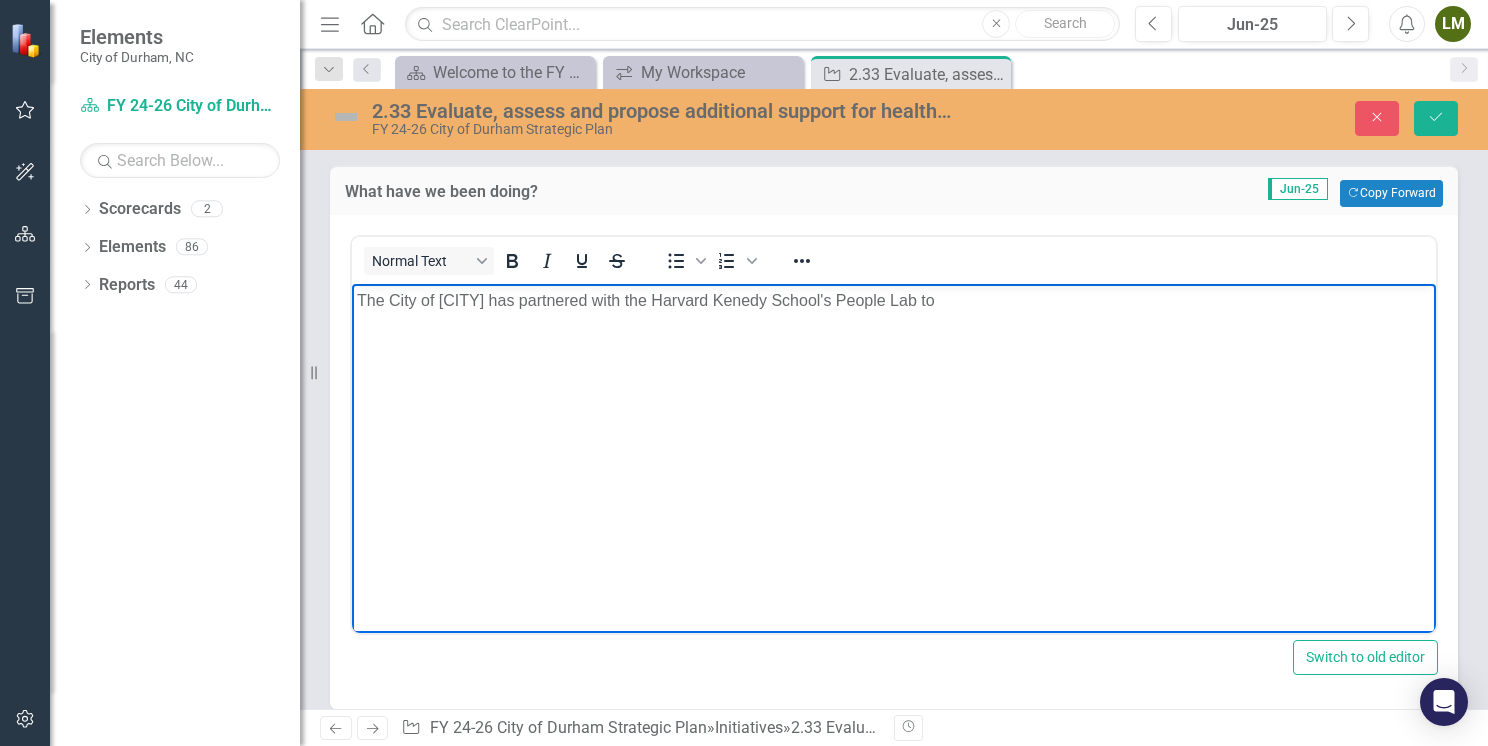 click on "The City of [CITY] has partnered with the Harvard Kenedy School's People Lab to" at bounding box center [894, 300] 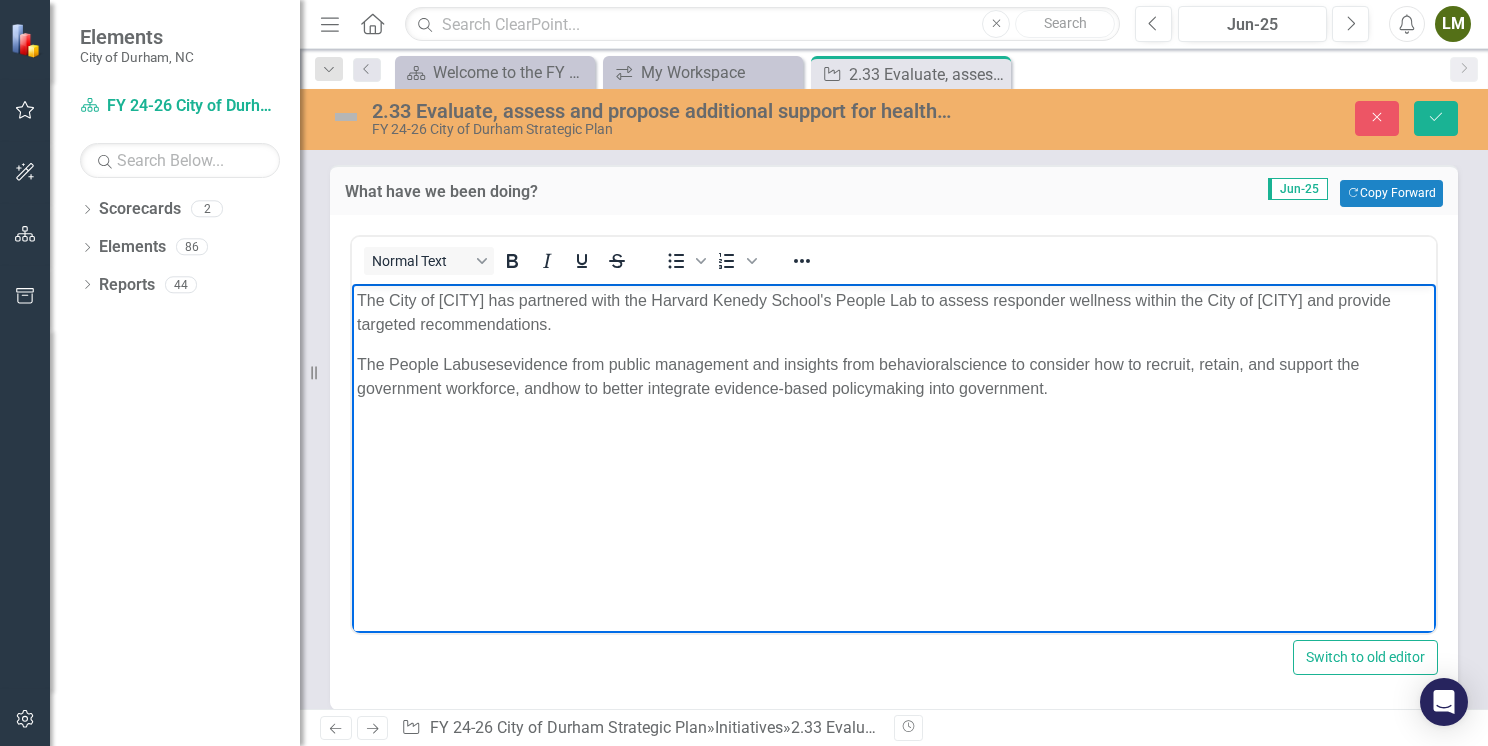 click on "The [LAB]  uses  evidence from public management and insights from behavioral  science to consider how to recruit, retain, and support the government workforce, and  how to better integrate evidence-based policymaking into government." at bounding box center [894, 376] 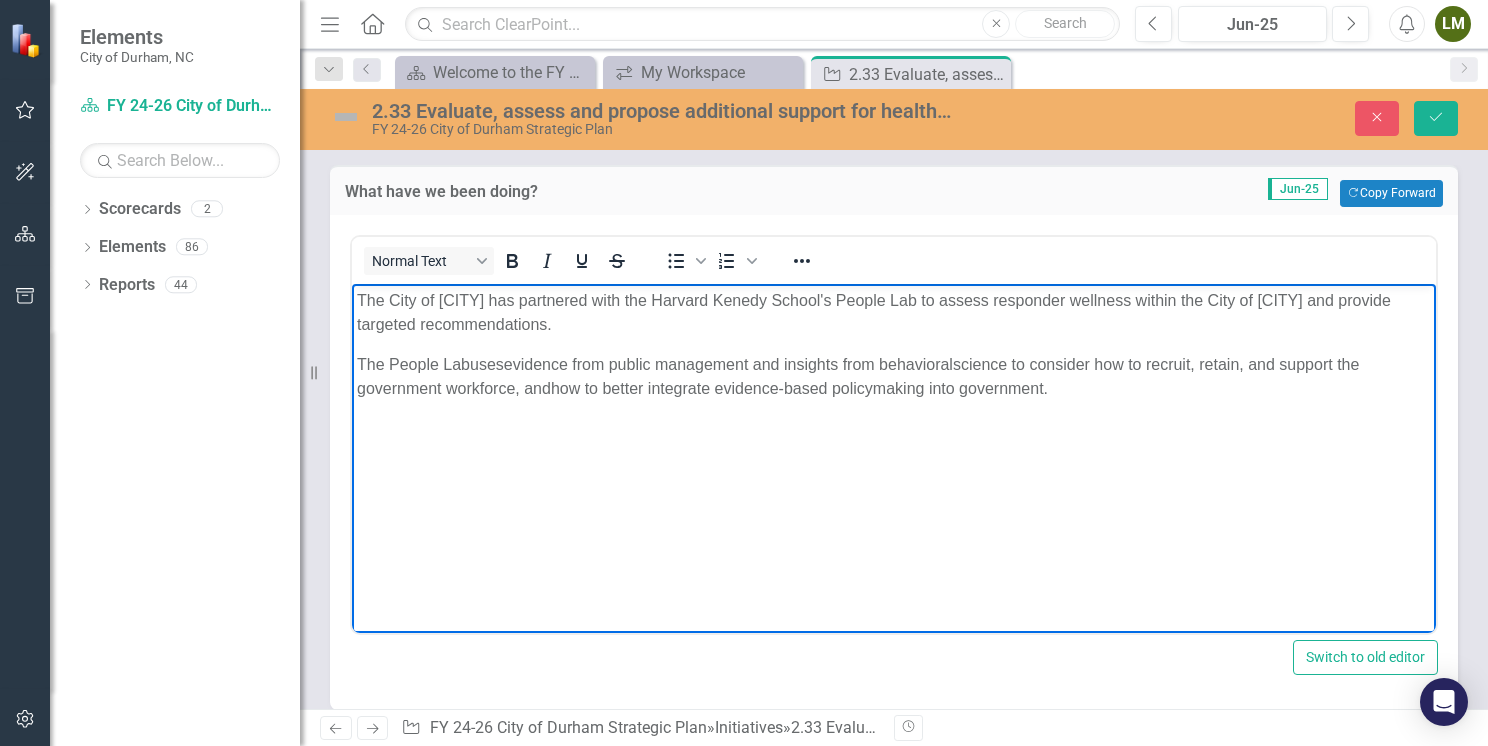 drag, startPoint x: 713, startPoint y: 327, endPoint x: 927, endPoint y: 307, distance: 214.93254 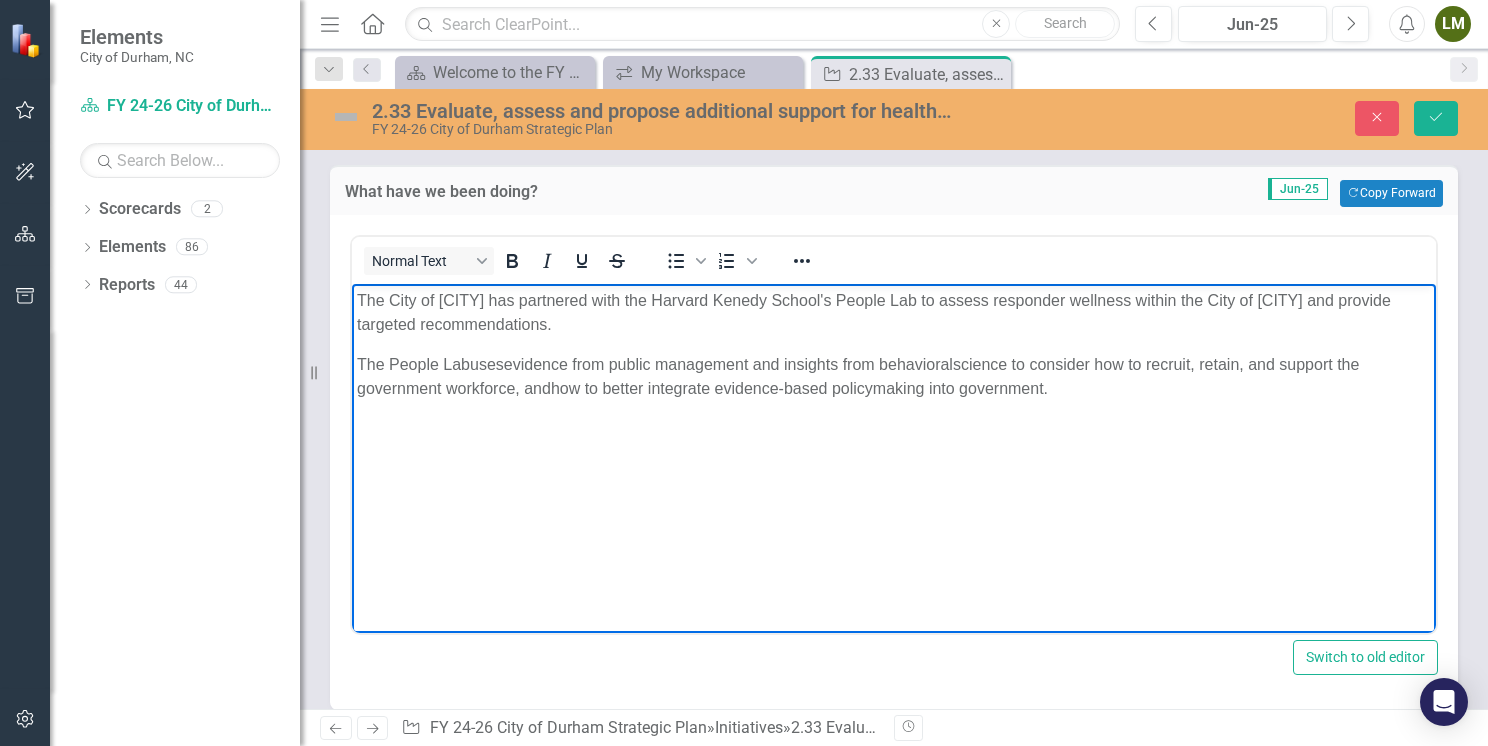 click on "The City of [CITY] has partnered with the Harvard Kenedy School's People Lab to assess responder wellness within the City of [CITY] and provide targeted recommendations." at bounding box center [894, 312] 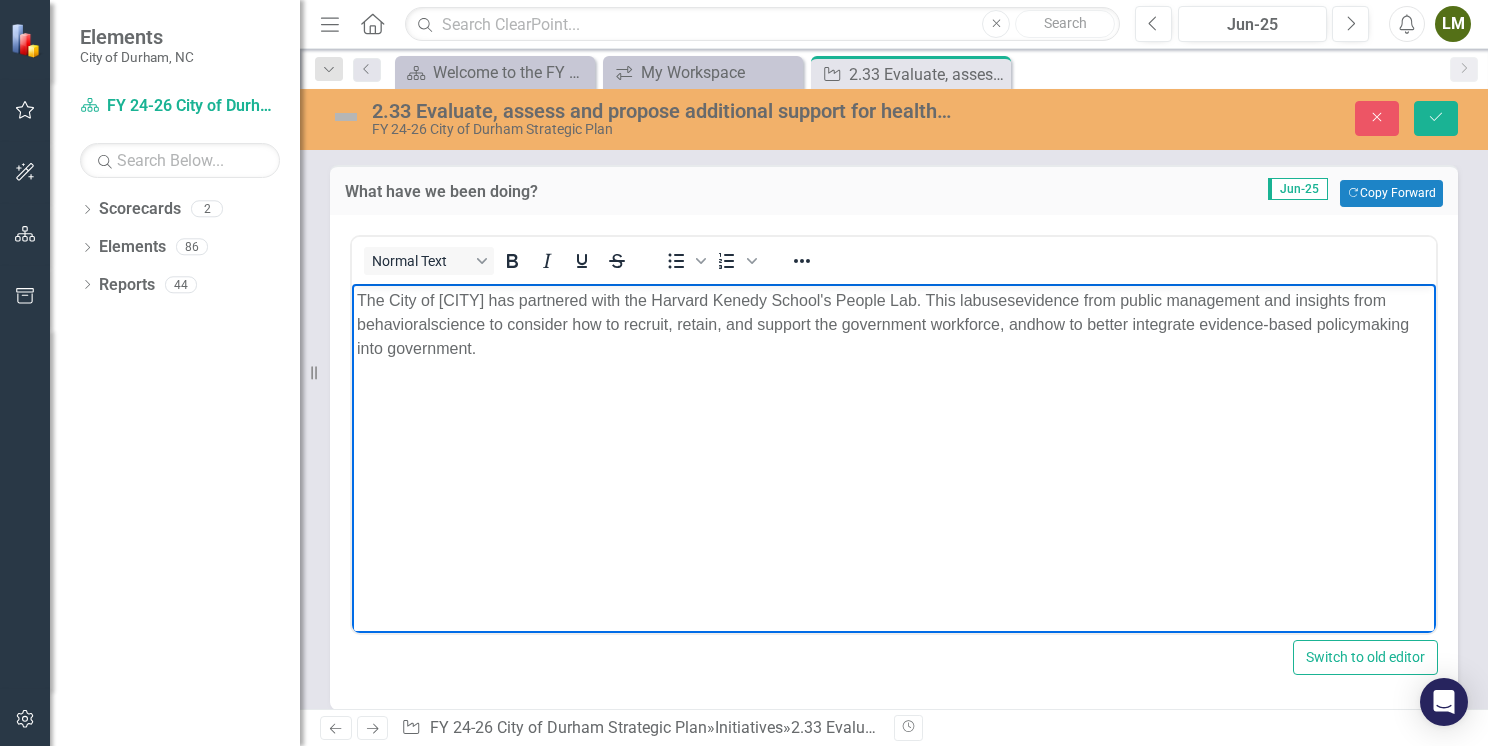 click on "The City of [CITY] has partnered with the Harvard Kenedy School's People Lab. This lab  uses  evidence from public management and insights from behavioral  science to consider how to recruit, retain, and support the government workforce, and  how to better integrate evidence-based policymaking into government." at bounding box center [894, 433] 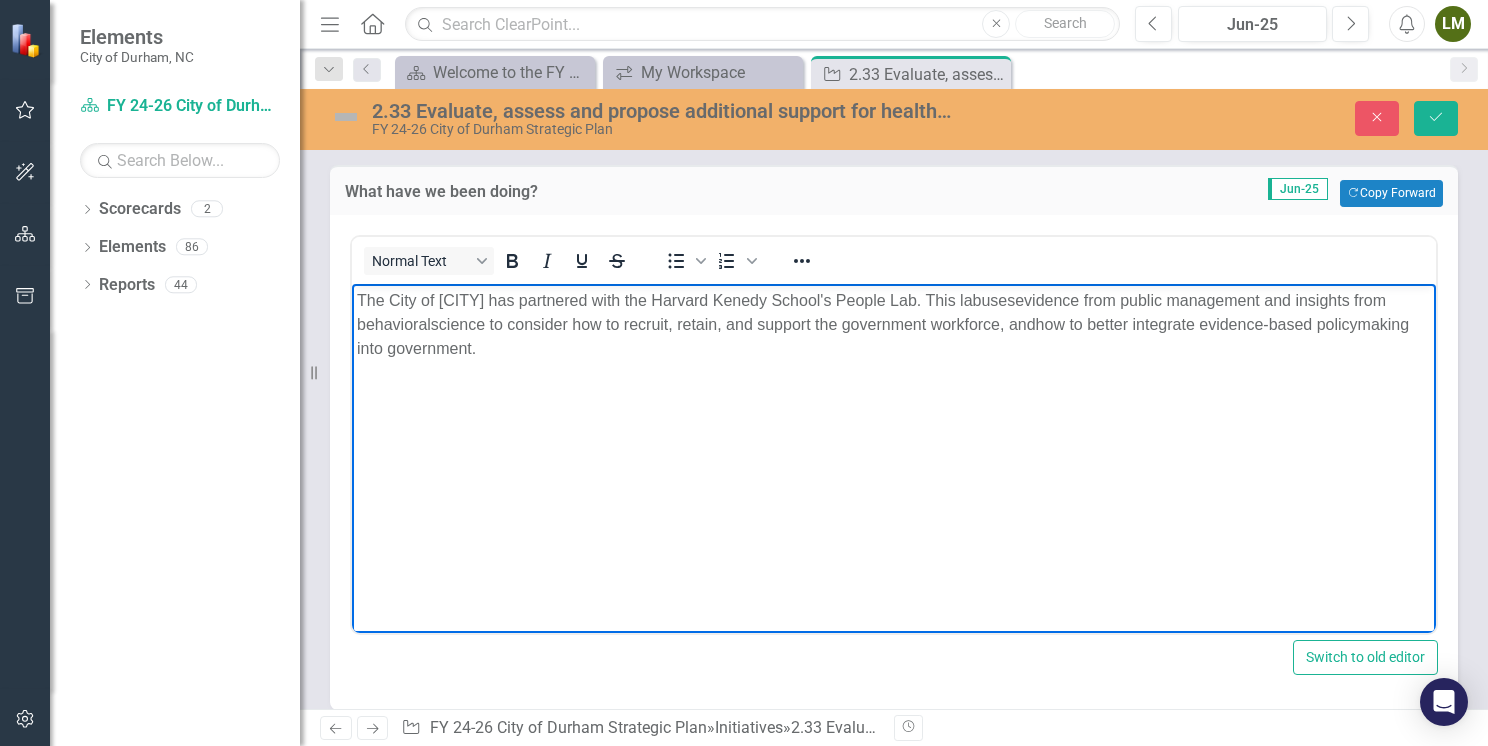 click on "The City of [CITY] has partnered with the Harvard Kenedy School's People Lab. This lab  uses  evidence from public management and insights from behavioral  science to consider how to recruit, retain, and support the government workforce, and  how to better integrate evidence-based policymaking into government." at bounding box center (894, 324) 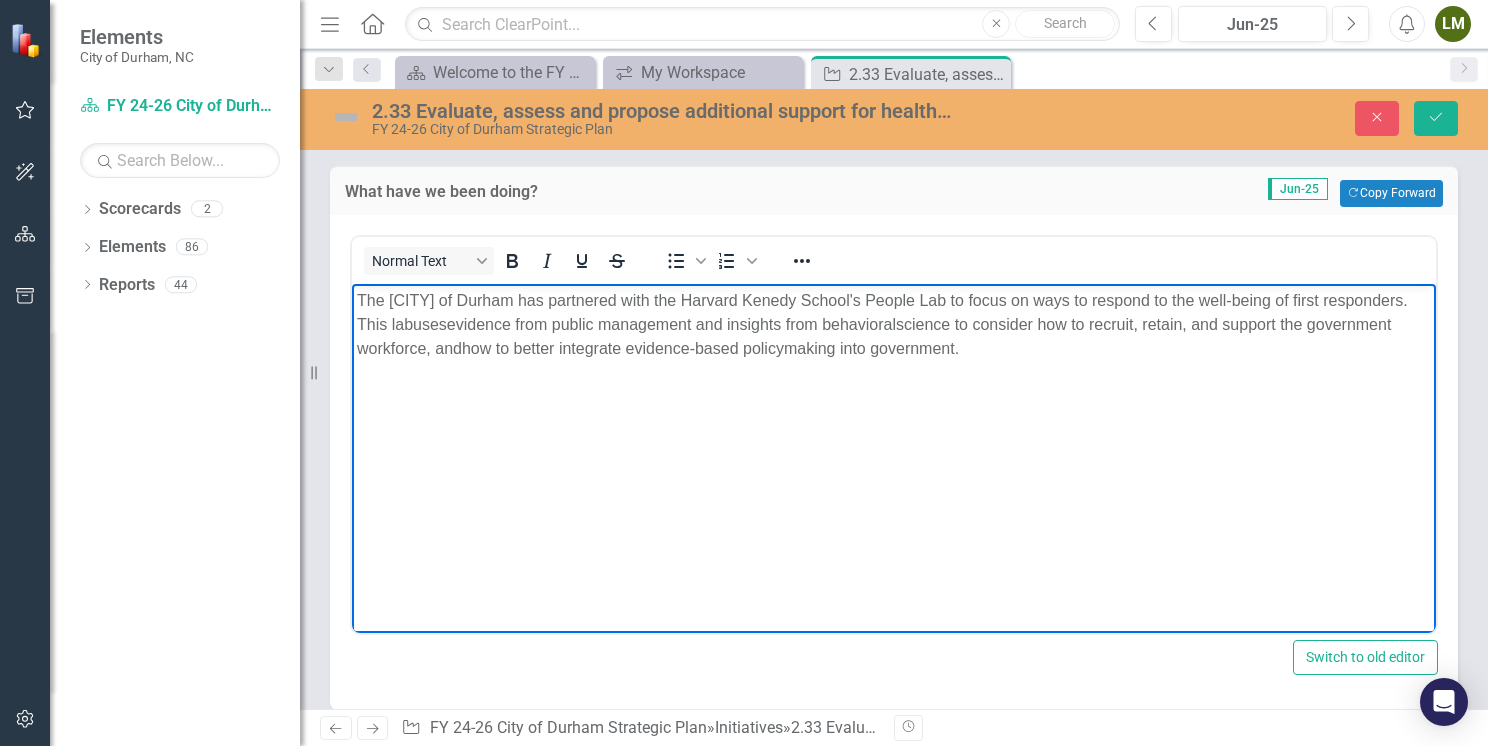 click on "The City of [CITY] has partnered with the Harvard Kenedy School's People Lab to focus on ways to respond to the well-being of first responders. This lab  uses  evidence from public management and insights from behavioral  science to consider how to recruit, retain, and support the government workforce, and  how to better integrate evidence-based policymaking into government." at bounding box center (894, 433) 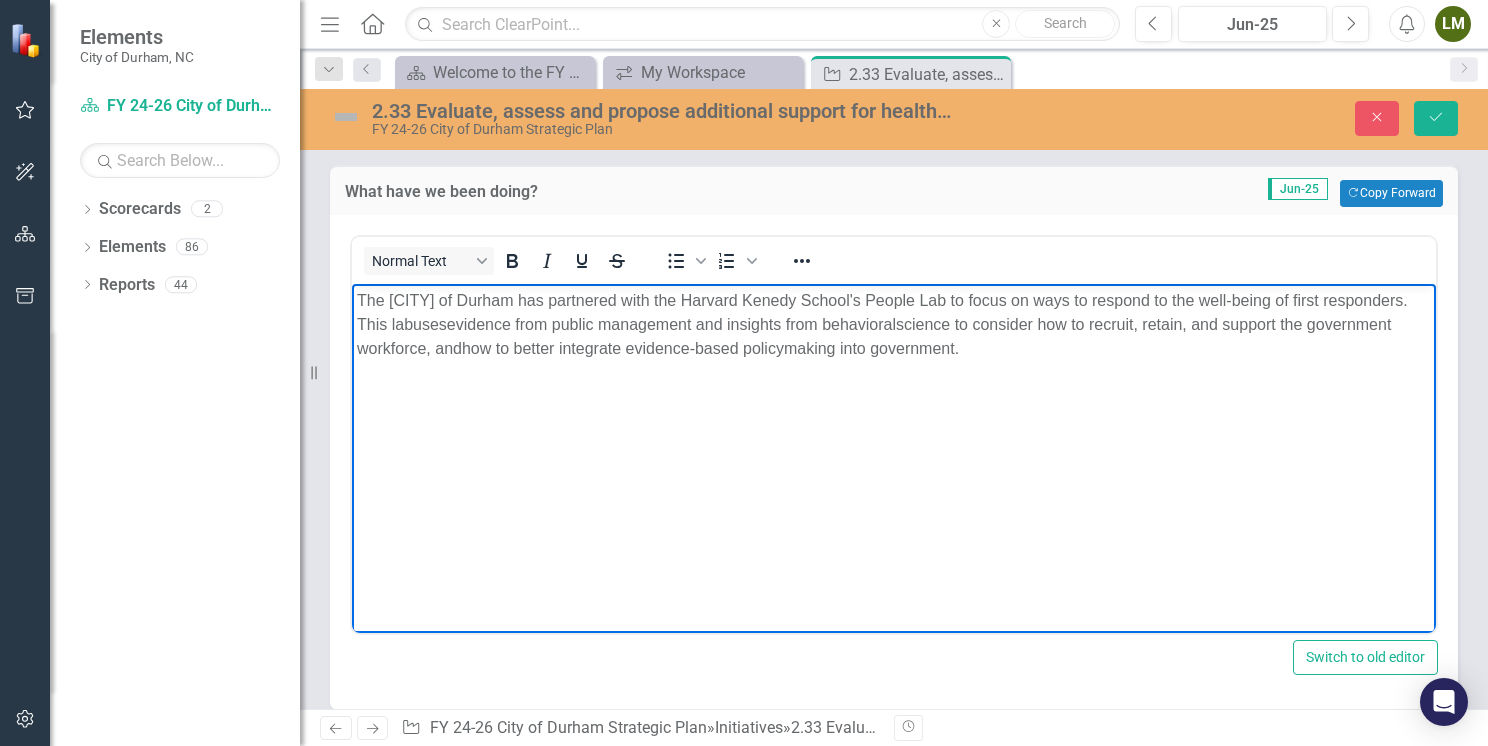 click on "The City of [CITY] has partnered with the Harvard Kenedy School's People Lab to focus on ways to respond to the well-being of first responders. This lab  uses  evidence from public management and insights from behavioral  science to consider how to recruit, retain, and support the government workforce, and  how to better integrate evidence-based policymaking into government." at bounding box center (894, 324) 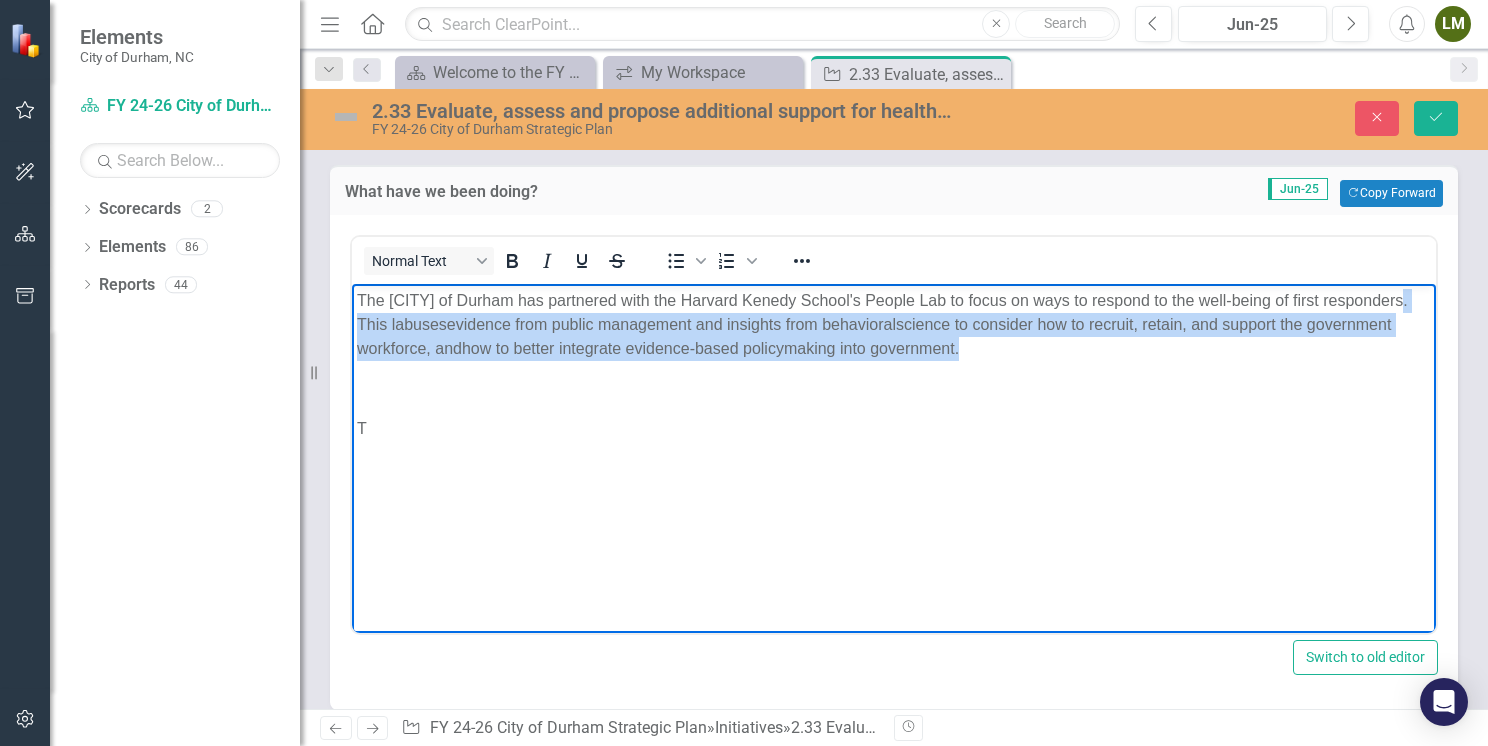 drag, startPoint x: 437, startPoint y: 363, endPoint x: 357, endPoint y: 328, distance: 87.32124 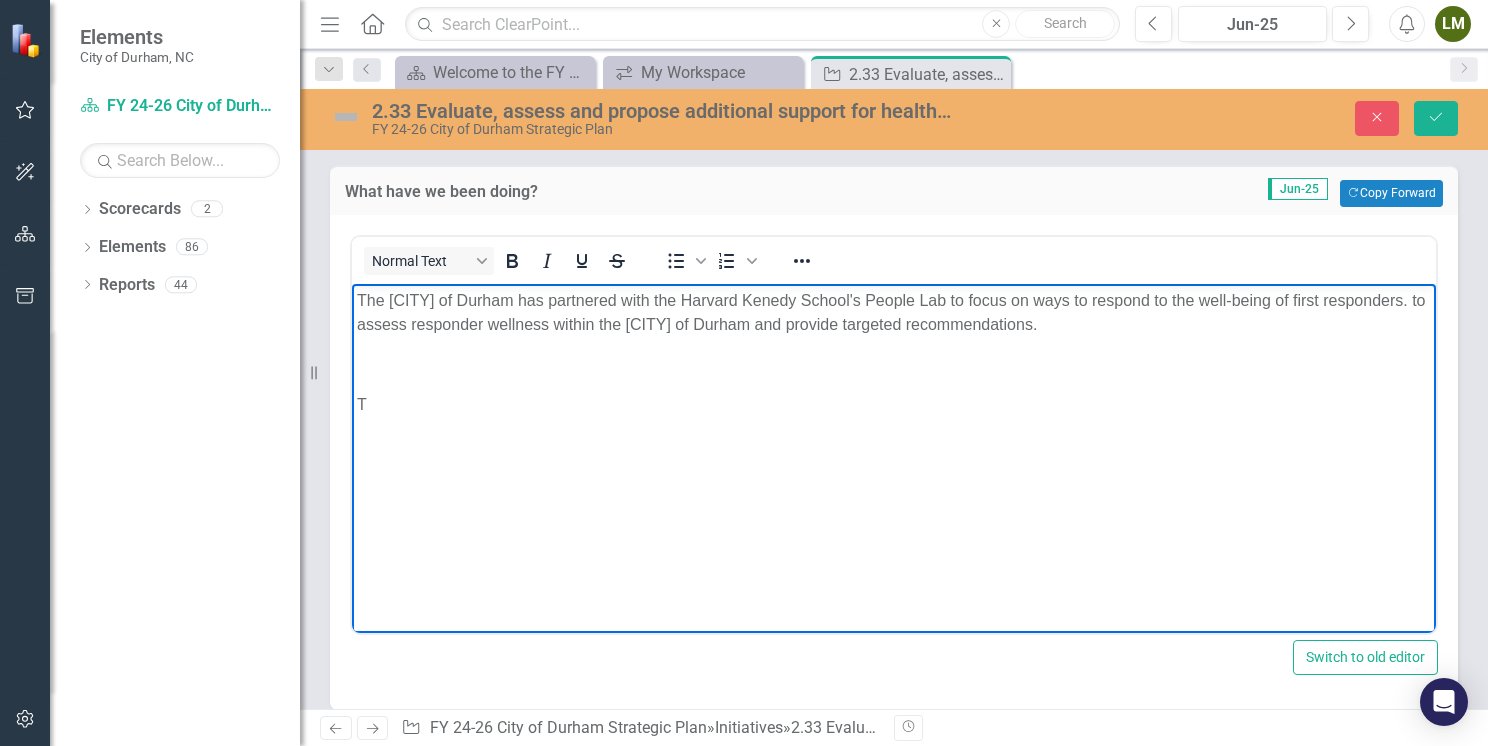 click on "The [CITY] of Durham has partnered with the Harvard Kenedy School's People Lab to focus on ways to respond to the well-being of first responders. to assess responder wellness within the [CITY] of Durham and provide targeted recommendations." at bounding box center [894, 312] 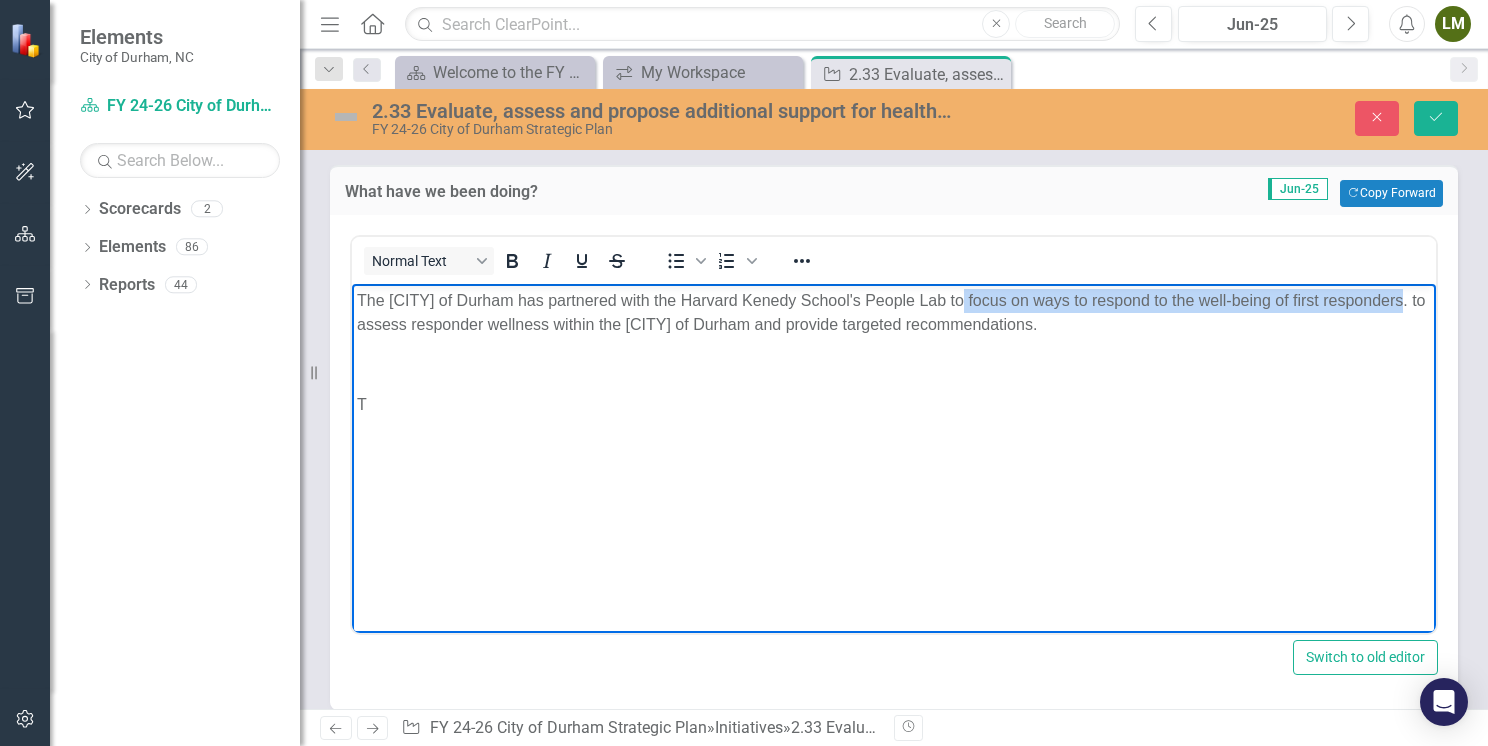 drag, startPoint x: 954, startPoint y: 297, endPoint x: 1395, endPoint y: 304, distance: 441.05554 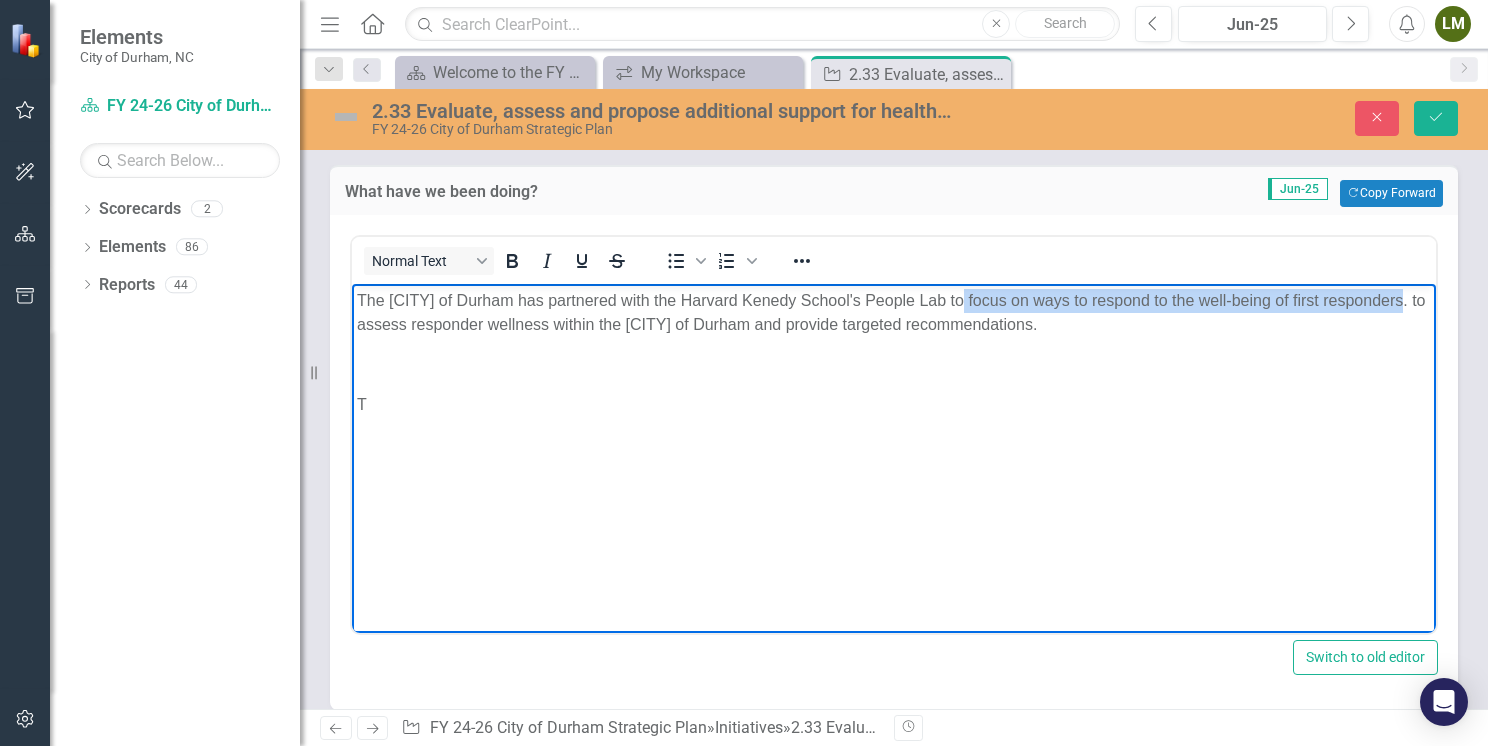 click on "The [CITY] of Durham has partnered with the Harvard Kenedy School's People Lab to focus on ways to respond to the well-being of first responders. to assess responder wellness within the [CITY] of Durham and provide targeted recommendations." at bounding box center (894, 312) 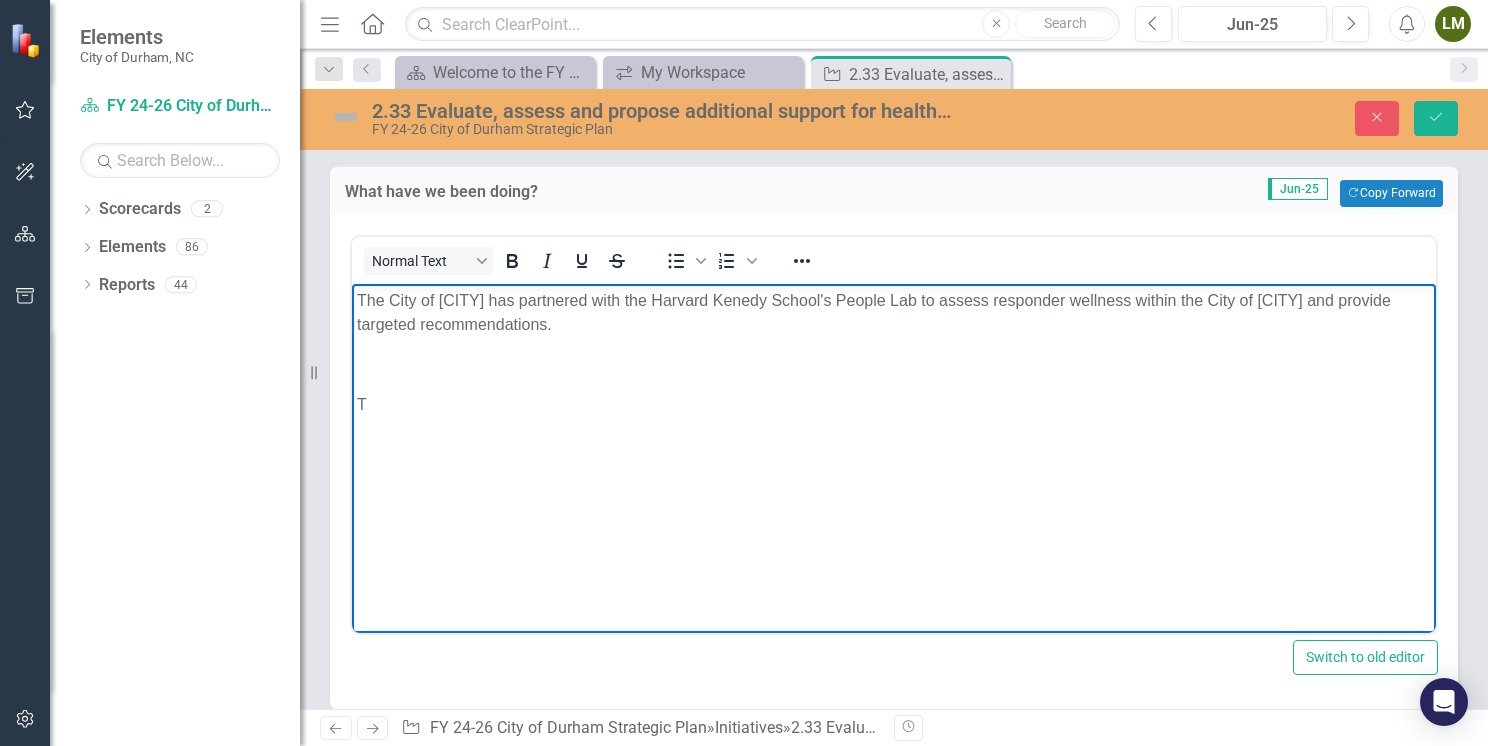 click on "The City of [CITY] has partnered with the Harvard Kenedy School's People Lab to assess responder wellness within the City of [CITY] and provide targeted recommendations." at bounding box center (894, 312) 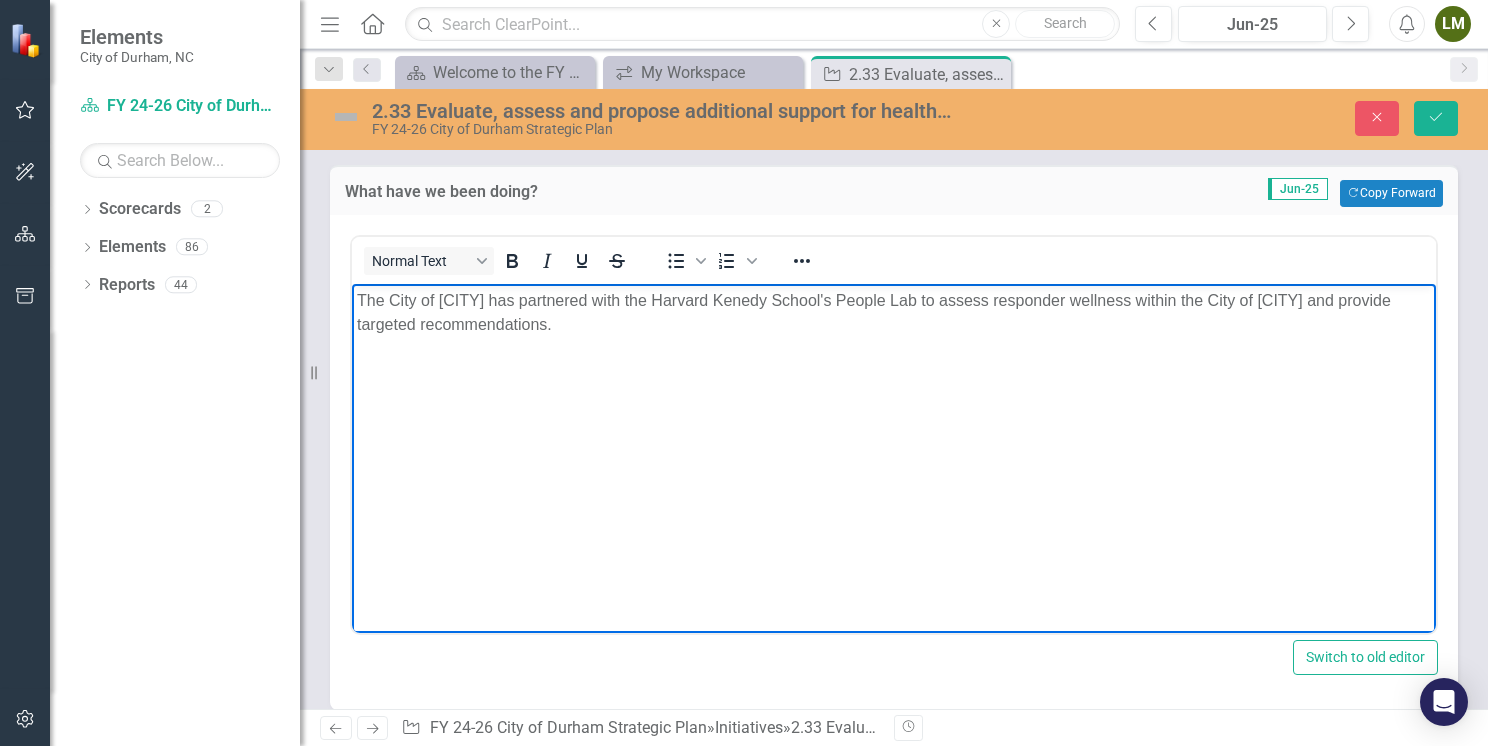 click on "The City of [CITY] has partnered with the [ORGANIZATION] School's [LAB] to assess responder wellness within the City of [CITY] and provide targeted recommendations.  ﻿" at bounding box center [894, 433] 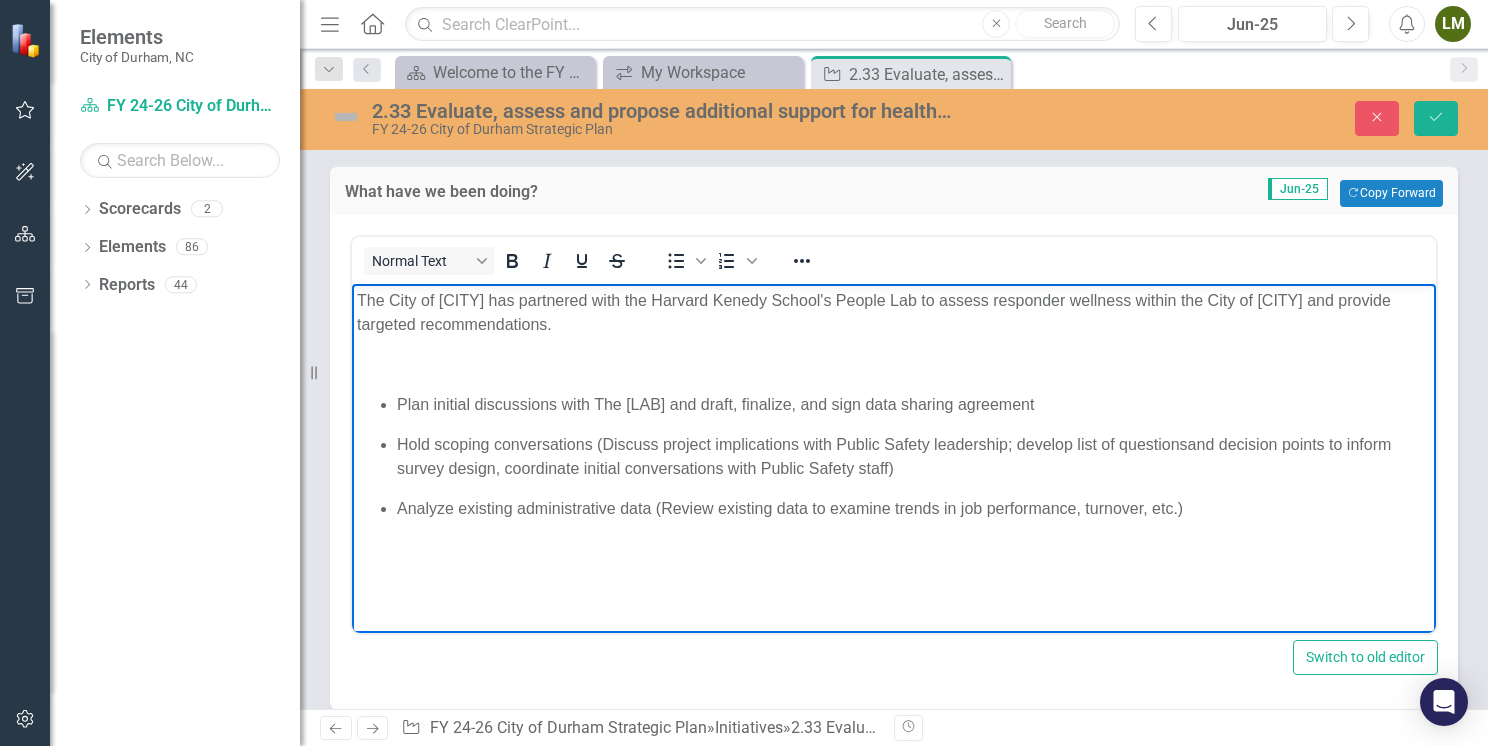 click on "The City of [CITY] has partnered with the [ORGANIZATION]'s [ORGANIZATION] to assess responder wellness within the City of [CITY] and provide targeted recommendations.  Plan initial discussions with [ORGANIZATION] and draft, finalize, and sign data sharing agreement  ​ Hold scoping conversations (Discuss project implications with Public Safety leadership; develop list of questions  and decision points to inform survey design, coordinate initial conversations with Public Safety staff)  ​ Analyze existing administrative data (Review existing data to examine trends in job performance, turnover, etc.)" at bounding box center [894, 433] 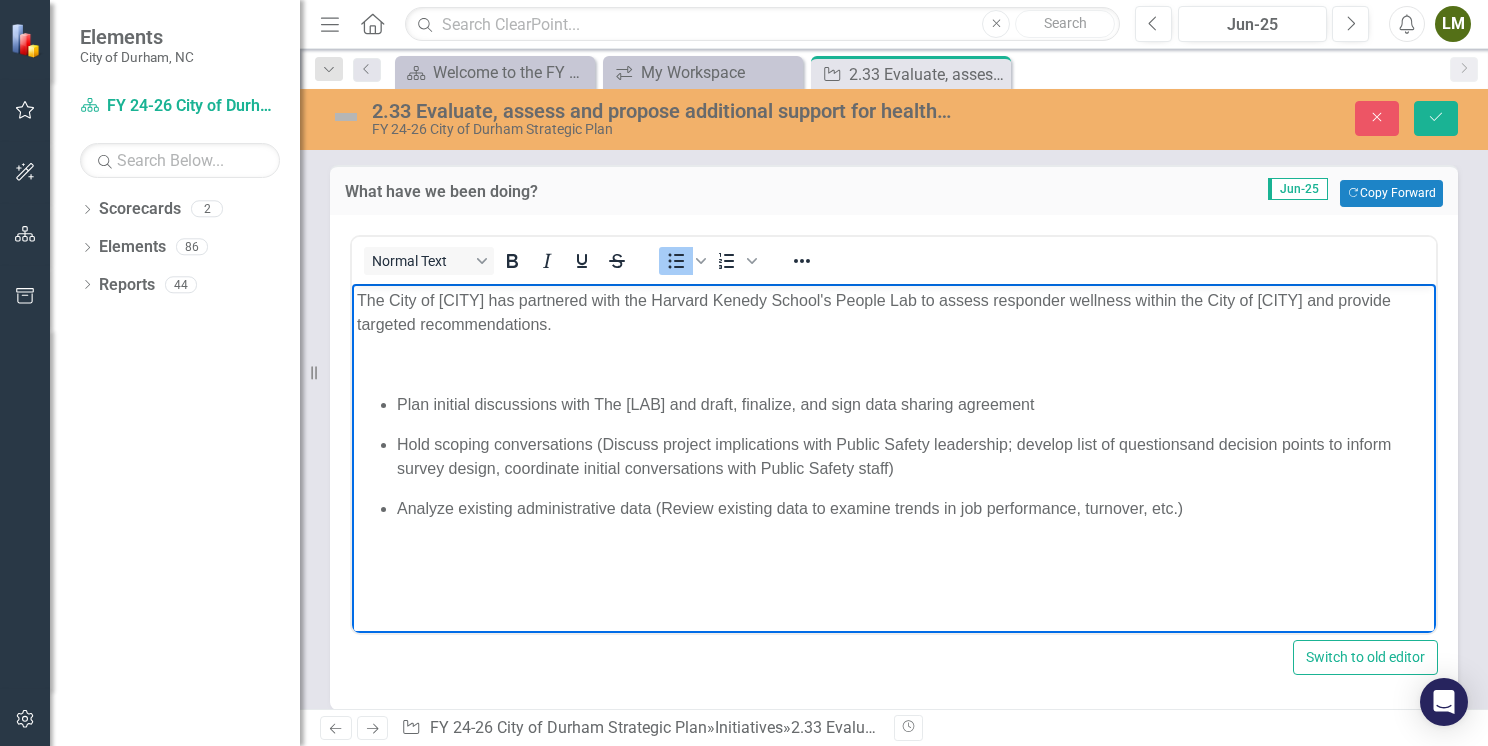 click on "Plan initial discussions with [ORGANIZATION] and draft, finalize, and sign data sharing agreement  ​ Hold scoping conversations (Discuss project implications with Public Safety leadership; develop list of questions  and decision points to inform survey design, coordinate initial conversations with Public Safety staff)  ​ Analyze existing administrative data (Review existing data to examine trends in job performance, turnover, etc.)" at bounding box center (894, 456) 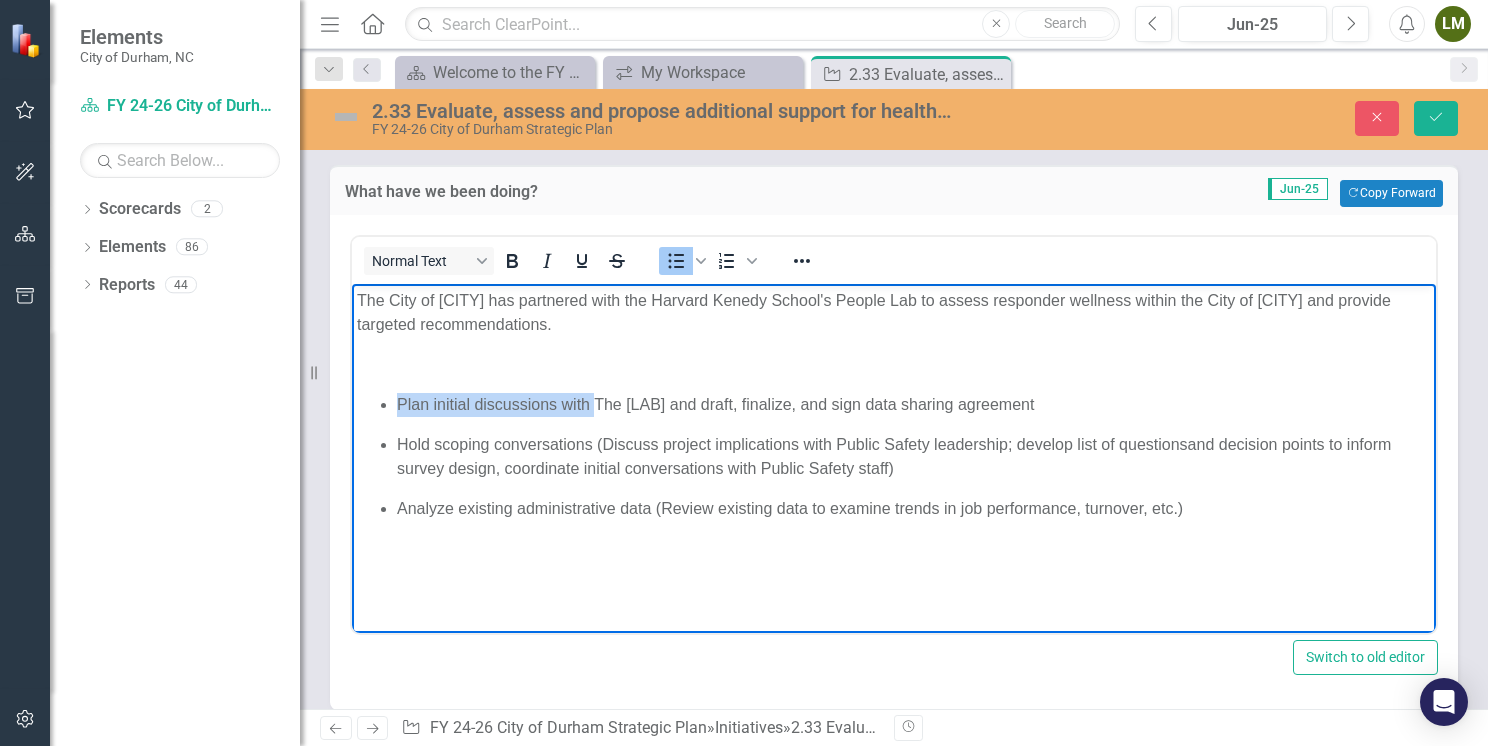 drag, startPoint x: 394, startPoint y: 404, endPoint x: 598, endPoint y: 404, distance: 204 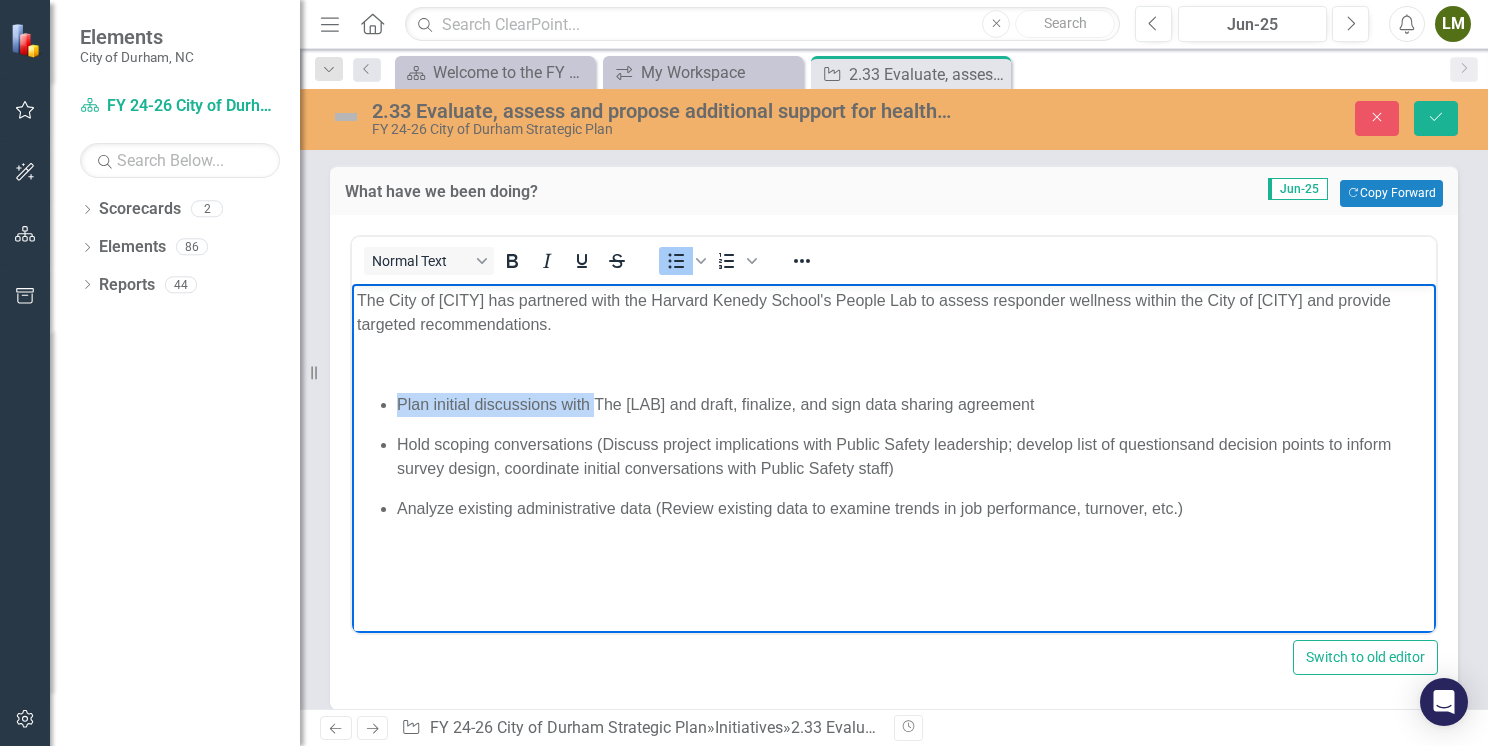 click on "Plan initial discussions with [ORGANIZATION] and draft, finalize, and sign data sharing agreement  ​ Hold scoping conversations (Discuss project implications with Public Safety leadership; develop list of questions  and decision points to inform survey design, coordinate initial conversations with Public Safety staff)  ​ Analyze existing administrative data (Review existing data to examine trends in job performance, turnover, etc.)" at bounding box center [894, 456] 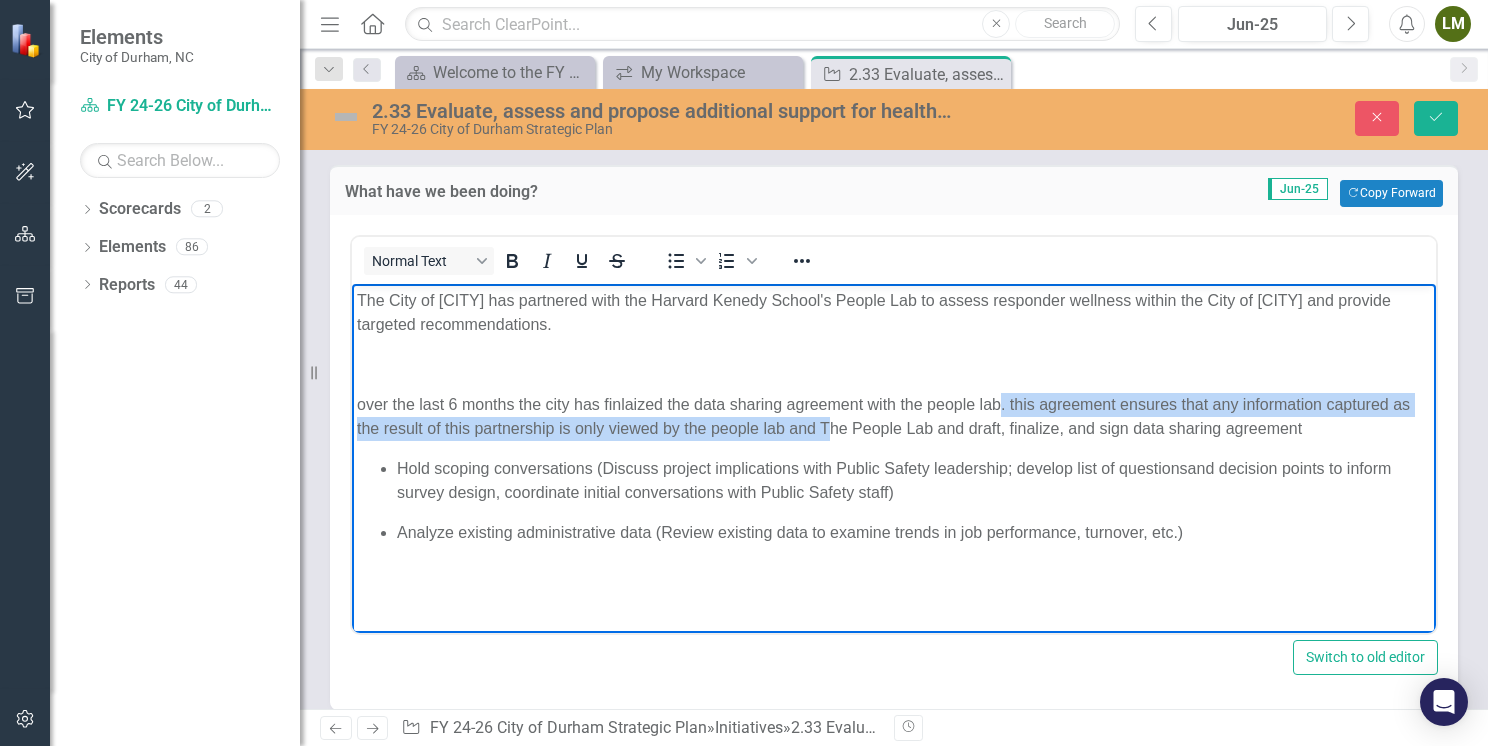 drag, startPoint x: 826, startPoint y: 423, endPoint x: 1002, endPoint y: 392, distance: 178.70926 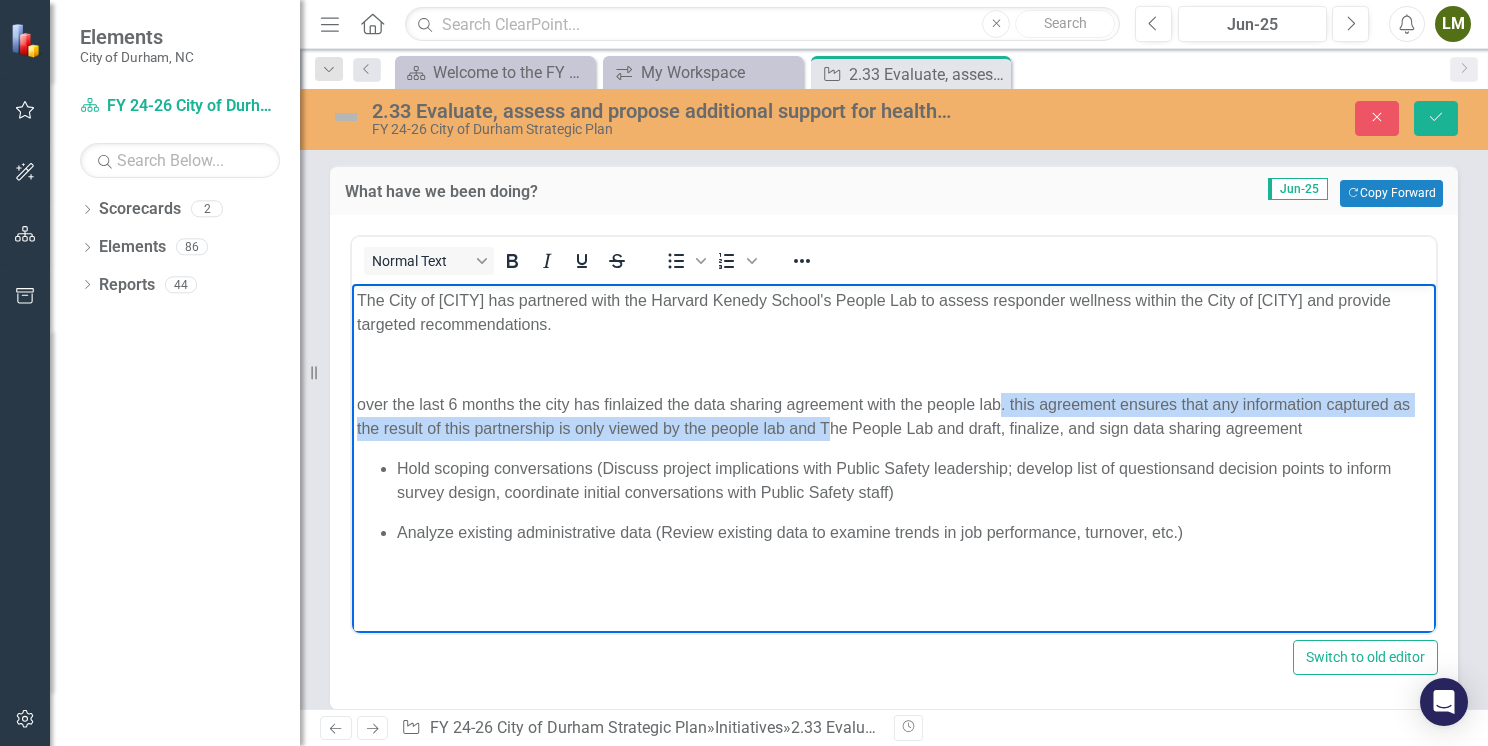 click on "over the last 6 months the city has finlaized the data sharing agreement with the [LAB]. this agreement ensures that any information captured as the result of this partnership is only viewed by the [LAB] and The [LAB] and draft, finalize, and sign data sharing agreement  ​" at bounding box center [894, 416] 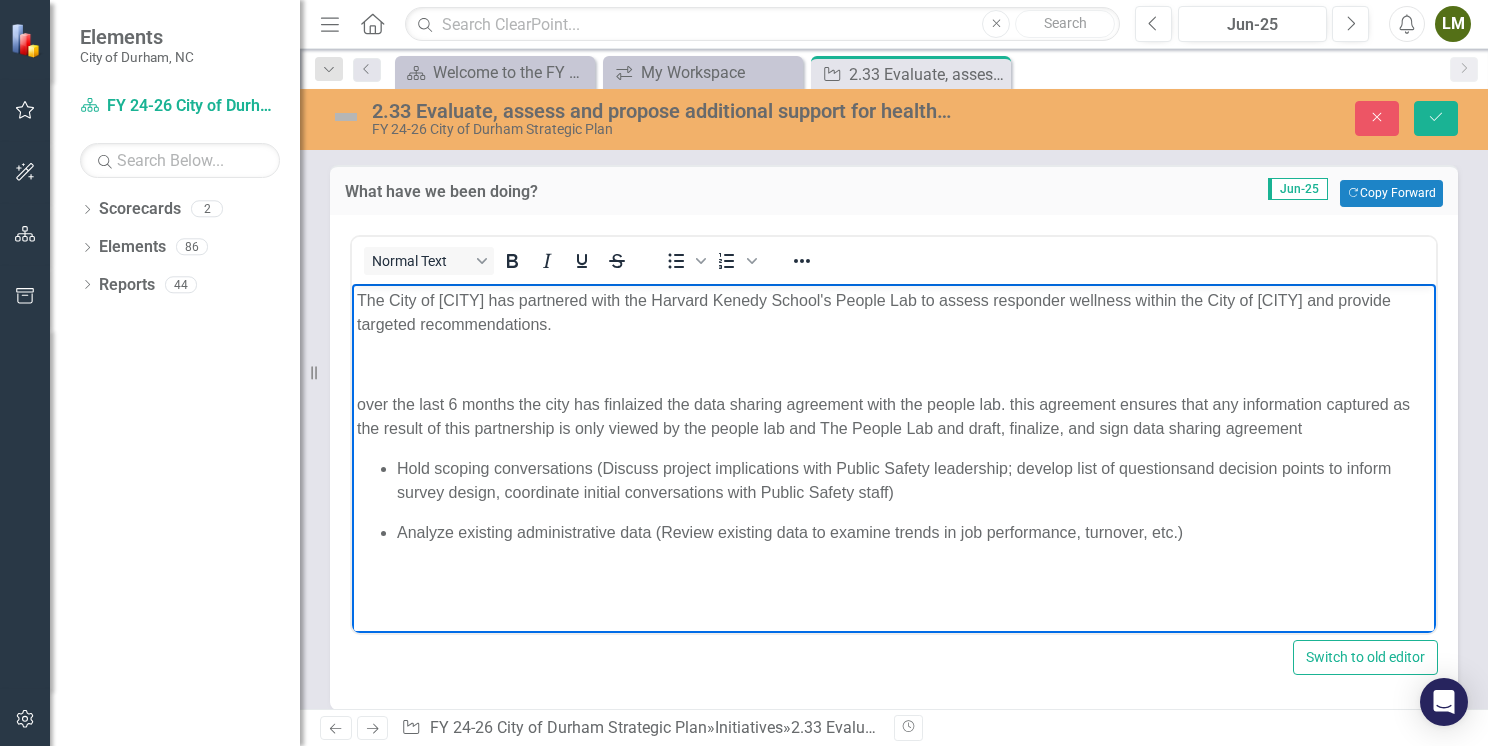 click on "over the last 6 months the city has finlaized the data sharing agreement with the people lab. this agreement ensures that any information captured as the result of this partnership is only viewed by the people lab and The People Lab and draft, finalize, and sign data sharing agreement" at bounding box center [883, 415] 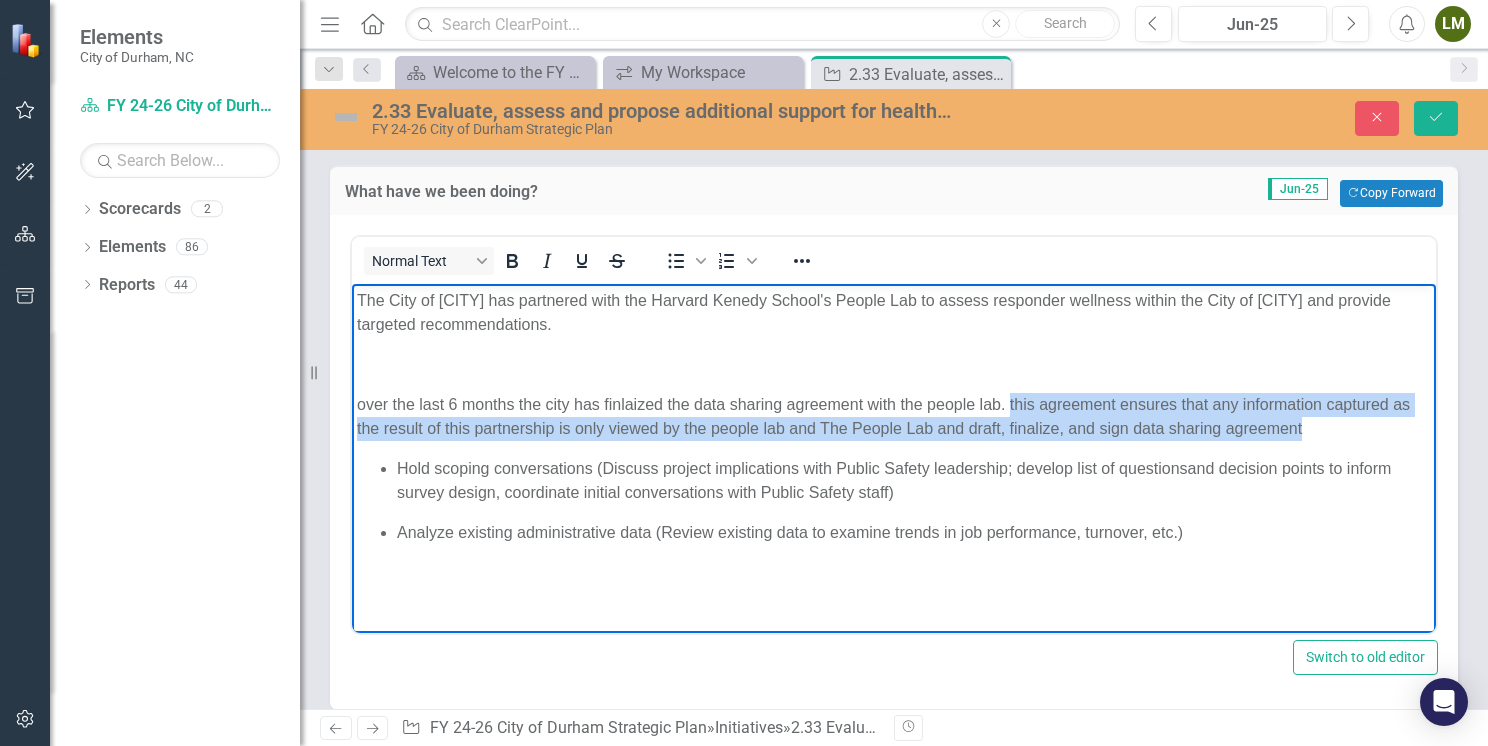 drag, startPoint x: 1182, startPoint y: 436, endPoint x: 1011, endPoint y: 403, distance: 174.1551 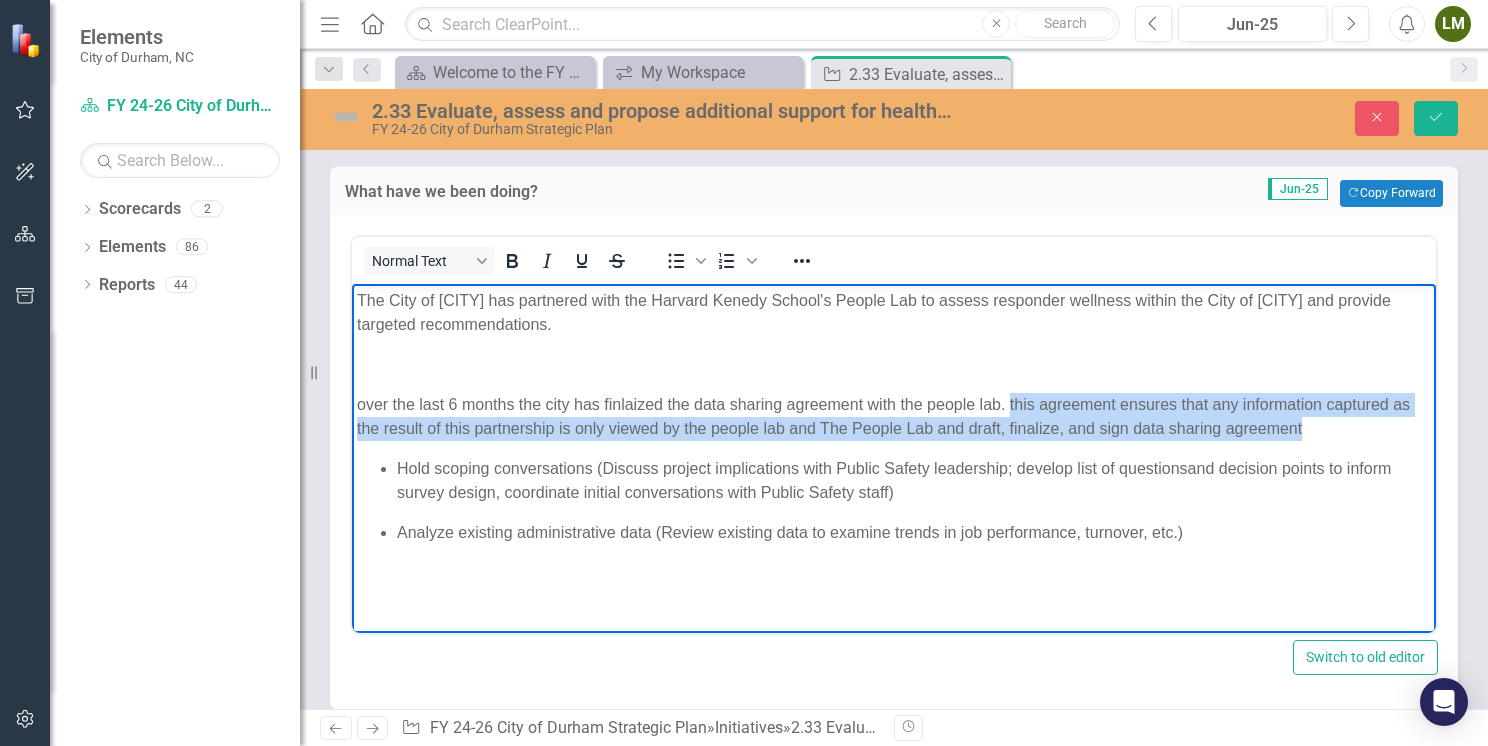 click on "The City of [CITY] has partnered with the Harvard Kenedy School's People Lab to assess responder wellness within the City of [CITY] and provide targeted recommendations.  over the last 6 months the city has finlaized the data sharing agreement with the people lab. this agreement ensures that any information captured as the result of this partnership is only viewed by the people lab and The People Lab and draft, finalize, and sign data sharing agreement  ​ Hold scoping conversations (Discuss project implications with Public Safety leadership; develop list of questions  and decision points to inform survey design, coordinate initial conversations with Public Safety staff)  ​ Analyze existing administrative data (Review existing data to examine trends in job performance, turnover, etc.)" at bounding box center [894, 433] 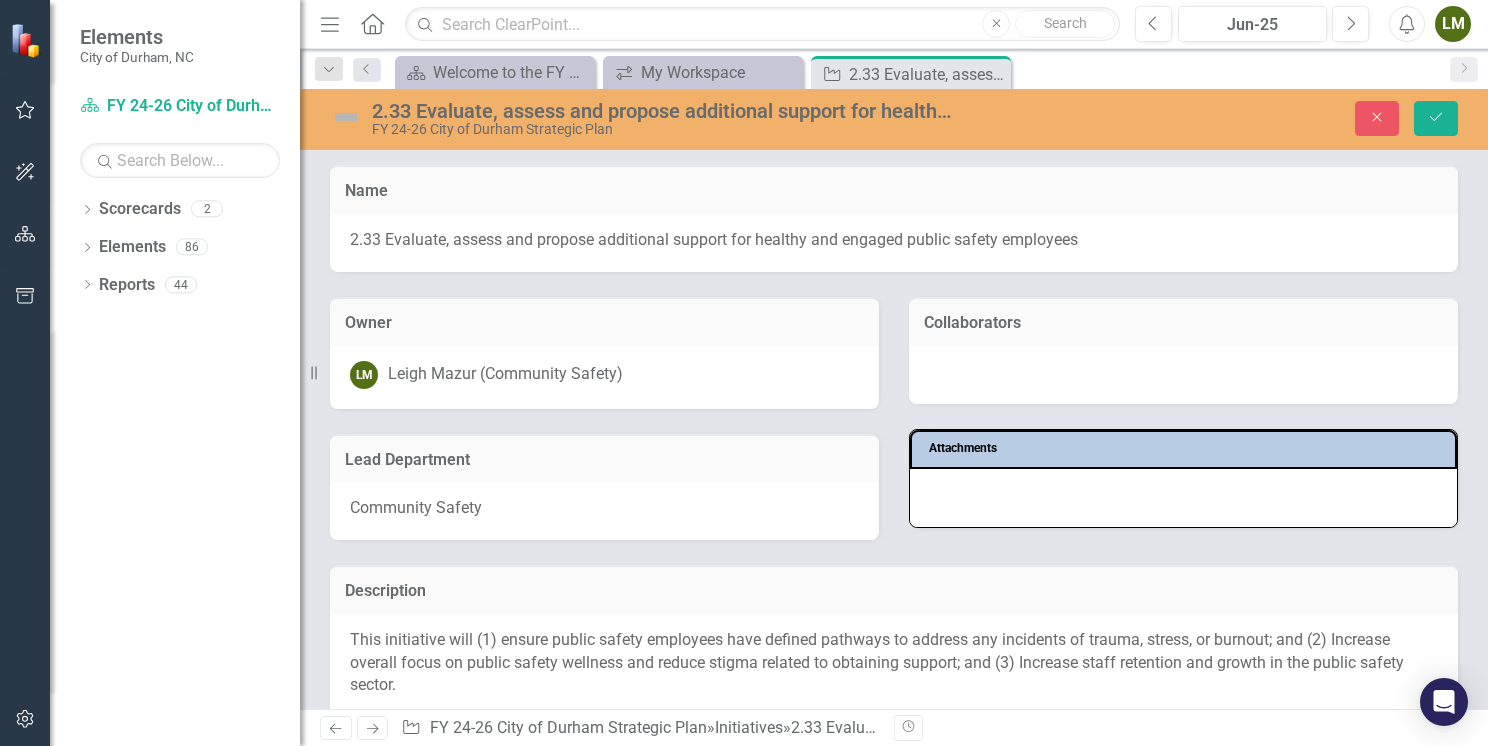 scroll, scrollTop: 0, scrollLeft: 0, axis: both 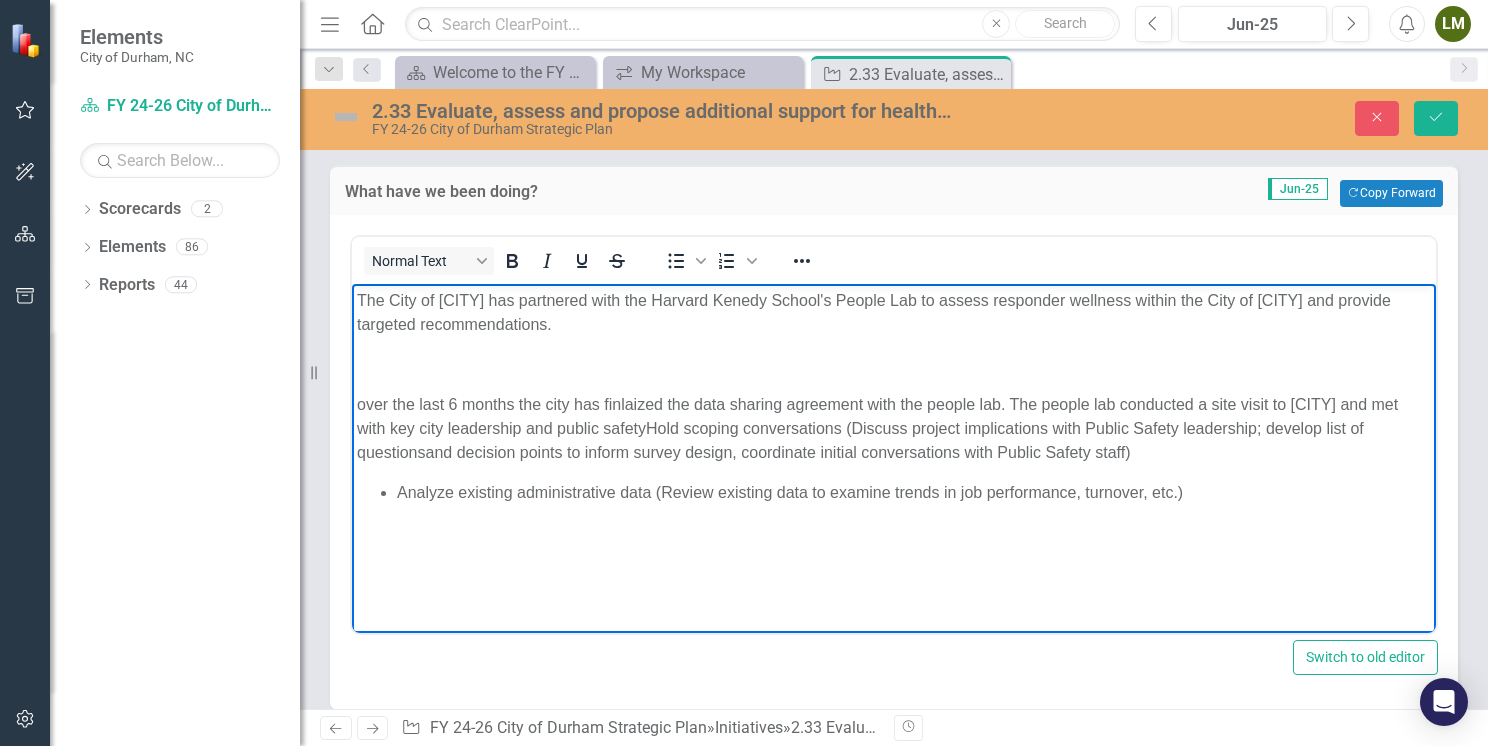 type 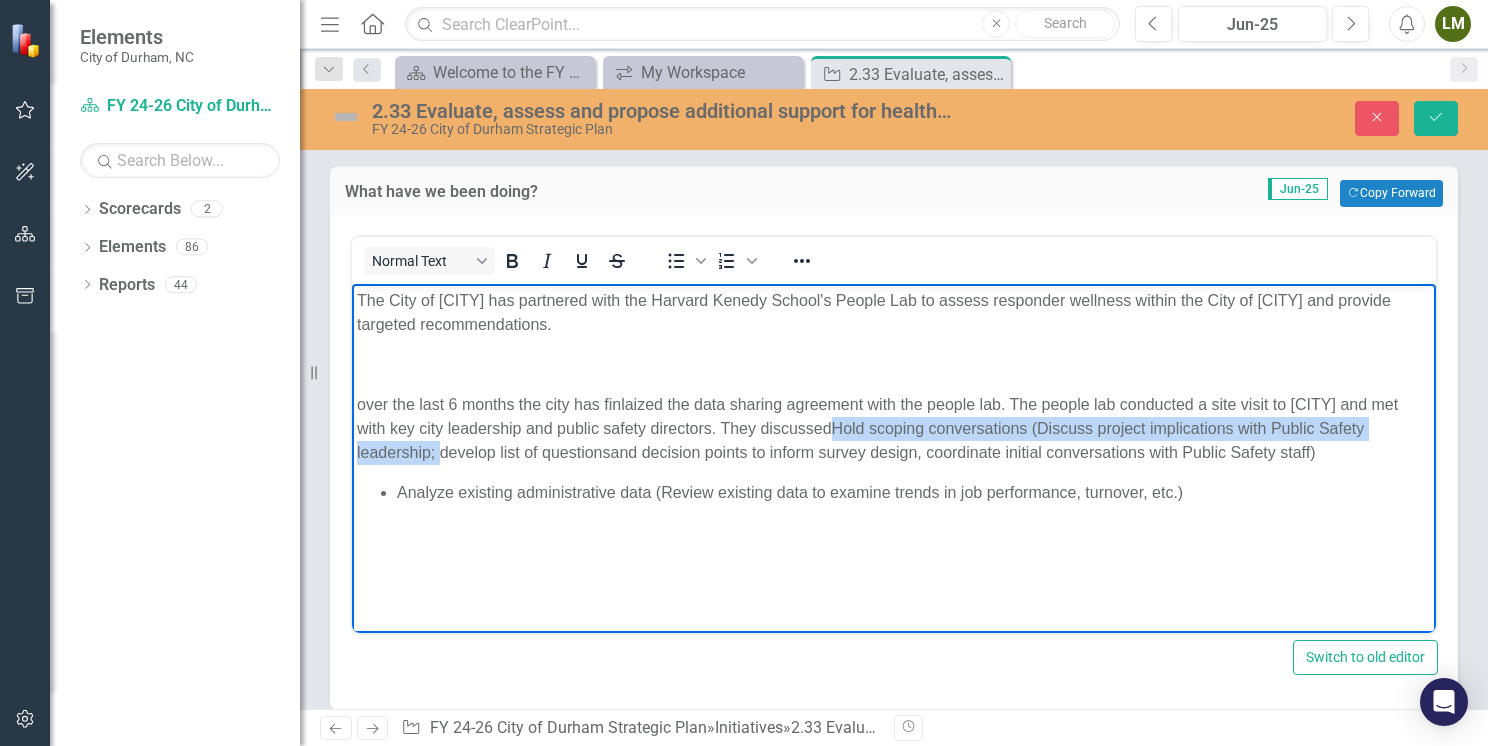 drag, startPoint x: 836, startPoint y: 425, endPoint x: 438, endPoint y: 445, distance: 398.5022 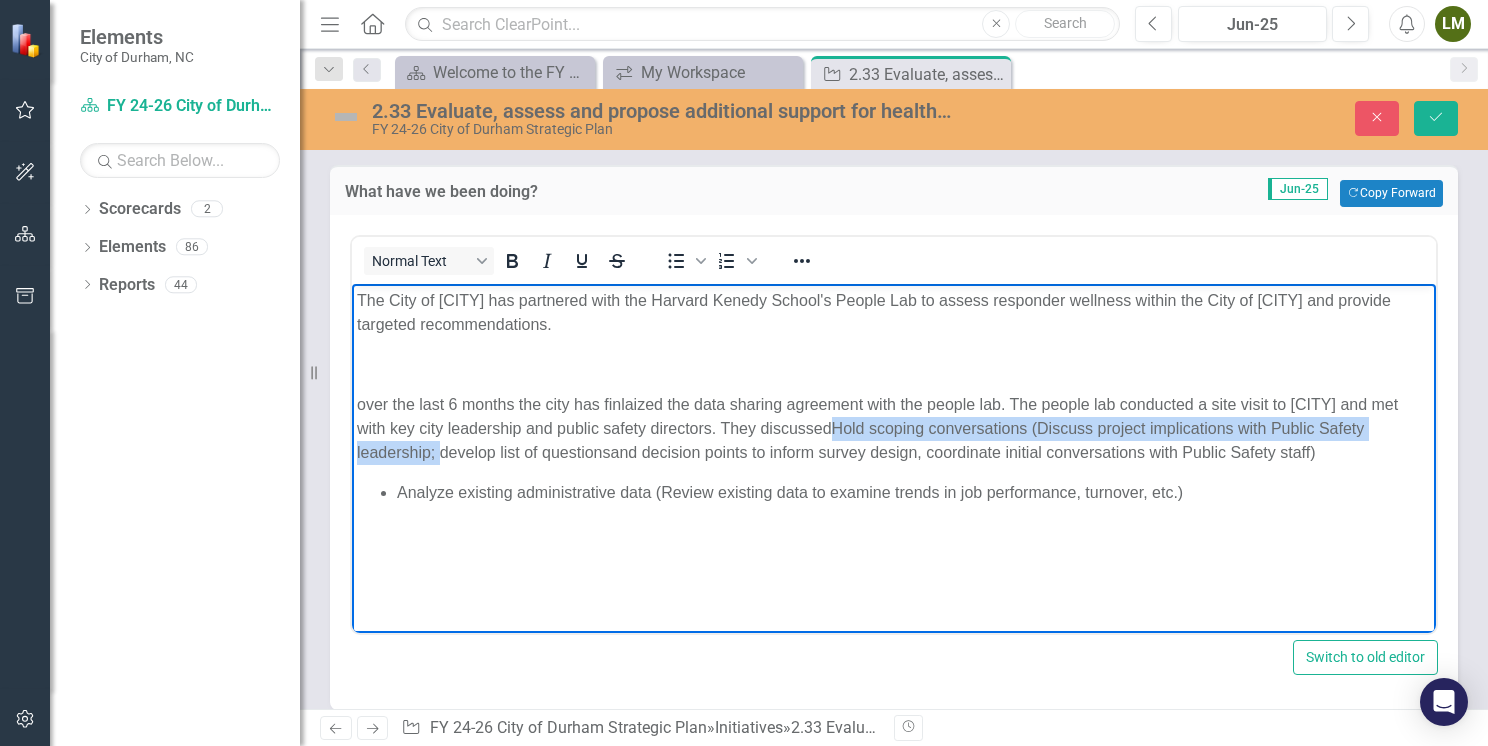 click on "Hold scoping conversations (Discuss project implications with Public Safety leadership; develop list of questions" at bounding box center [860, 439] 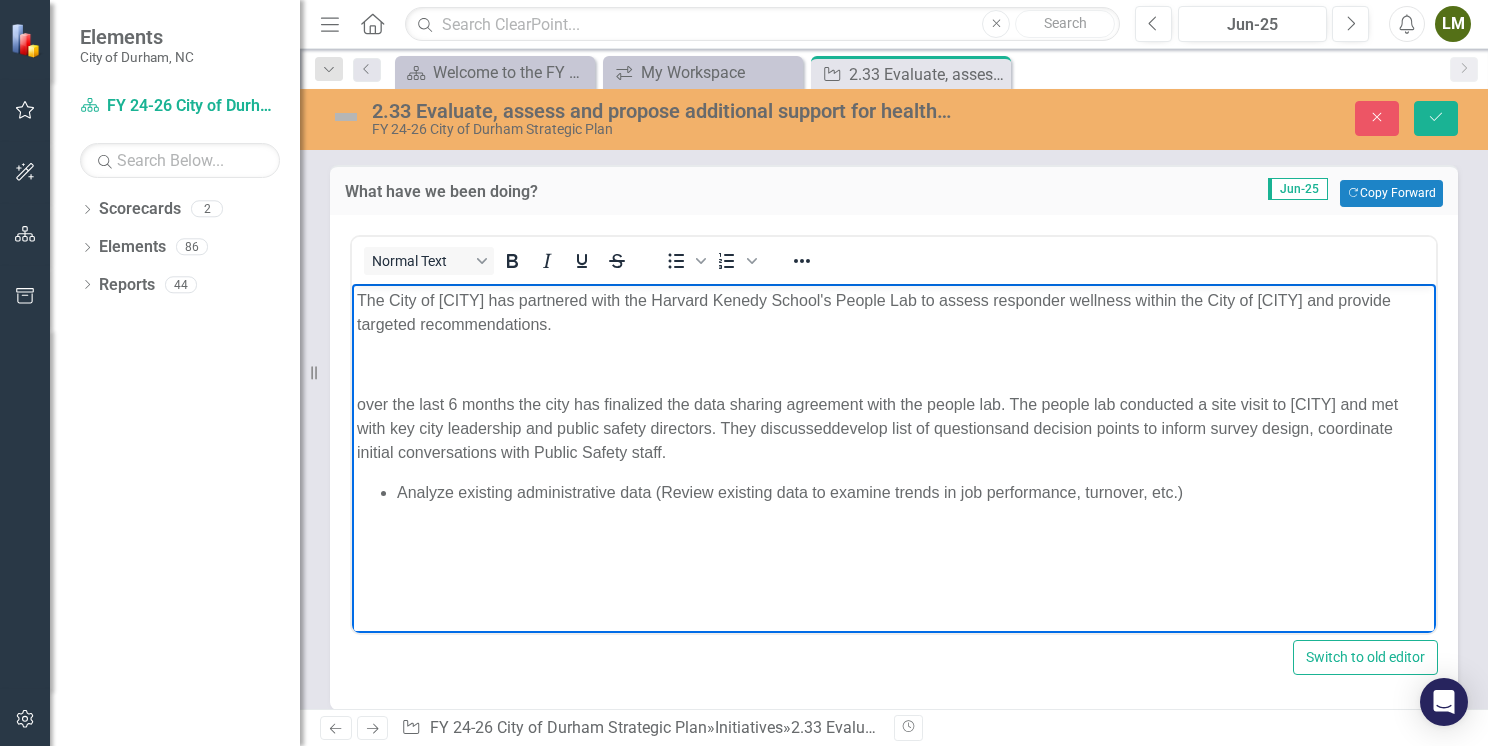 click on "over the last 6 months the city has finalized the data sharing agreement with the people lab. The people lab conducted a site visit to Durham and met with key city leadership and public safety directors. They discussed" at bounding box center (877, 415) 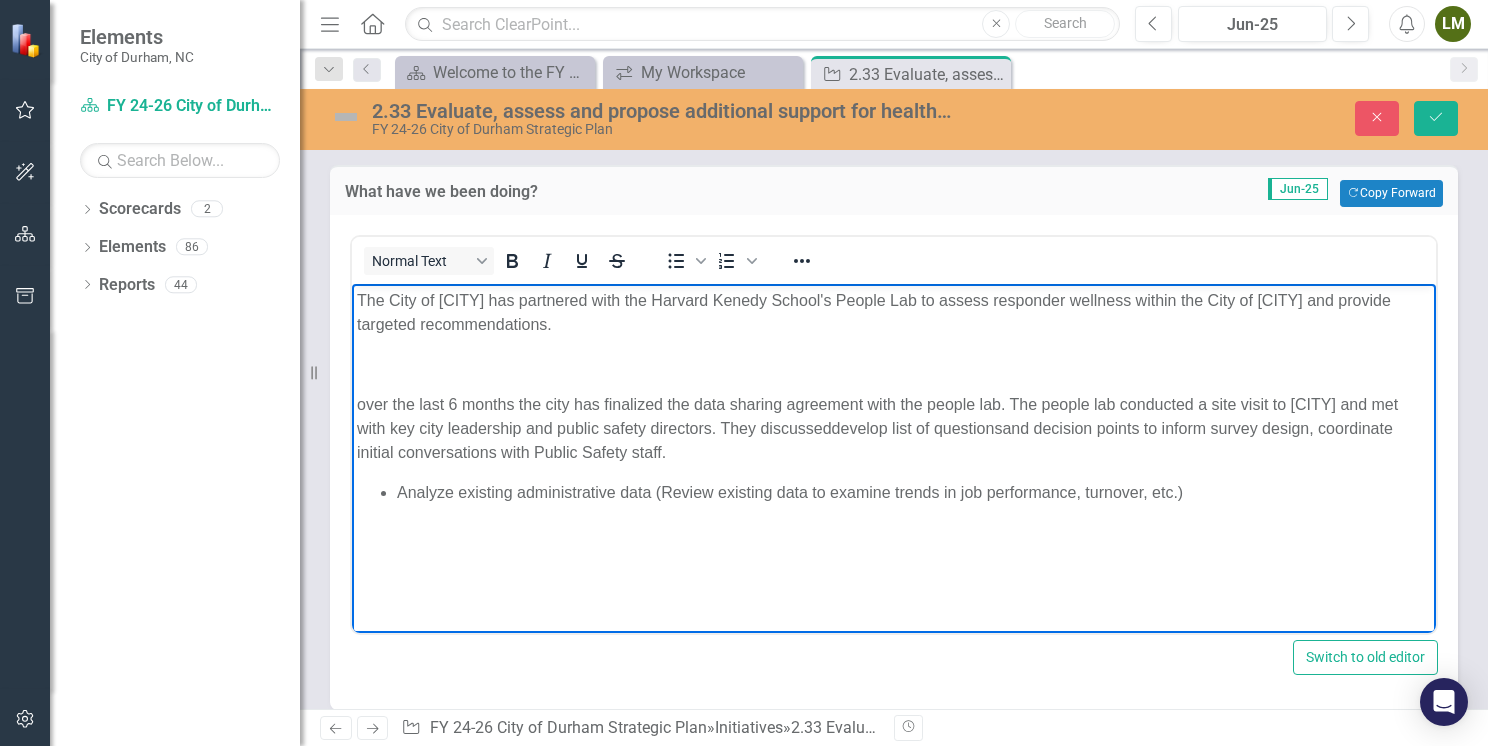 click on "over the last 6 months the city has finalized the data sharing agreement with the people lab. The people lab conducted a site visit to Durham and met with key city leadership and public safety directors. They discussed" at bounding box center [877, 415] 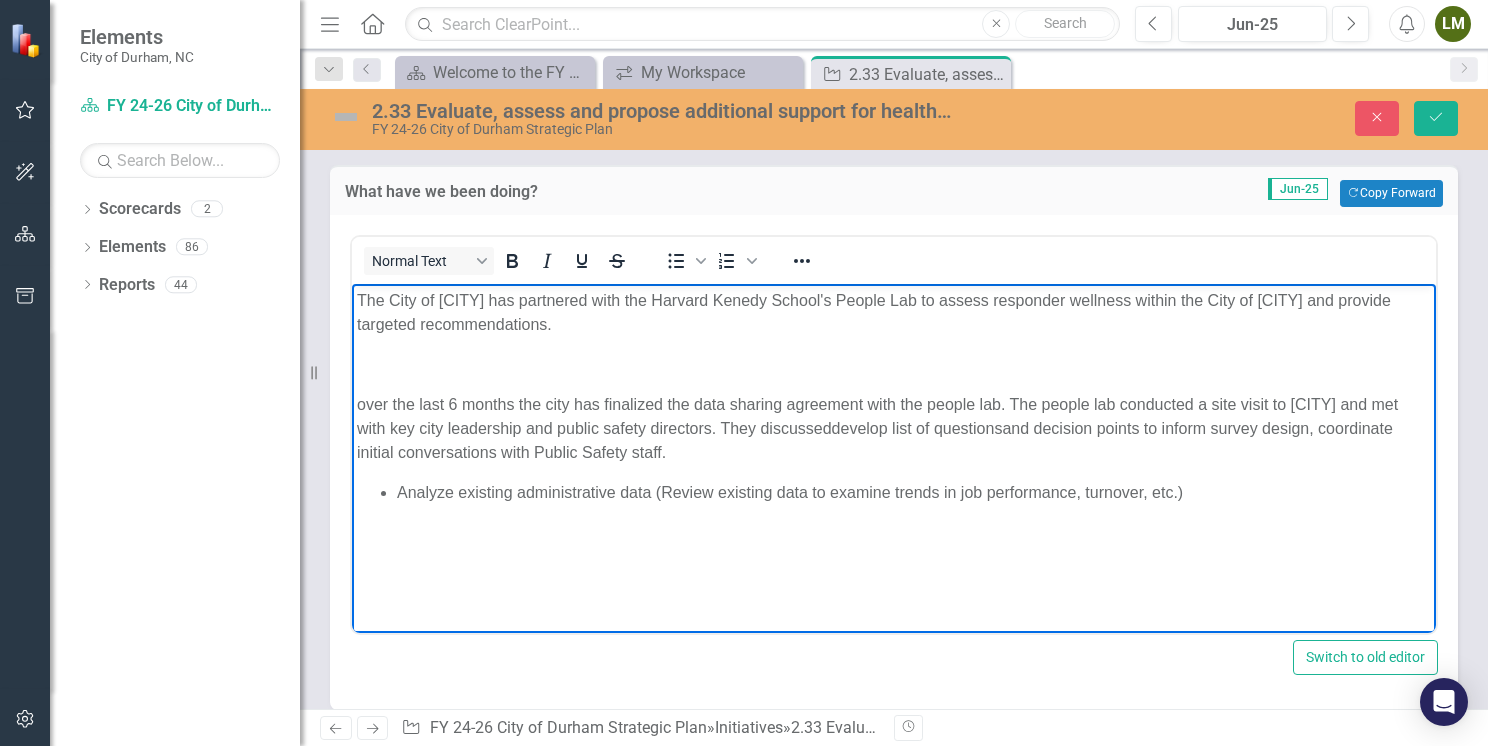 click on "over the last 6 months the city has finalized the data sharing agreement with the people lab. The people lab conducted a site visit to Durham and met with key city leadership and public safety directors. They discussed" at bounding box center [877, 415] 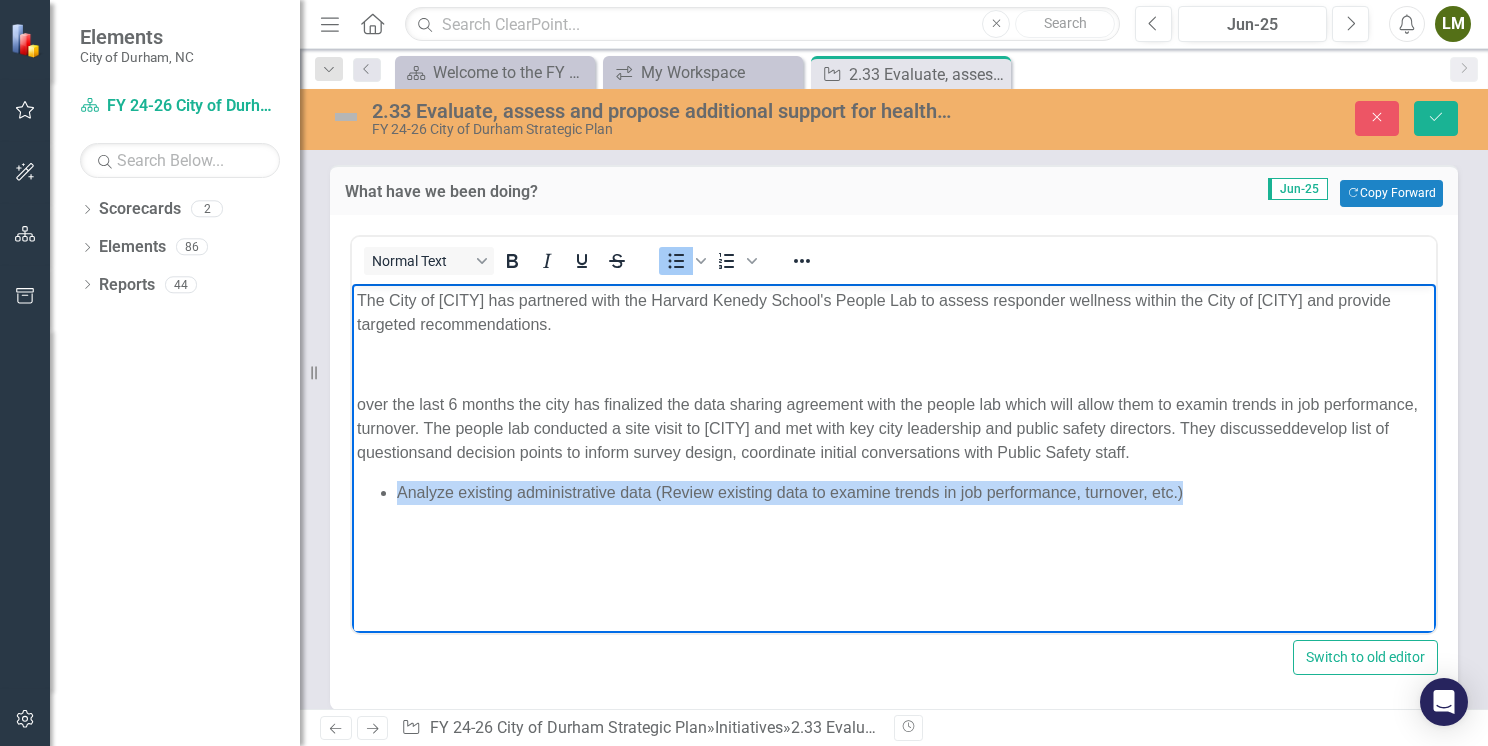 drag, startPoint x: 1254, startPoint y: 499, endPoint x: 374, endPoint y: 500, distance: 880.00055 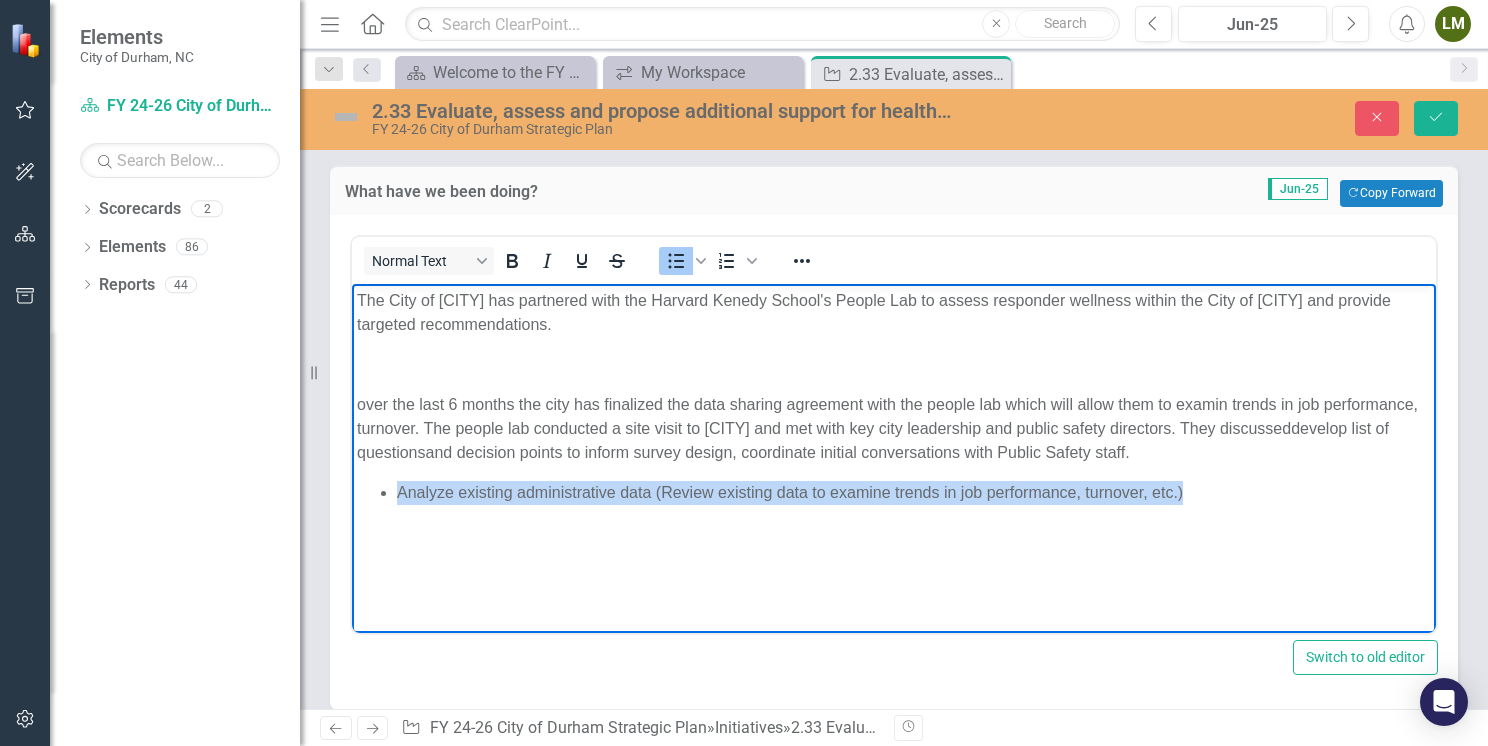click on "Analyze existing administrative data (Review existing data to examine trends in job performance, turnover, etc.)" at bounding box center [894, 492] 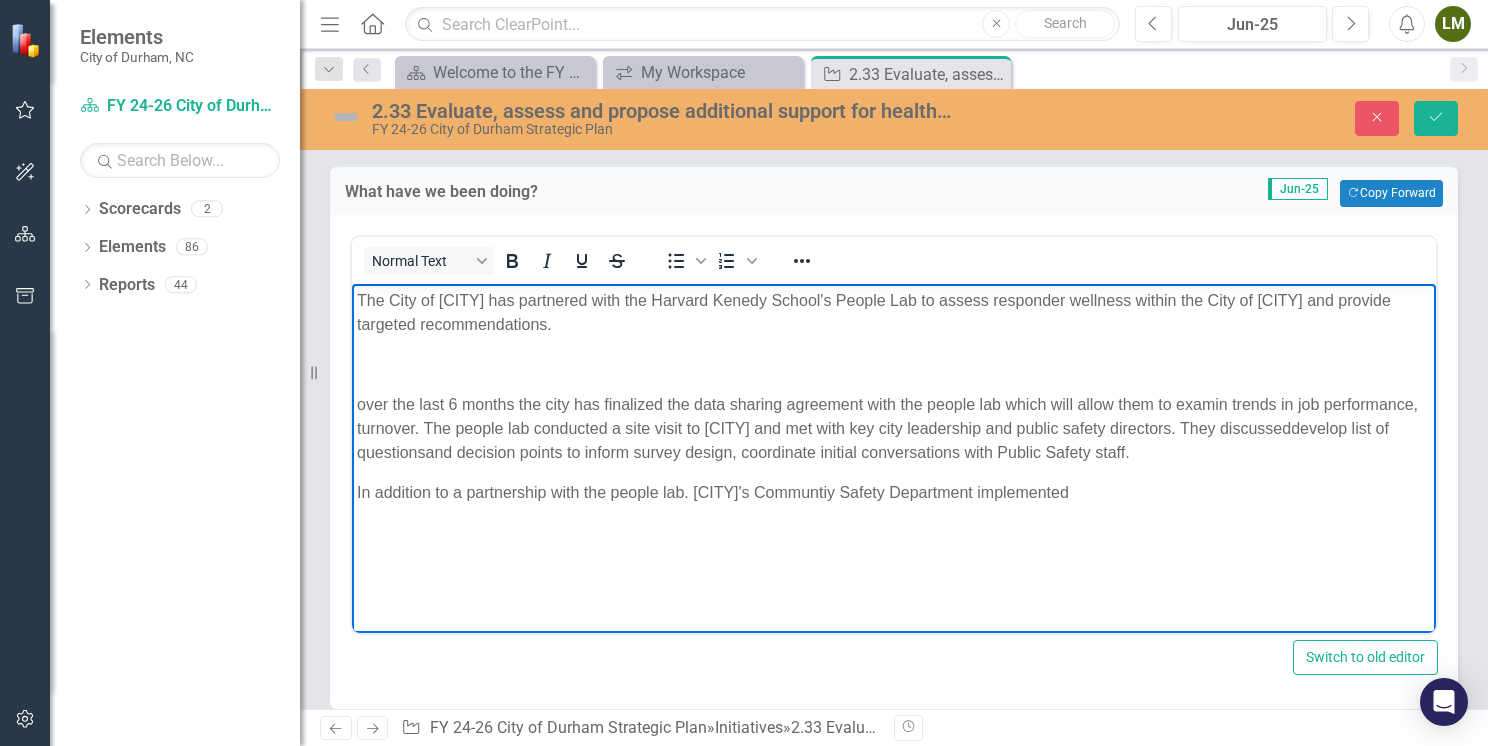click on "The City of Durham has partnered with the Harvard Kenedy School's People Lab to assess responder wellness within the City of Durham and provide targeted recommendations.  over the last 6 months the city has finalized the data sharing agreement with the people lab which will allow them to examin trends in job performance, turnover. The people lab conducted a site visit to Durham and met with key city leadership and public safety directors. They discussed  develop list of questions  and decision points to inform survey design, coordinate initial conversations with Public Safety staff.  ​ In addition to a partnership with the people lab. Durham's Communtiy Safety Department implemented" at bounding box center (894, 433) 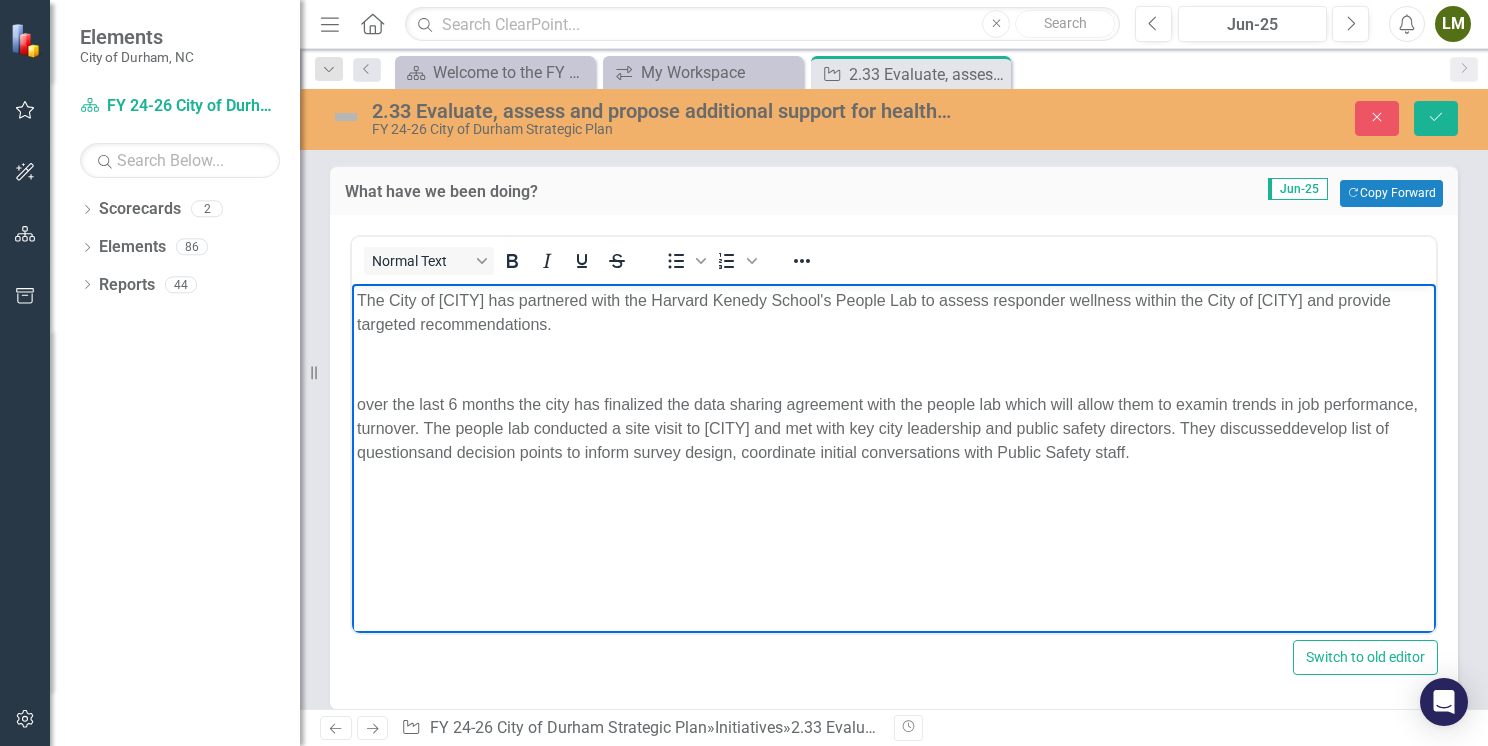 click on "and decision points to inform survey design, coordinate initial conversations with Public Safety staff." at bounding box center (778, 451) 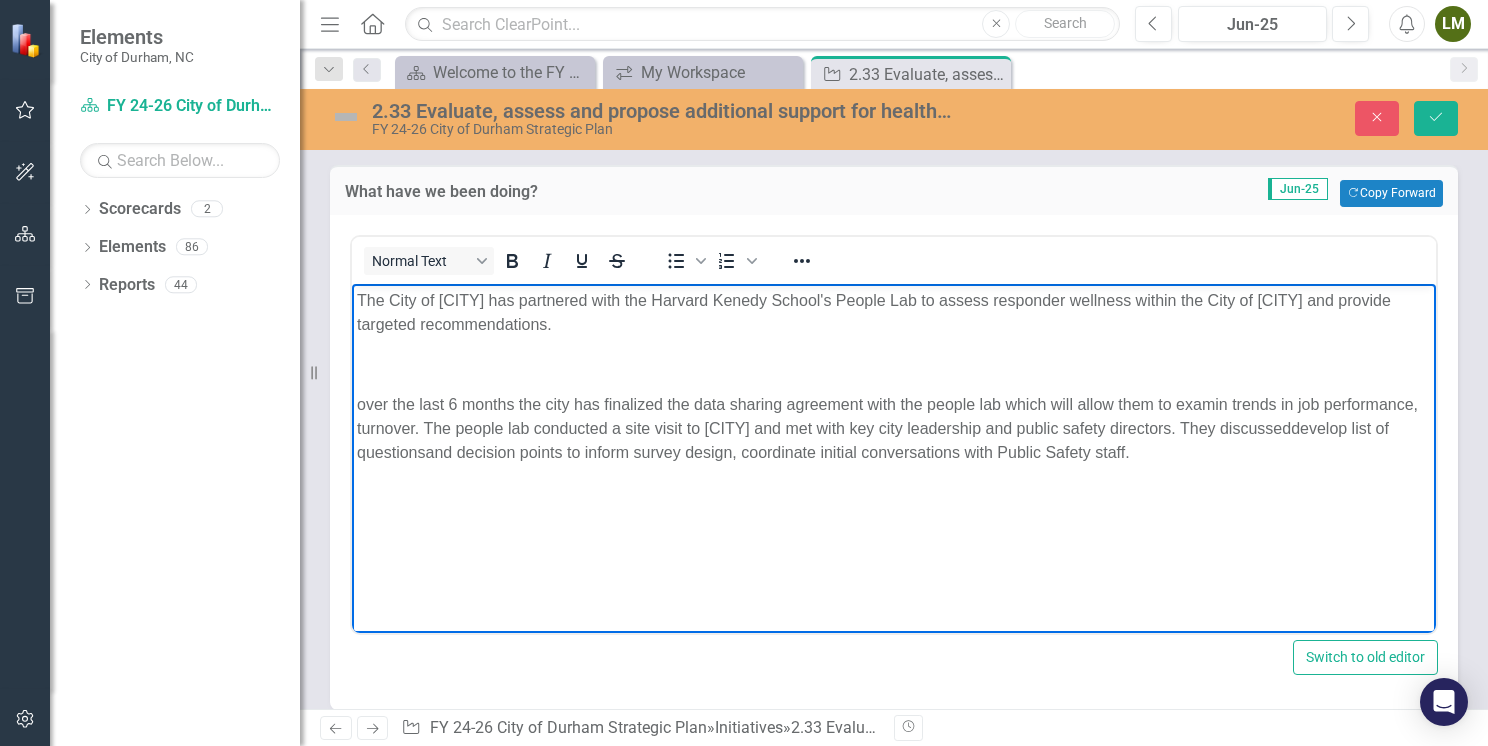 drag, startPoint x: 1214, startPoint y: 472, endPoint x: 663, endPoint y: 537, distance: 554.8207 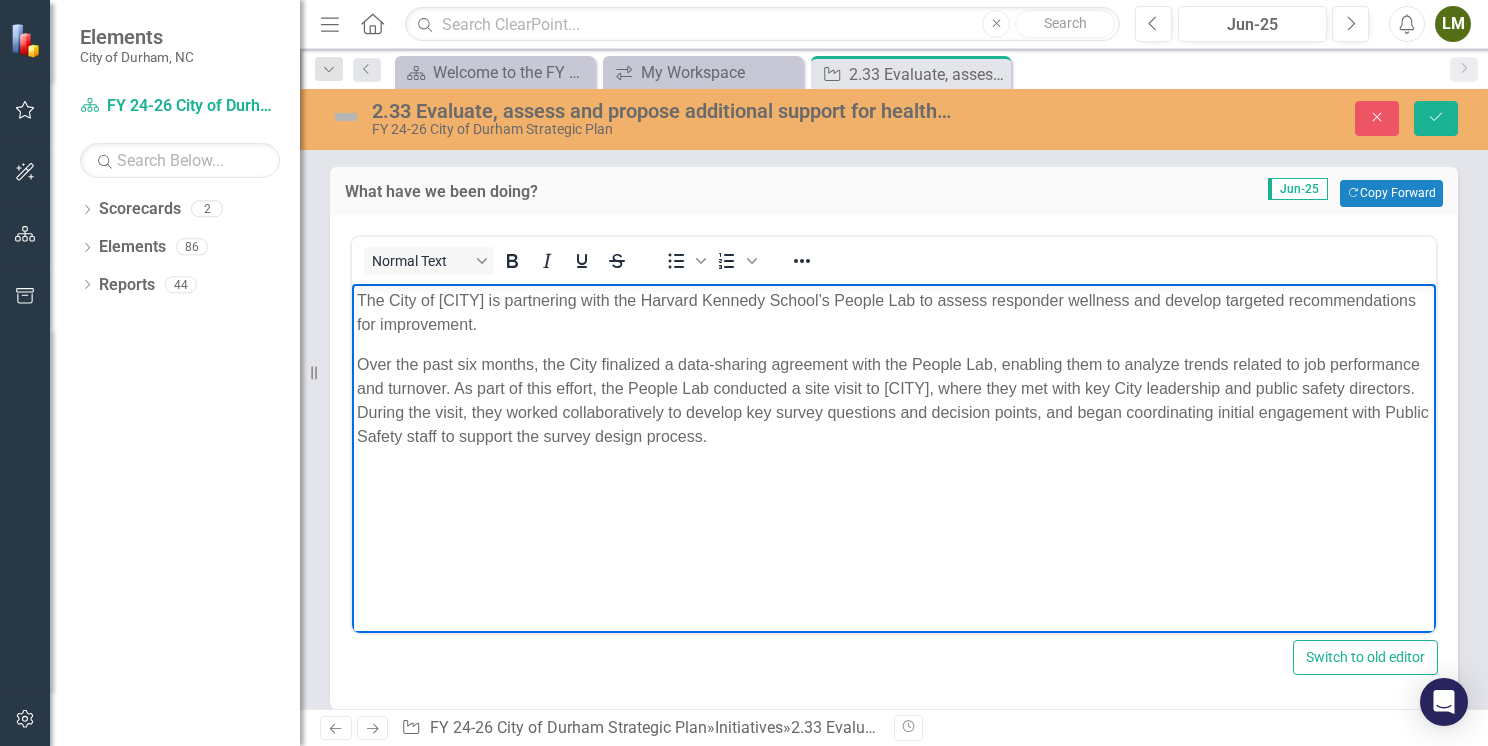 click on "The City of Durham is partnering with the Harvard Kennedy School’s People Lab to assess responder wellness and develop targeted recommendations for improvement." at bounding box center [894, 312] 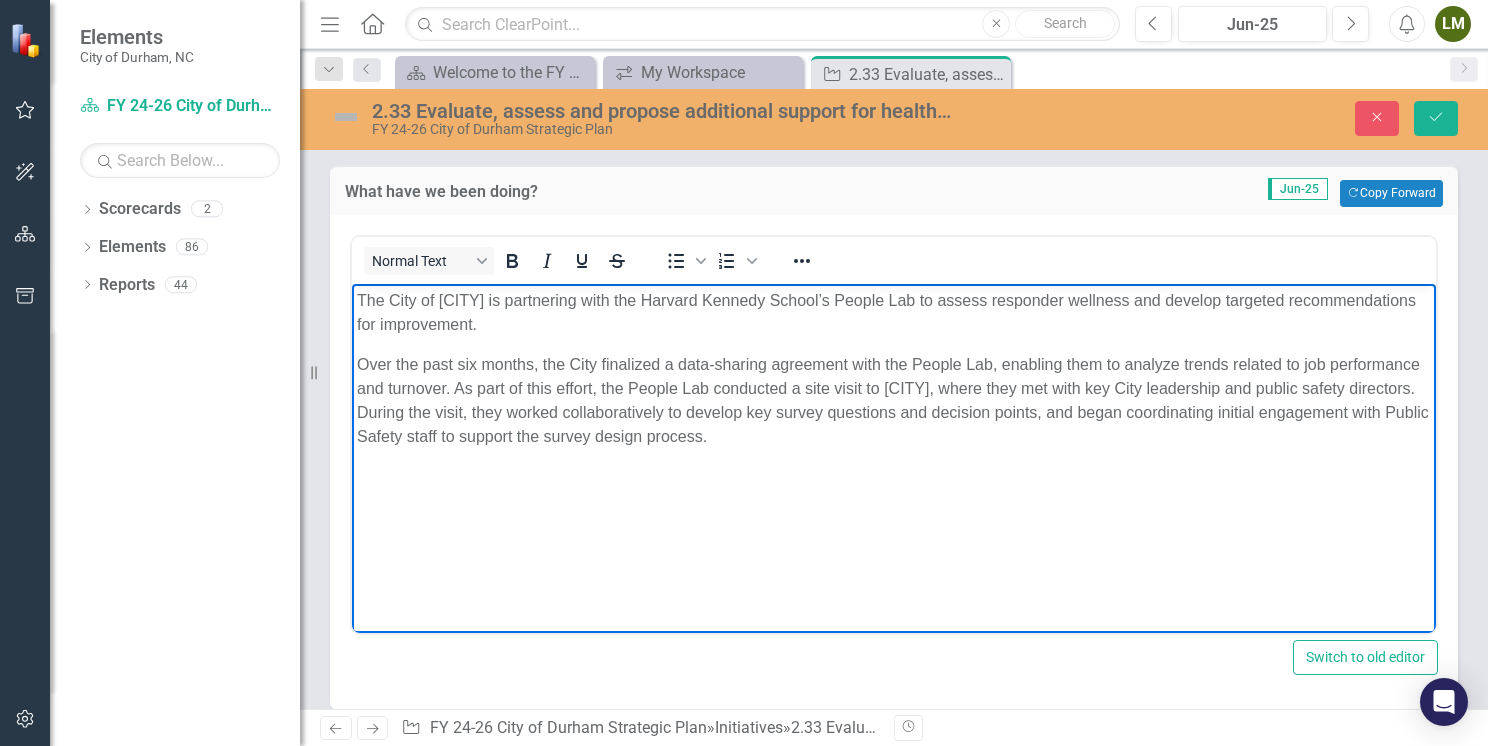 click on "The City of Durham is partnering with the Harvard Kennedy School’s People Lab to assess responder wellness and develop targeted recommendations for improvement." at bounding box center (894, 312) 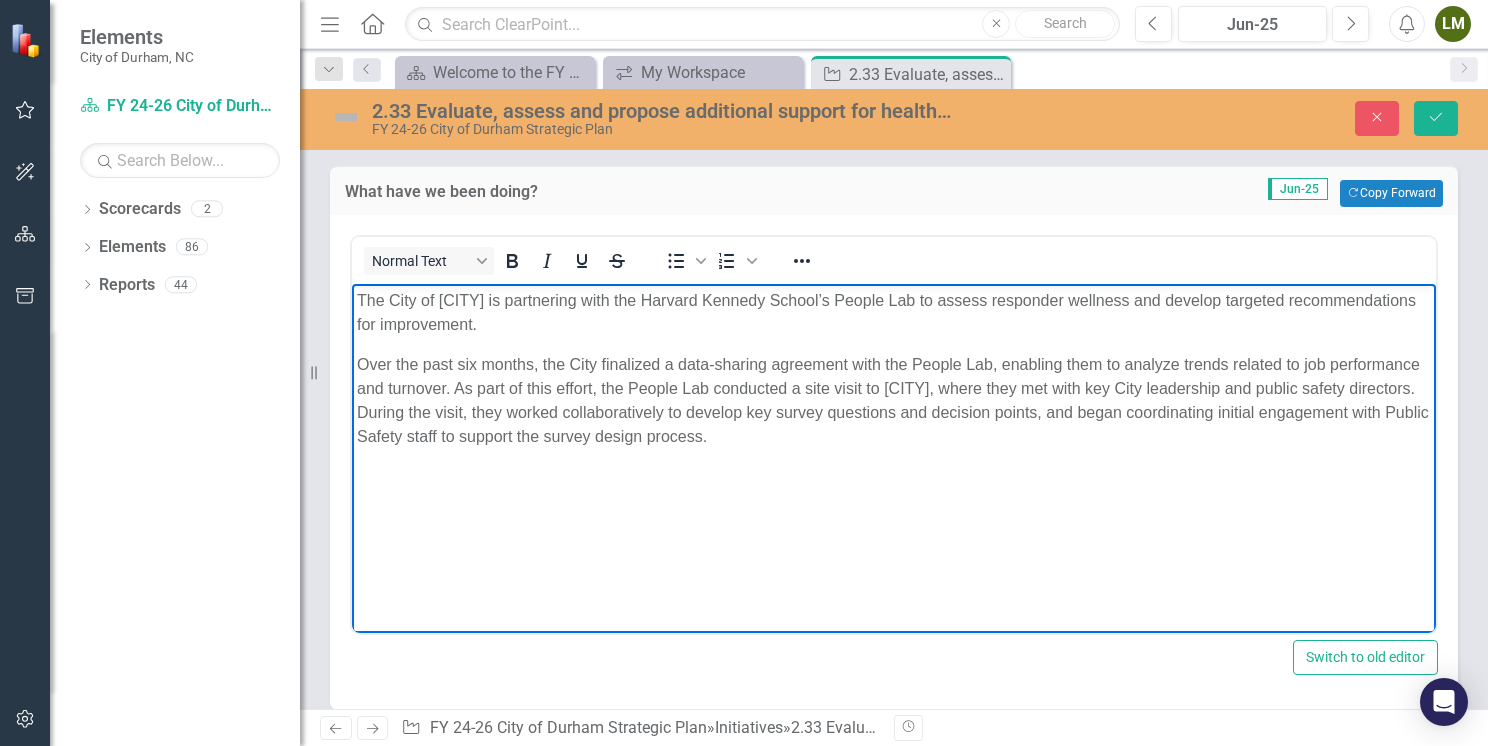 click on "The City of Durham is partnering with the Harvard Kennedy School’s People Lab to assess responder wellness and develop targeted recommendations for improvement." at bounding box center (894, 312) 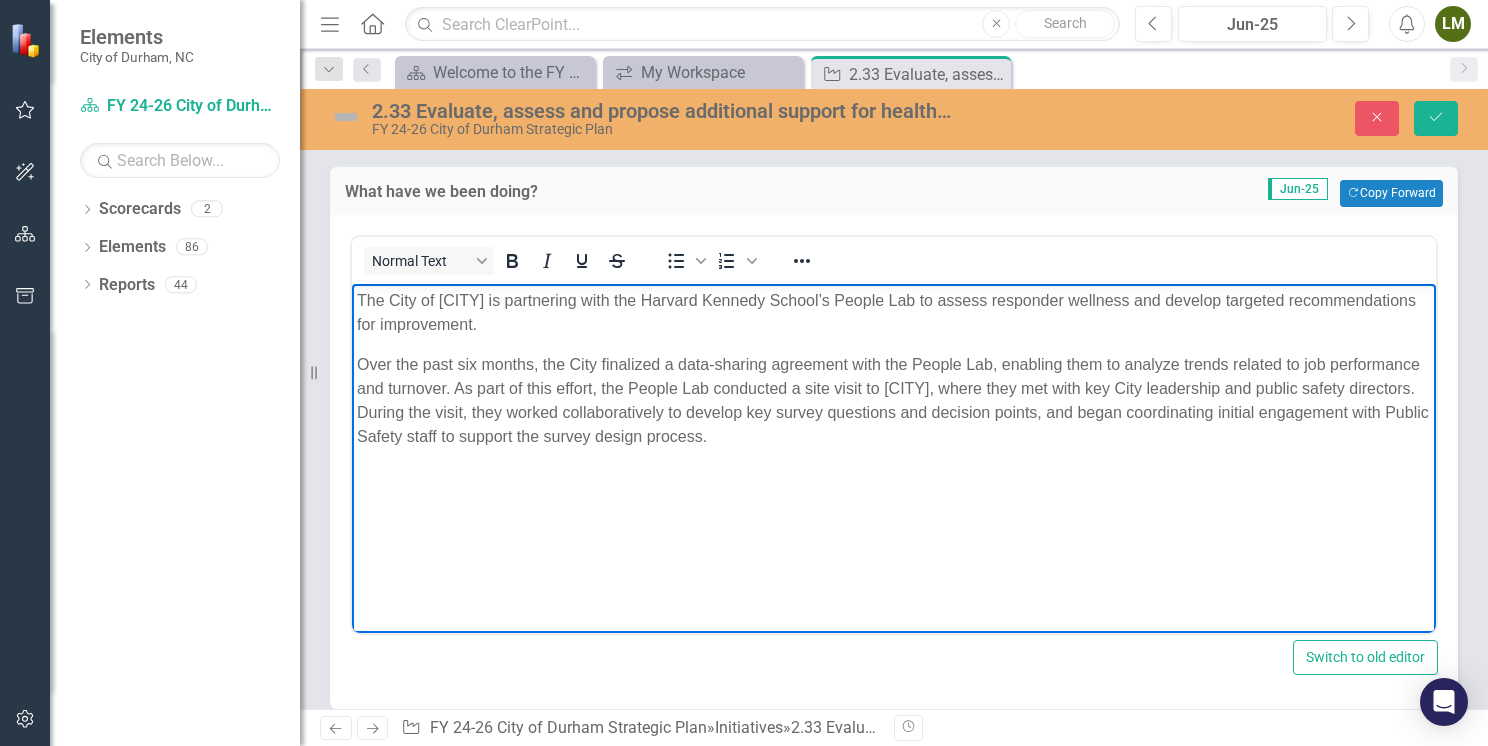 click on "Over the past six months, the City finalized a data-sharing agreement with the People Lab, enabling them to analyze trends related to job performance and turnover. As part of this effort, the People Lab conducted a site visit to Durham, where they met with key City leadership and public safety directors. During the visit, they worked collaboratively to develop key survey questions and decision points, and began coordinating initial engagement with Public Safety staff to support the survey design process." at bounding box center [894, 400] 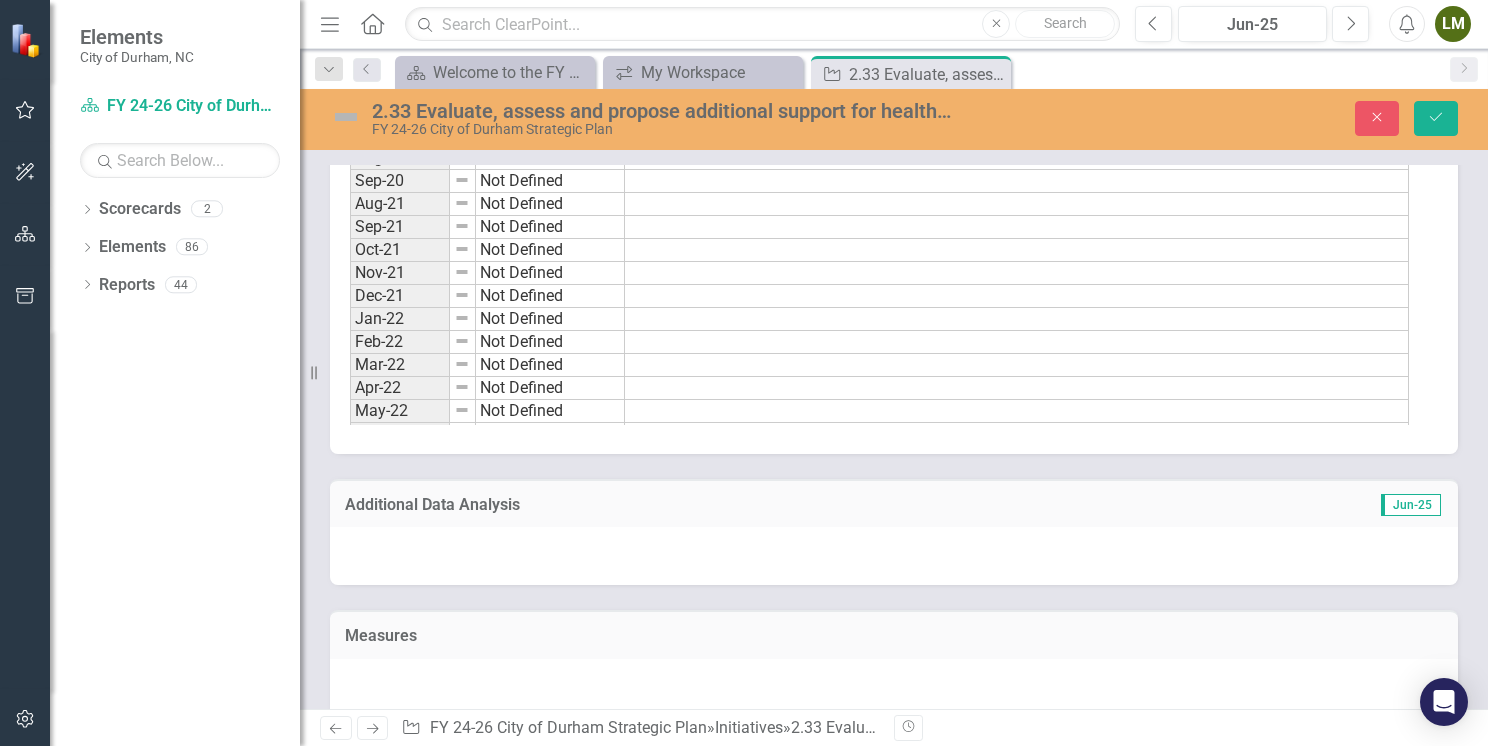 scroll, scrollTop: 2145, scrollLeft: 0, axis: vertical 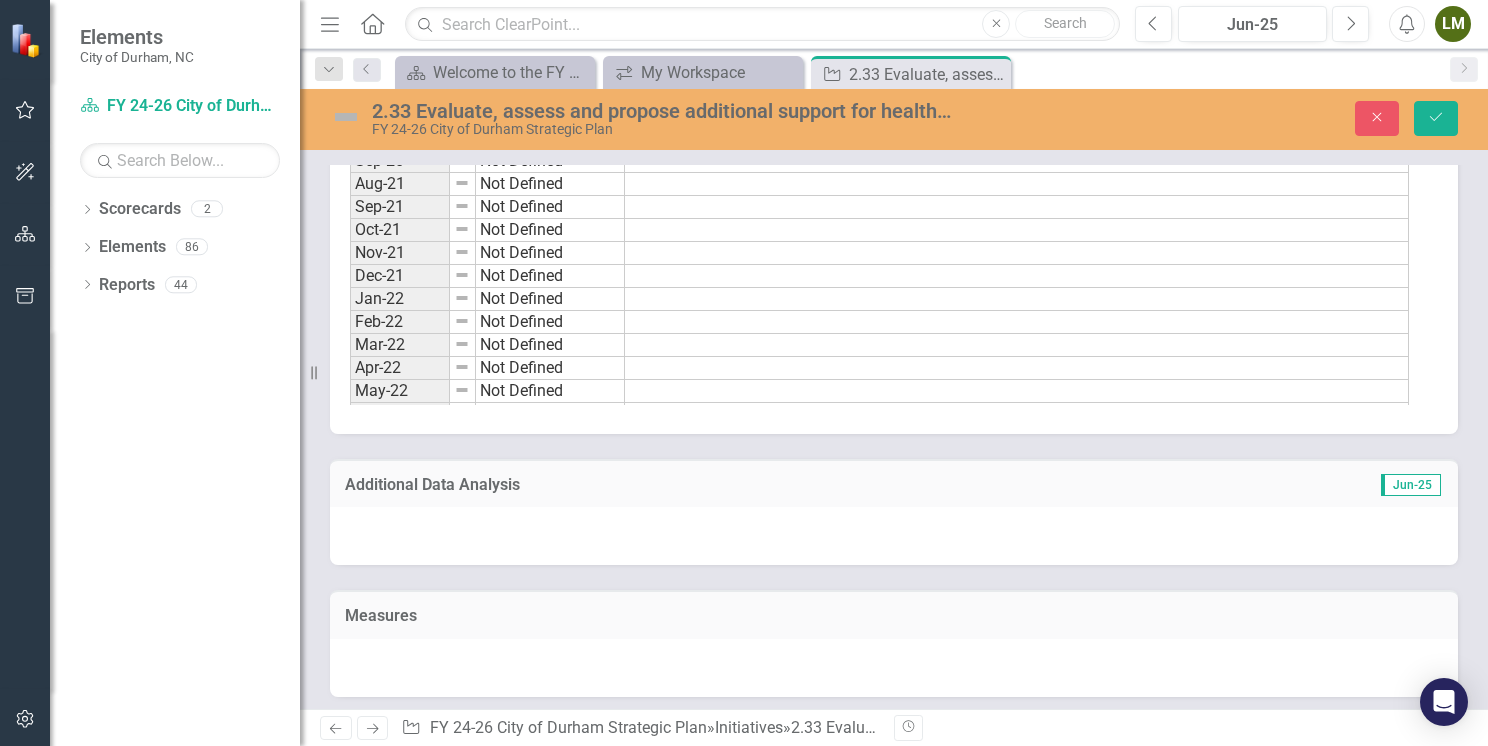 click on "Additional Data Analysis" at bounding box center (750, 485) 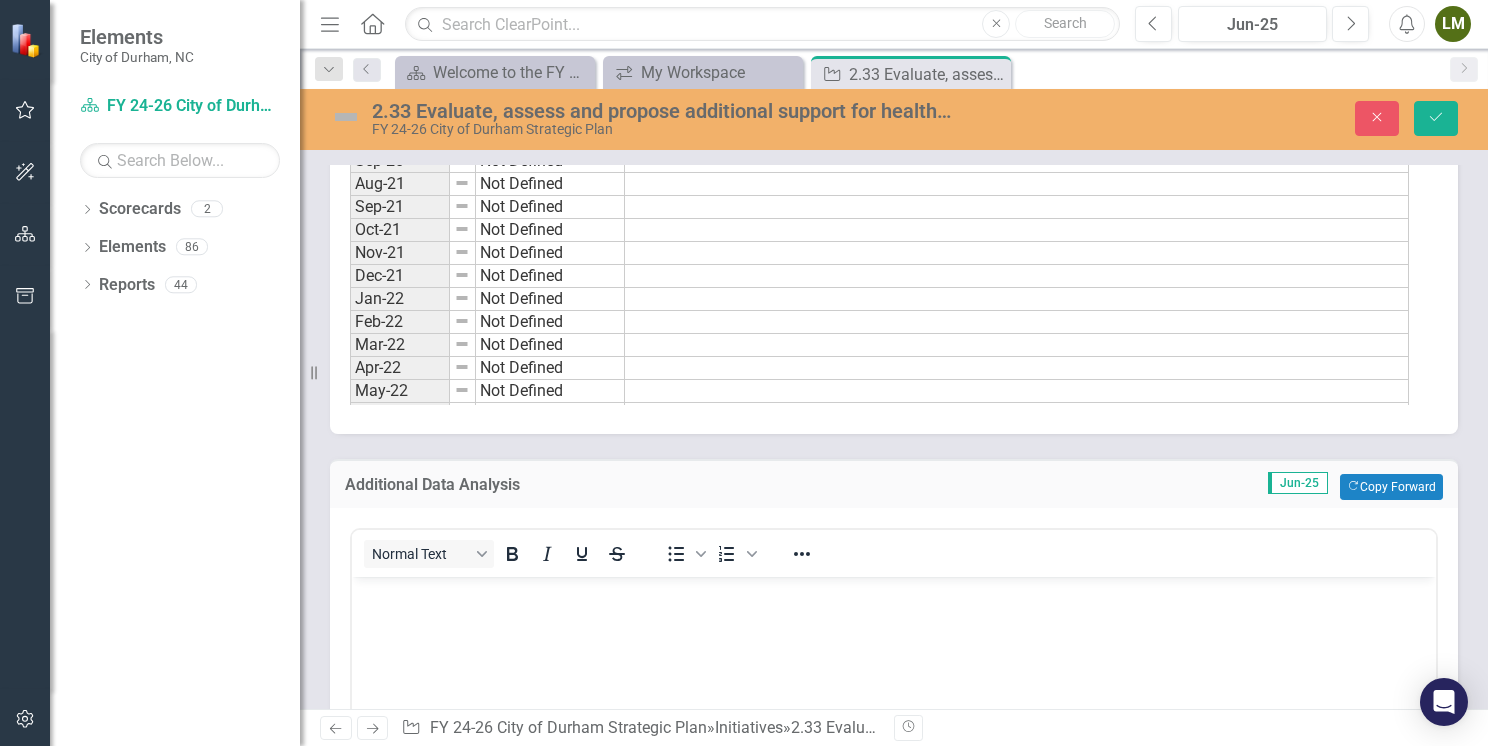 scroll, scrollTop: 0, scrollLeft: 0, axis: both 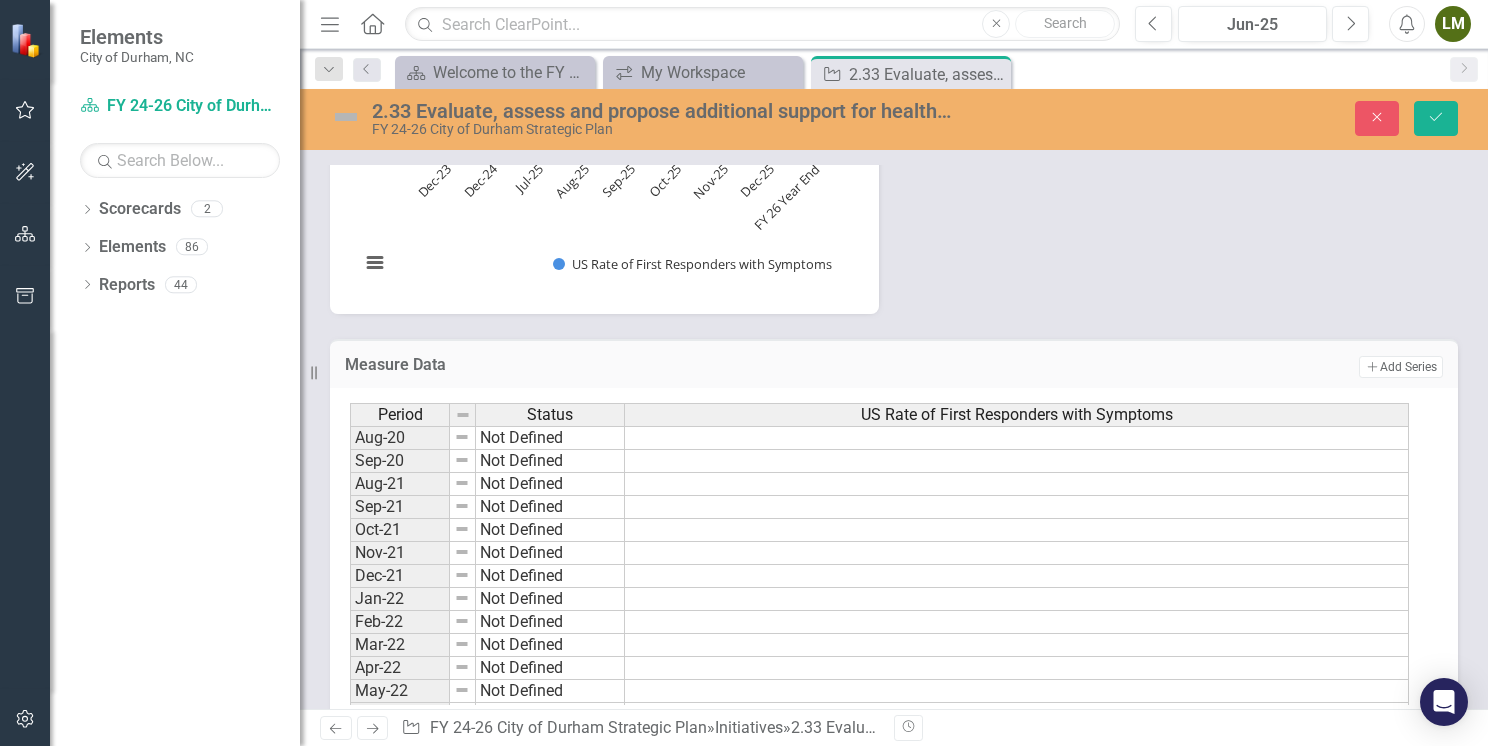 click on "Measure Data" at bounding box center [644, 365] 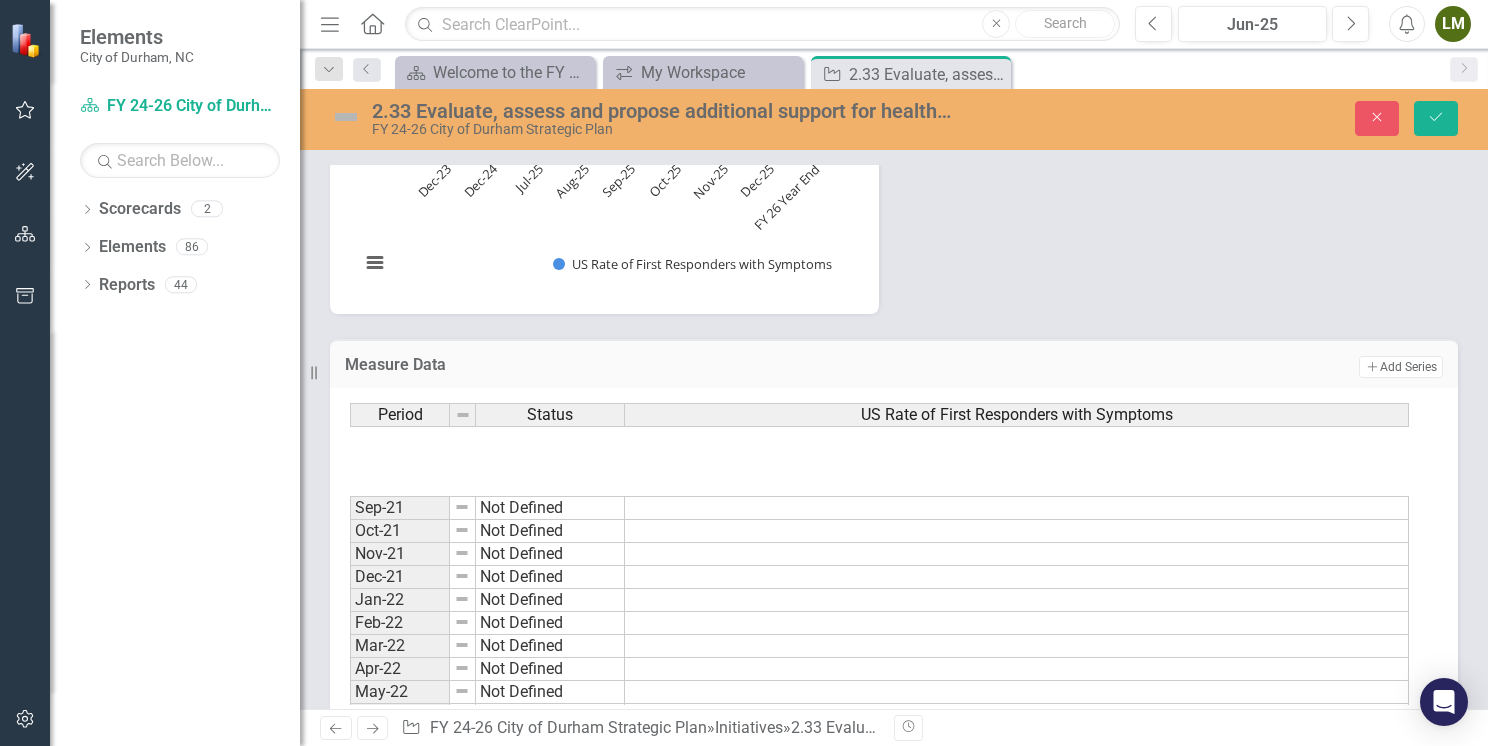 scroll, scrollTop: 200, scrollLeft: 0, axis: vertical 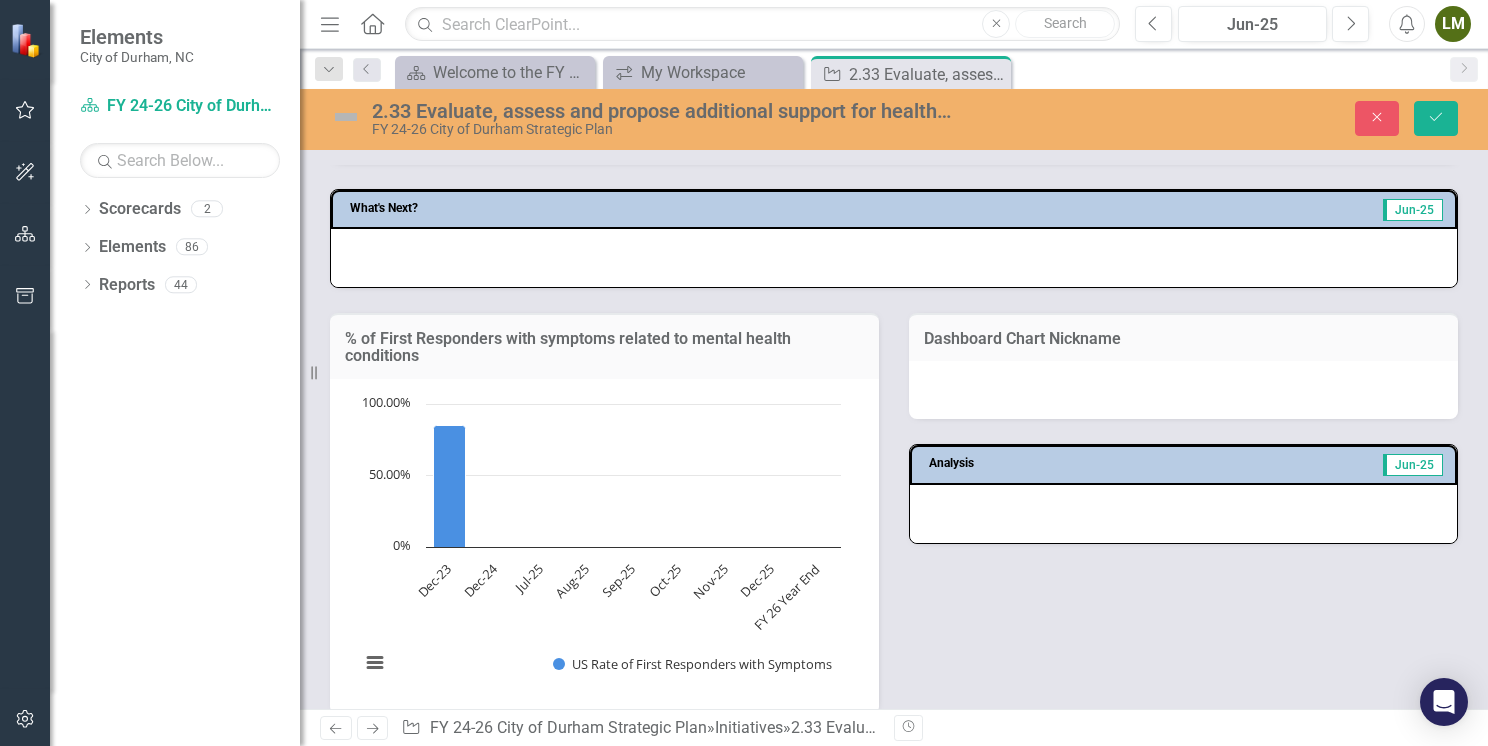 click on "% of First Responders with symptoms related to mental health conditions" at bounding box center (604, 347) 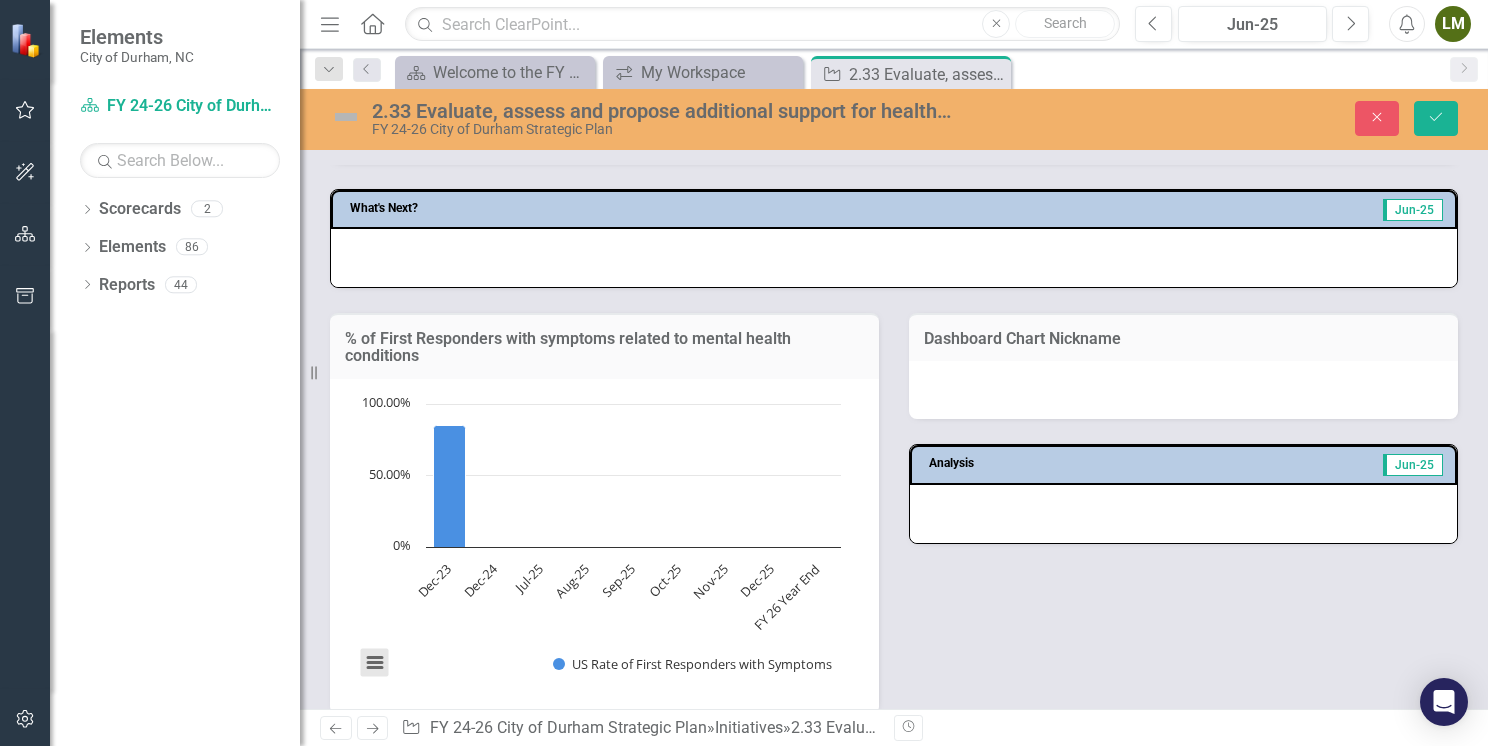 click at bounding box center [375, 663] 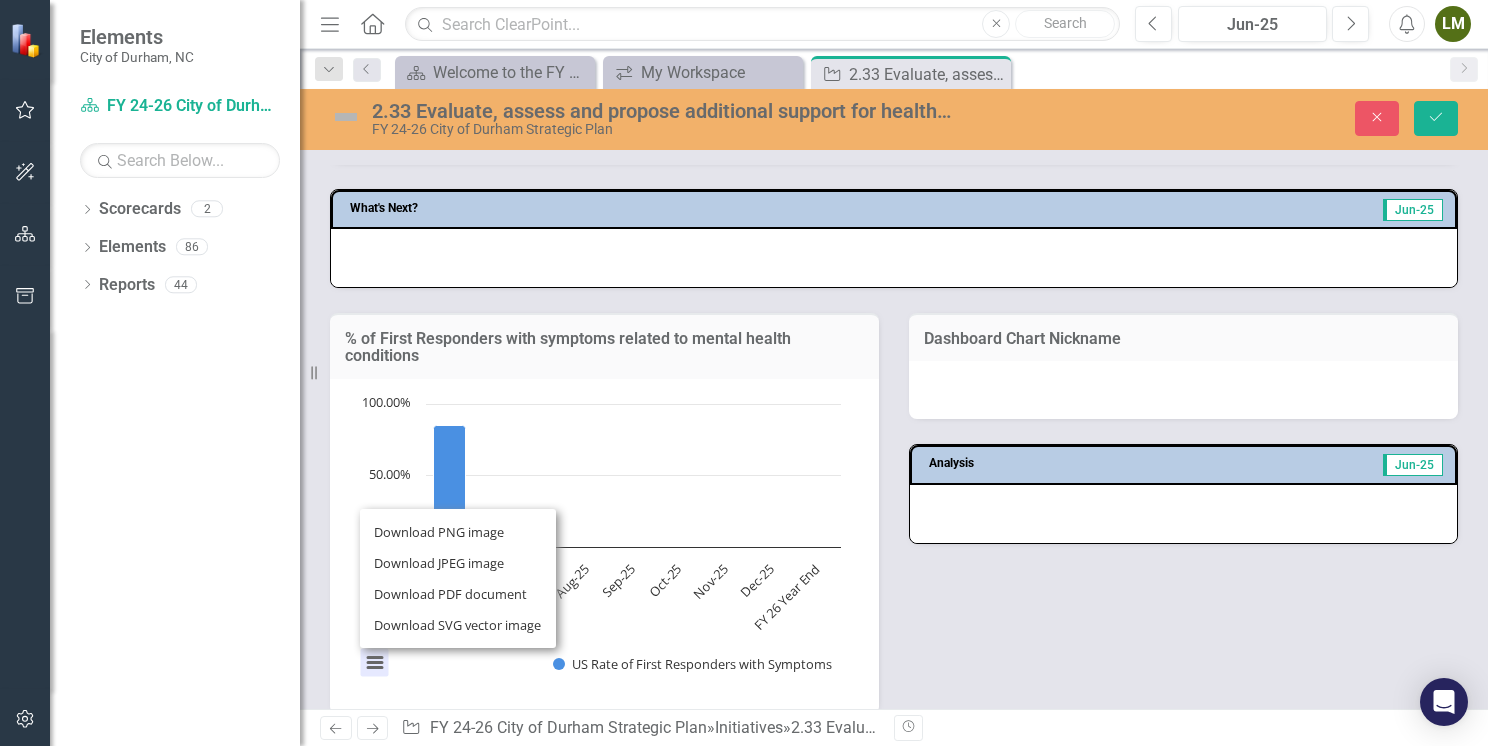 click on "% of First Responders with symptoms related to mental health conditions Chart Bar chart with 9 bars. % of First Responders with symptoms related to mental health conditions (Chart Type: Column Chart)
Plot Bands
US Rate of First Responders with Symptoms
Dec-23: 85.00%
Dec-24: No Value
Jul-25: No Value
Aug-25: No Value
Sep-25: No Value
Oct-25: No Value
Nov-25: No Value
Dec-25: No Value
FY 26 Year End: No Value The chart has 1 X axis displaying categories.  The chart has 1 Y axis displaying values. Data ranges from 85 to 85. Created with Highcharts 11.4.8 Chart context menu US Rate of First Responders with Symptoms Dec-23 Dec-24 Jul-25 Aug-25 Sep-25 Oct-25 Nov-25 Dec-25 FY 26 Year End 0% 50.00% 100.00% Download PNG image Download JPEG image Download PDF document Download SVG vector image End of interactive chart. Dashboard Chart Nickname Analysis Jun-25" at bounding box center [894, 501] 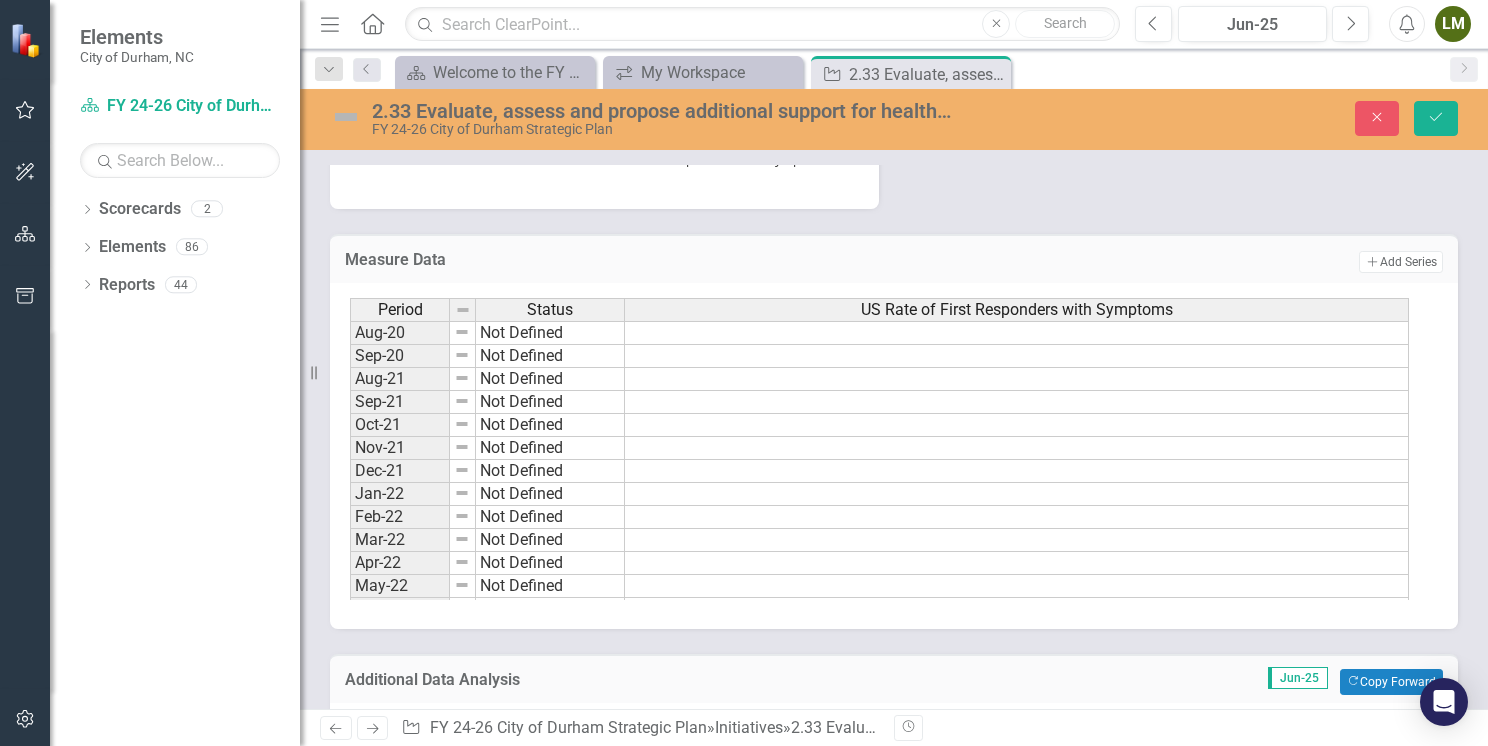 scroll, scrollTop: 2045, scrollLeft: 0, axis: vertical 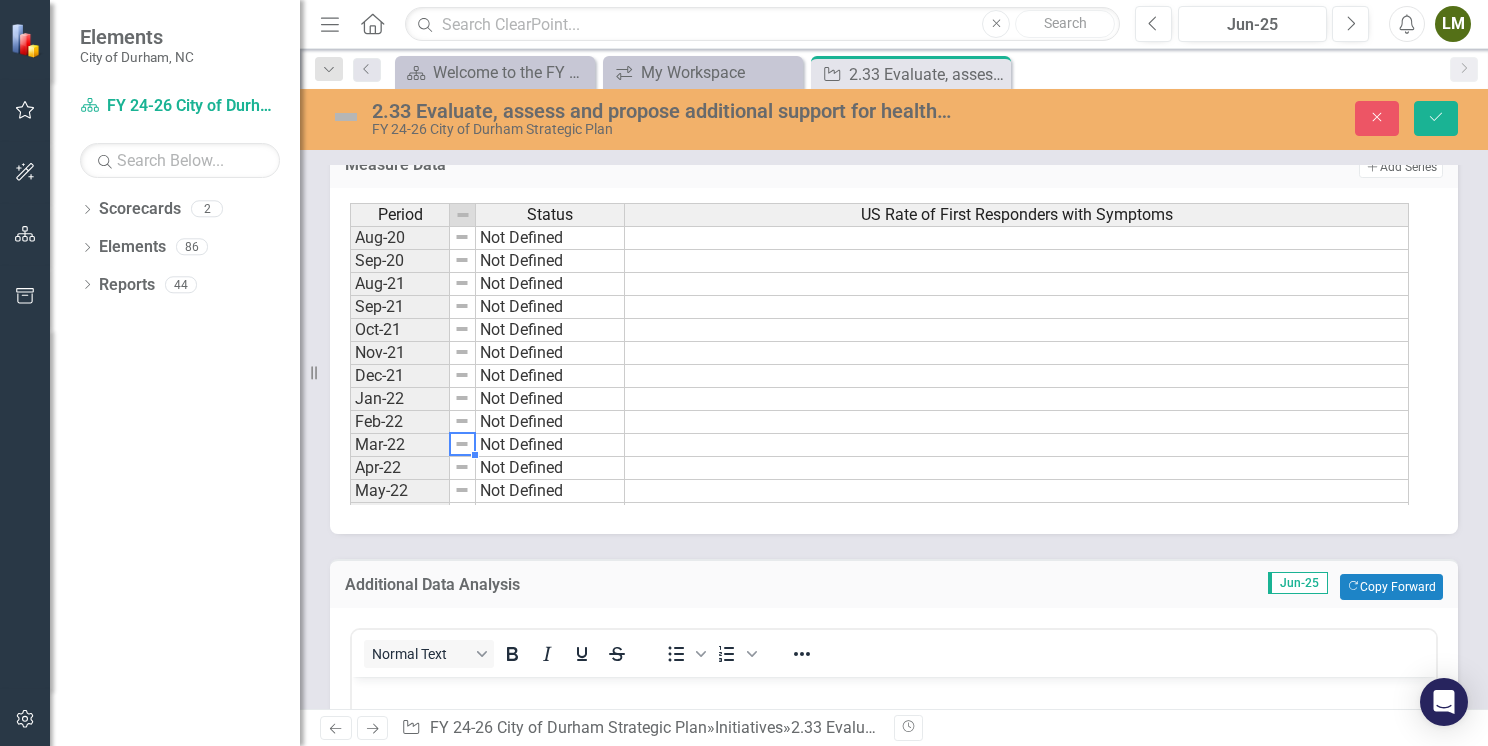 click at bounding box center (462, 444) 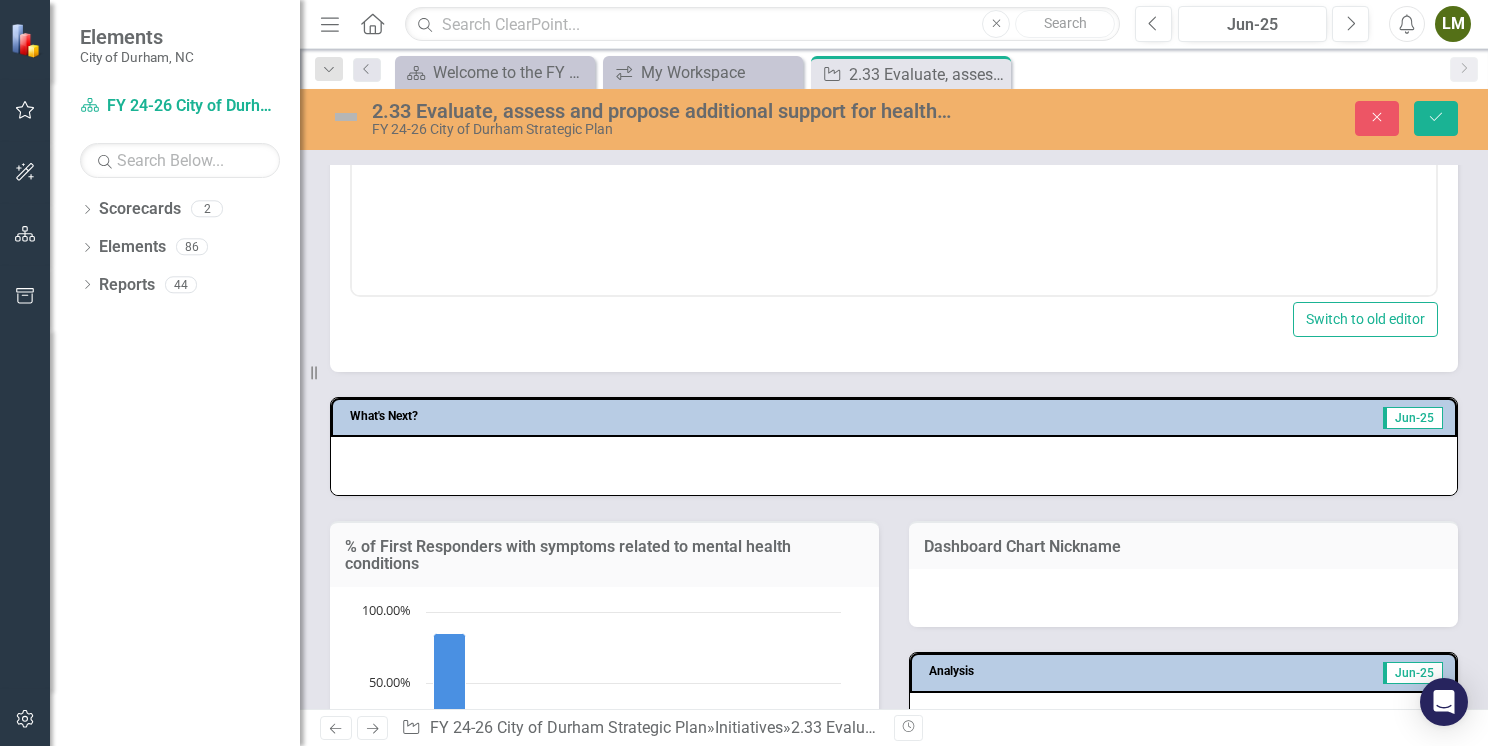 scroll, scrollTop: 1245, scrollLeft: 0, axis: vertical 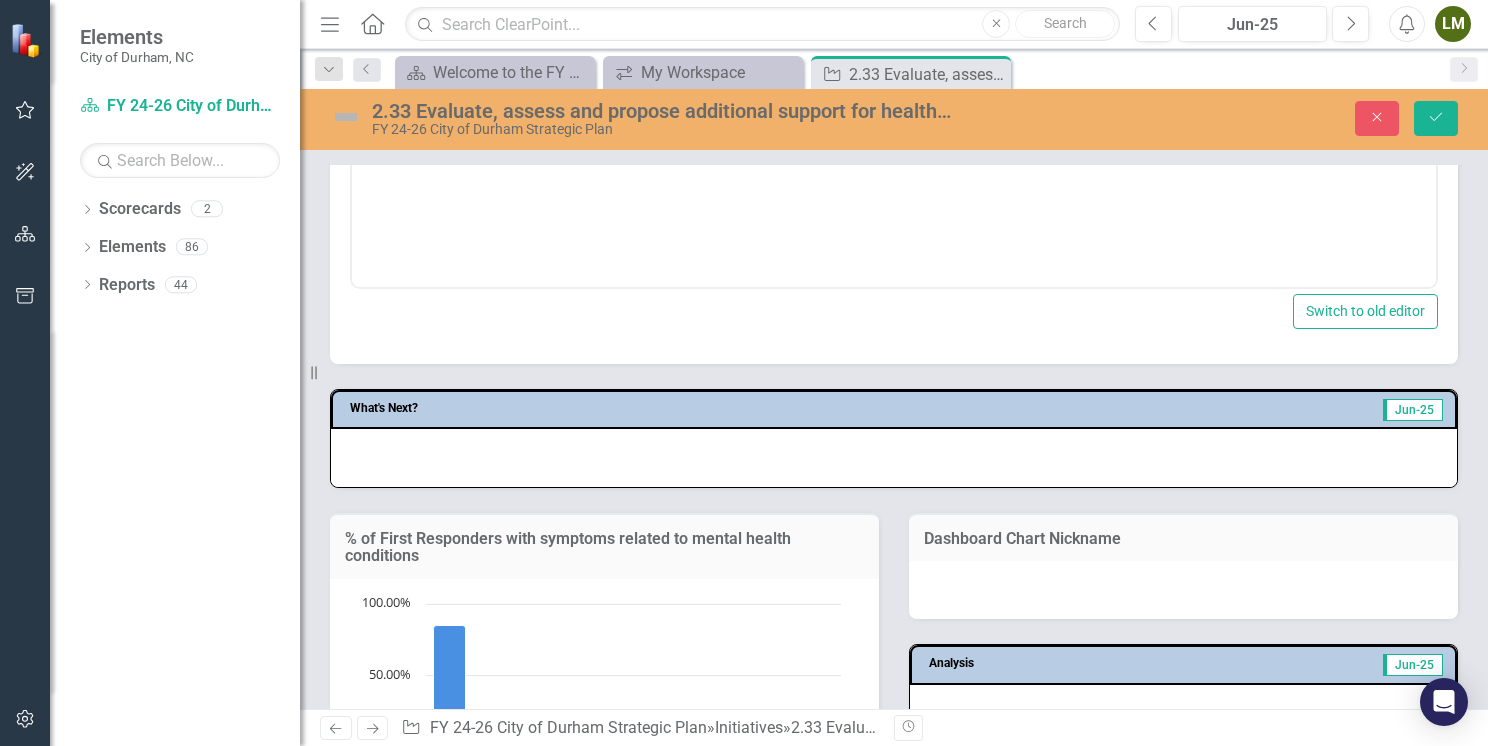click at bounding box center [894, 458] 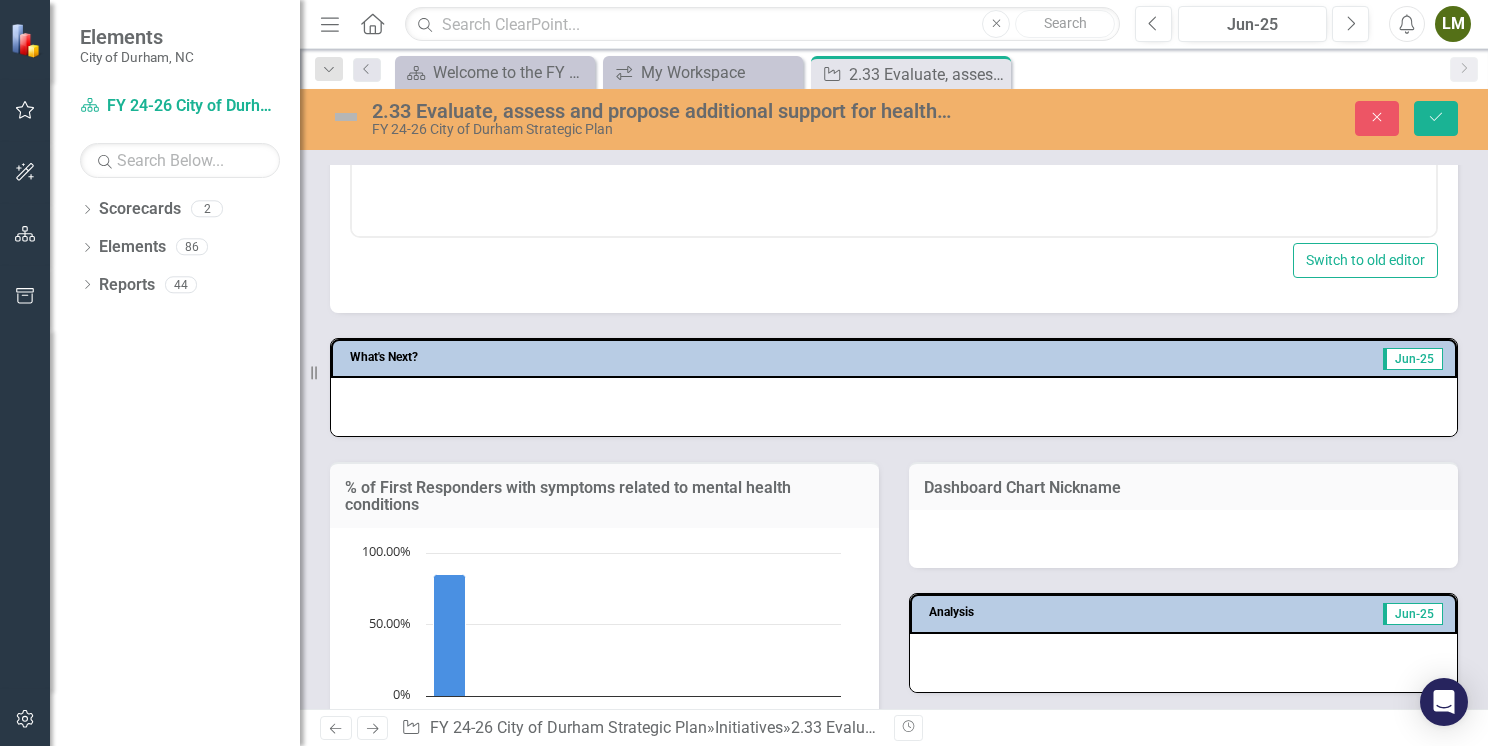 scroll, scrollTop: 1445, scrollLeft: 0, axis: vertical 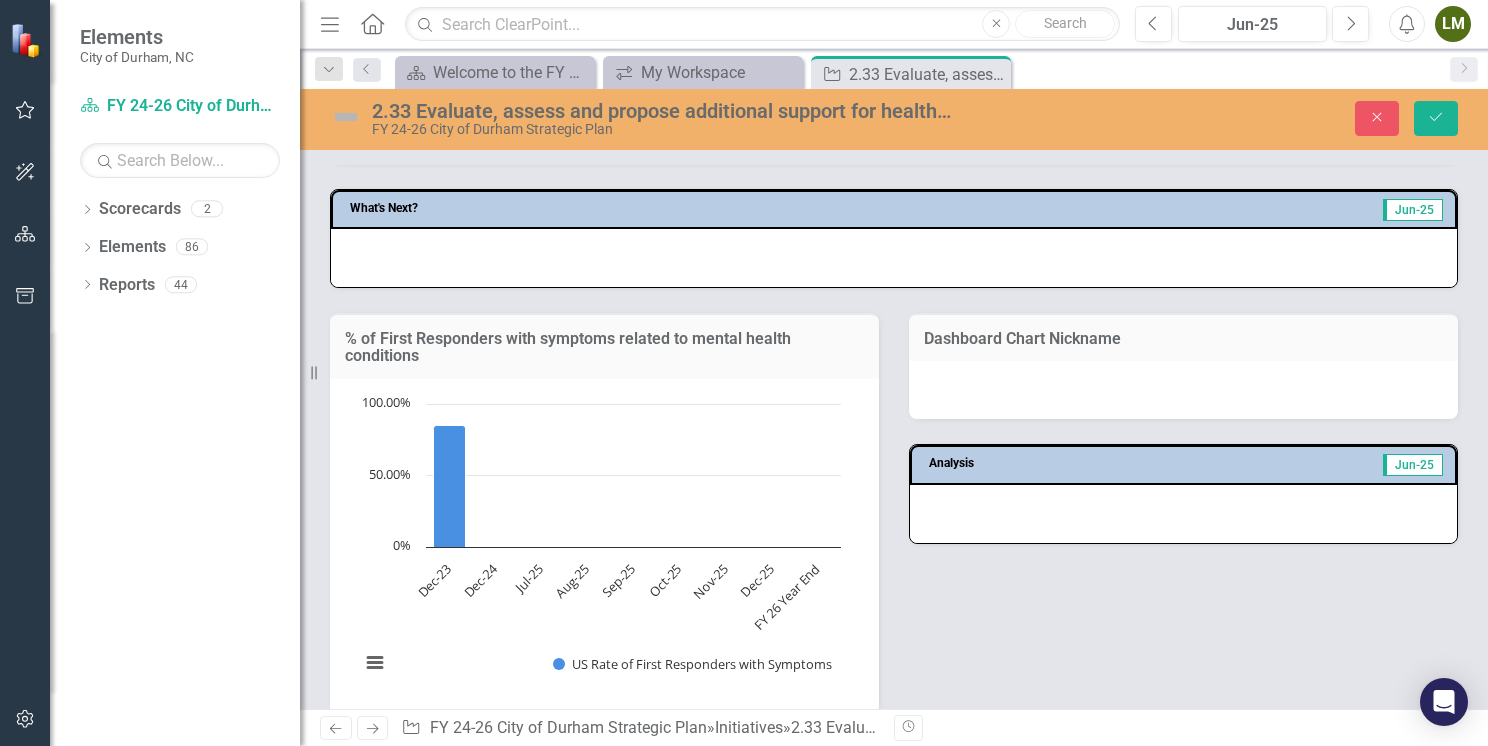 click on "% of First Responders with symptoms related to mental health conditions" at bounding box center [604, 347] 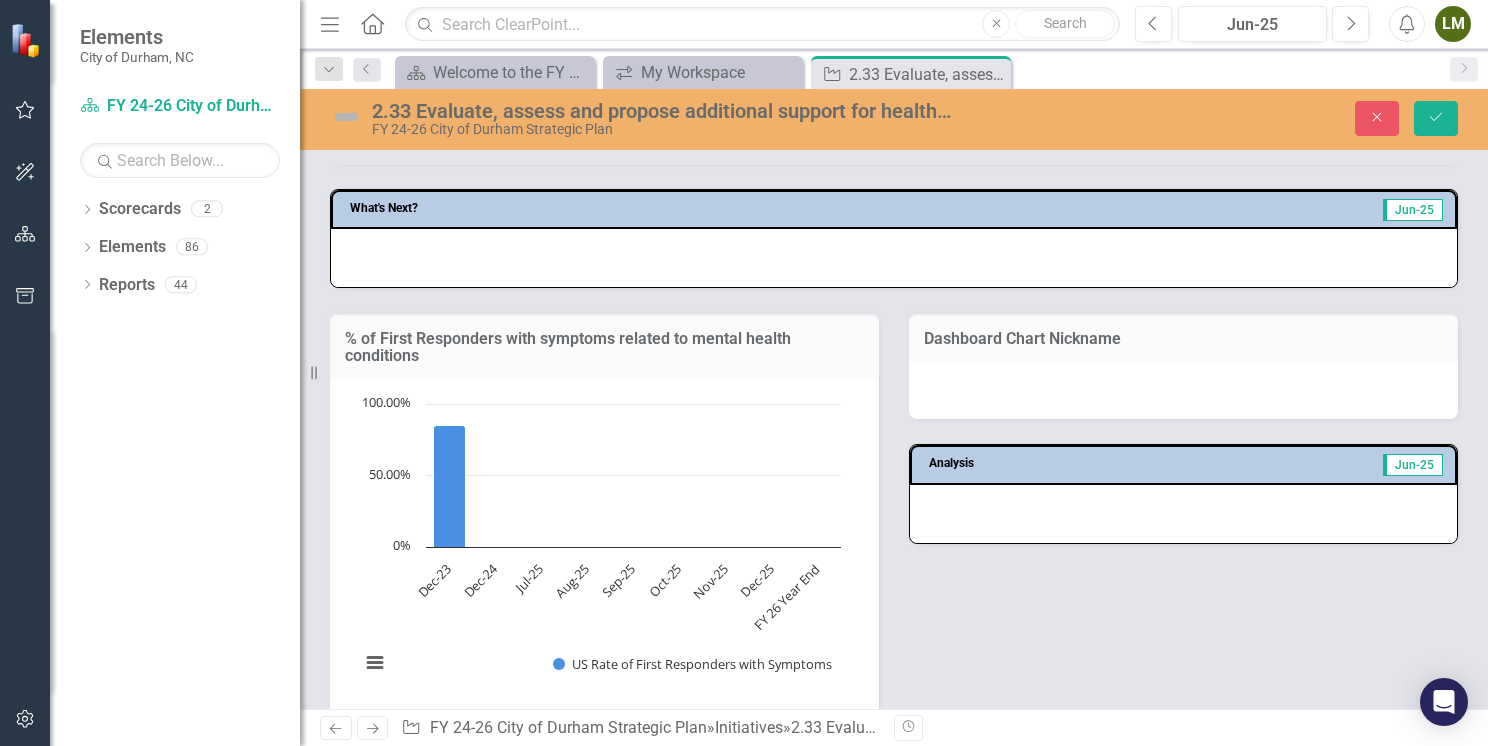 click on "% of First Responders with symptoms related to mental health conditions" at bounding box center (604, 347) 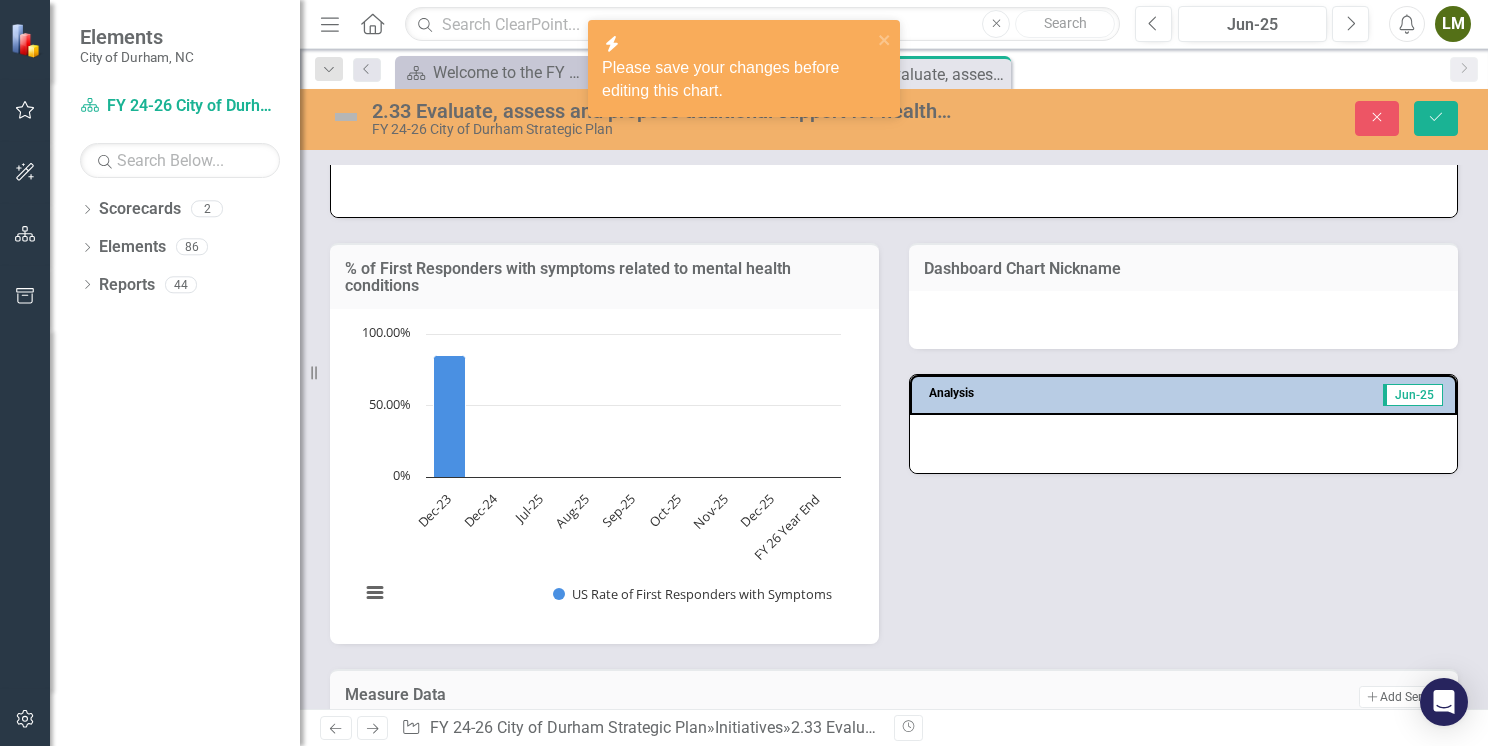 scroll, scrollTop: 1645, scrollLeft: 0, axis: vertical 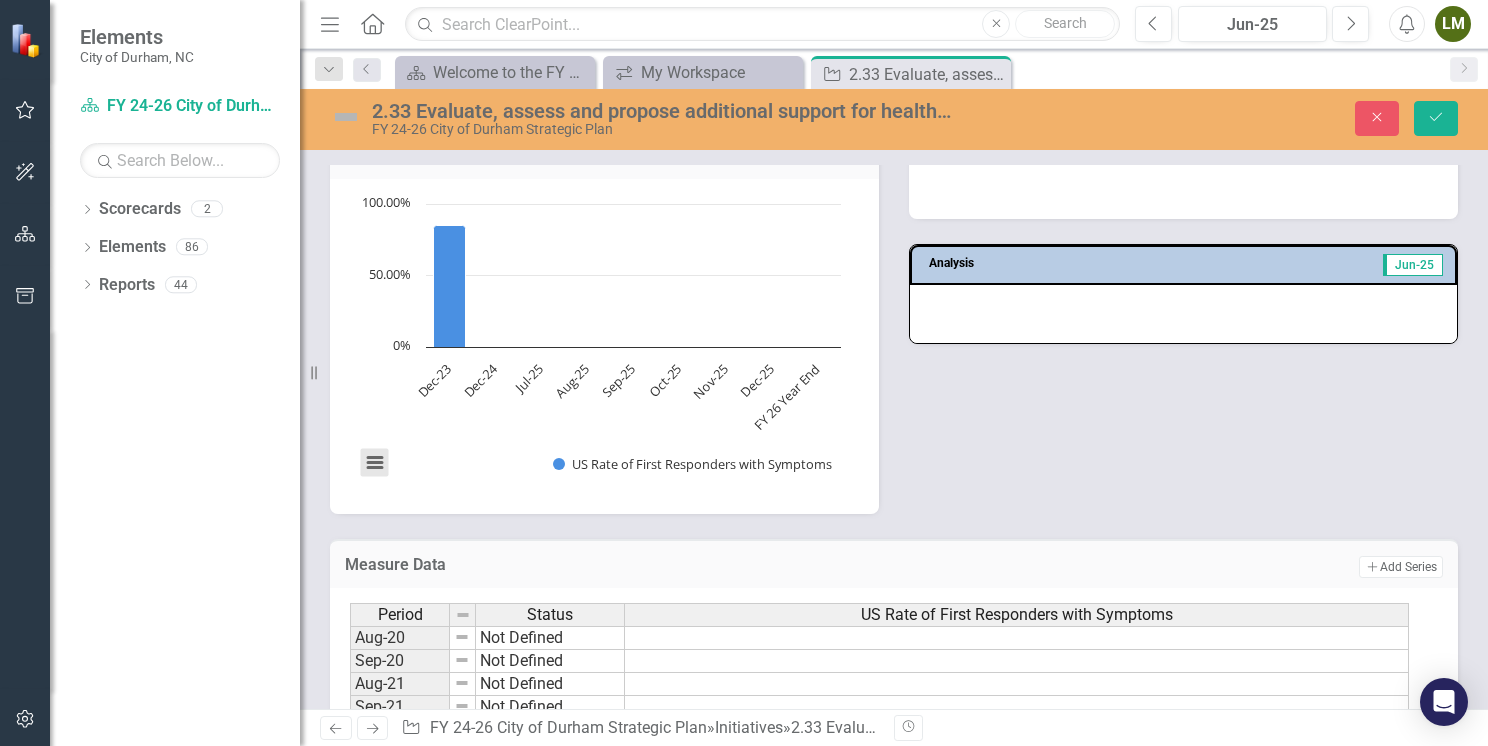 click at bounding box center [375, 463] 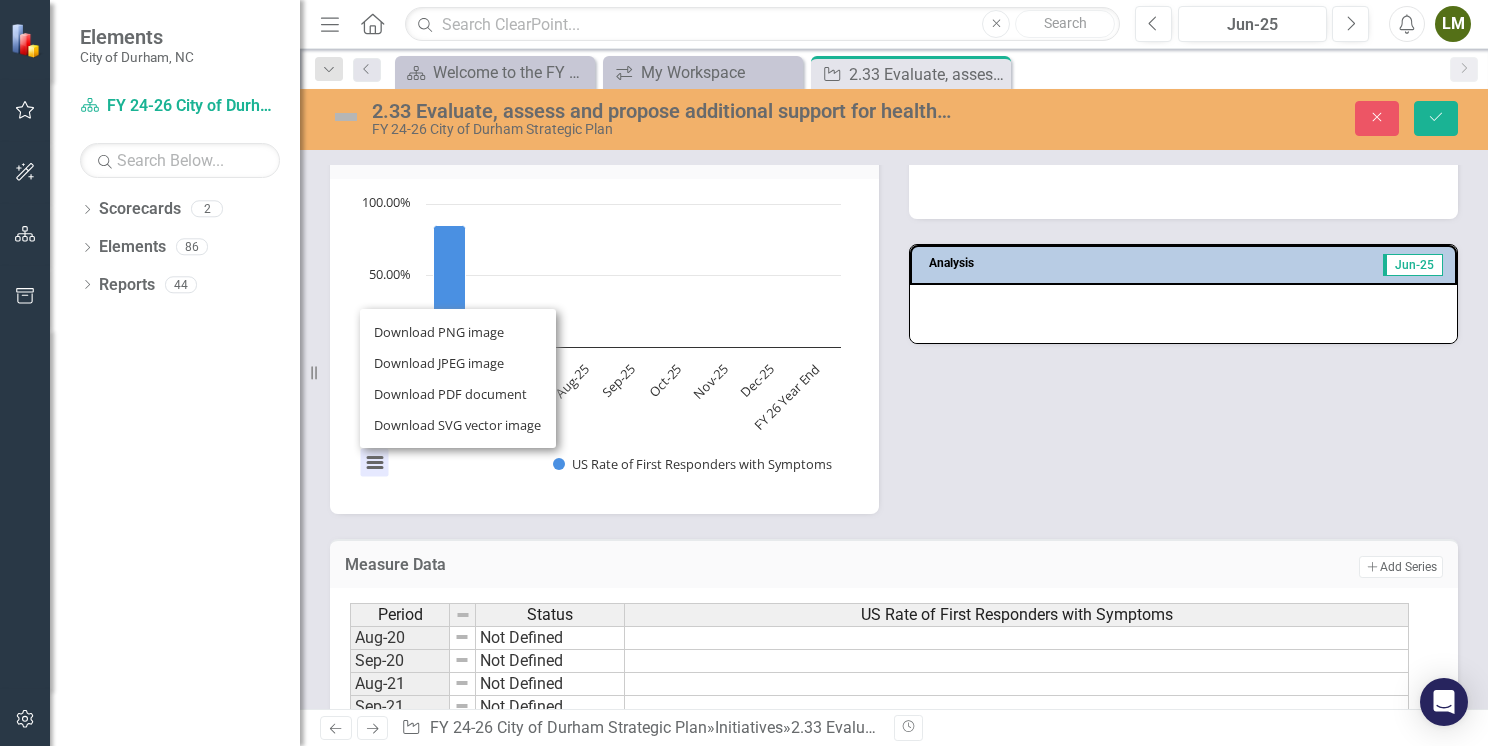 click on "% of First Responders with symptoms related to mental health conditions Chart Bar chart with 9 bars. % of First Responders with symptoms related to mental health conditions (Chart Type: Column Chart)
Plot Bands
US Rate of First Responders with Symptoms
Dec-23: 85.00%
Dec-24: No Value
Jul-25: No Value
Aug-25: No Value
Sep-25: No Value
Oct-25: No Value
Nov-25: No Value
Dec-25: No Value
FY 26 Year End: No Value The chart has 1 X axis displaying categories.  The chart has 1 Y axis displaying values. Data ranges from 85 to 85. Created with Highcharts 11.4.8 Chart context menu US Rate of First Responders with Symptoms Dec-23 Dec-24 Jul-25 Aug-25 Sep-25 Oct-25 Nov-25 Dec-25 FY 26 Year End 0% 50.00% 100.00% Download PNG image Download JPEG image Download PDF document Download SVG vector image End of interactive chart. Dashboard Chart Nickname Analysis Jun-25" at bounding box center [894, 301] 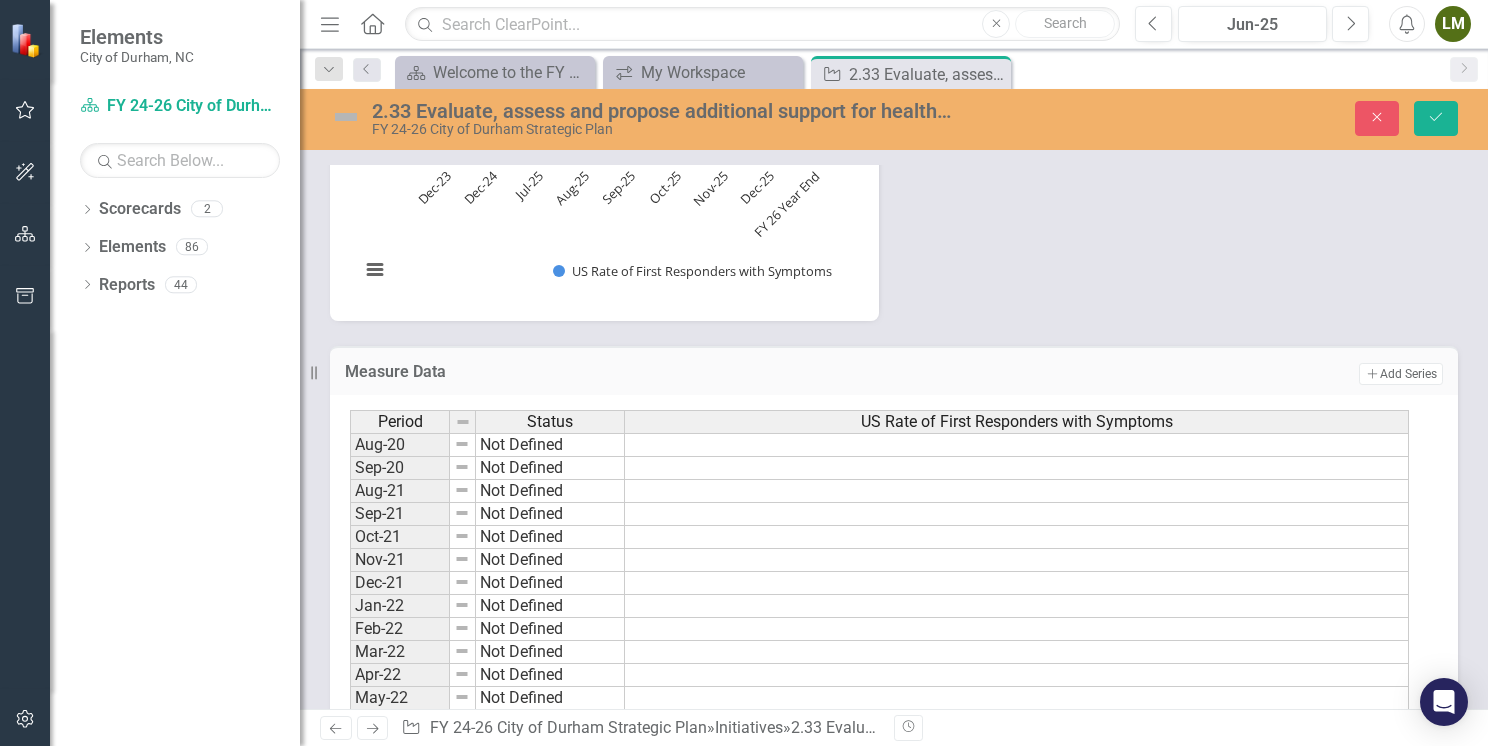 scroll, scrollTop: 1845, scrollLeft: 0, axis: vertical 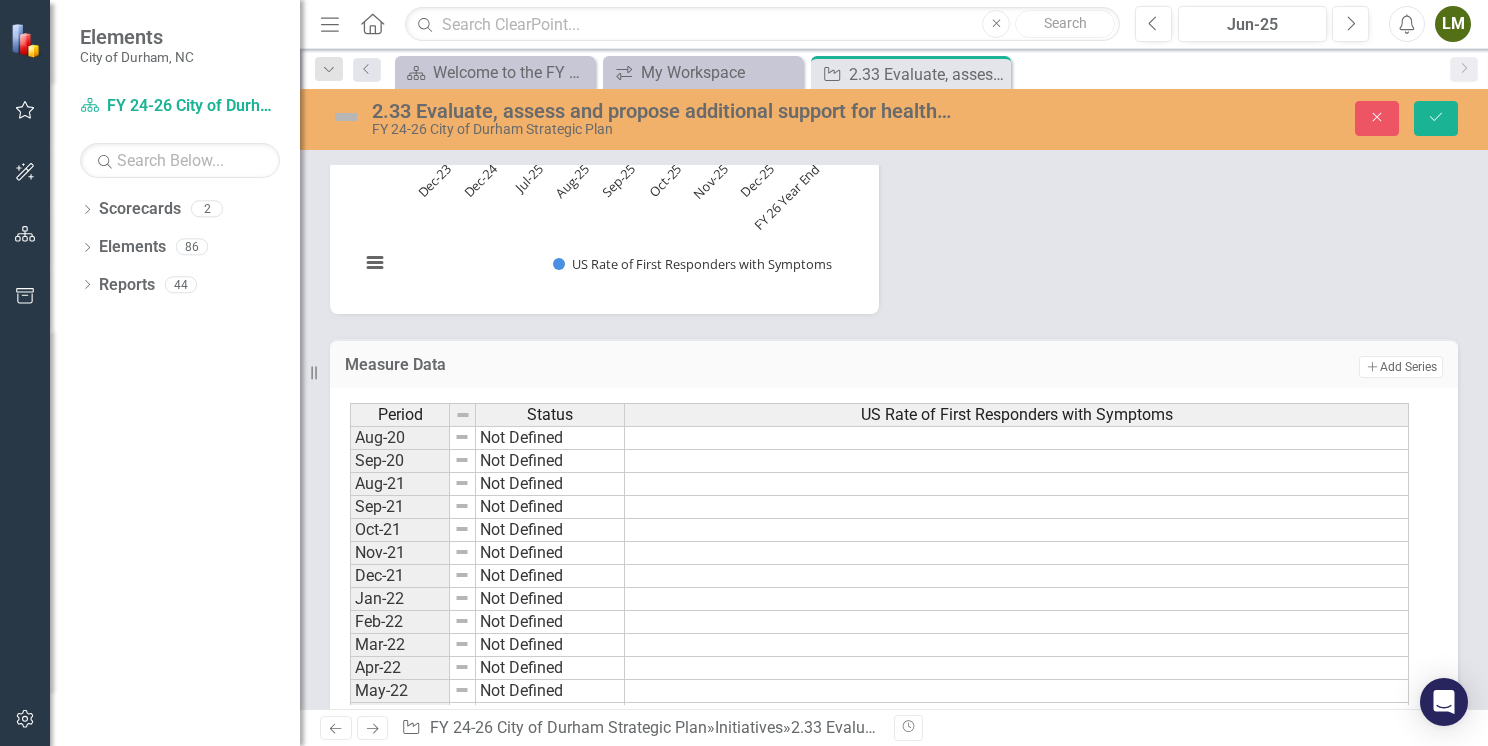 click on "Measure Data" at bounding box center (644, 365) 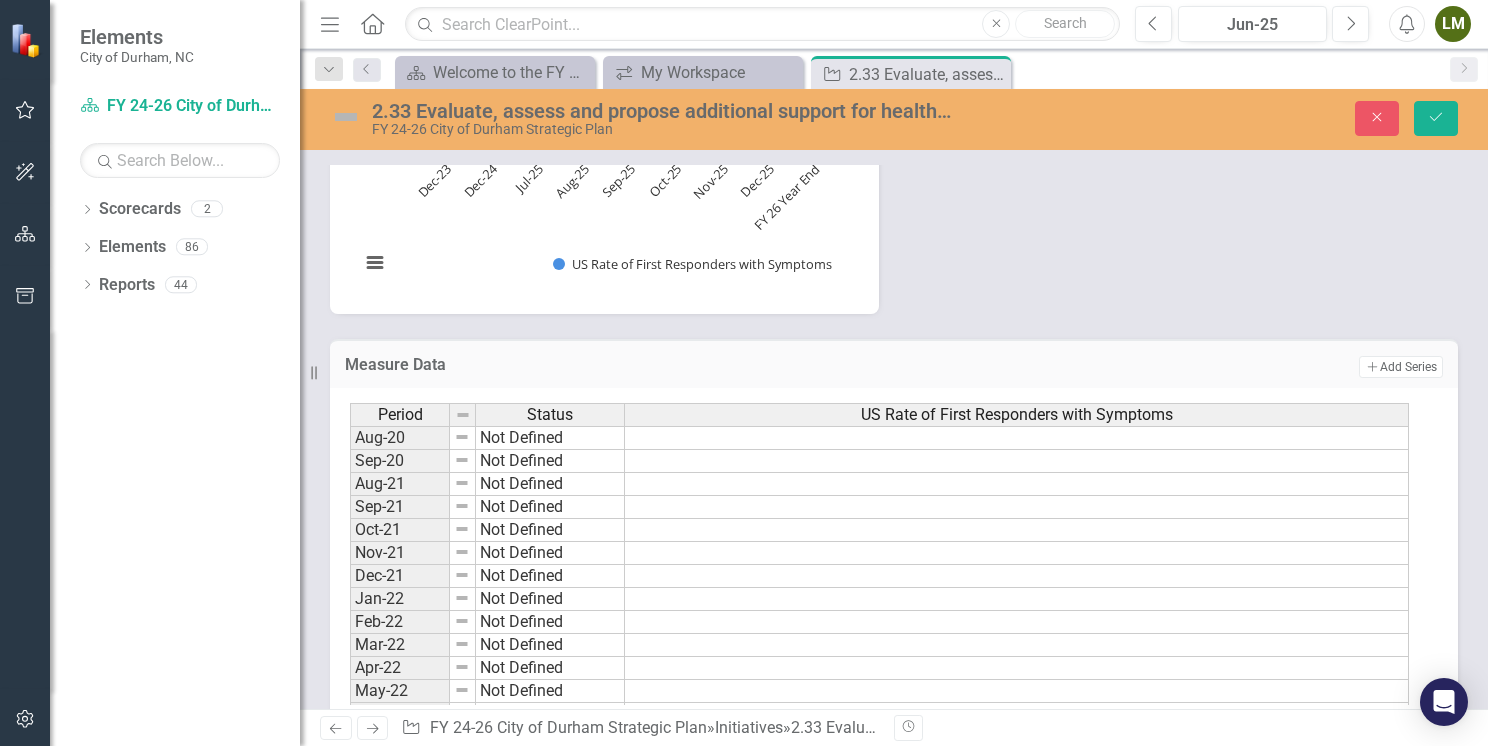 click on "Measure Data" at bounding box center (644, 365) 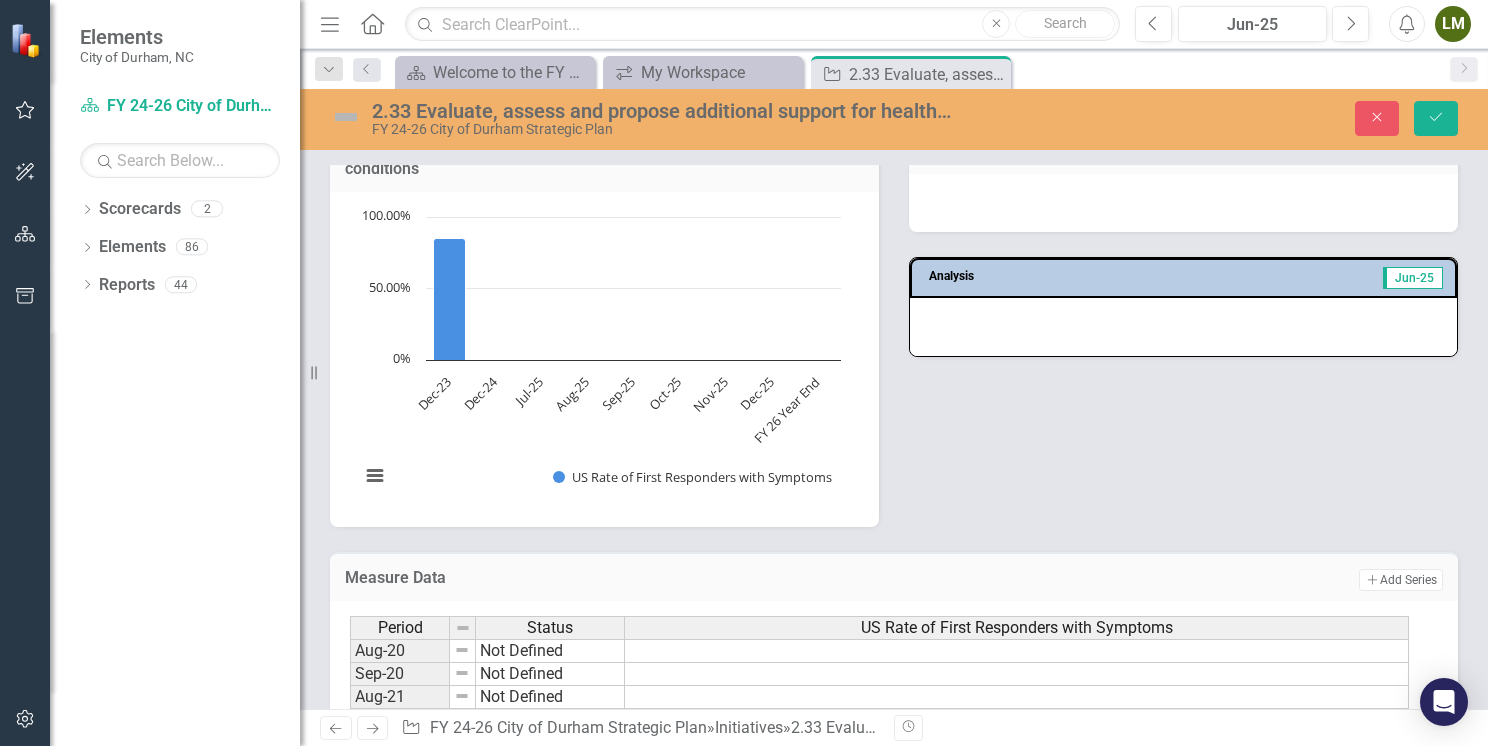 scroll, scrollTop: 1945, scrollLeft: 0, axis: vertical 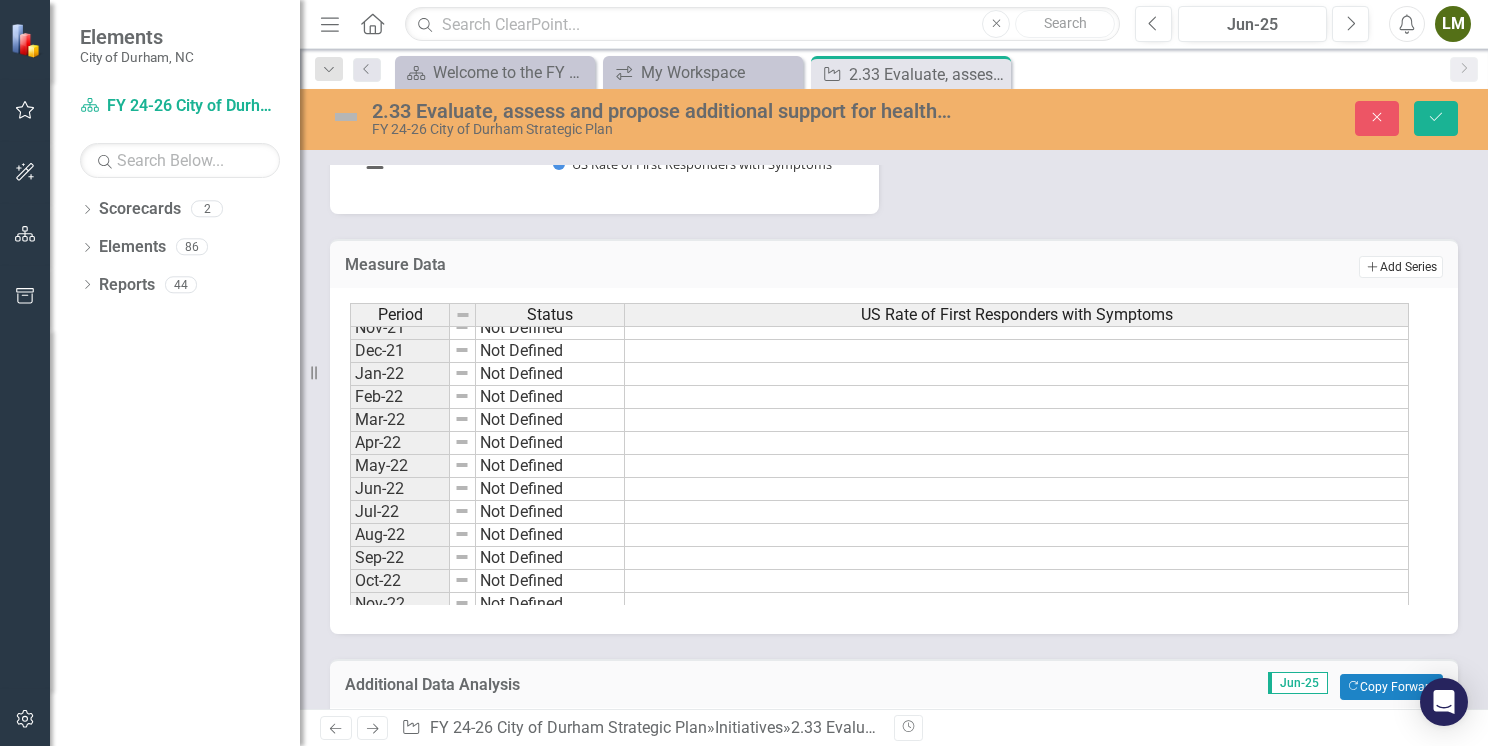 click on "Add  Add Series" at bounding box center [1401, 267] 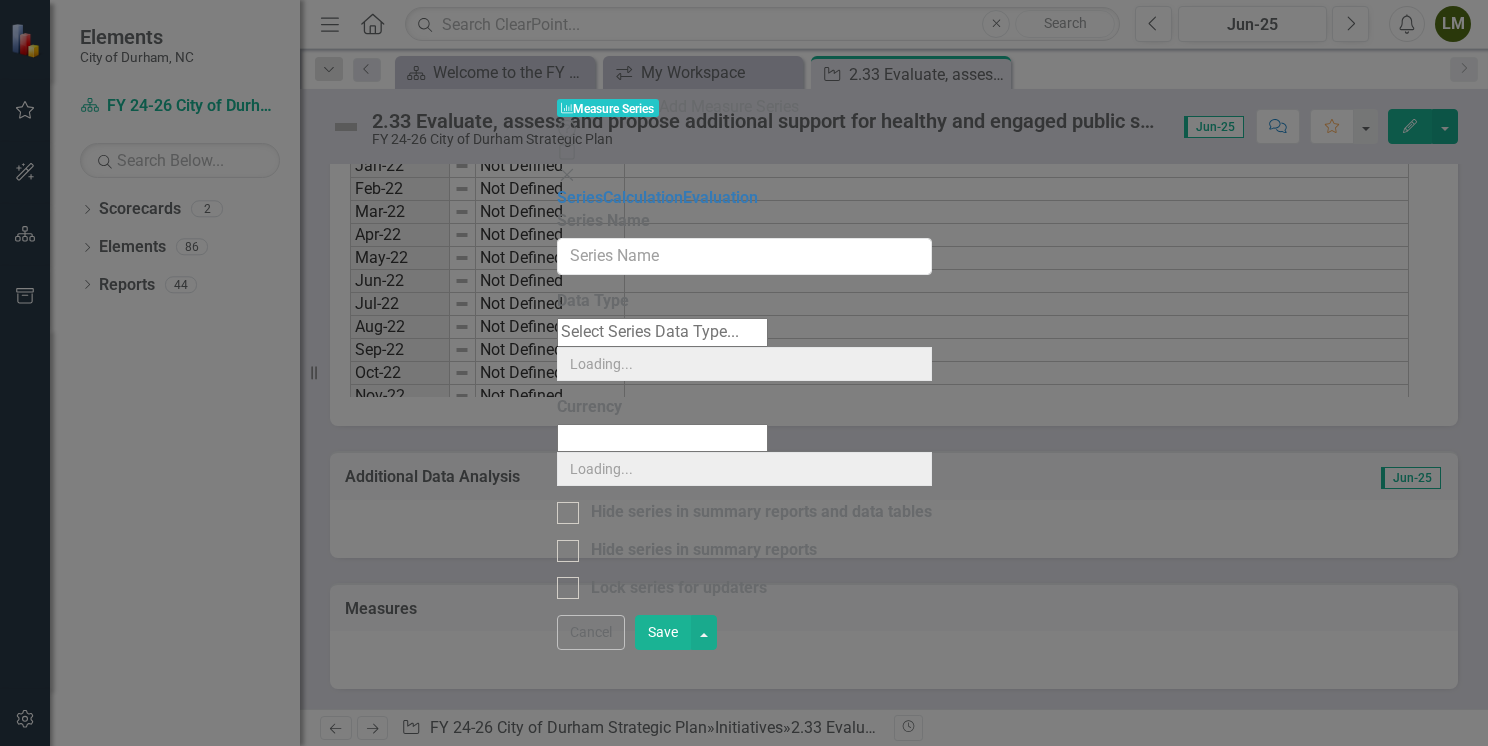 scroll, scrollTop: 1500, scrollLeft: 0, axis: vertical 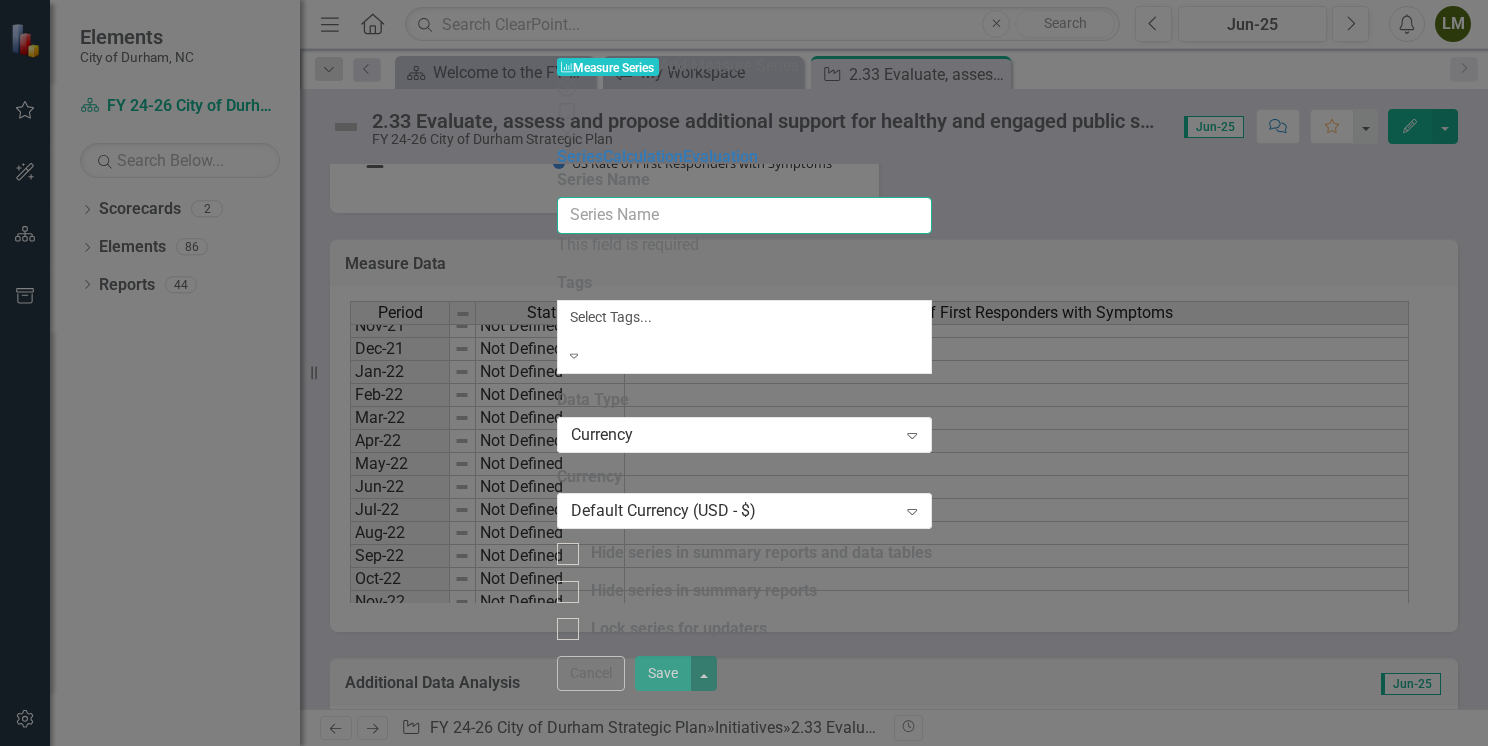 click on "Series Name" at bounding box center (744, 215) 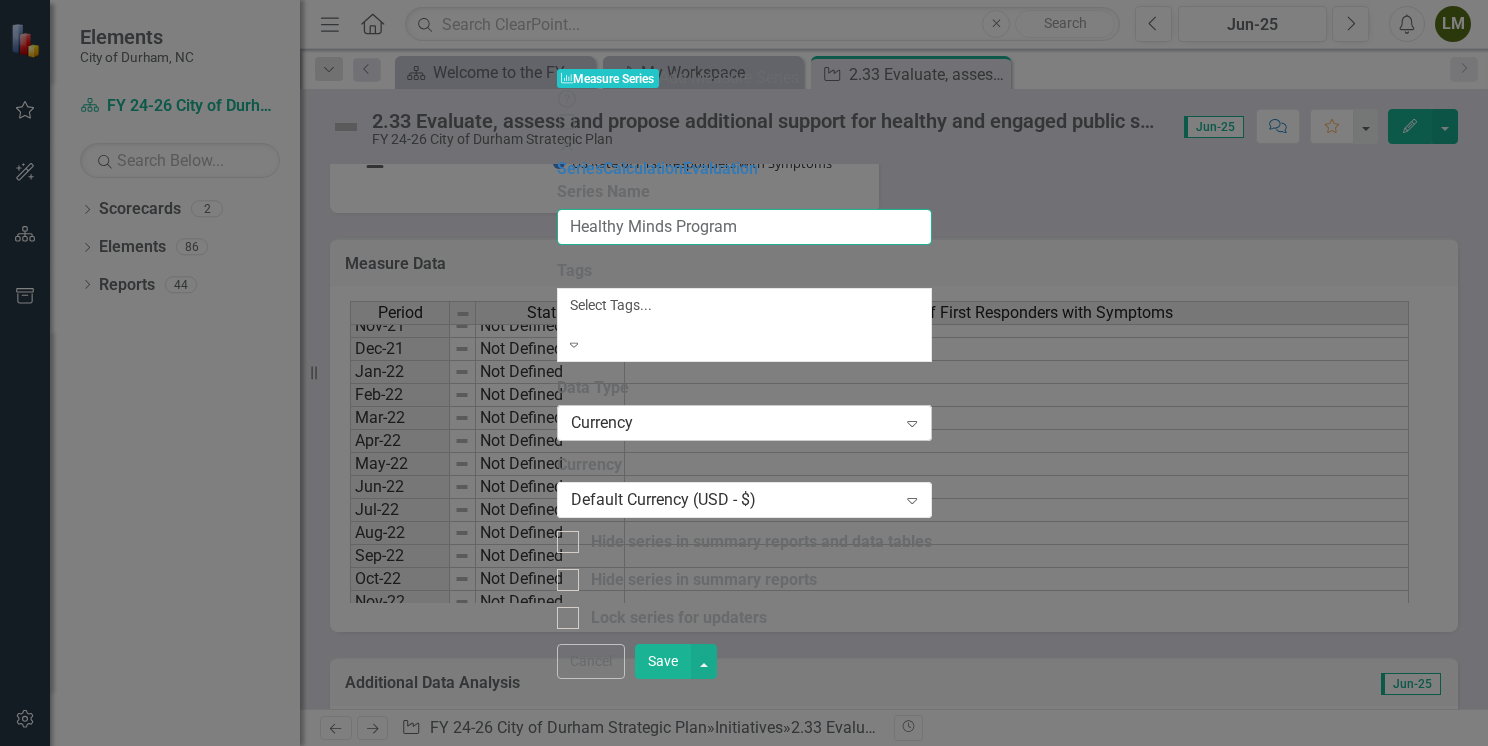 type on "Healthy Minds Program" 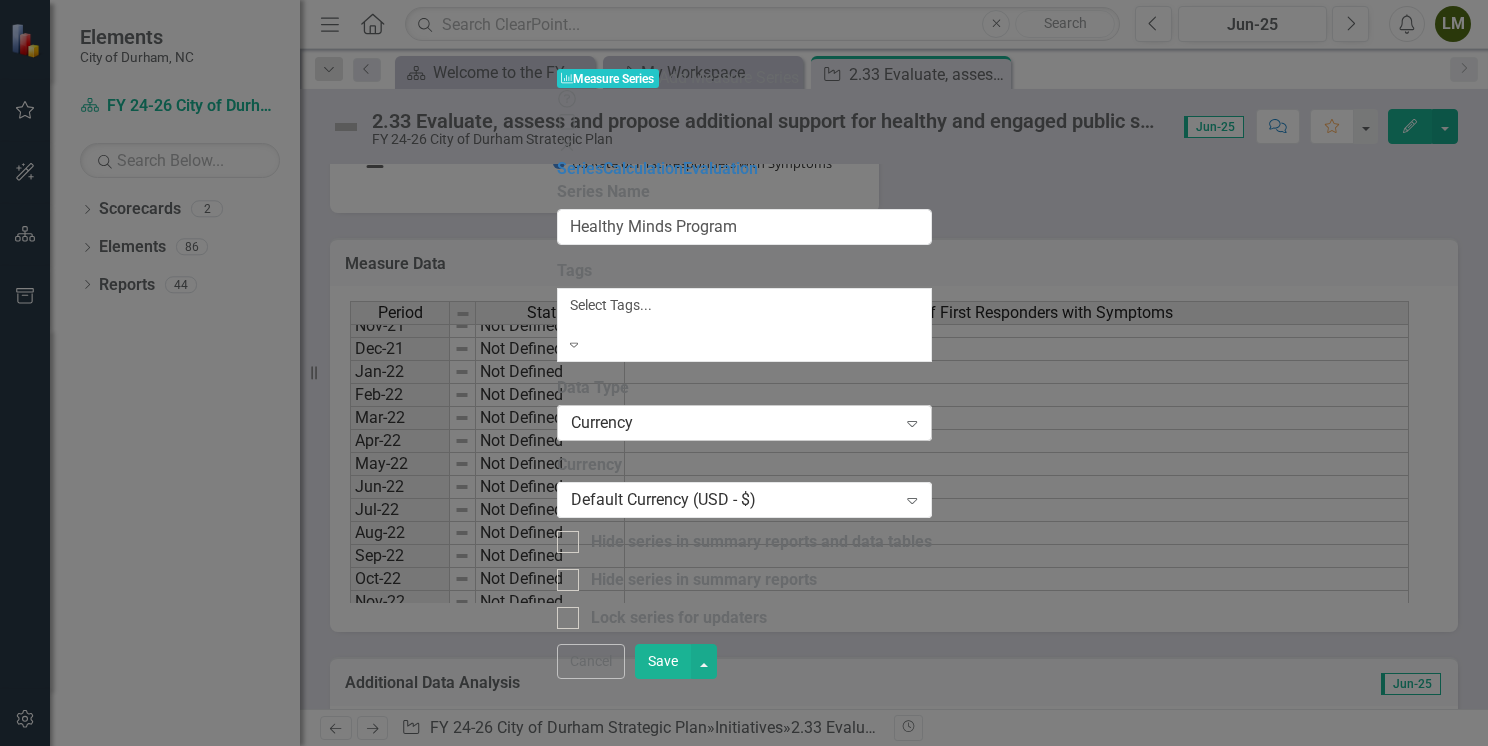 click on "Currency" at bounding box center [734, 423] 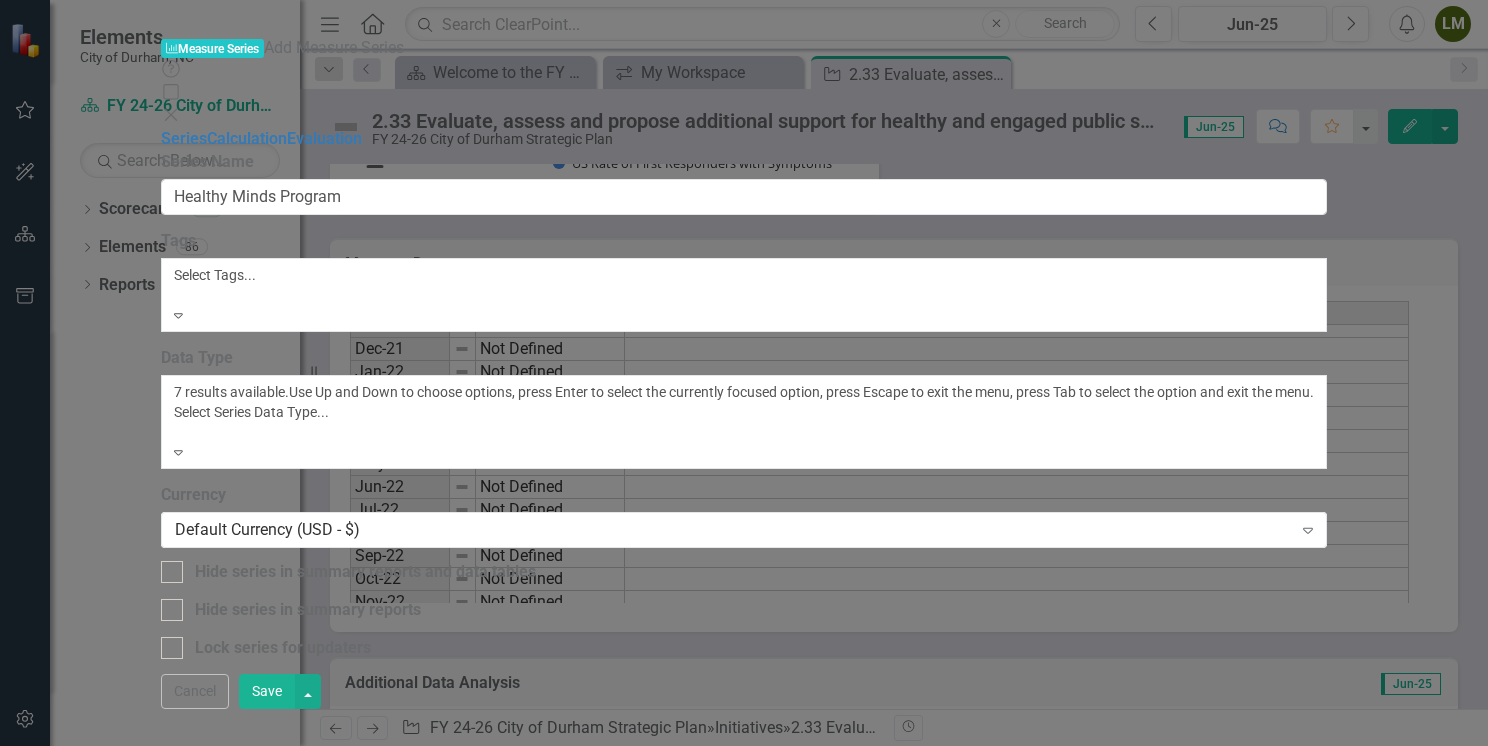click on "Percentage" at bounding box center [744, 803] 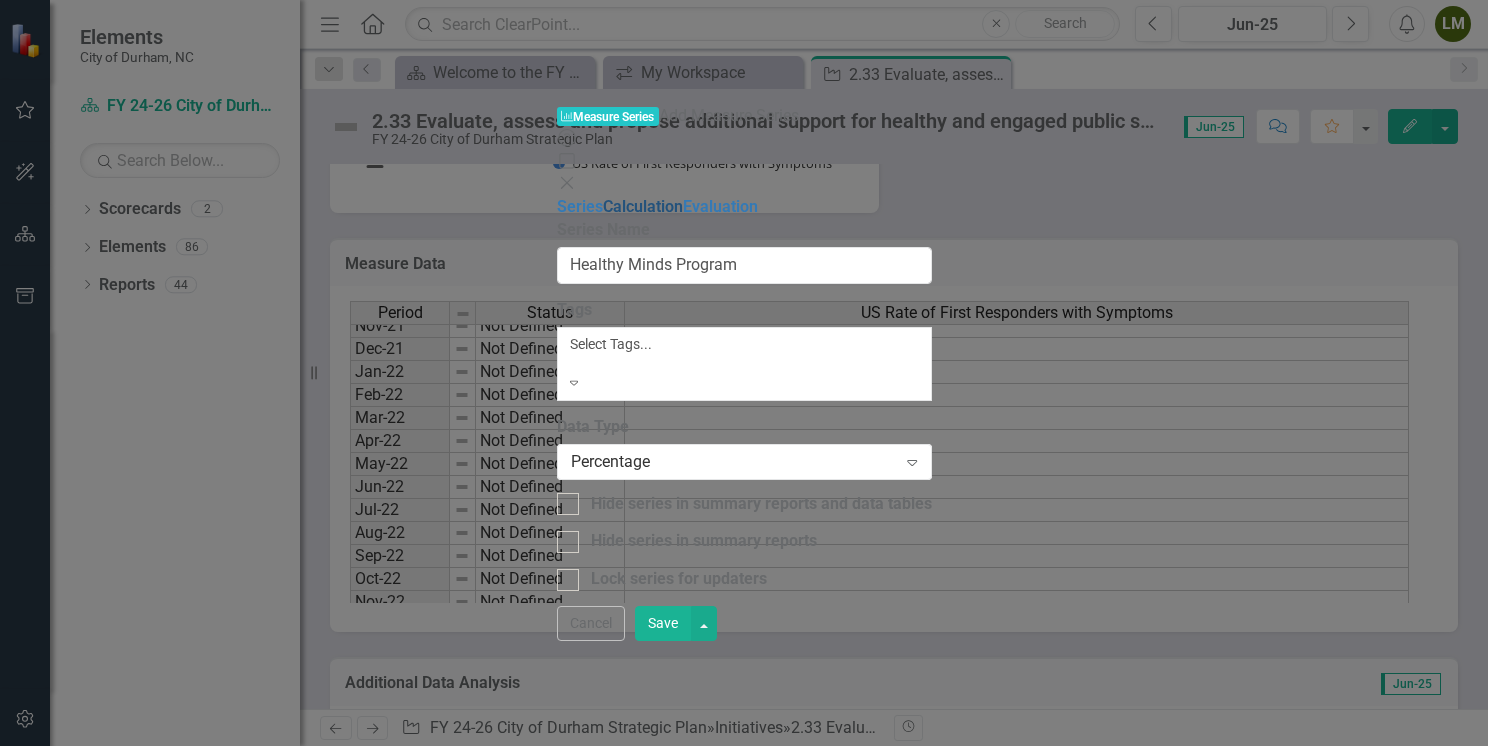 click on "Calculation" at bounding box center (643, 206) 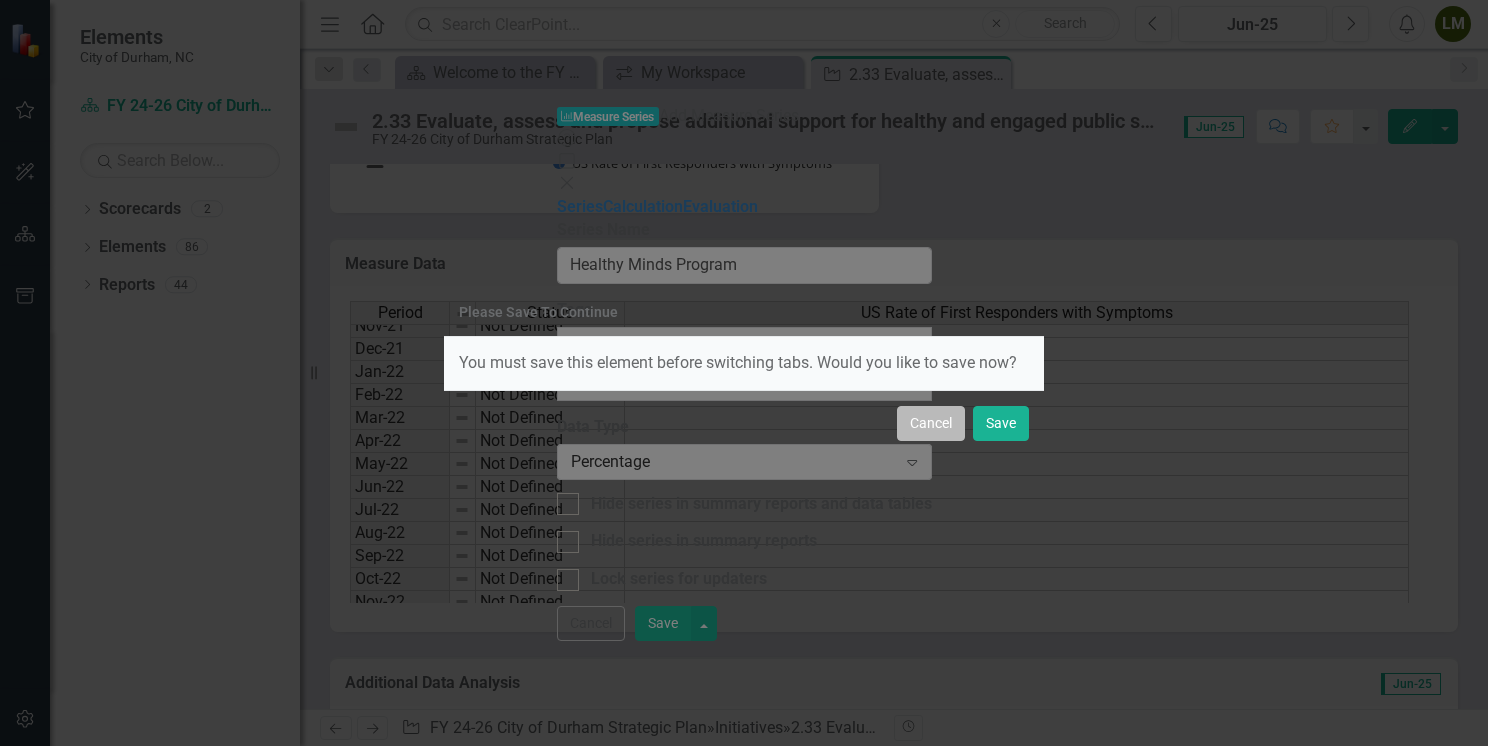 click on "Cancel" at bounding box center [931, 423] 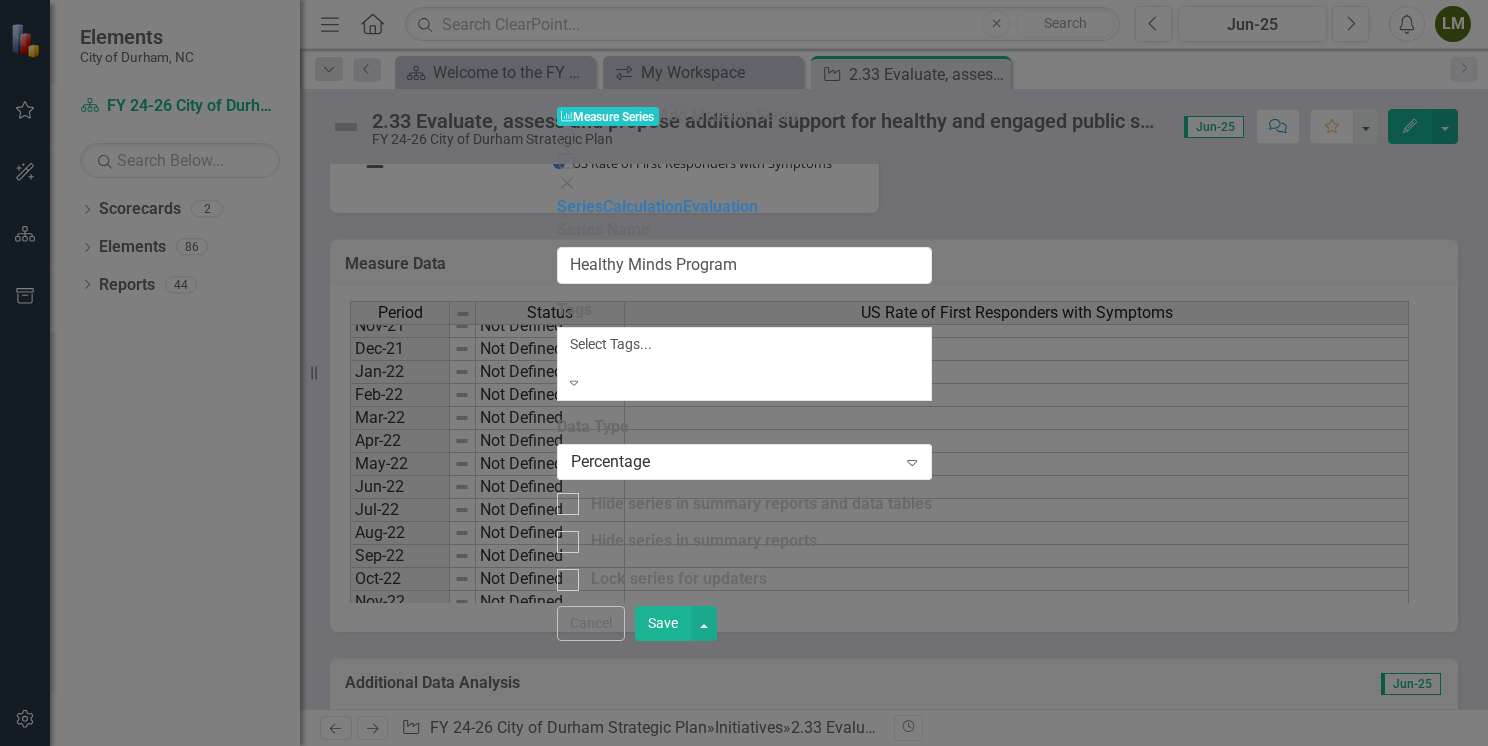 click on "Save" at bounding box center [663, 623] 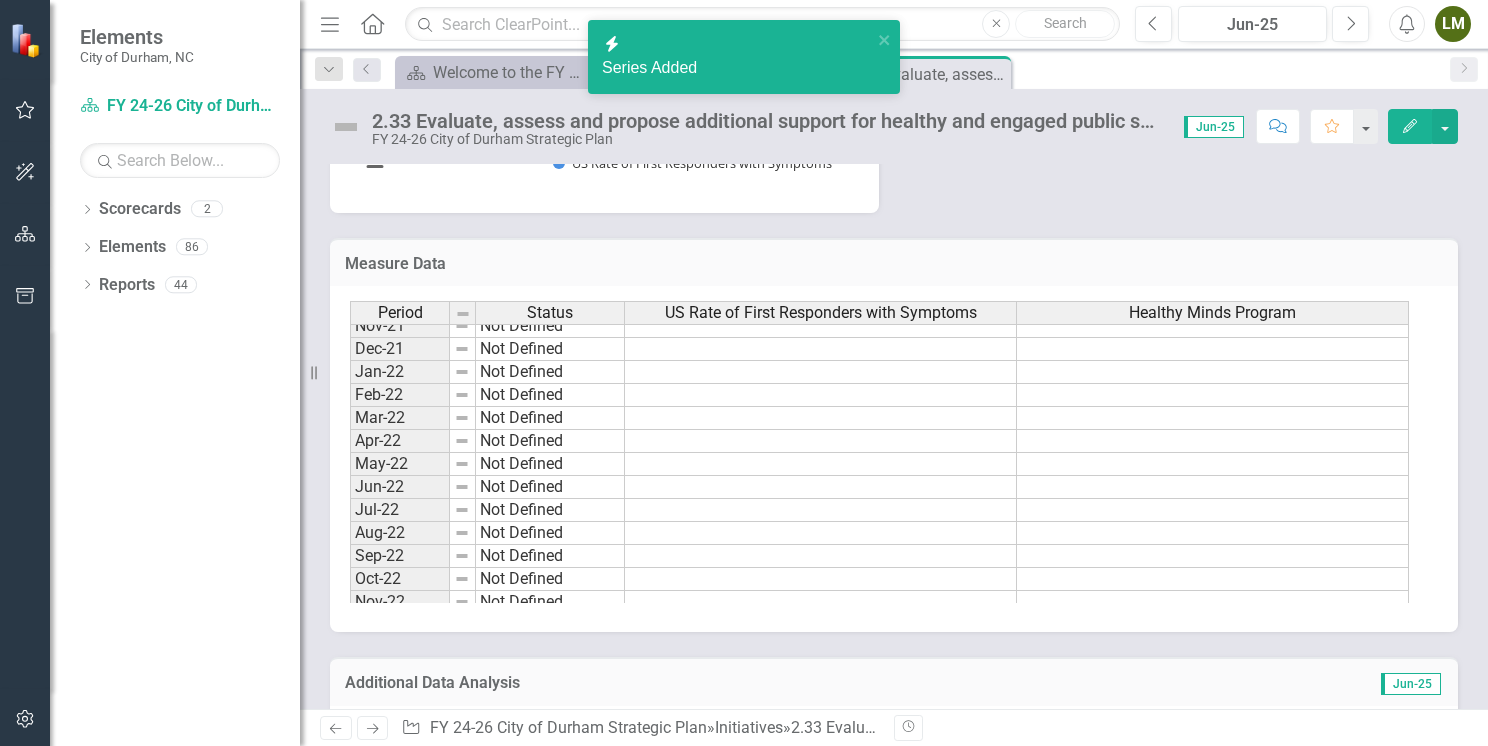 scroll, scrollTop: 26, scrollLeft: 0, axis: vertical 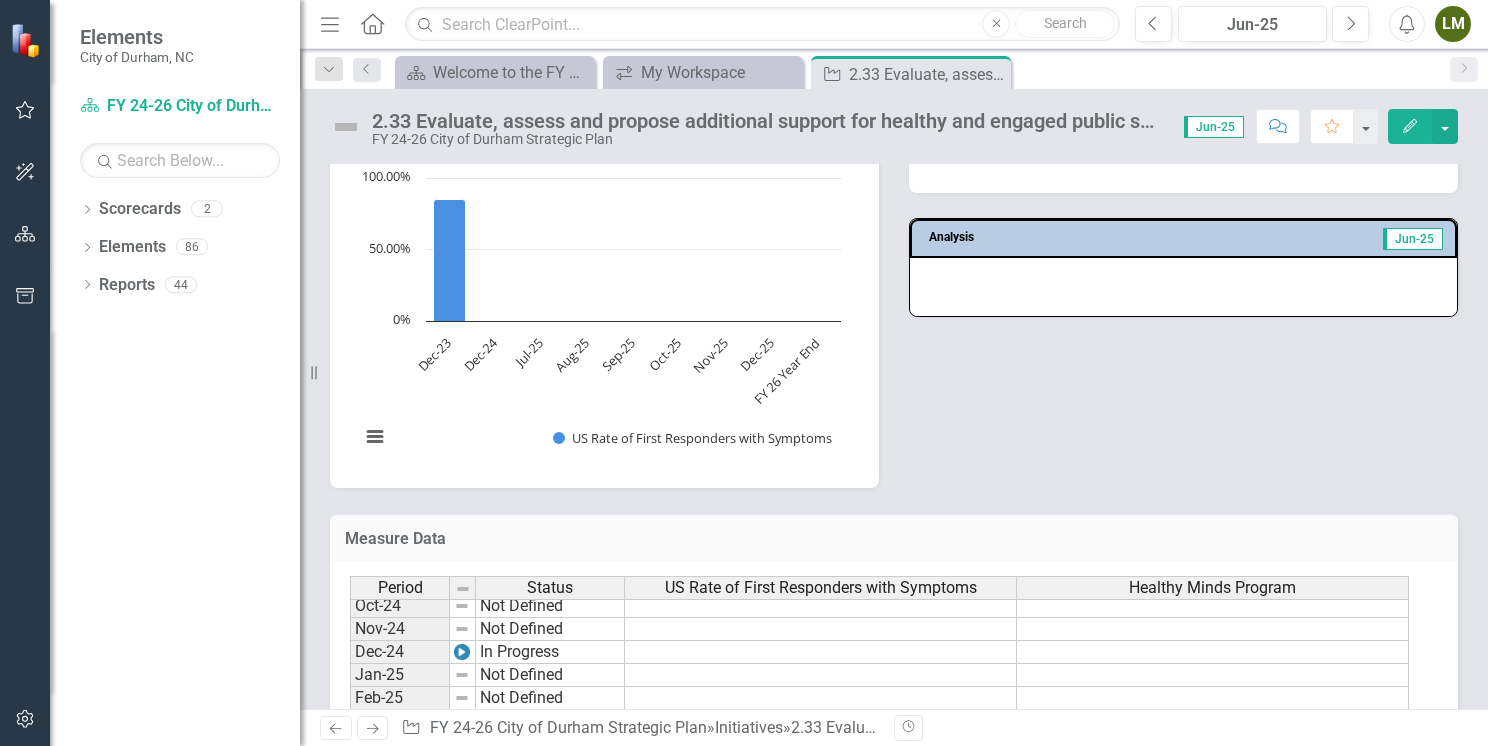 click on "Jun-25" at bounding box center [1413, 239] 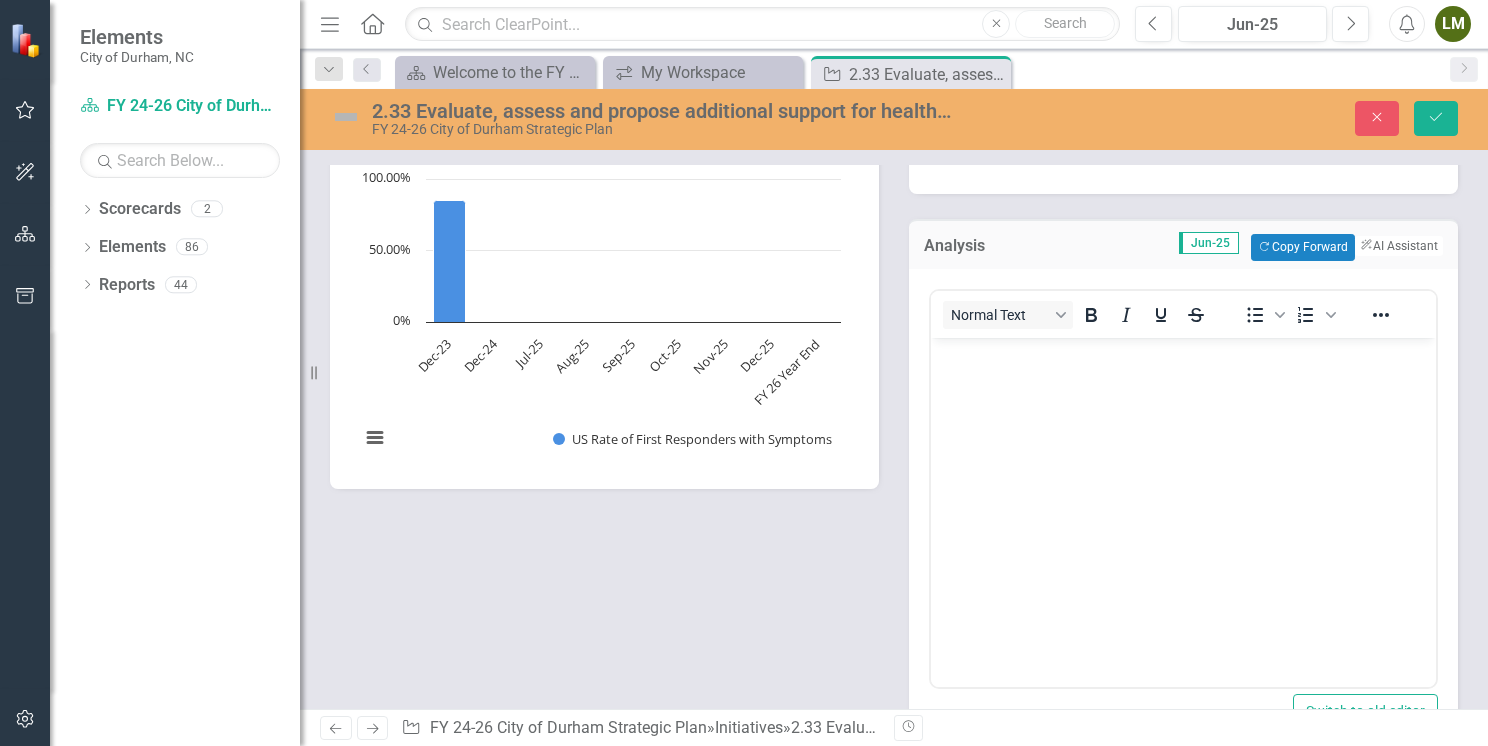 click on "Analysis Jun-25 Copy Forward  Copy Forward  ClearPoint AI  AI Assistant Normal Text To open the popup, press Shift+Enter To open the popup, press Shift+Enter Switch to old editor" at bounding box center [1183, 478] 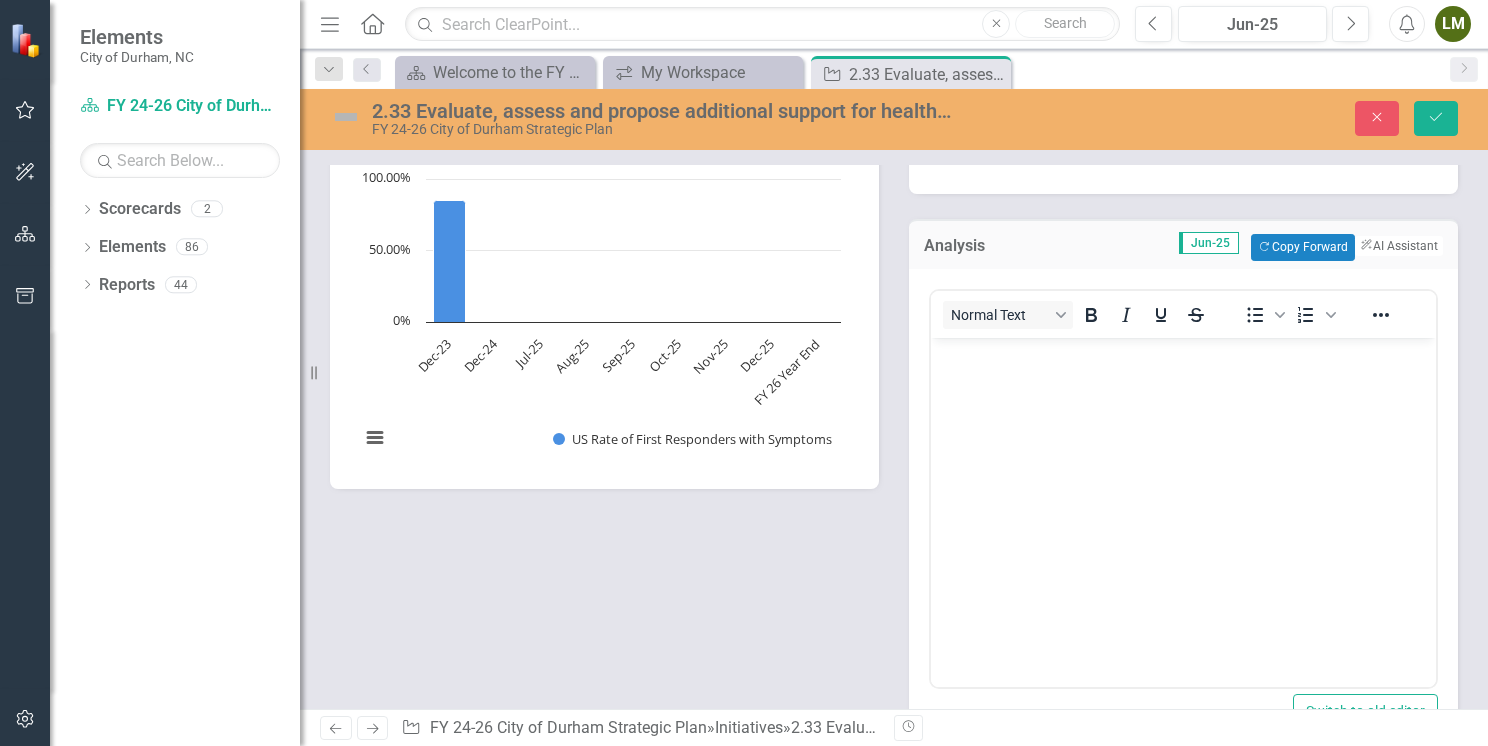 scroll, scrollTop: 0, scrollLeft: 0, axis: both 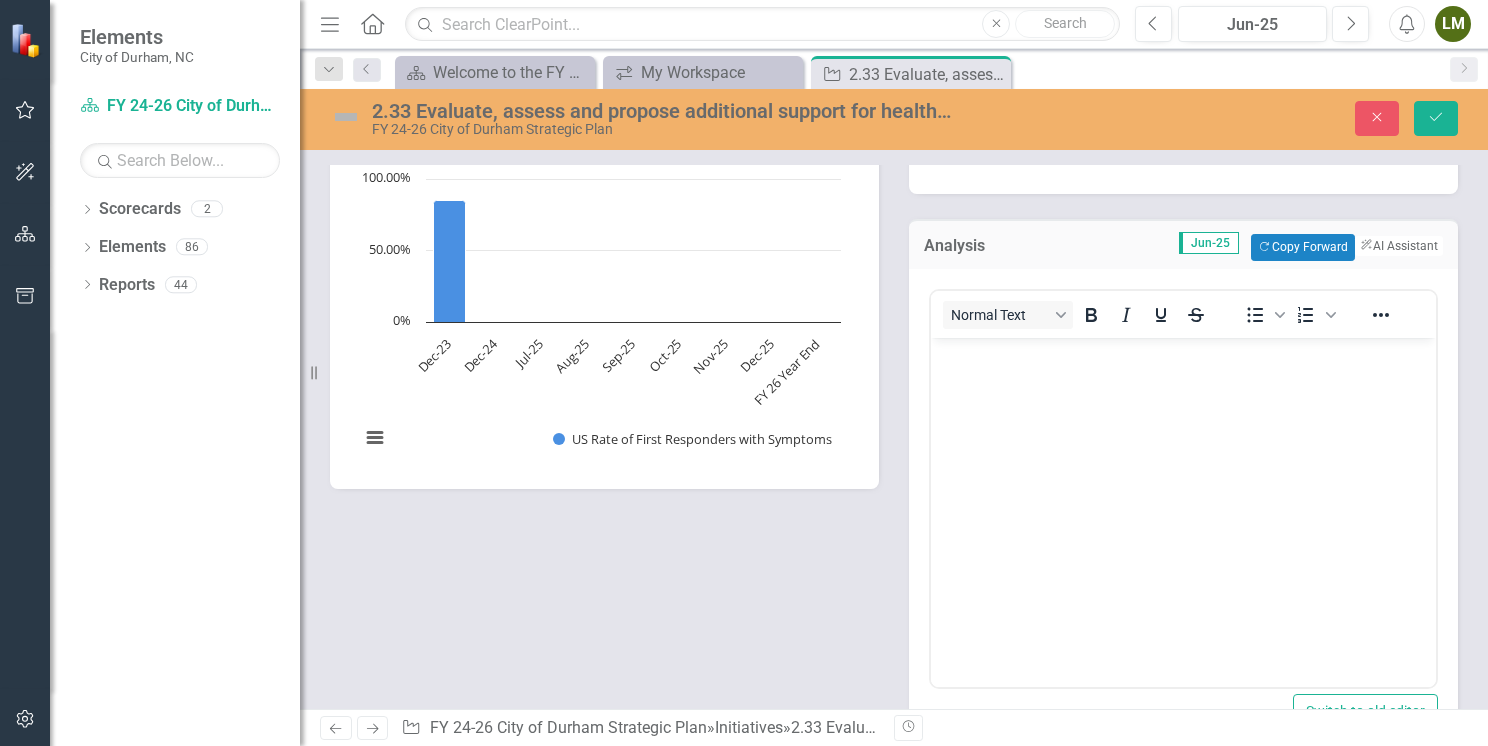 click at bounding box center [1183, 487] 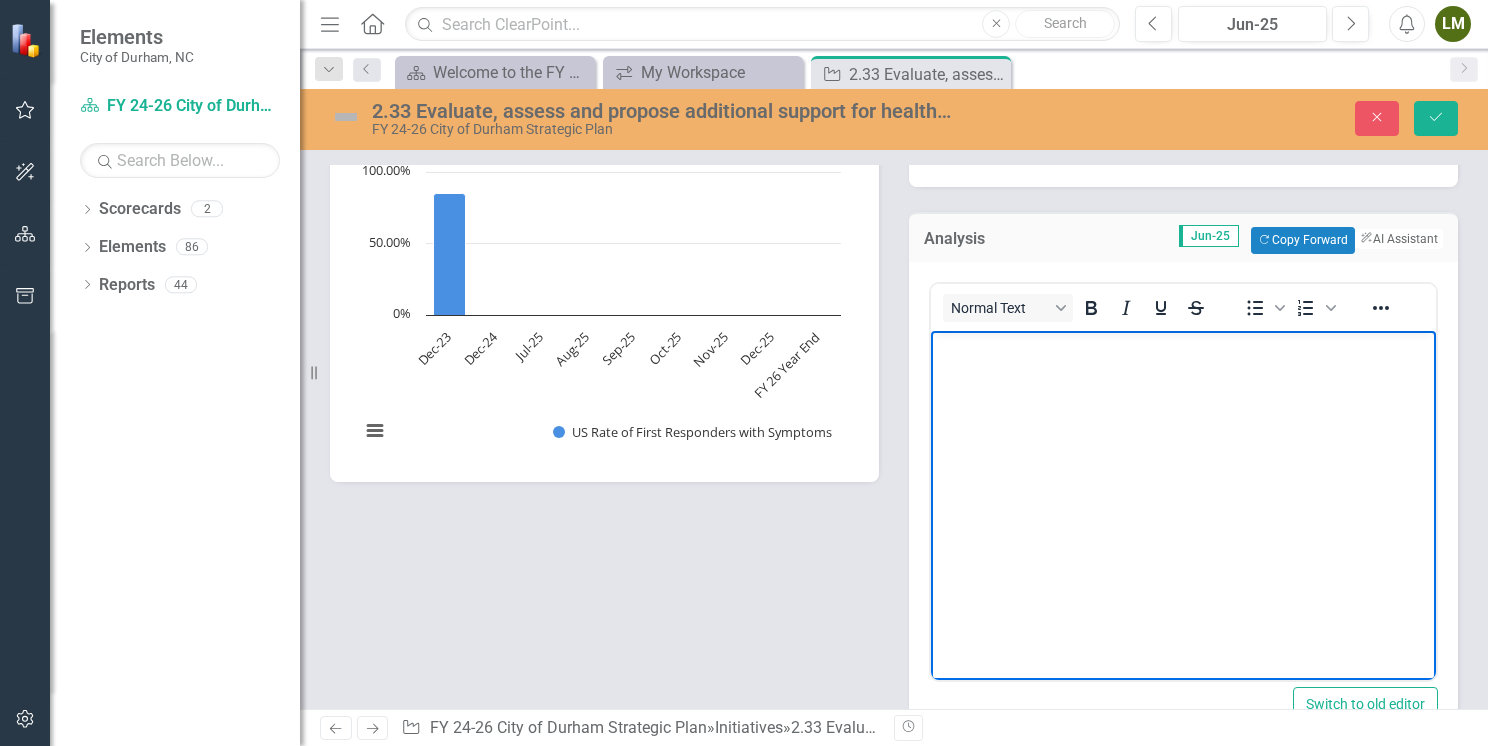 scroll, scrollTop: 1025, scrollLeft: 0, axis: vertical 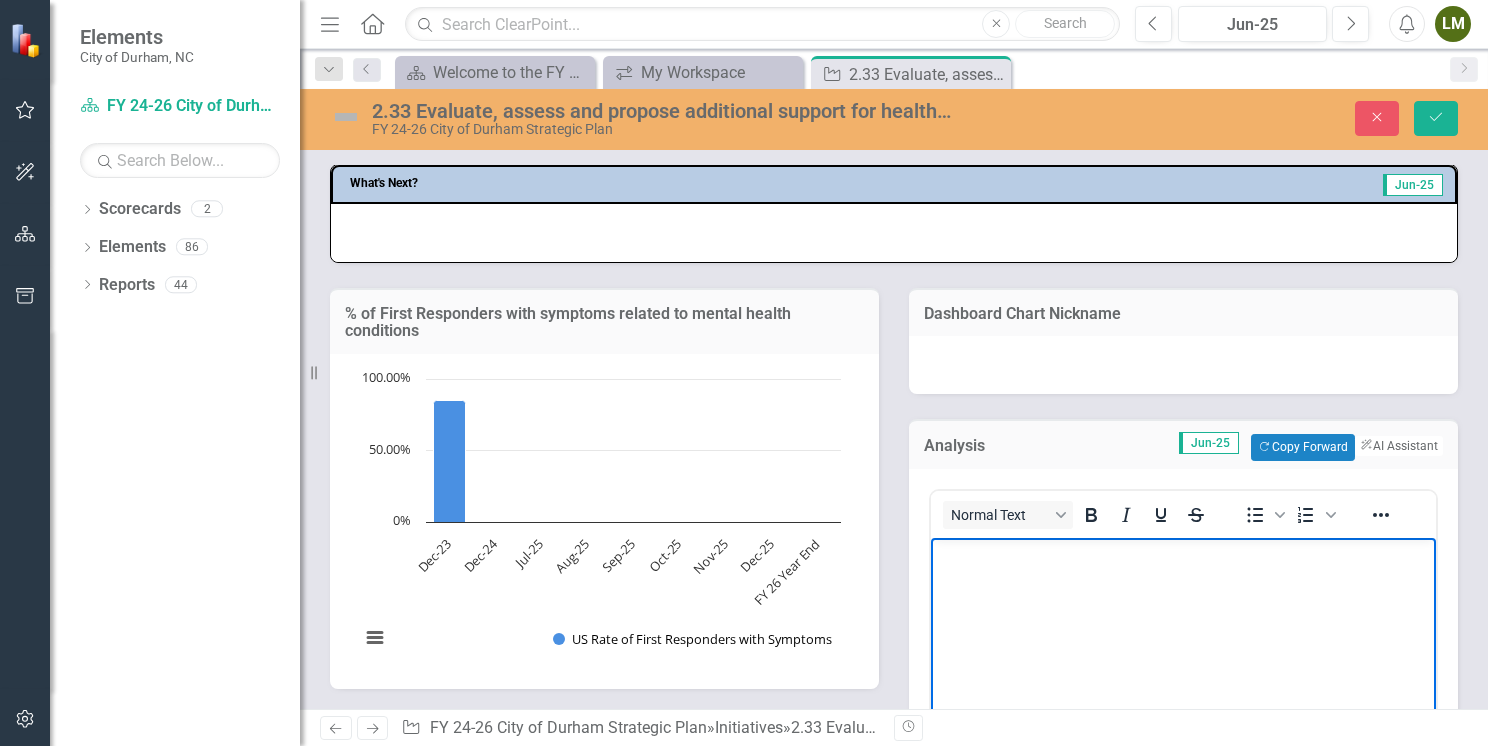 click at bounding box center (693, 639) 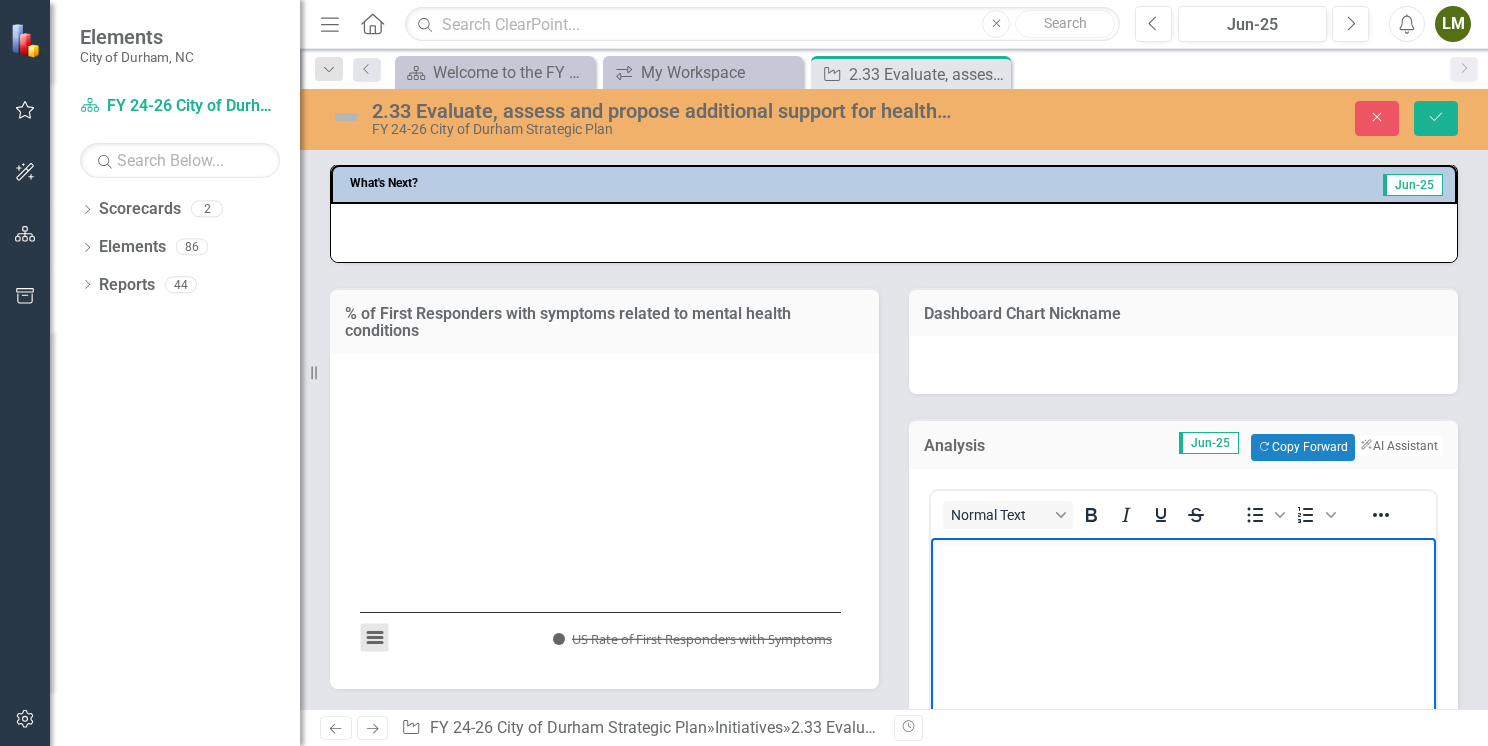 click at bounding box center [375, 638] 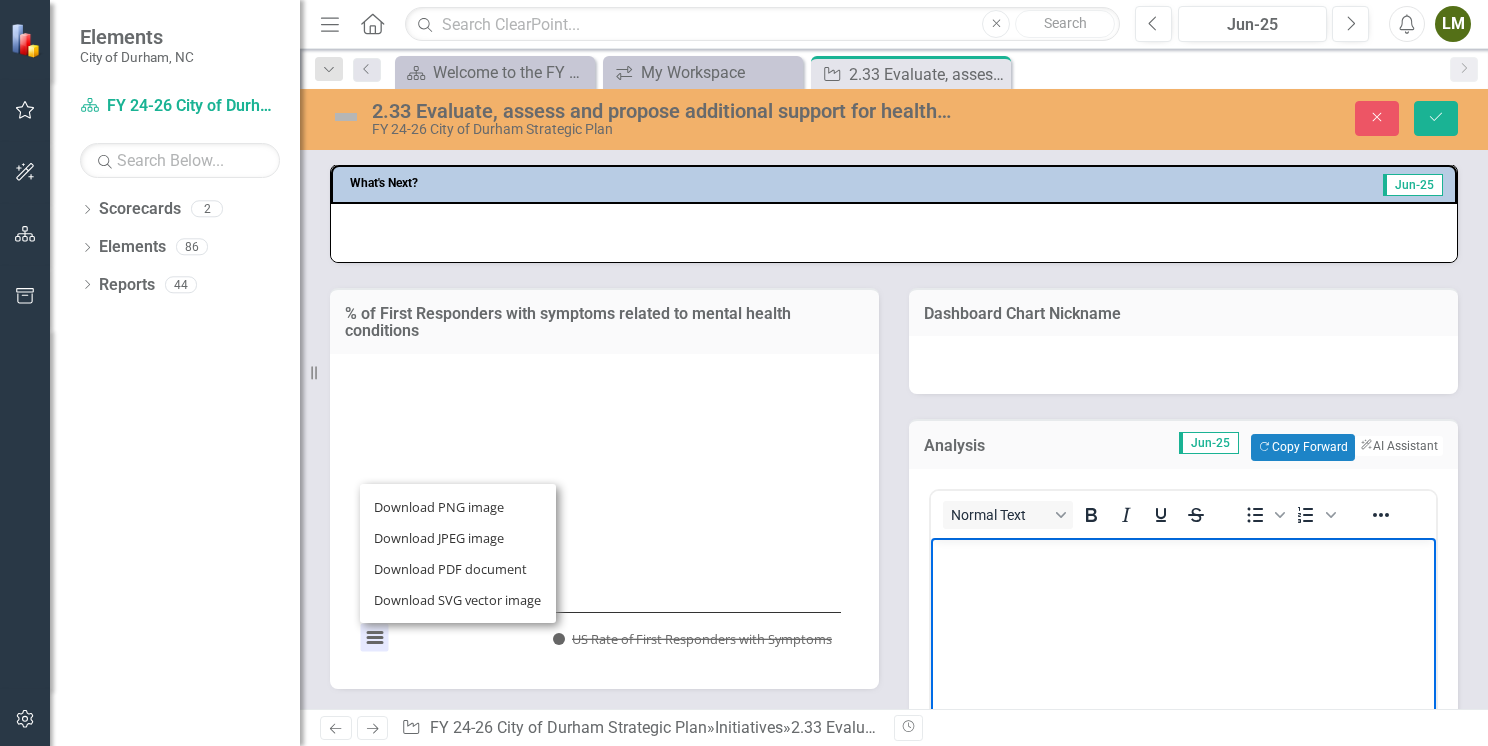 click on "% of First Responders with symptoms related to mental health conditions Chart Bar chart with 9 bars. % of First Responders with symptoms related to mental health conditions (Chart Type: Column Chart)
Plot Bands
US Rate of First Responders with Symptoms
Dec-23: 85.00%
Dec-24: No Value
Jul-25: No Value
Aug-25: No Value
Sep-25: No Value
Oct-25: No Value
Nov-25: No Value
Dec-25: No Value
FY 26 Year End: No Value The chart has 1 X axis displaying categories.  The chart has 1 Y axis displaying values. Data ranges from 0 to 0. Created with Highcharts 11.4.8 Chart context menu US Rate of First Responders with Symptoms Download PNG image Download JPEG image Download PDF document Download SVG vector image End of interactive chart." at bounding box center (604, 476) 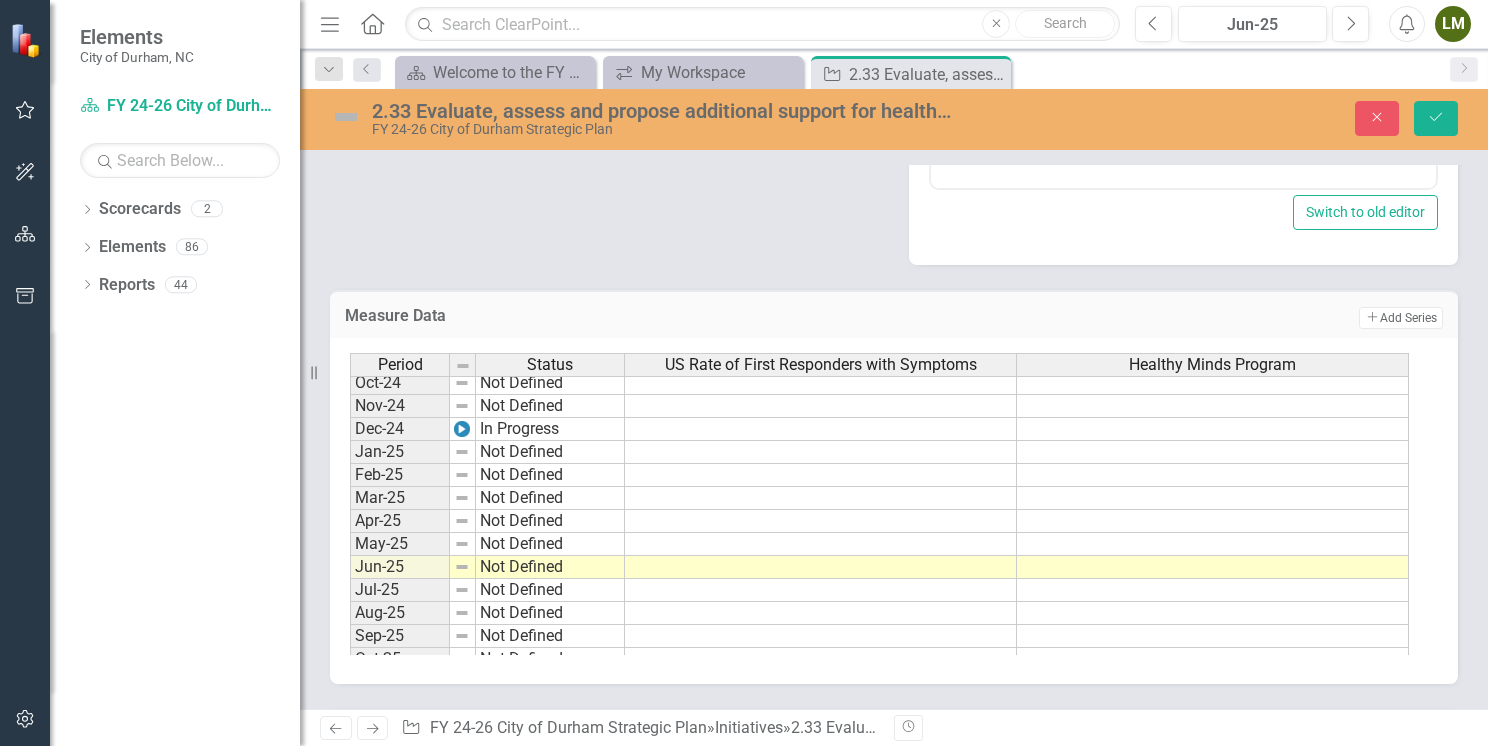 scroll, scrollTop: 1725, scrollLeft: 0, axis: vertical 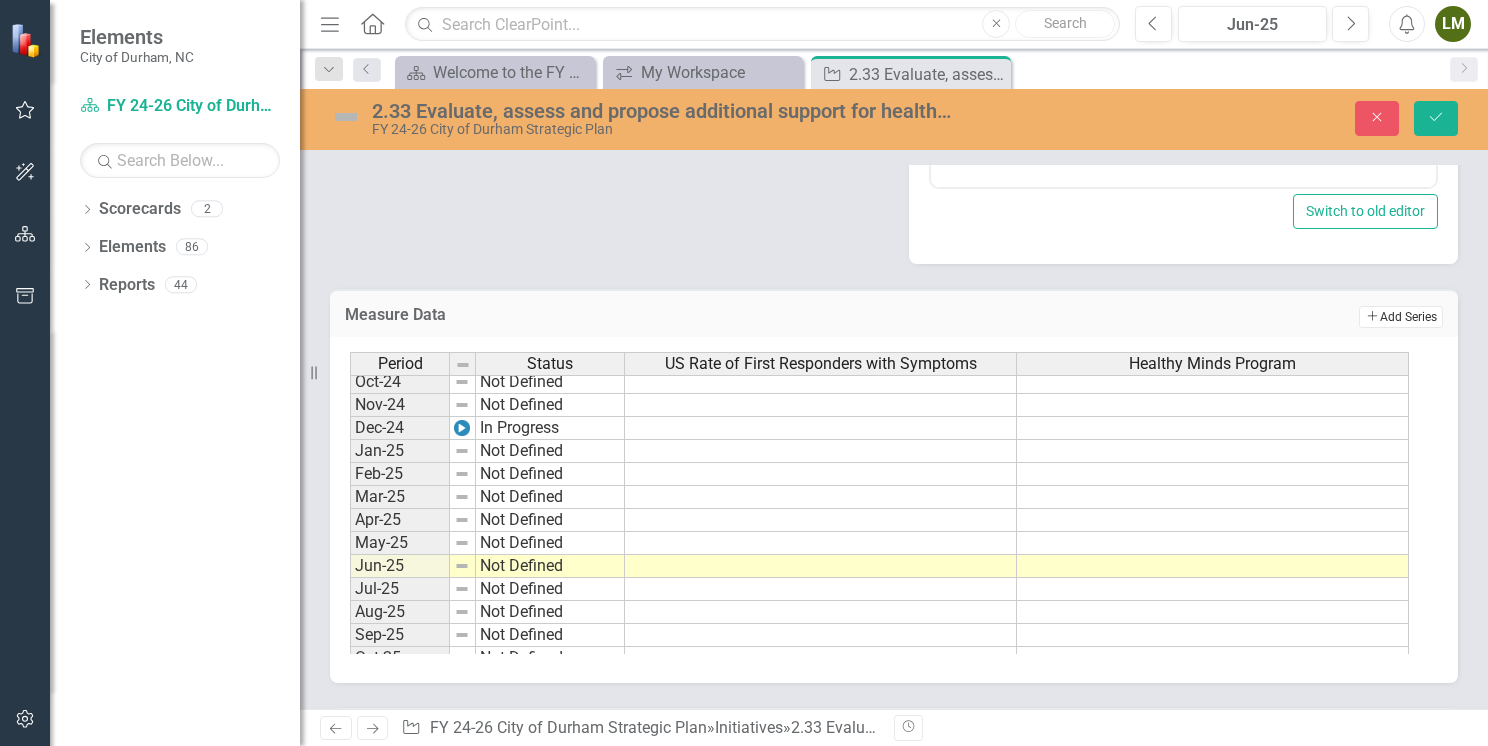 click on "Add  Add Series" at bounding box center (1401, 317) 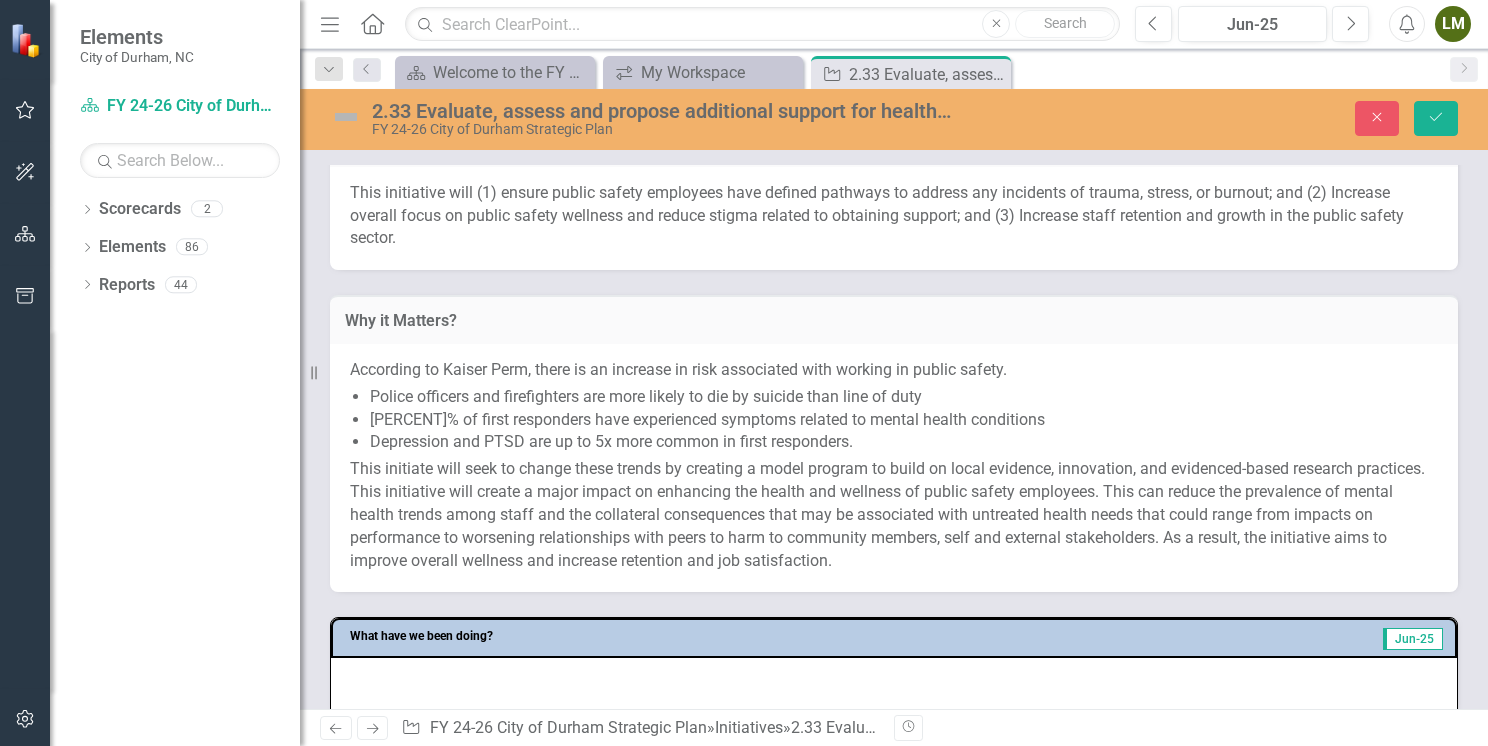 scroll, scrollTop: 425, scrollLeft: 0, axis: vertical 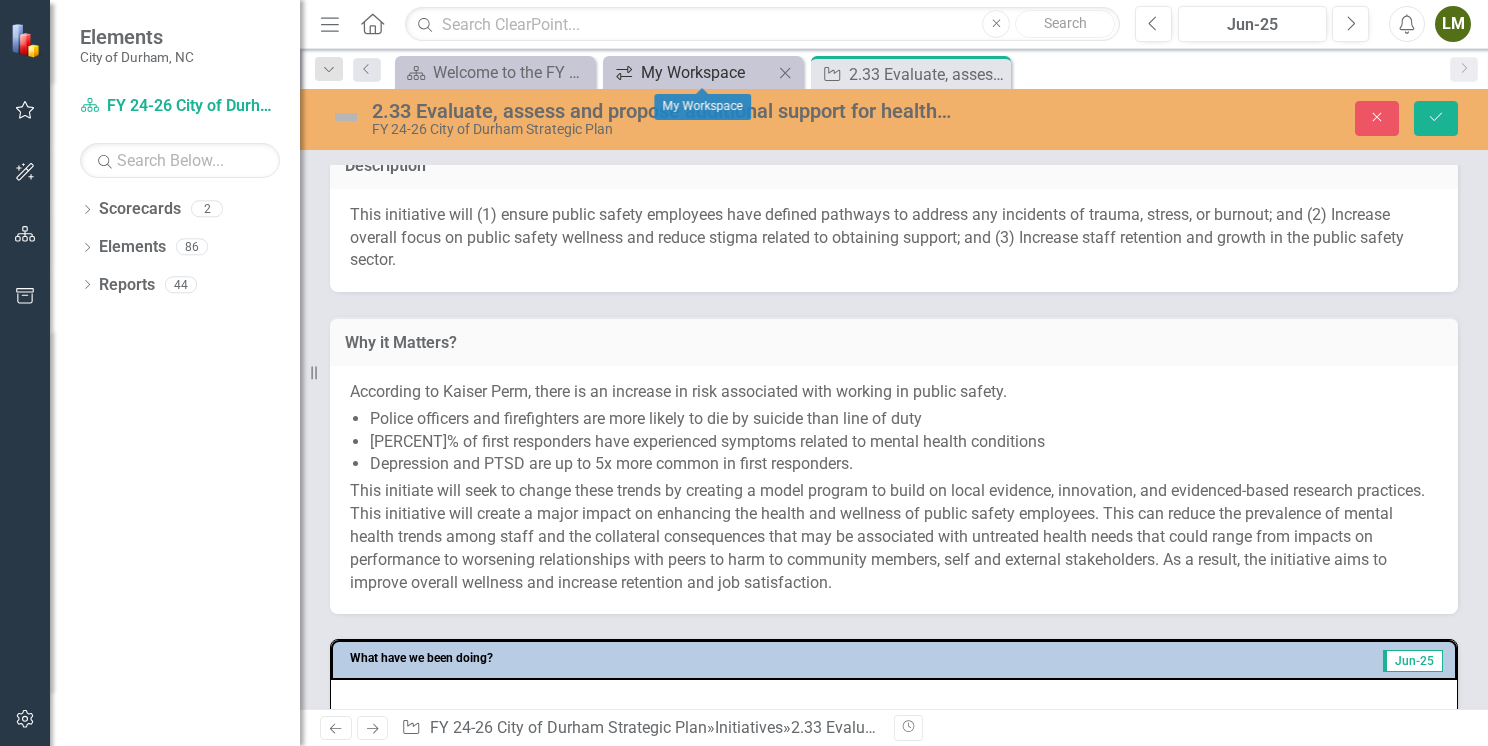 click on "My Workspace" at bounding box center (707, 72) 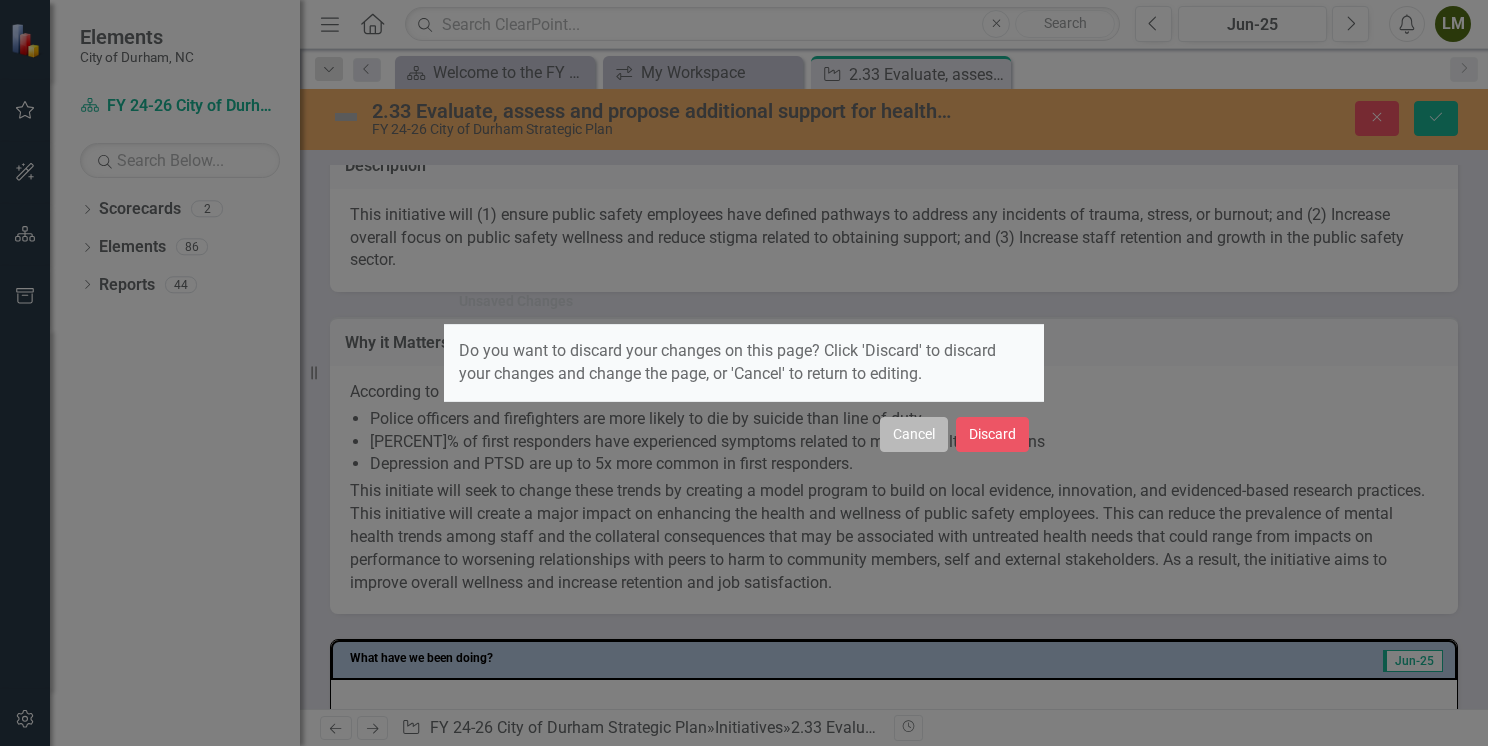 click on "Cancel" at bounding box center (914, 434) 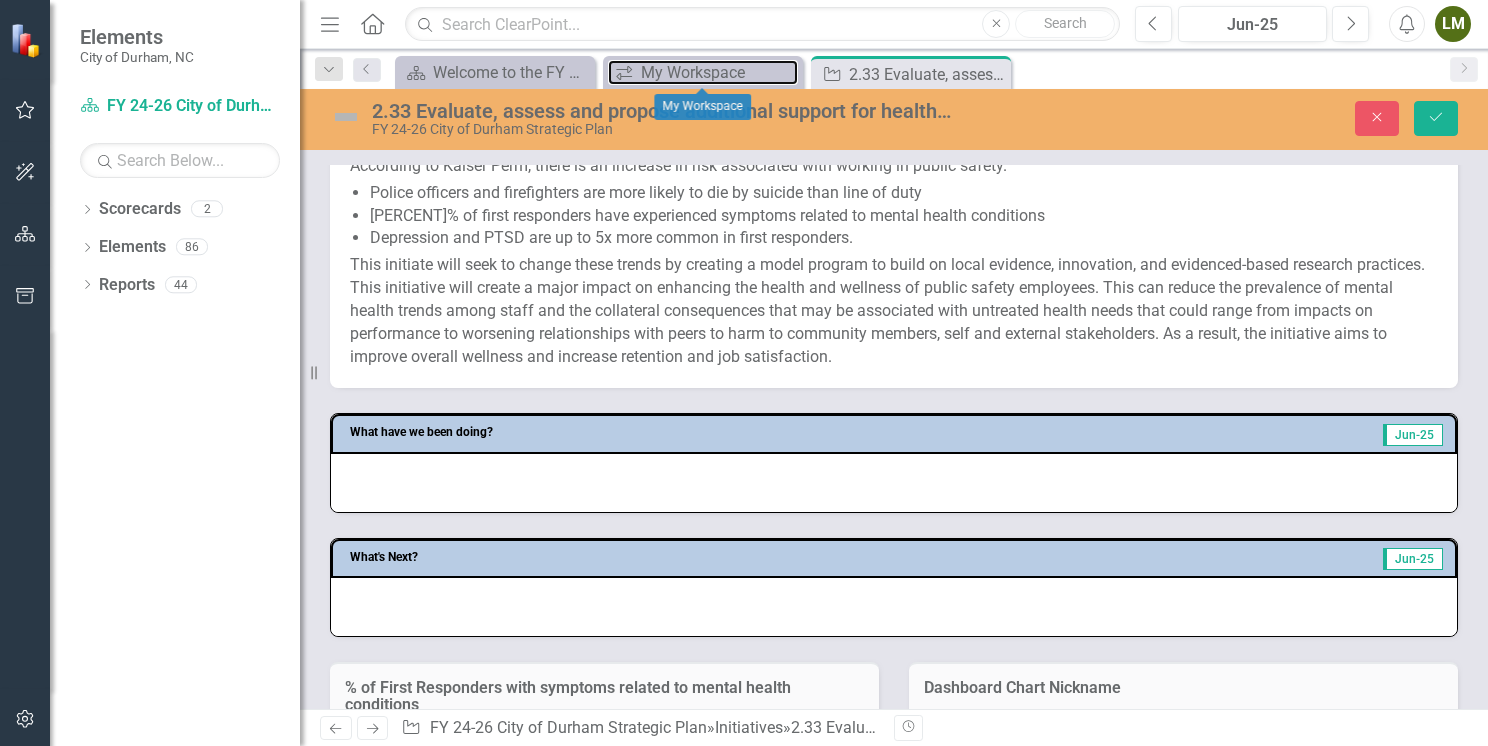 scroll, scrollTop: 700, scrollLeft: 0, axis: vertical 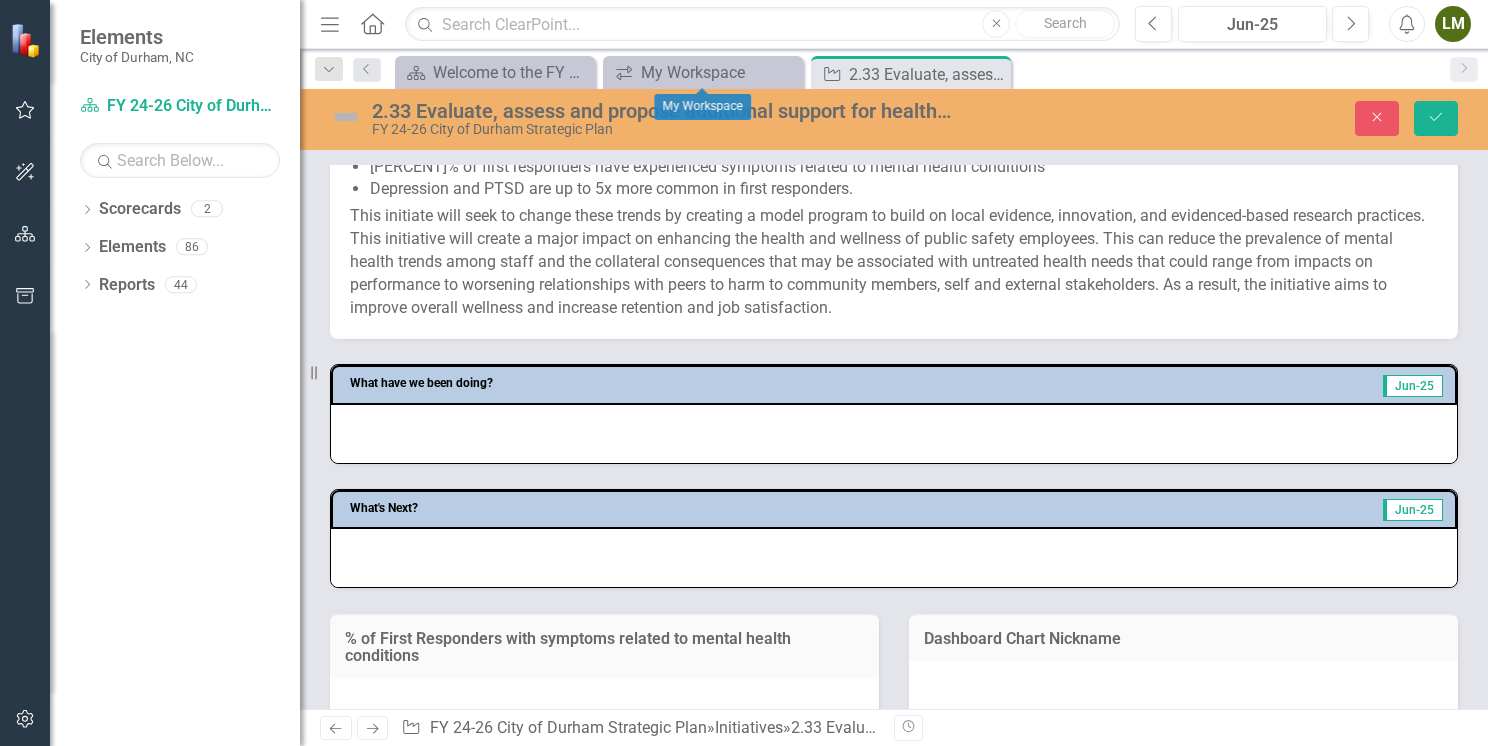 click at bounding box center [894, 434] 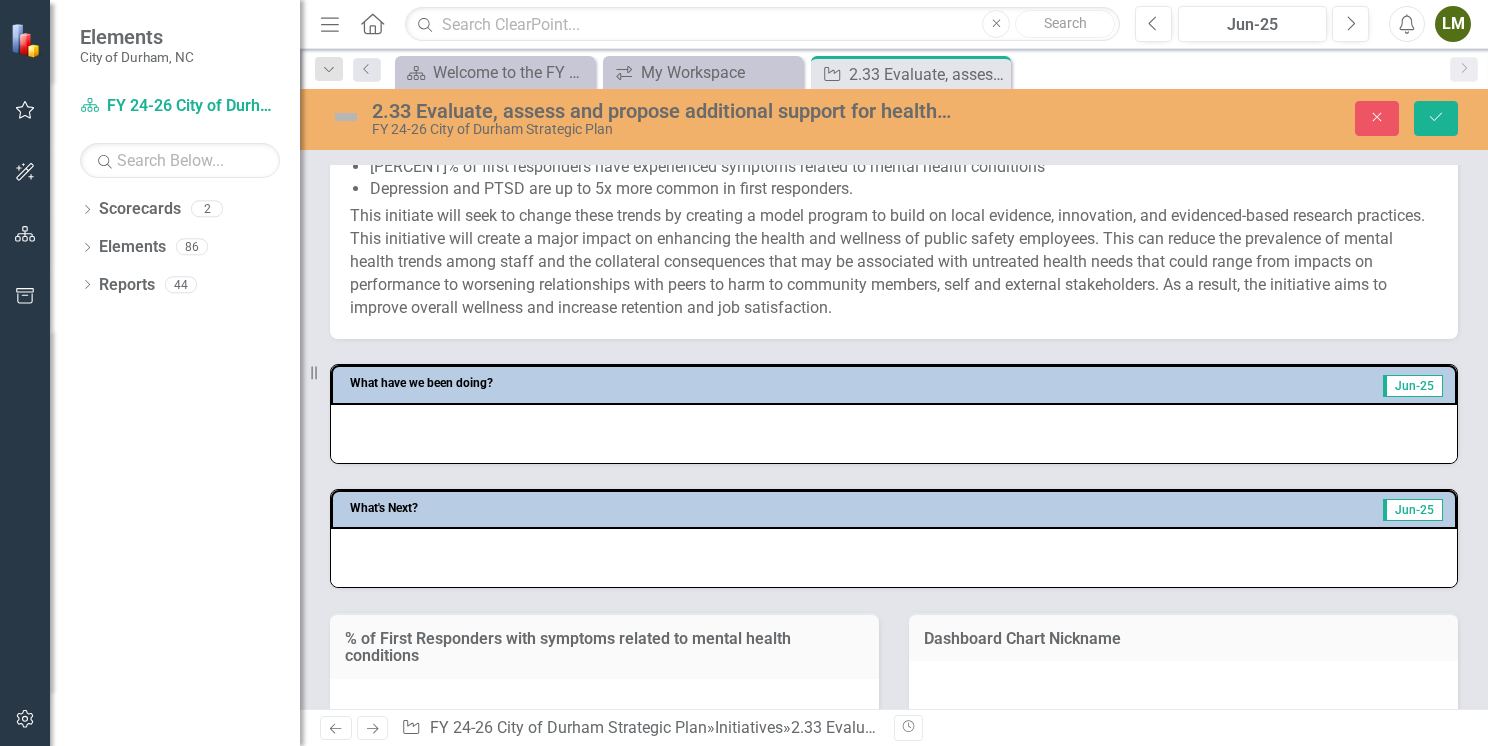 click on "Jun-25" at bounding box center (1413, 386) 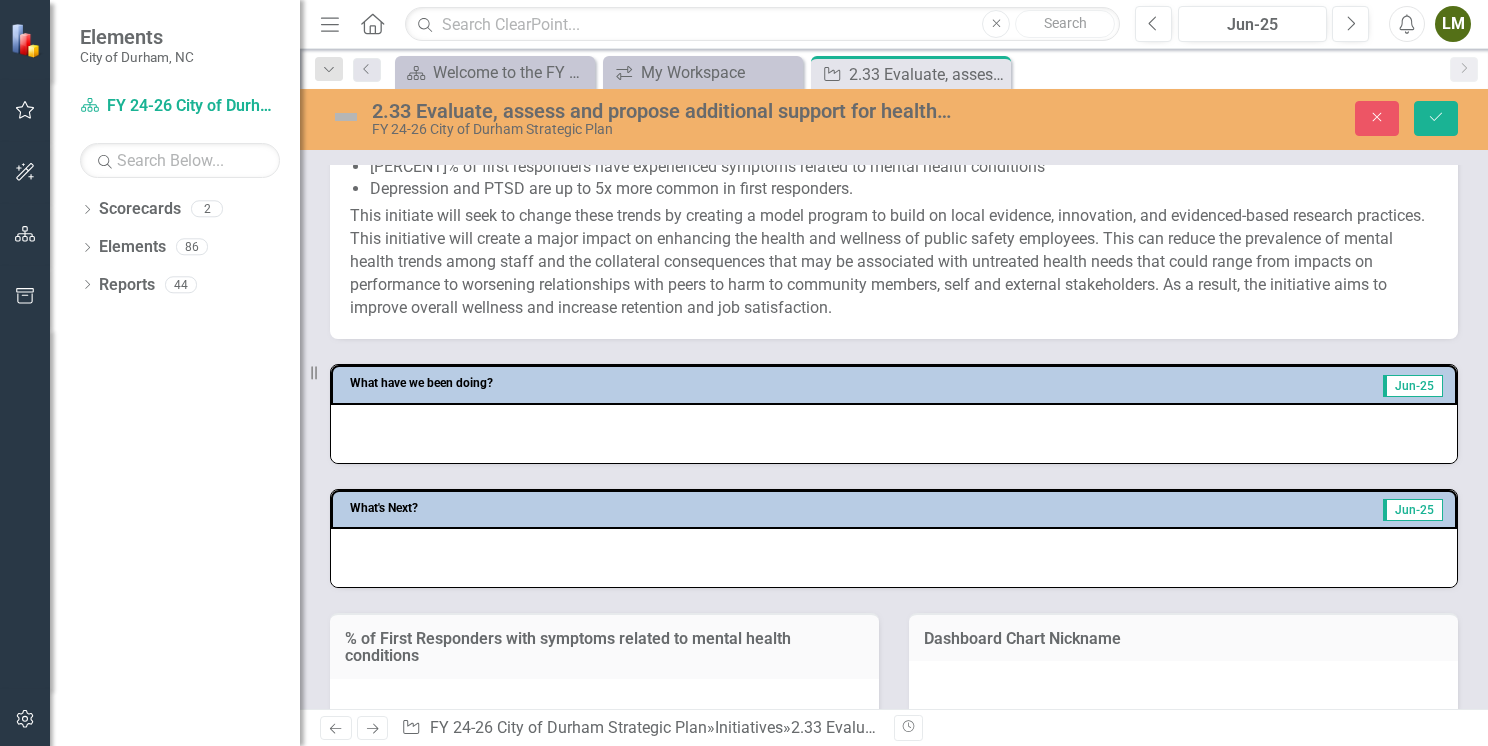 click at bounding box center [894, 434] 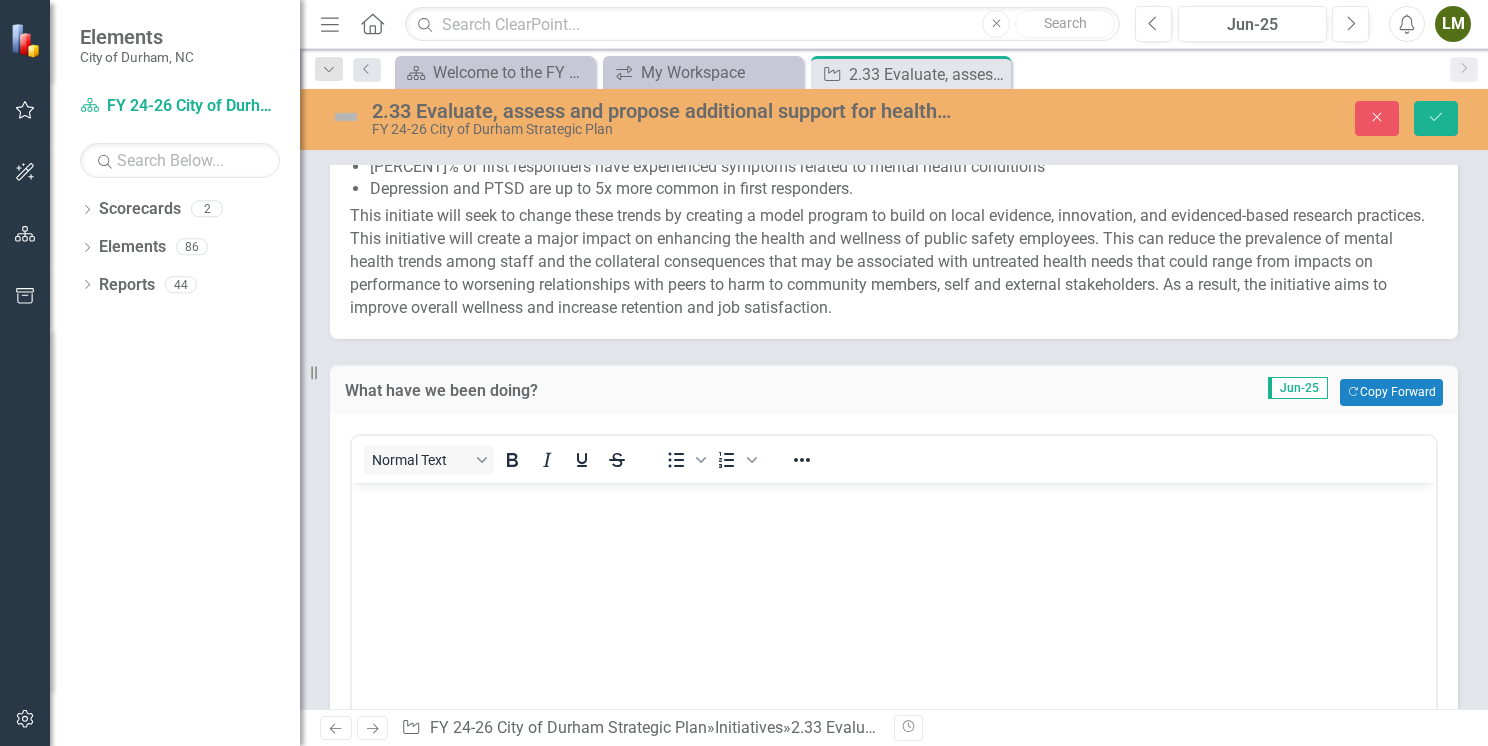 scroll, scrollTop: 0, scrollLeft: 0, axis: both 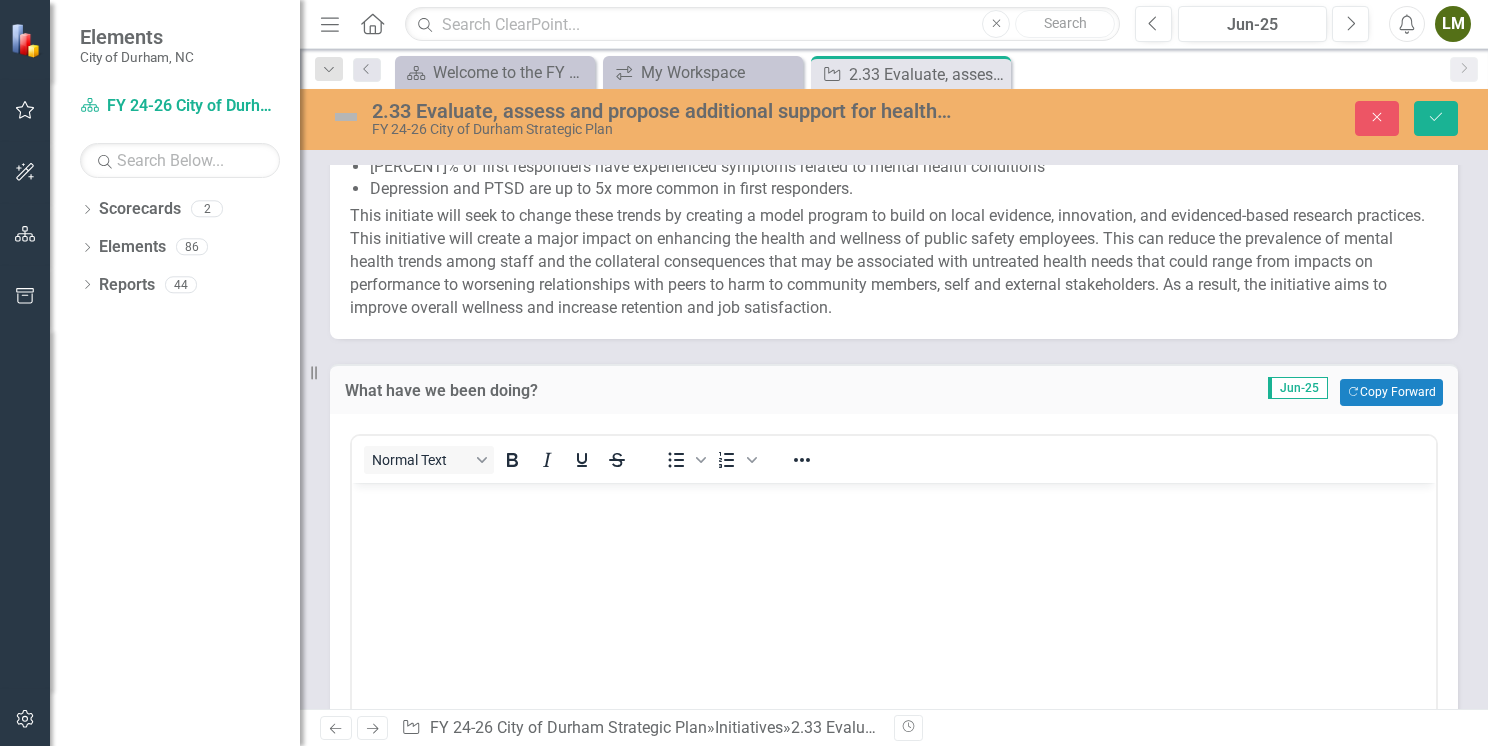 click at bounding box center [894, 632] 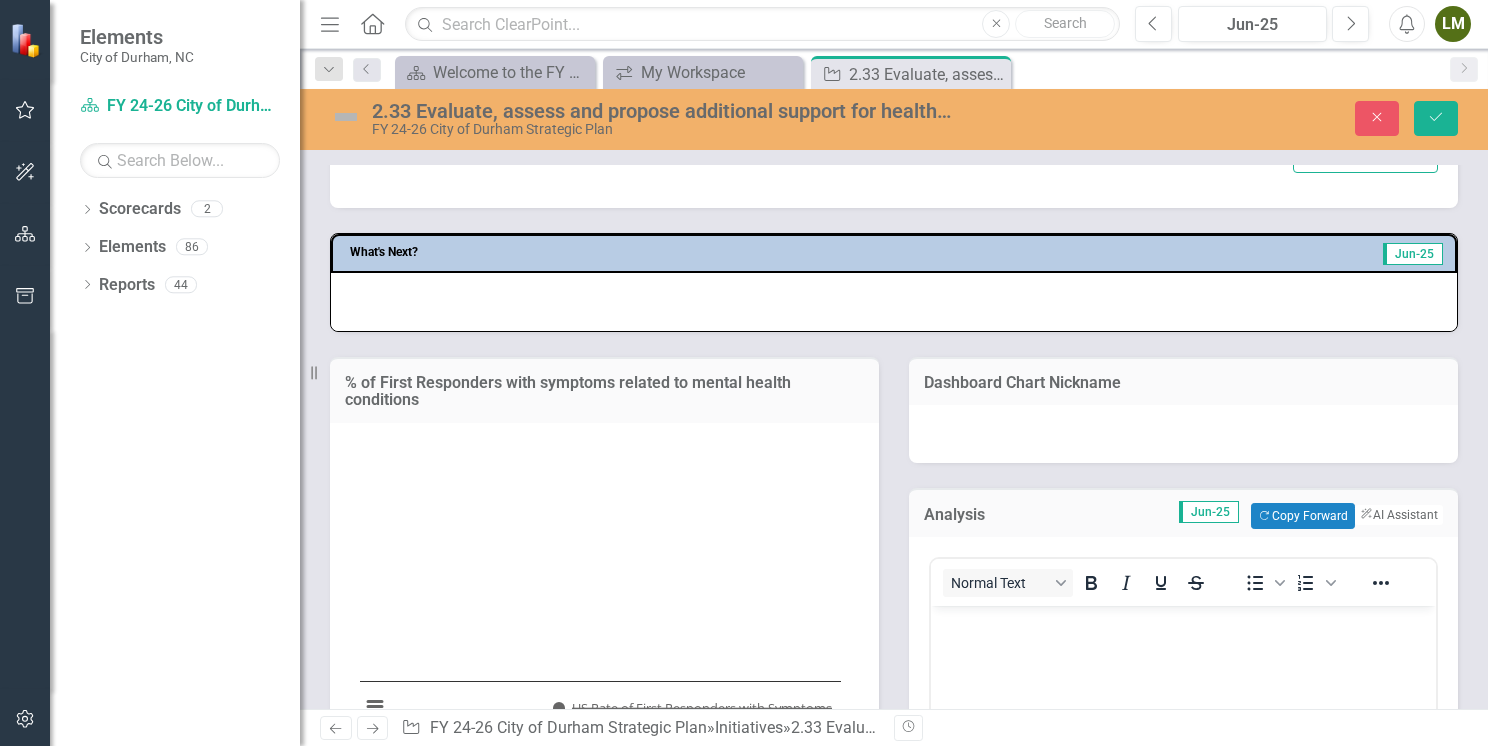 scroll, scrollTop: 1500, scrollLeft: 0, axis: vertical 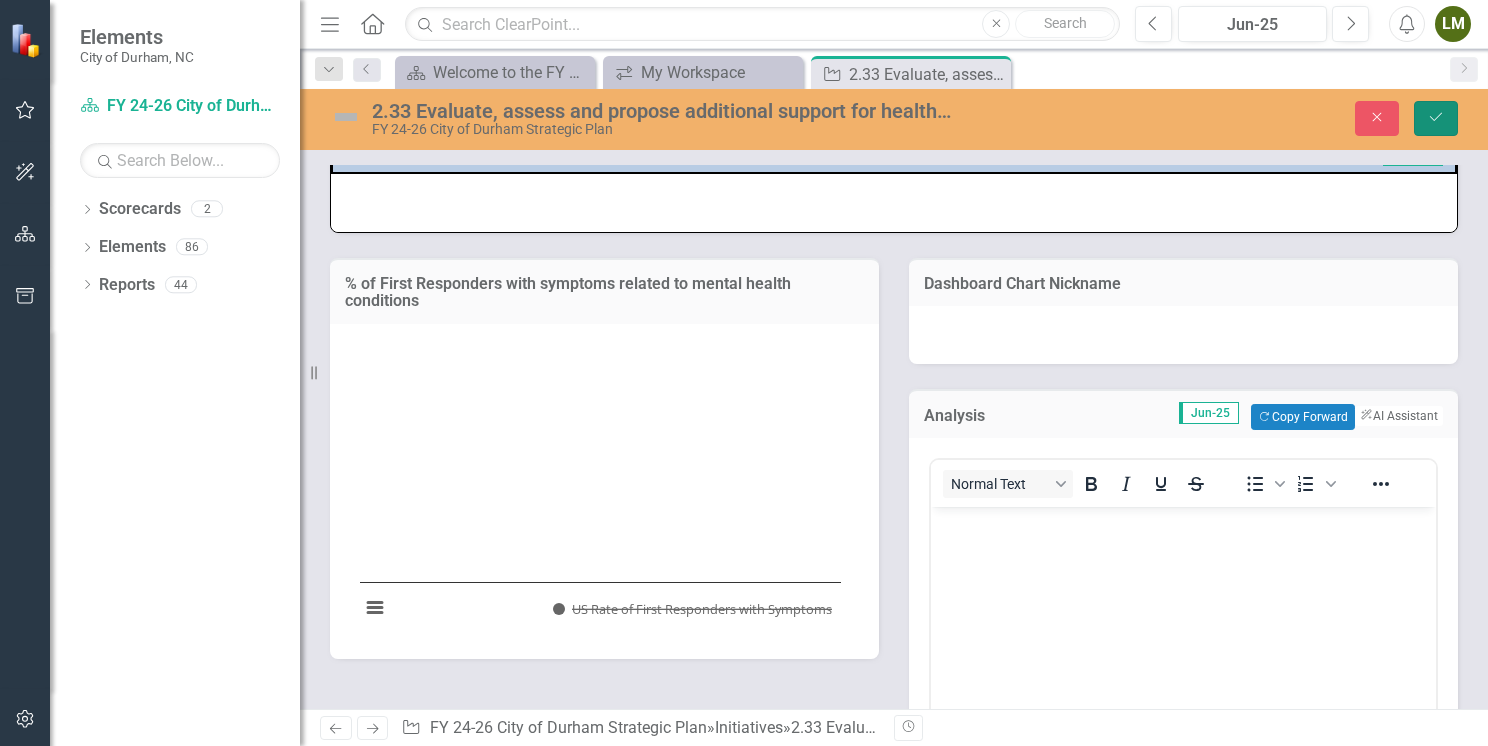 click on "Save" 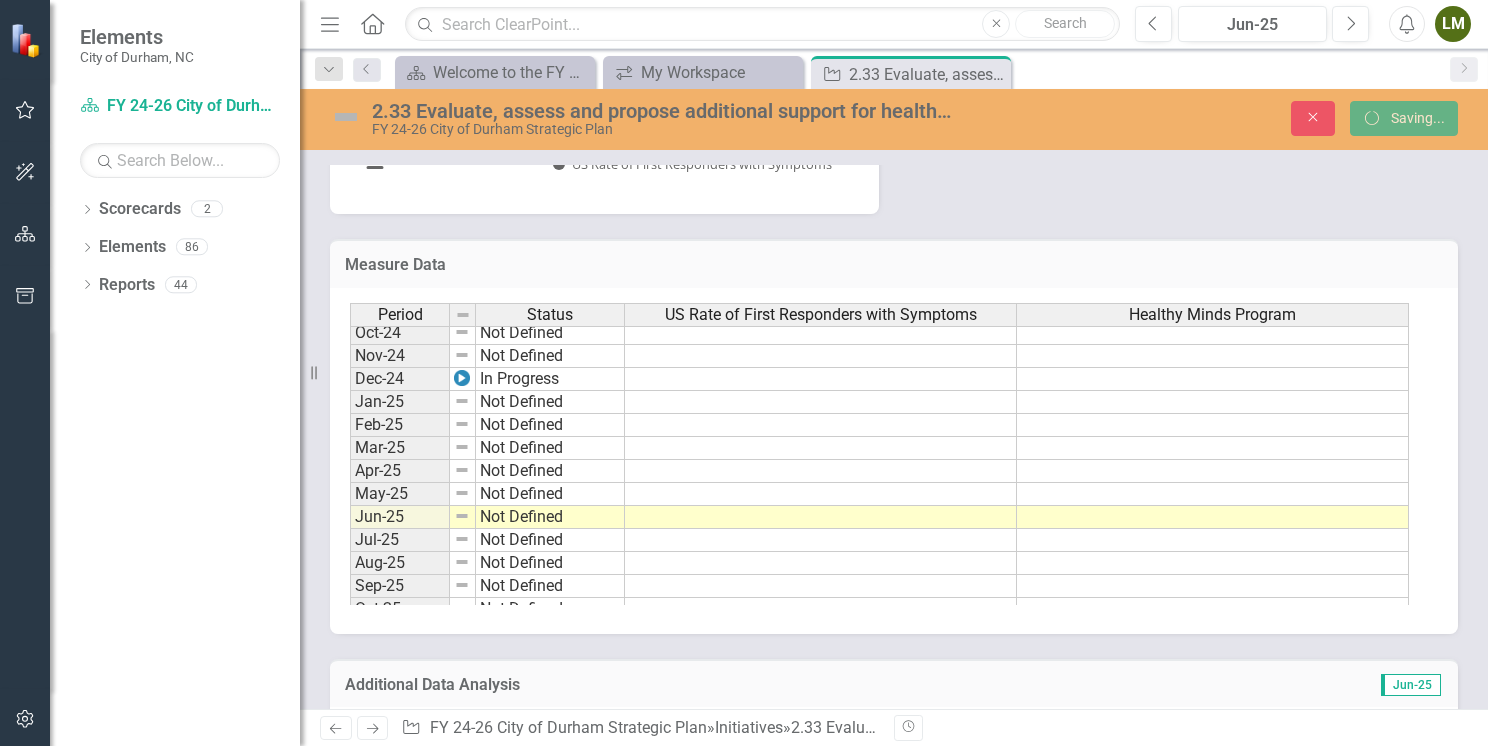 scroll, scrollTop: 1055, scrollLeft: 0, axis: vertical 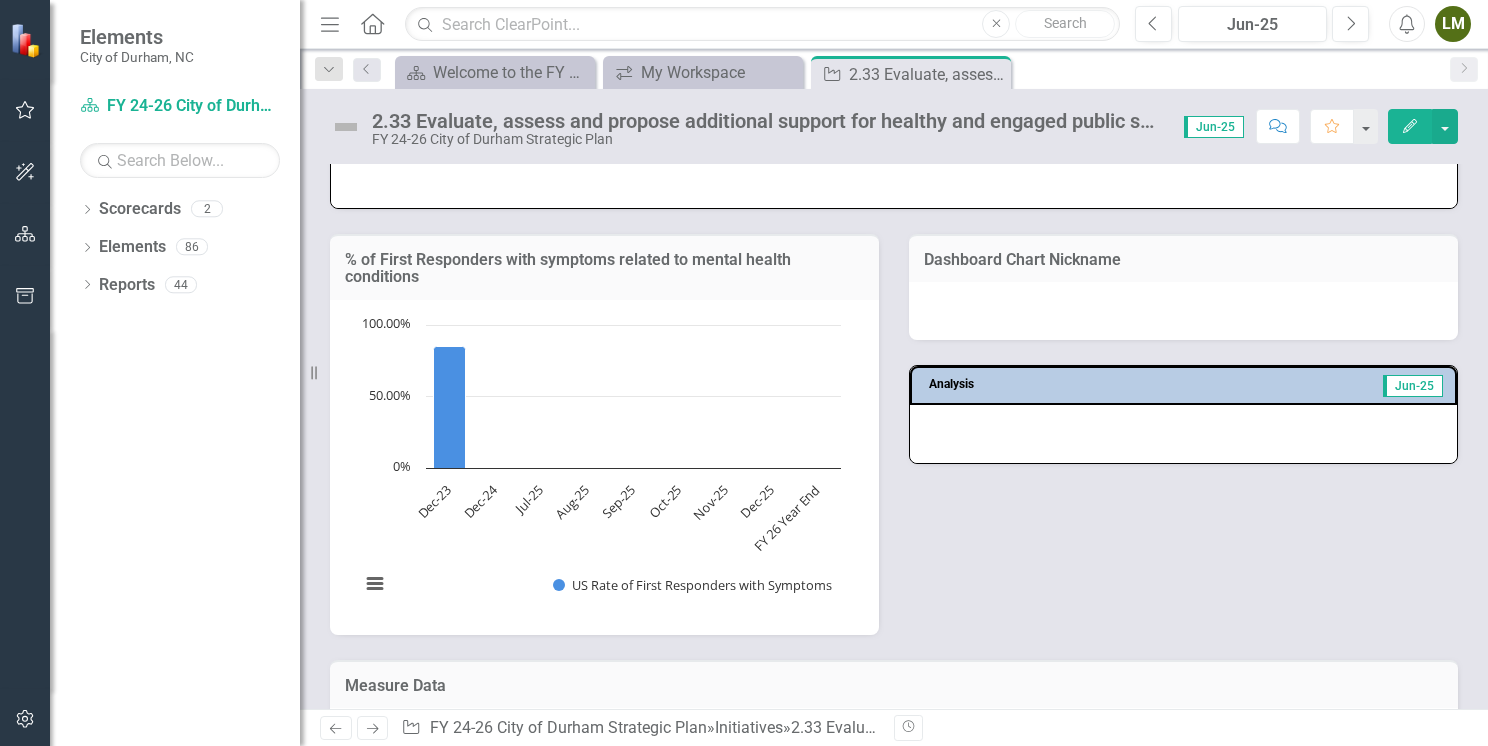 click on "% of First Responders with symptoms related to mental health conditions" at bounding box center (604, 268) 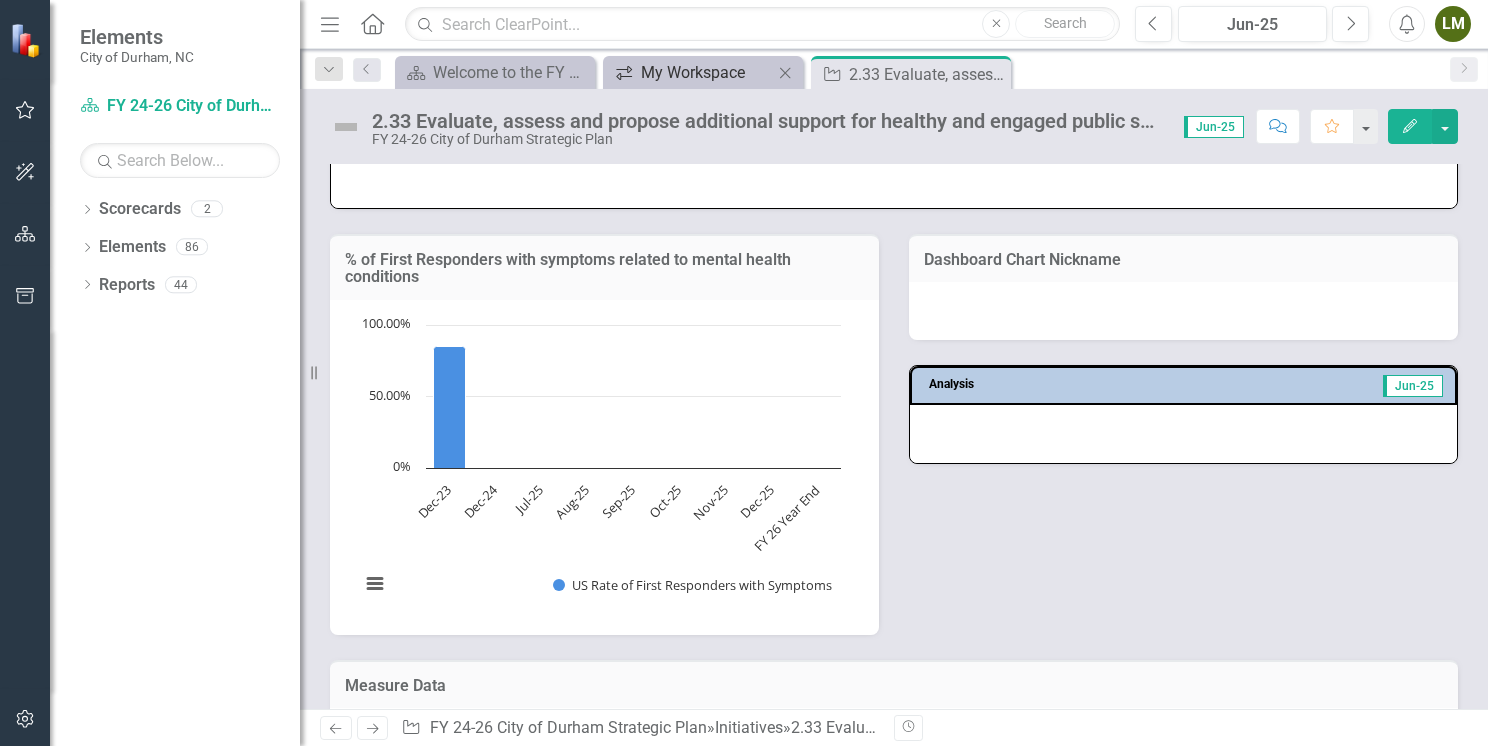click on "My Workspace" at bounding box center [707, 72] 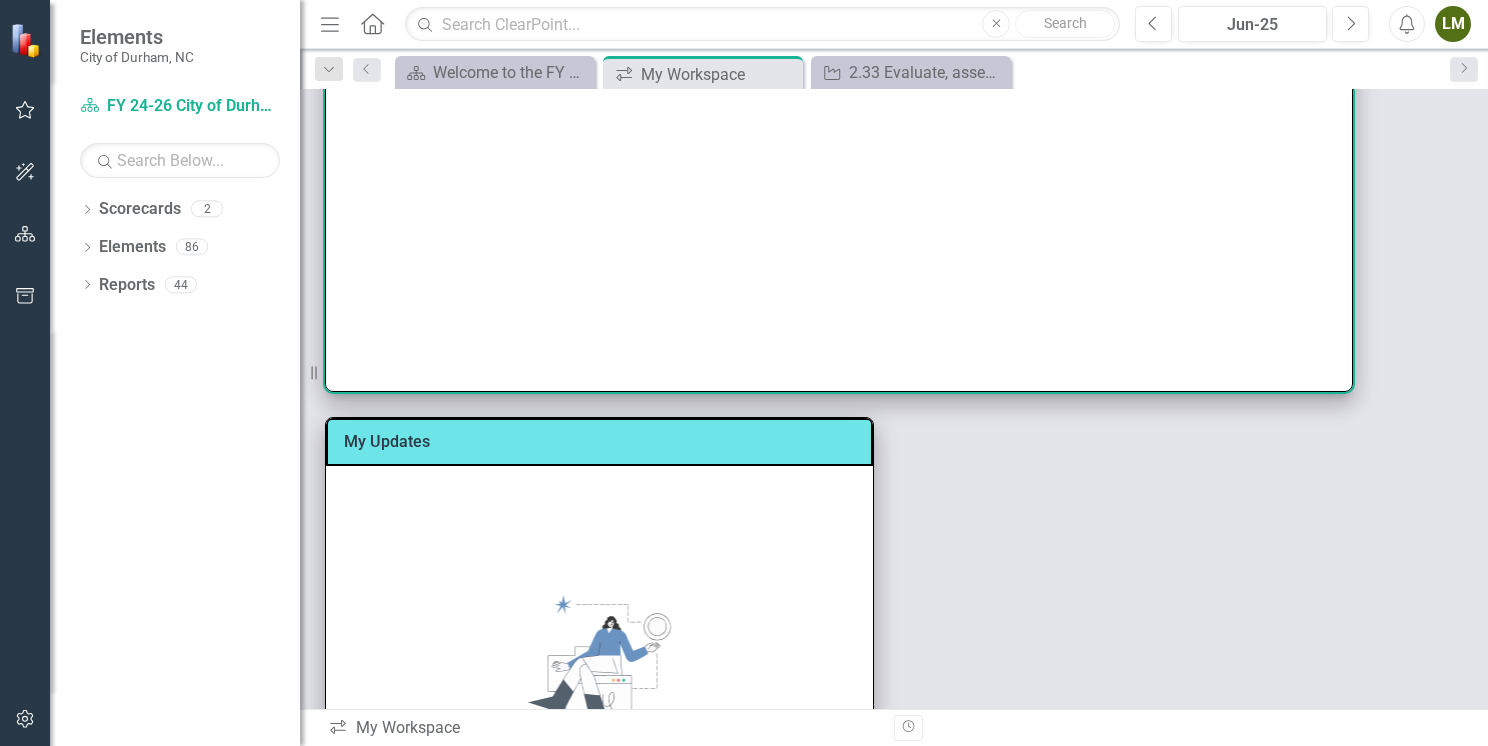 scroll, scrollTop: 592, scrollLeft: 0, axis: vertical 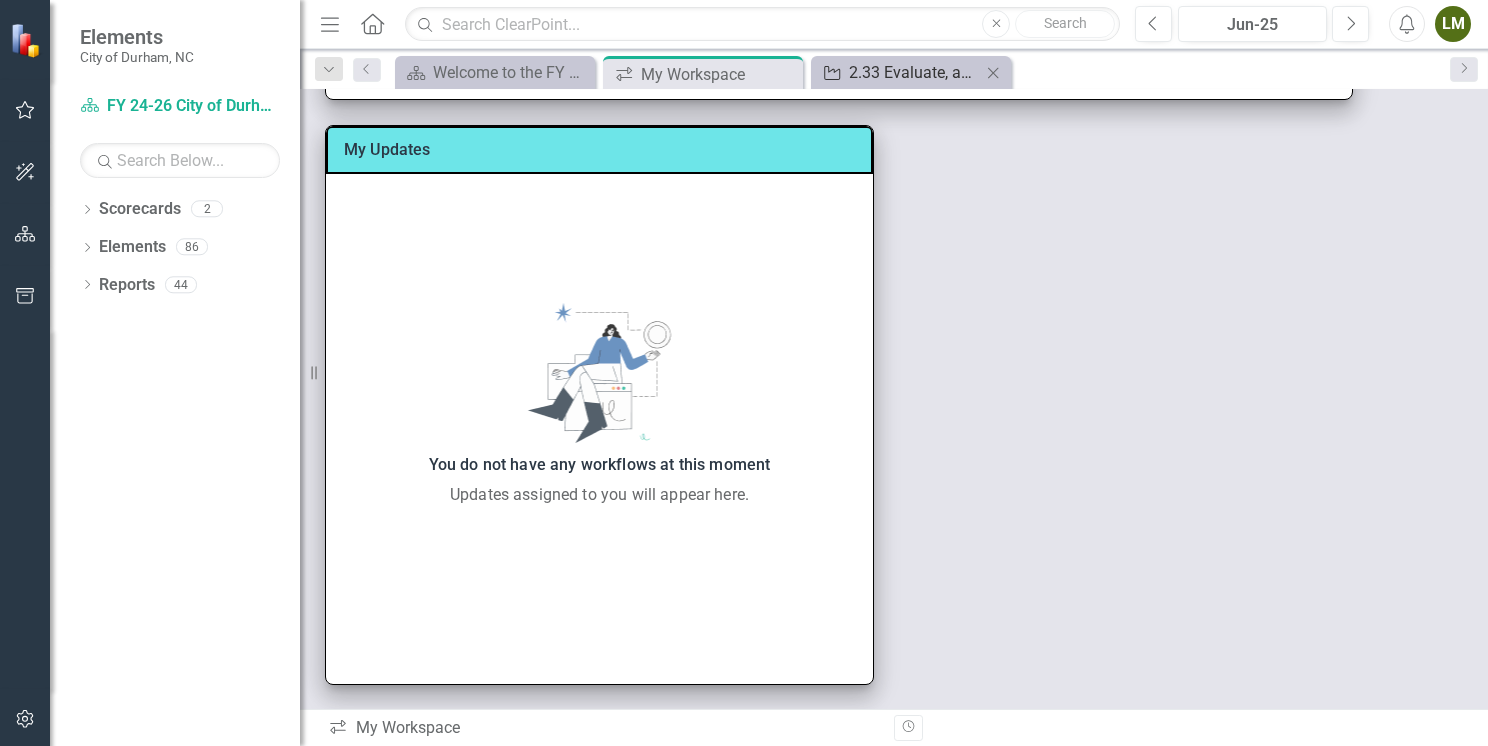 click on "2.33 Evaluate, assess and propose additional support for healthy and engaged public safety employees" at bounding box center [915, 72] 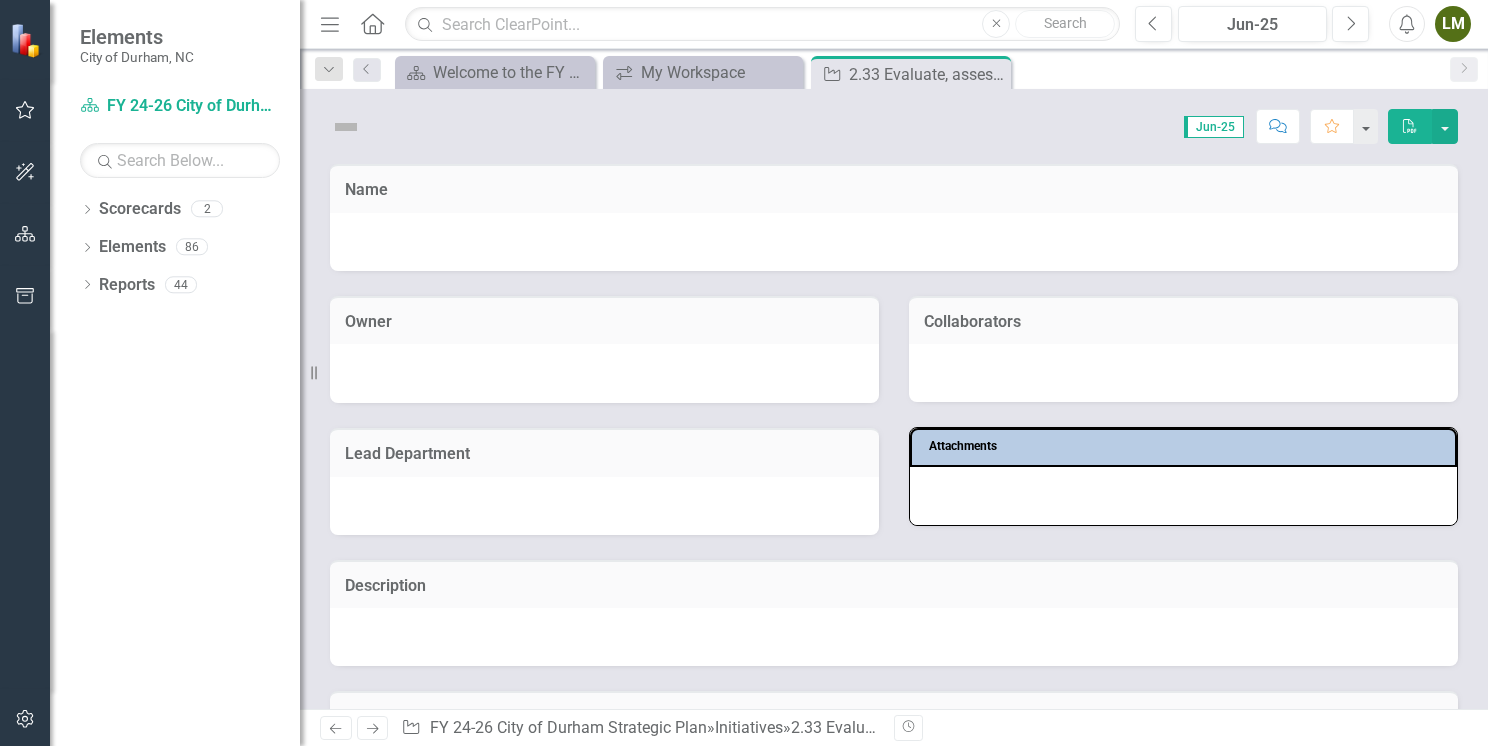 scroll, scrollTop: 0, scrollLeft: 0, axis: both 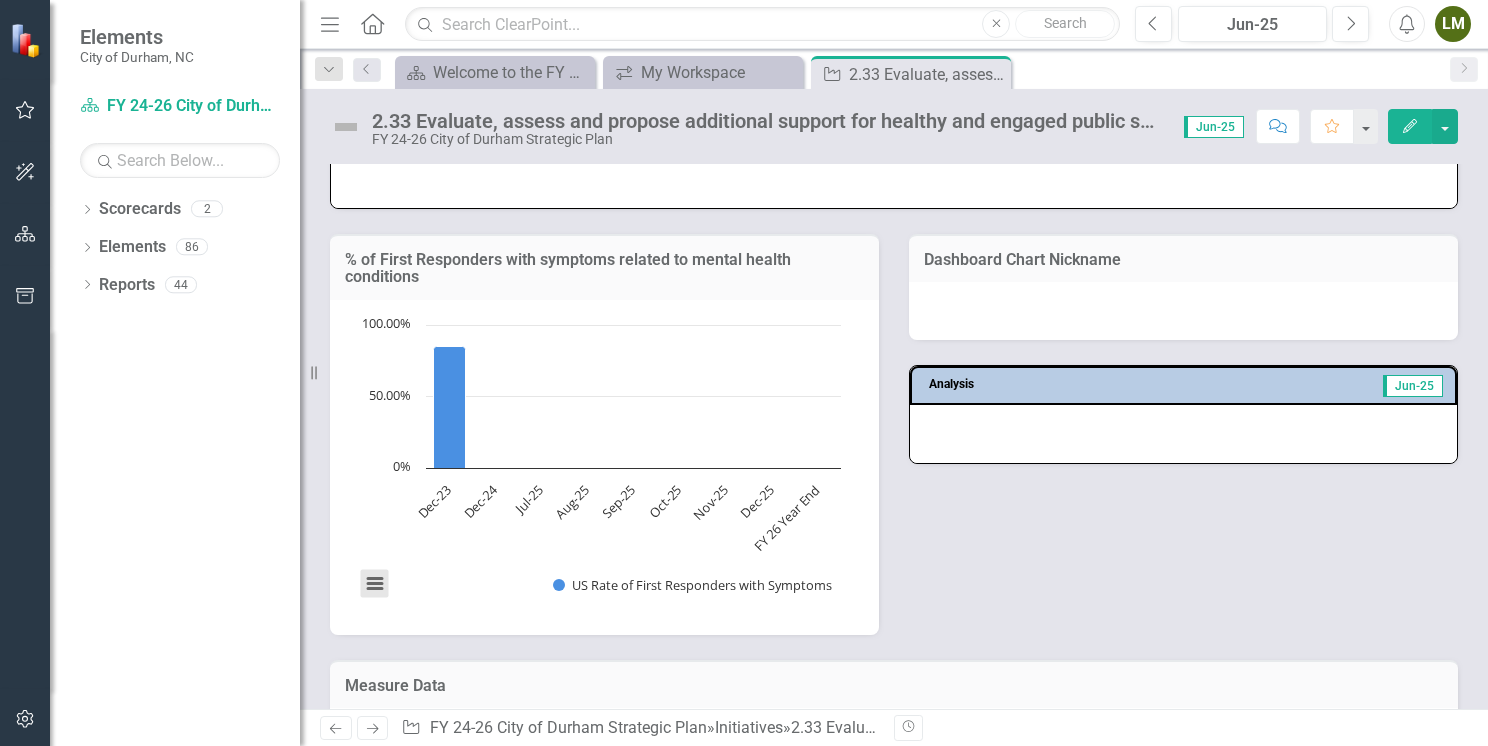click at bounding box center [375, 584] 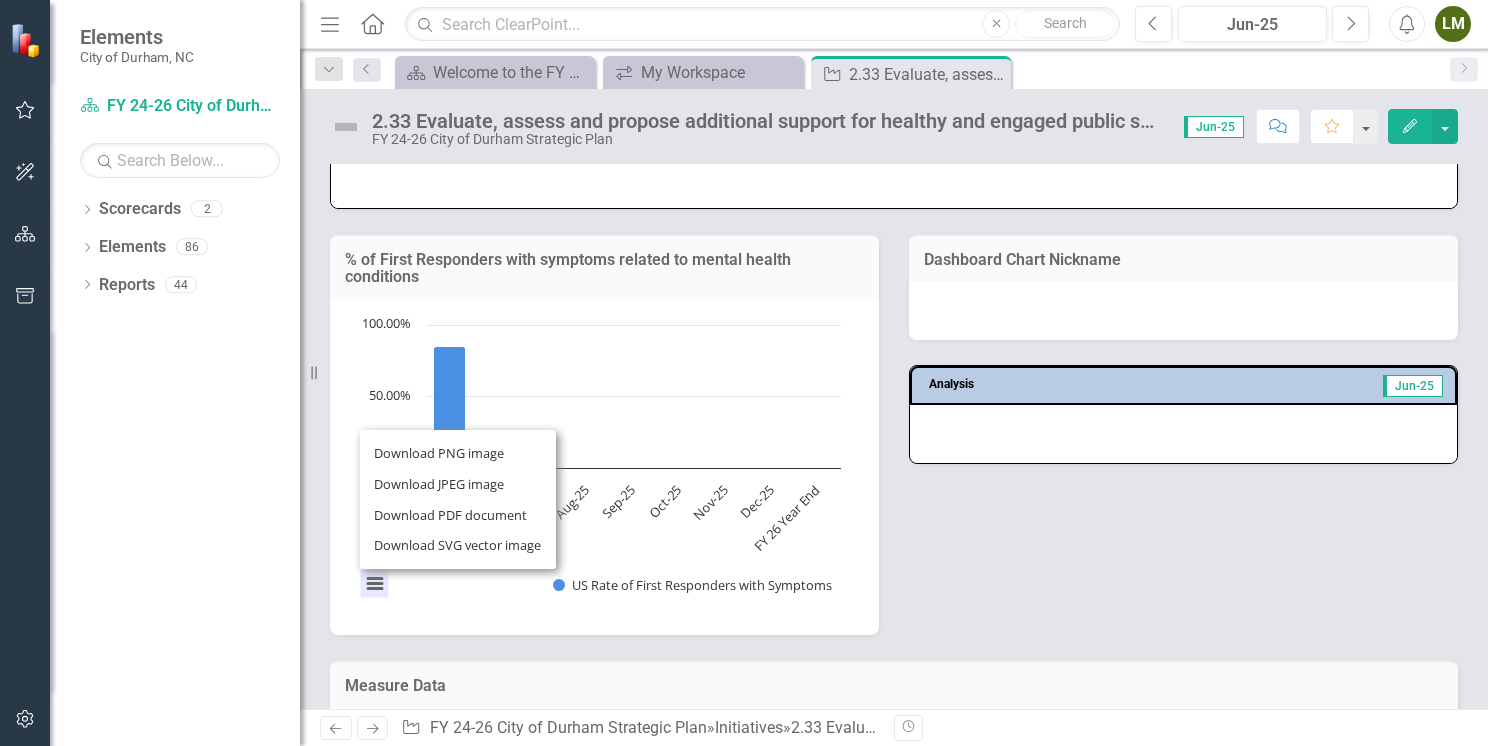 click on "% of First Responders with symptoms related to mental health conditions Chart Bar chart with 9 bars. % of First Responders with symptoms related to mental health conditions (Chart Type: Column Chart)
Plot Bands
US Rate of First Responders with Symptoms
Dec-23: 85.00%
Dec-24: No Value
Jul-25: No Value
Aug-25: No Value
Sep-25: No Value
Oct-25: No Value
Nov-25: No Value
Dec-25: No Value
FY 26 Year End: No Value The chart has 1 X axis displaying categories.  The chart has 1 Y axis displaying values. Data ranges from 85 to 85. % of First Responders with symptoms related to mental health conditions (Chart Type: Column Chart)
Plot Bands
US Rate of First Responders with Symptoms
Dec-23: 85.00%
Dec-24: No Value
Jul-25: No Value
Aug-25: No Value
Sep-25: No Value
Oct-25: No Value
Nov-25: No Value
Dec-25: No Value
FY 26 Year End: No Value Chart context menu US Rate of First Responders with Symptoms Dec-23 Dec-24 Jul-25 Aug-25 Sep-25 Oct-25 Nov-25 Dec-25 FY 26 Year End 0% 50.00% 100.00% Download PNG image Analysis" at bounding box center [894, 422] 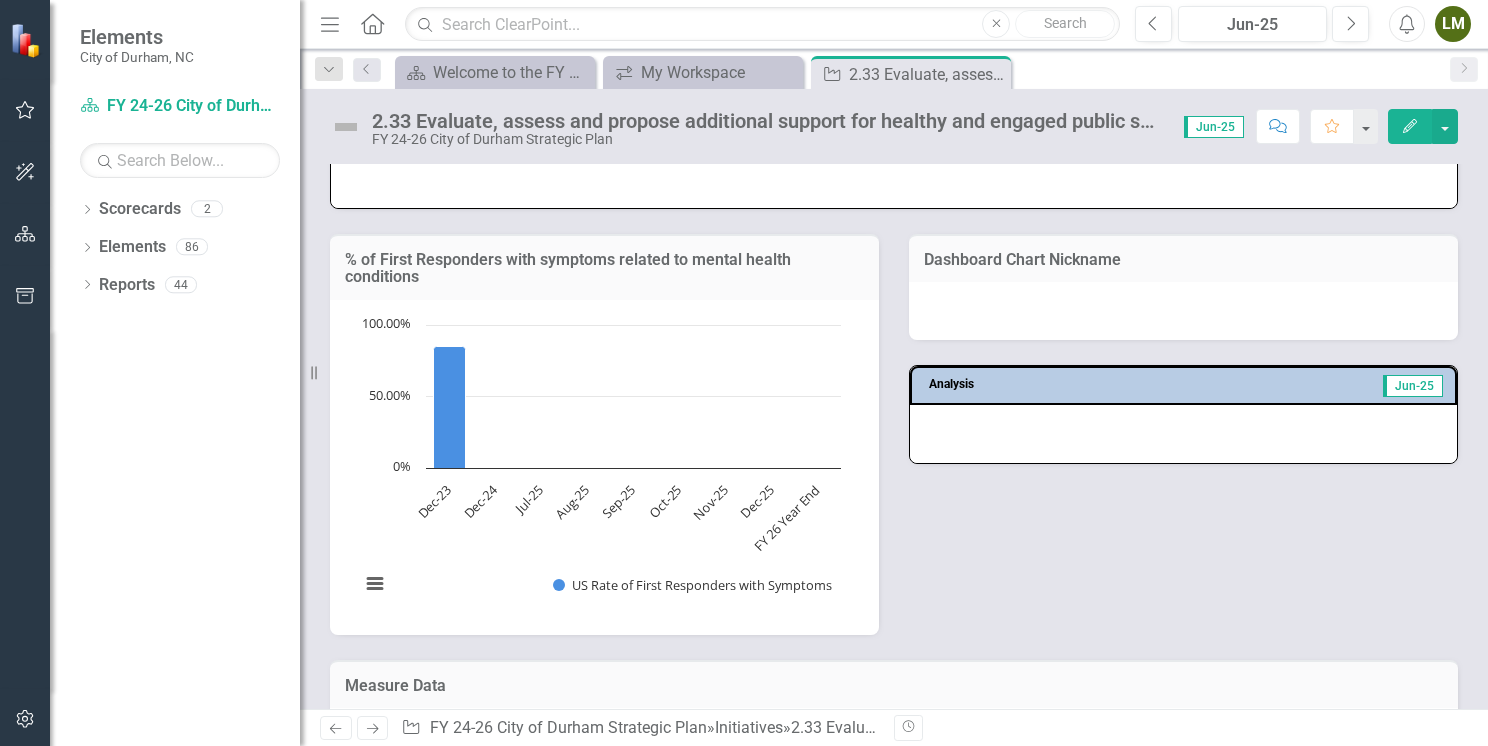 scroll, scrollTop: 1500, scrollLeft: 0, axis: vertical 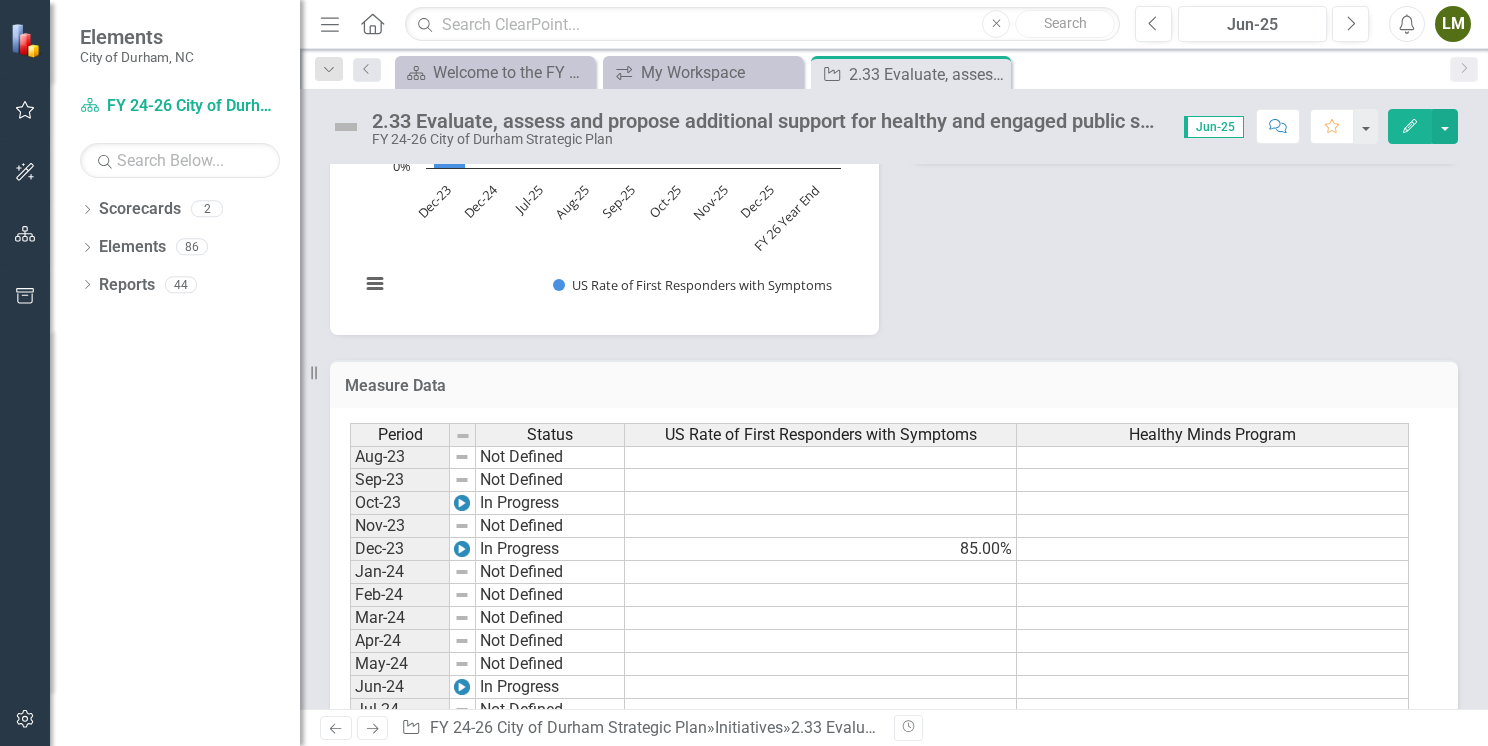 click on "In Progress" at bounding box center (550, 549) 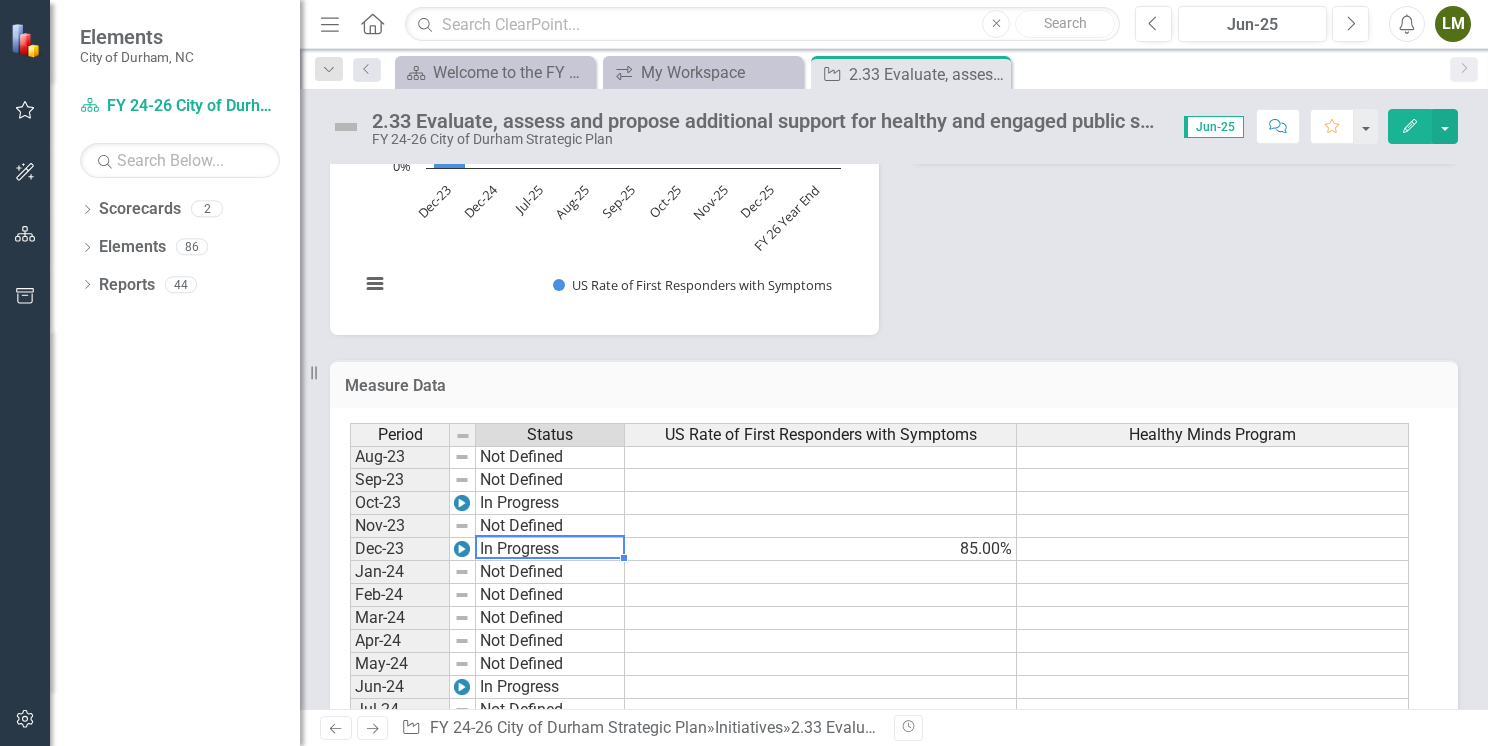 click on "In Progress" at bounding box center (550, 549) 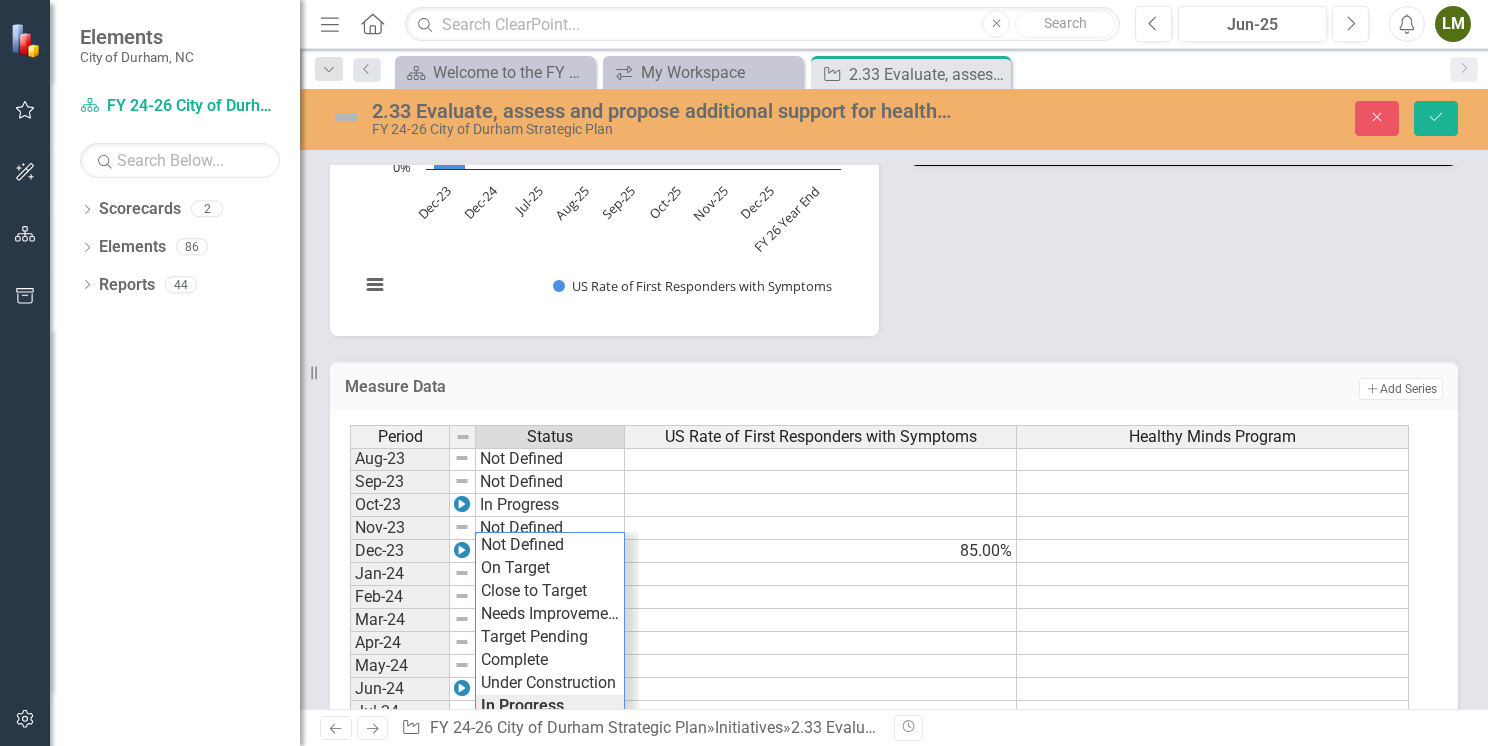 click on "In Progress Not Defined On Target Close to Target Needs Improvement Target Pending Complete Under Construction In Progress On Hold Complete/Ongoing Above Caution Blue Circle Below" at bounding box center [550, 549] 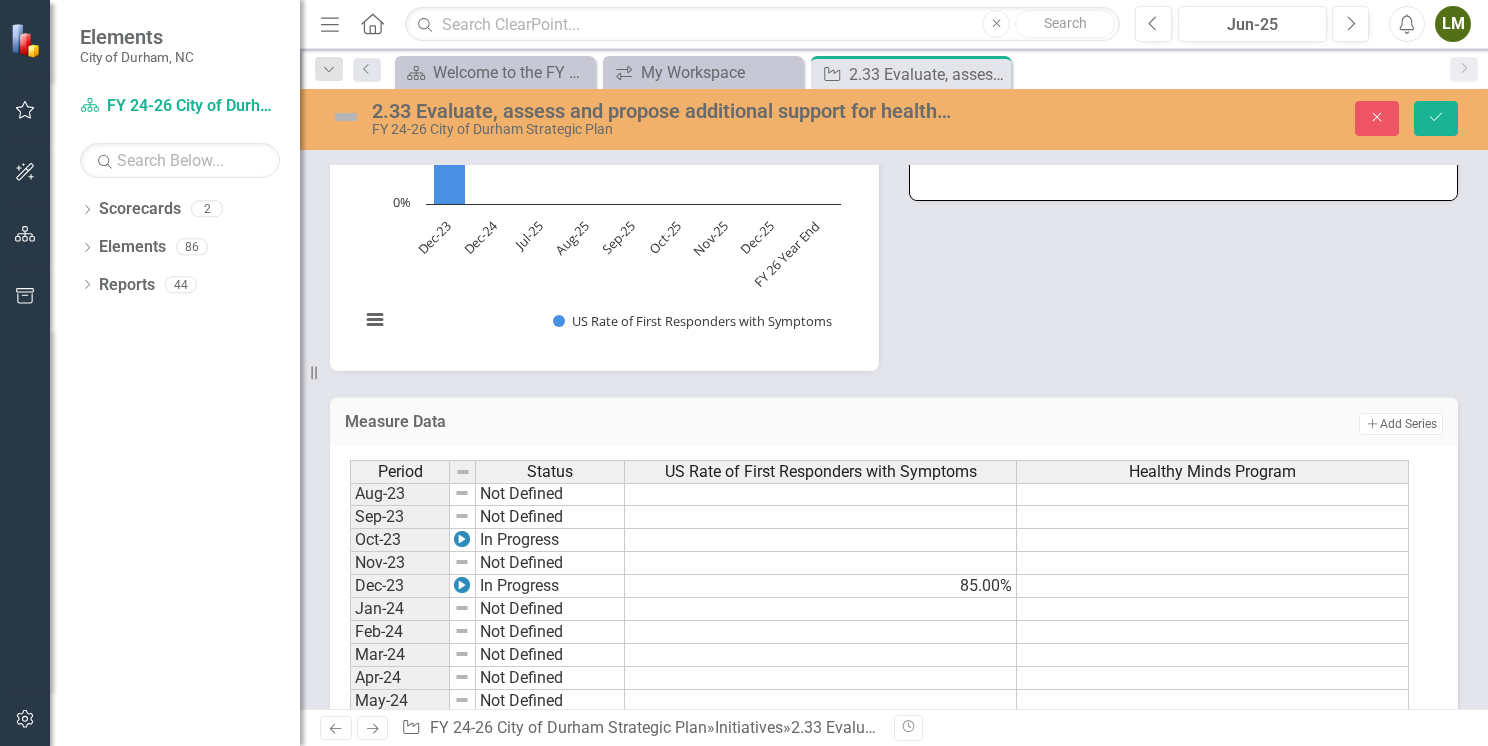 scroll, scrollTop: 1500, scrollLeft: 0, axis: vertical 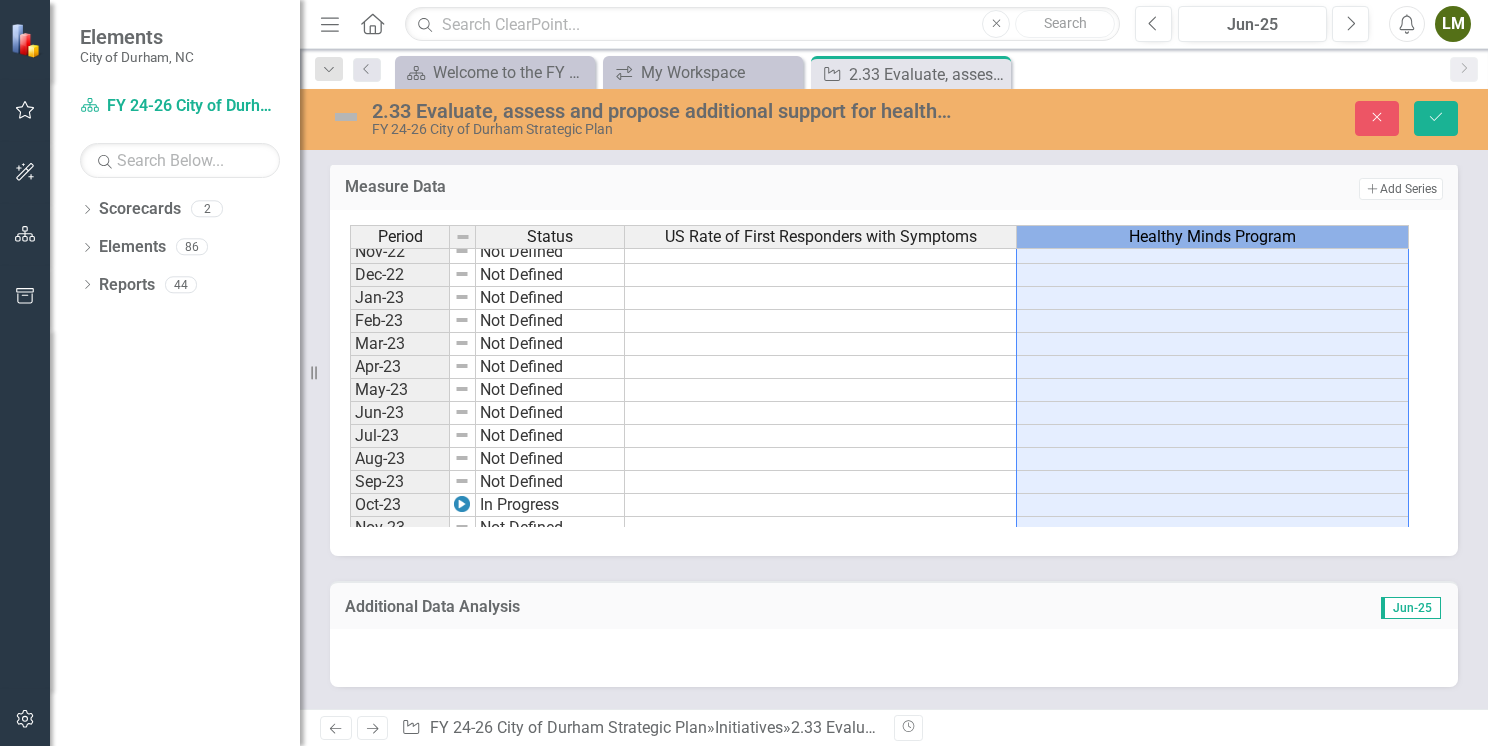 click on "Healthy Minds Program" at bounding box center [1212, 237] 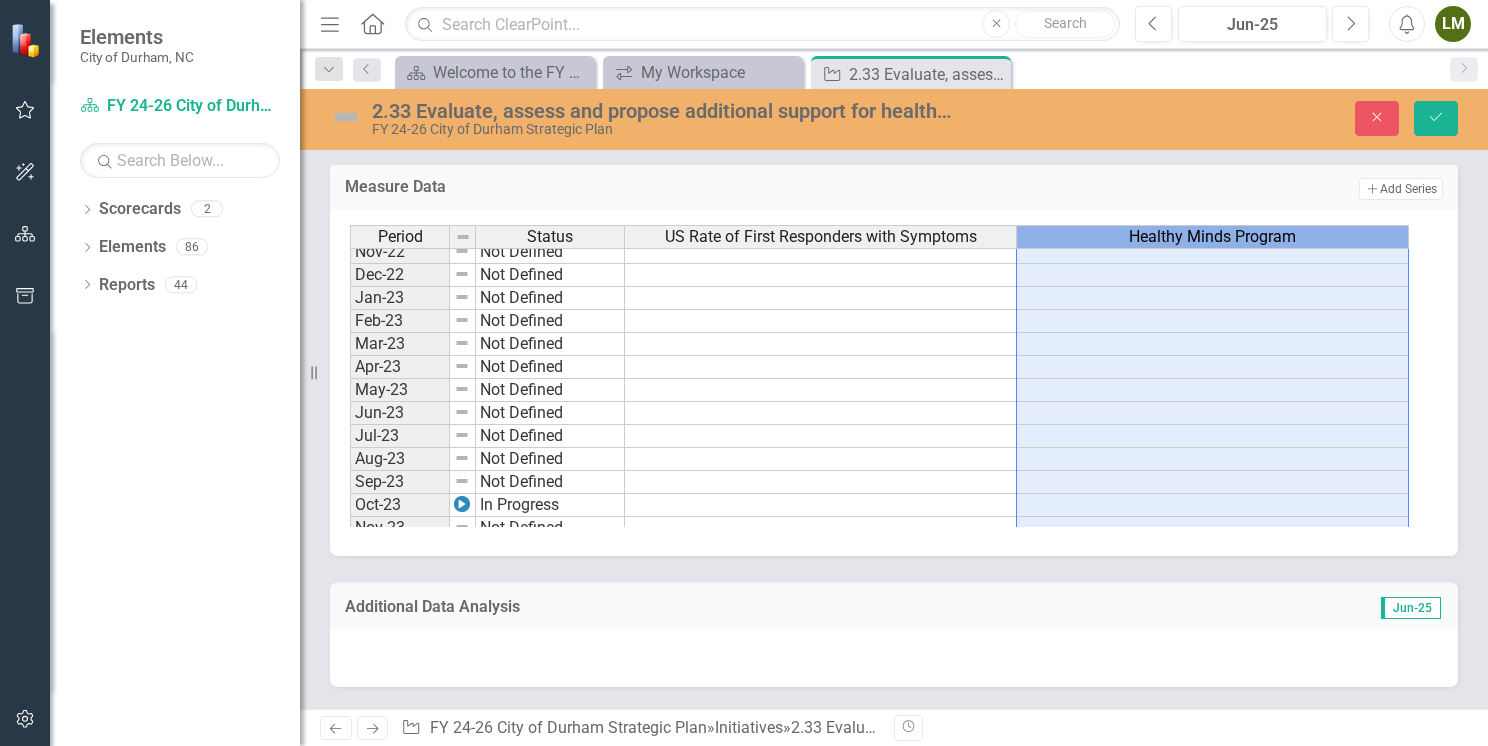 click on "Period Status US Rate of First Responders with Symptoms  Healthy Minds Program" at bounding box center (879, 239) 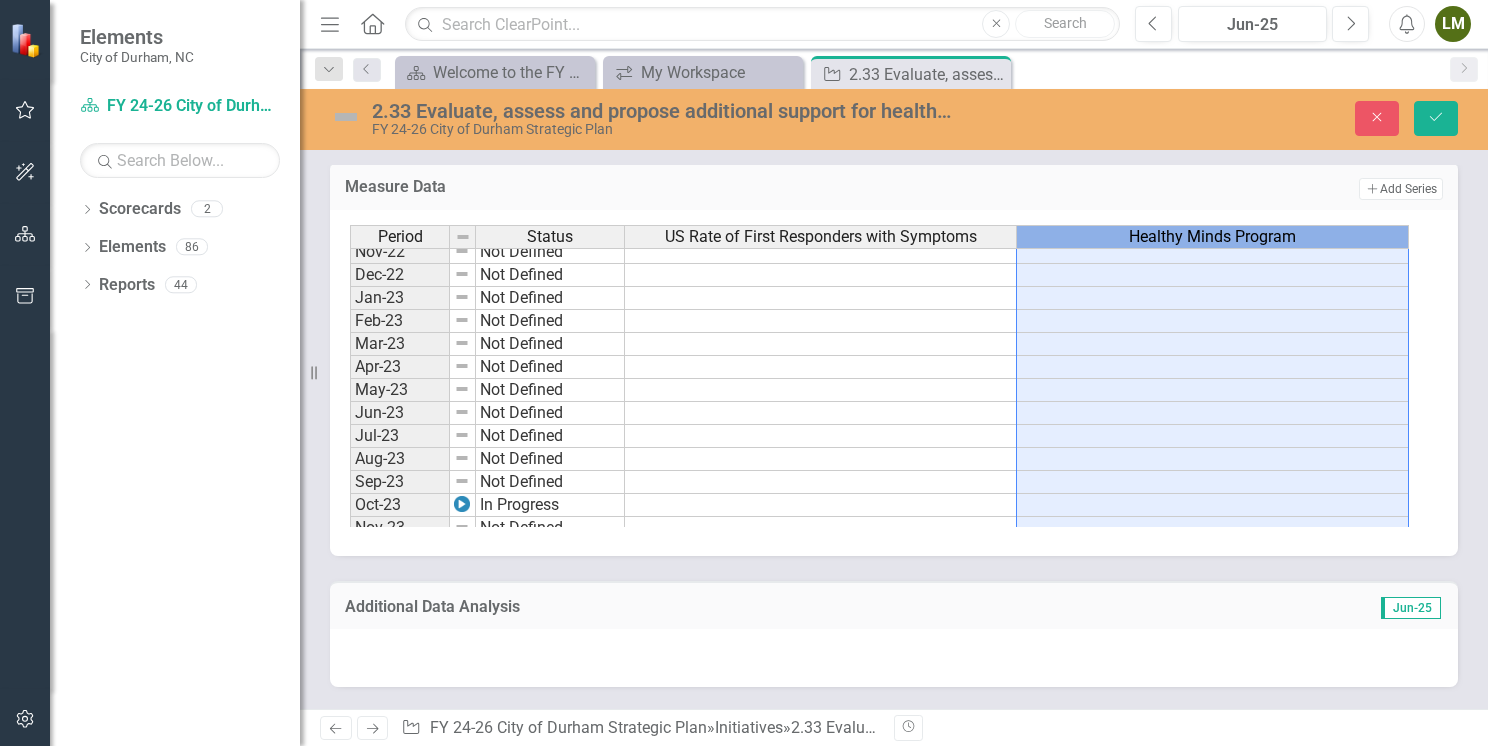 click on "US Rate of First Responders with Symptoms" at bounding box center [821, 237] 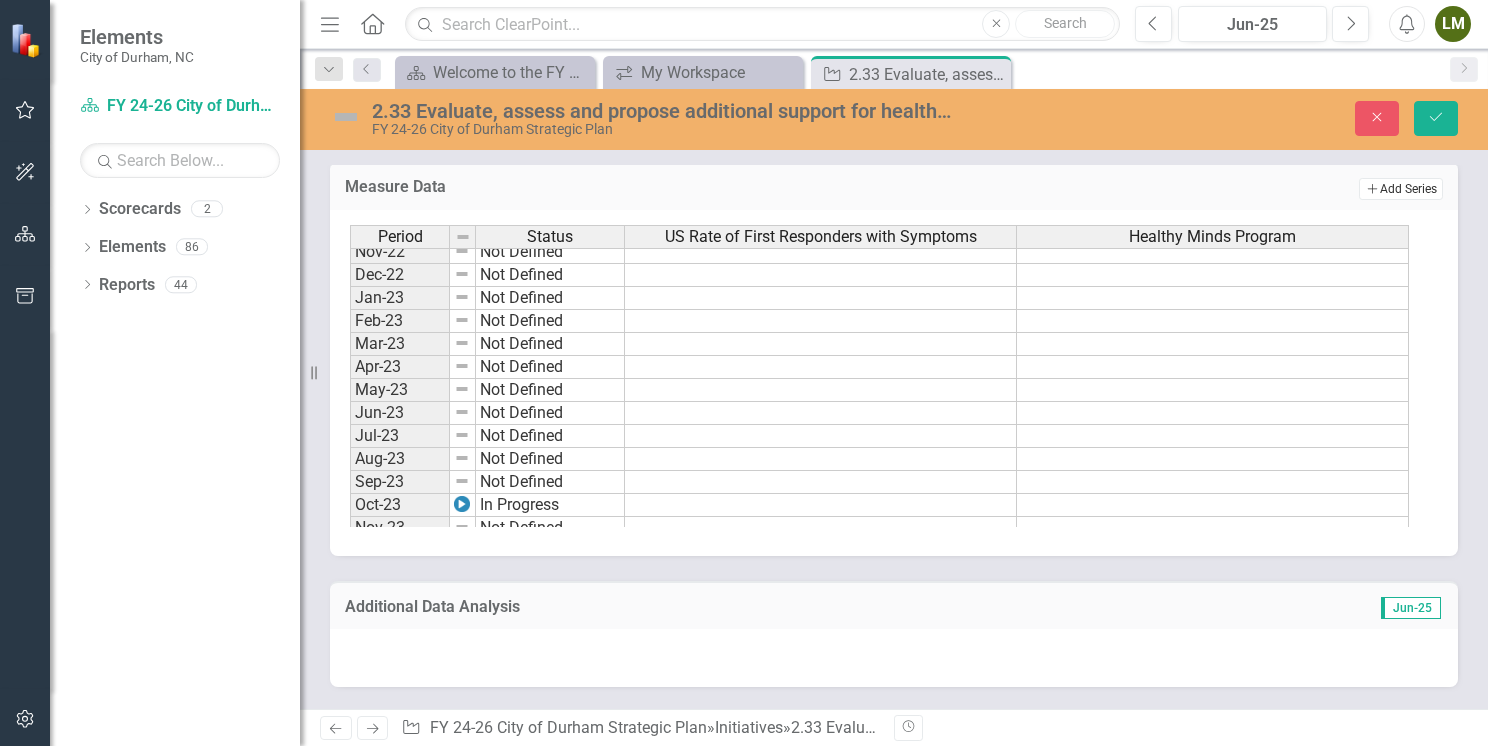 click on "Add  Add Series" at bounding box center [1401, 189] 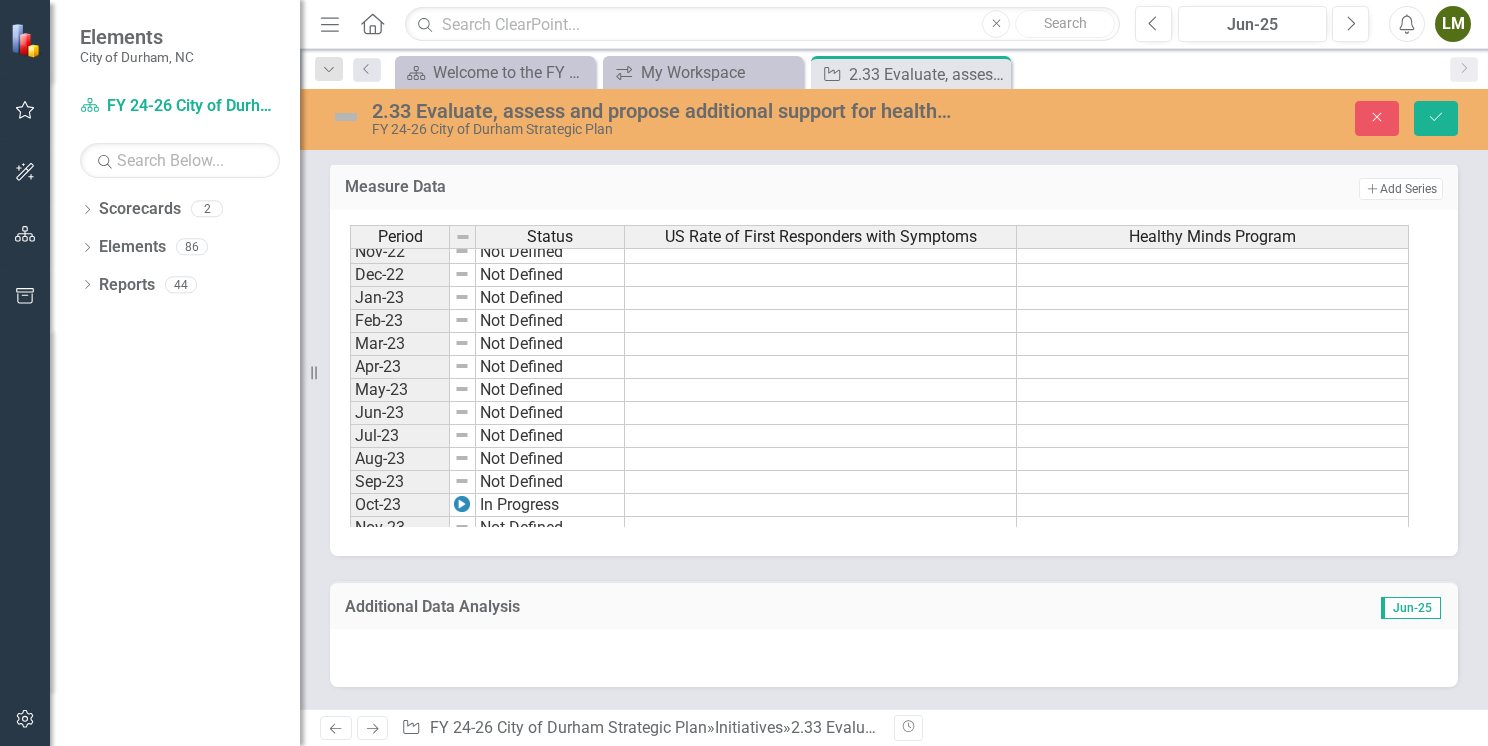 scroll, scrollTop: 300, scrollLeft: 0, axis: vertical 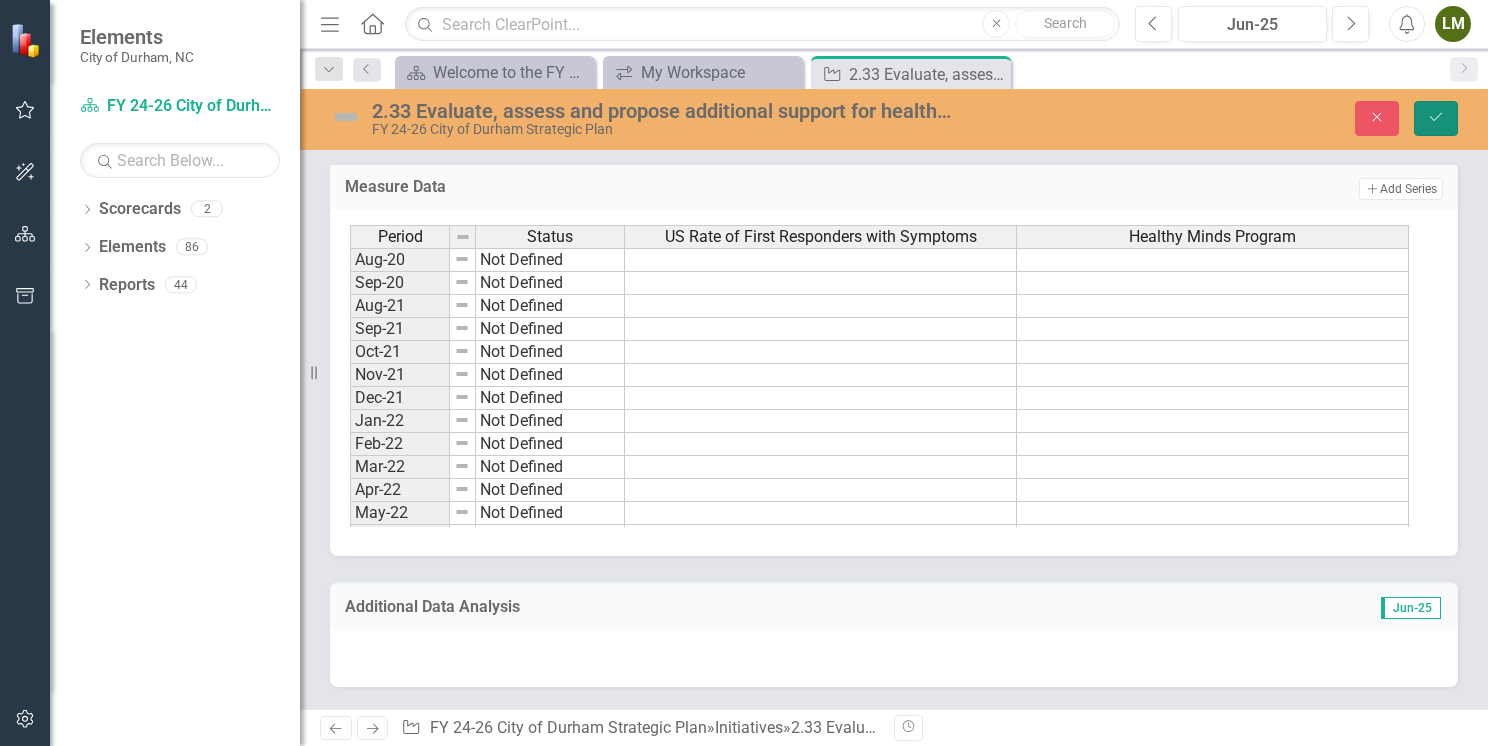 click 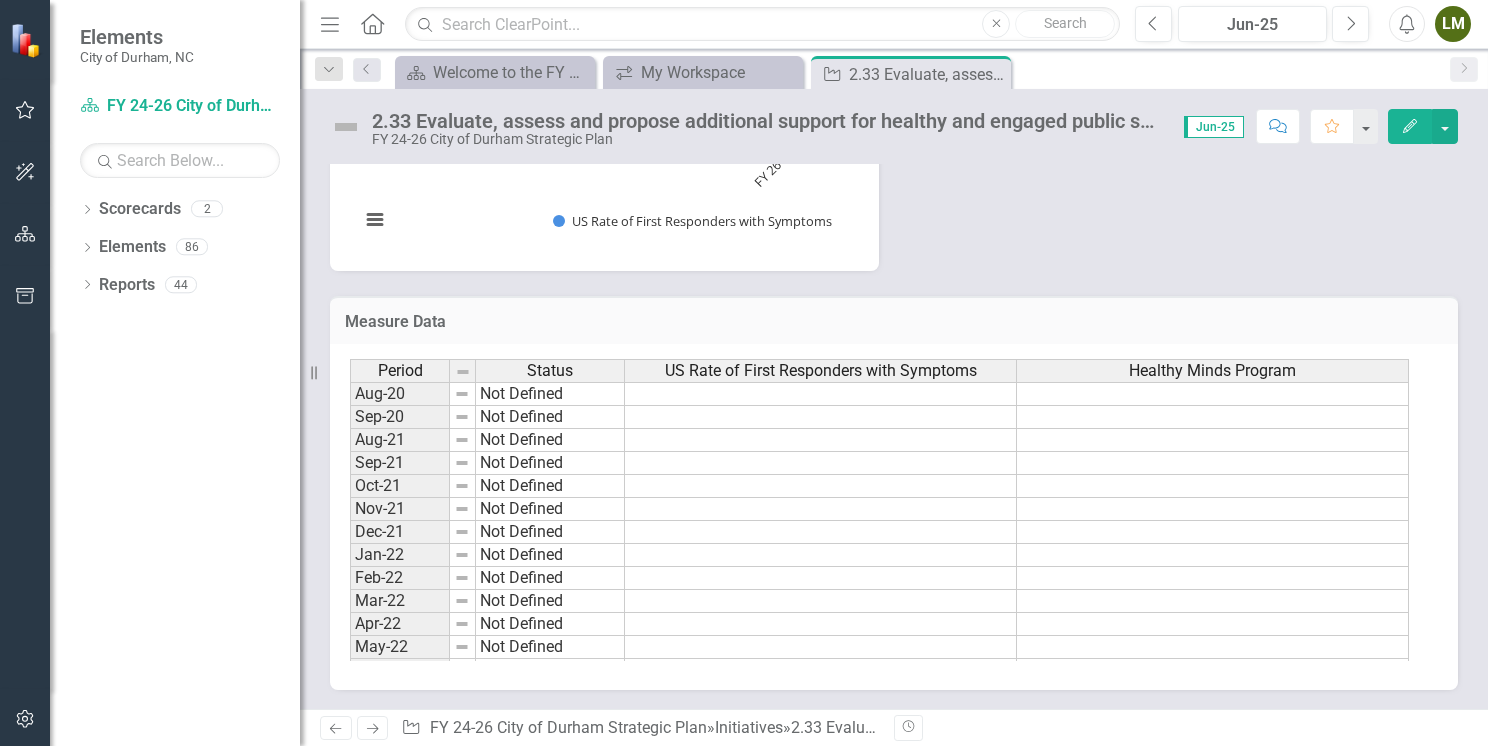 scroll, scrollTop: 1600, scrollLeft: 0, axis: vertical 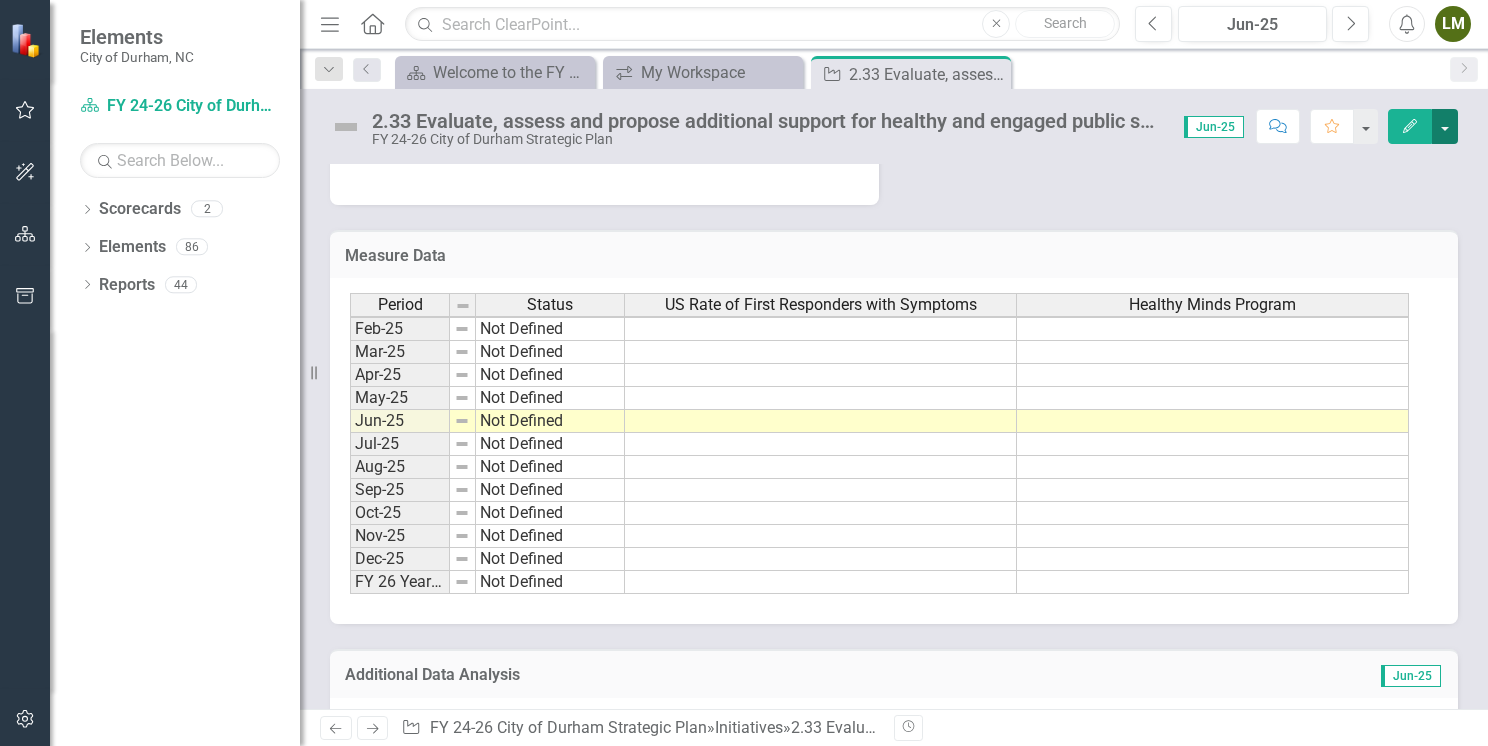 click at bounding box center [1445, 126] 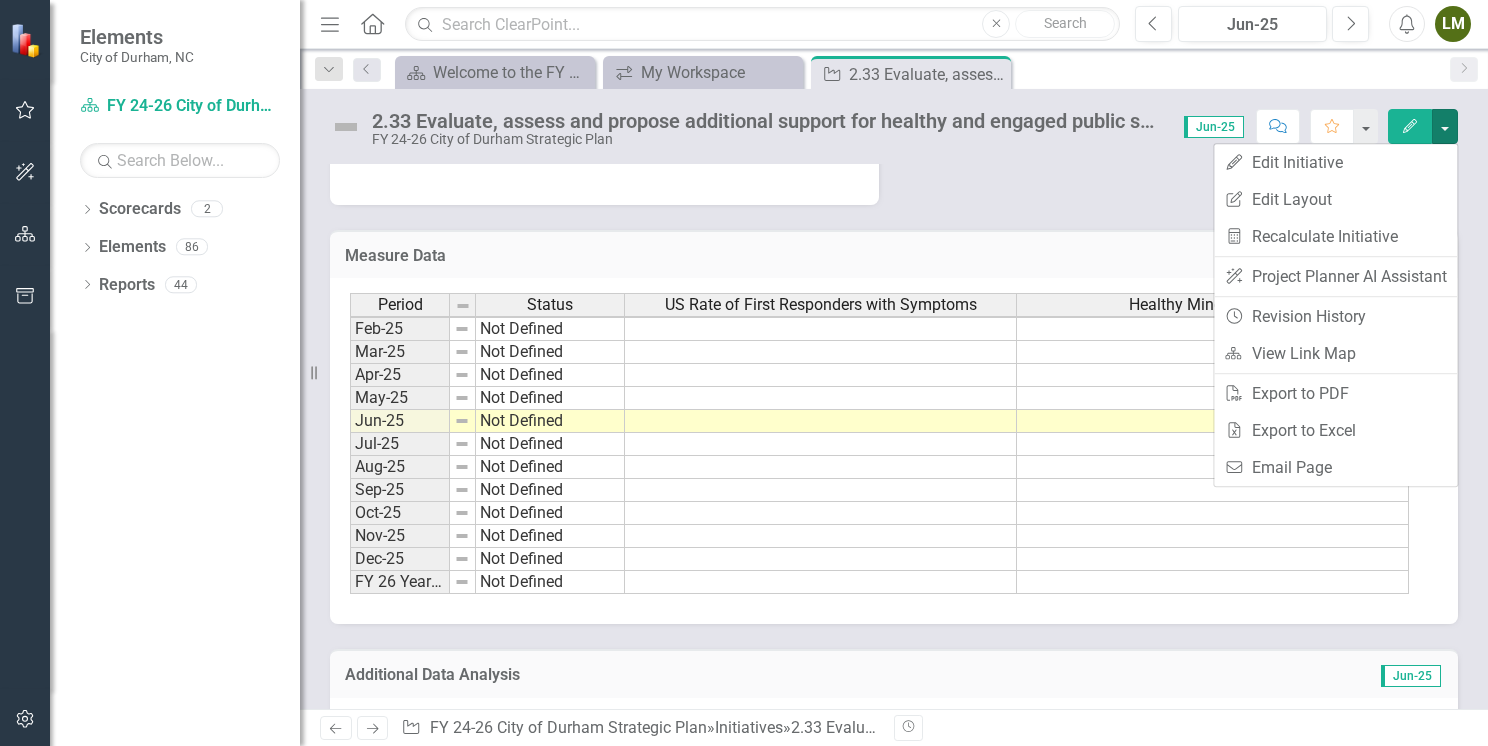 click on "% of First Responders with symptoms related to mental health conditions Chart Bar chart with 9 bars. % of First Responders with symptoms related to mental health conditions (Chart Type: Column Chart)
Plot Bands
US Rate of First Responders with Symptoms
Dec-23: 85.00%
Dec-24: No Value
Jul-25: No Value
Aug-25: No Value
Sep-25: No Value
Oct-25: No Value
Nov-25: No Value
Dec-25: No Value
FY 26 Year End: No Value The chart has 1 X axis displaying categories.  The chart has 1 Y axis displaying values. Data ranges from 85 to 85. Created with Highcharts 11.4.8 Chart context menu US Rate of First Responders with Symptoms Dec-23 Dec-24 Jul-25 Aug-25 Sep-25 Oct-25 Nov-25 Dec-25 FY 26 Year End 0% 50.00% 100.00% End of interactive chart. Dashboard Chart Nickname Analysis Jun-25" at bounding box center [894, -8] 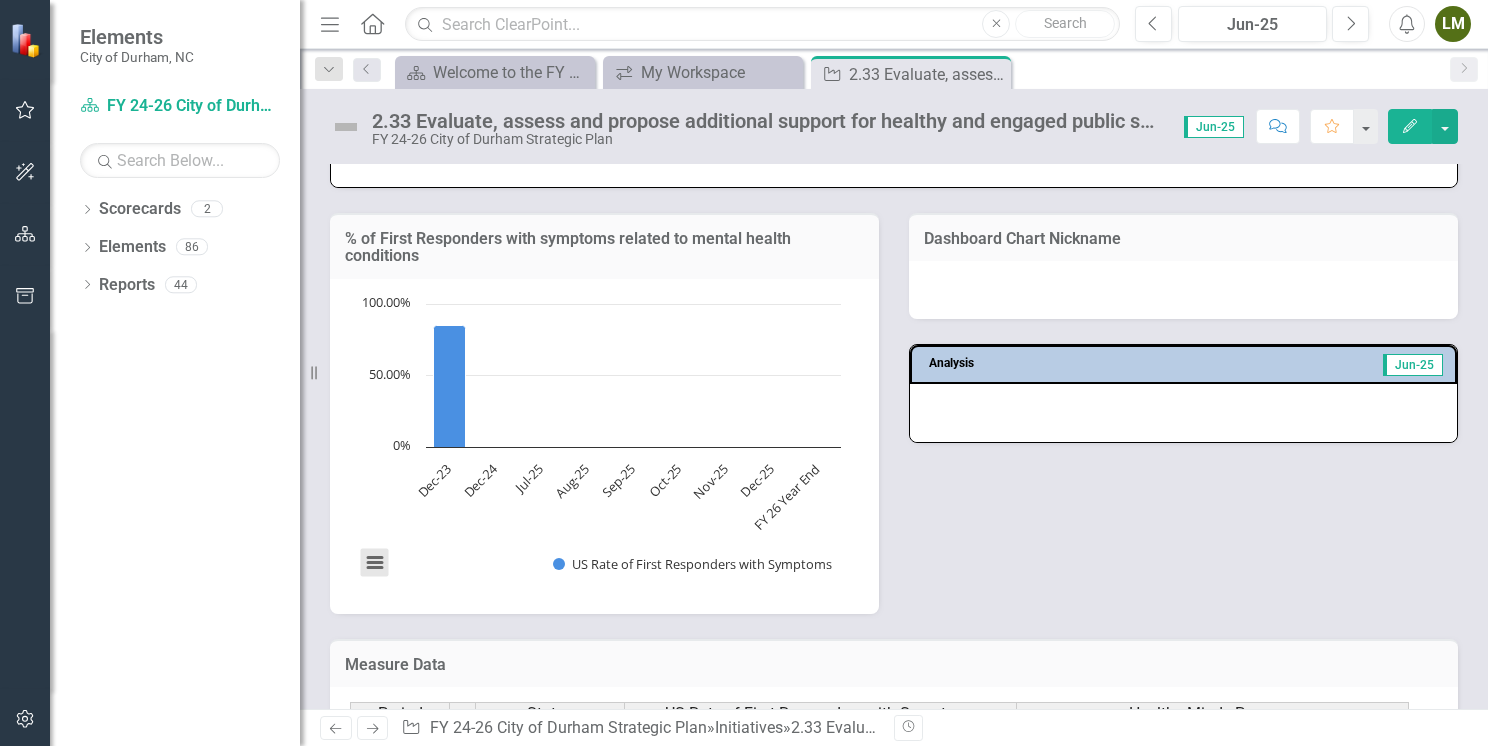 click at bounding box center (375, 563) 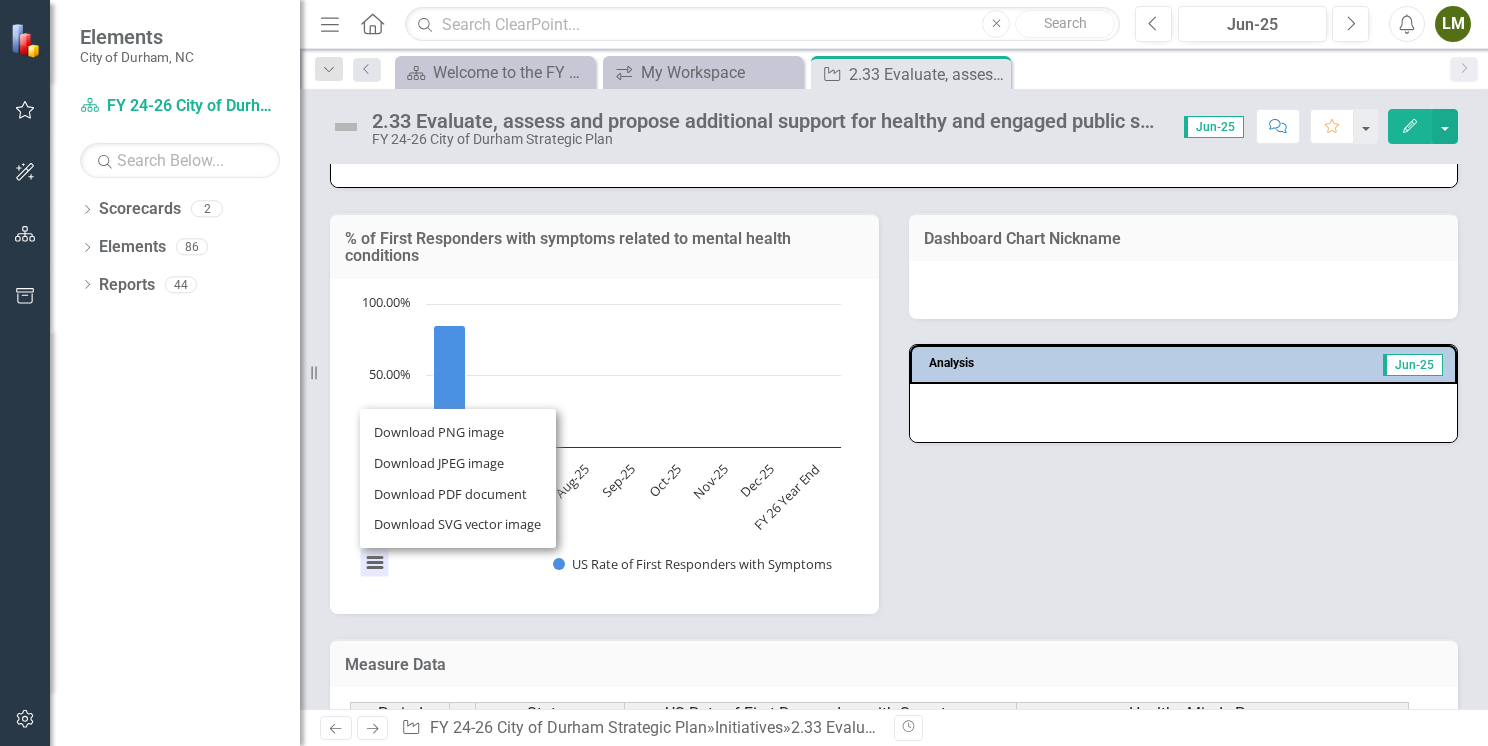 click on "% of First Responders with symptoms related to mental health conditions Chart Bar chart with 9 bars. % of First Responders with symptoms related to mental health conditions (Chart Type: Column Chart)
Plot Bands
US Rate of First Responders with Symptoms
Dec-23: 85.00%
Dec-24: No Value
Jul-25: No Value
Aug-25: No Value
Sep-25: No Value
Oct-25: No Value
Nov-25: No Value
Dec-25: No Value
FY 26 Year End: No Value The chart has 1 X axis displaying categories.  The chart has 1 Y axis displaying values. Data ranges from 85 to 85. Created with Highcharts 11.4.8 Chart context menu US Rate of First Responders with Symptoms Dec-23 Dec-24 Jul-25 Aug-25 Sep-25 Oct-25 Nov-25 Dec-25 FY 26 Year End 0% 50.00% 100.00% Download PNG image Download JPEG image Download PDF document Download SVG vector image End of interactive chart. Dashboard Chart Nickname Analysis Jun-25" at bounding box center [894, 401] 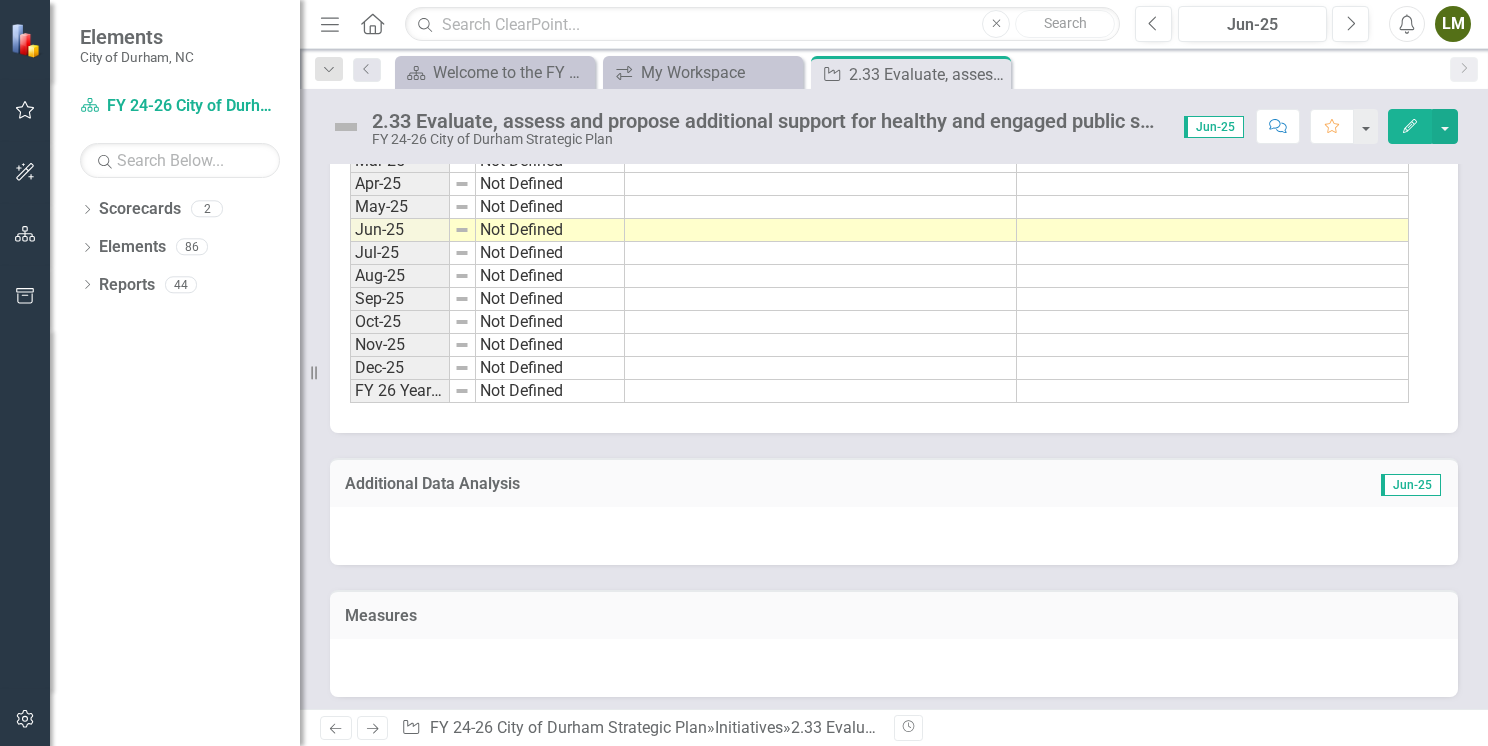 drag, startPoint x: 312, startPoint y: 381, endPoint x: 236, endPoint y: 391, distance: 76.655075 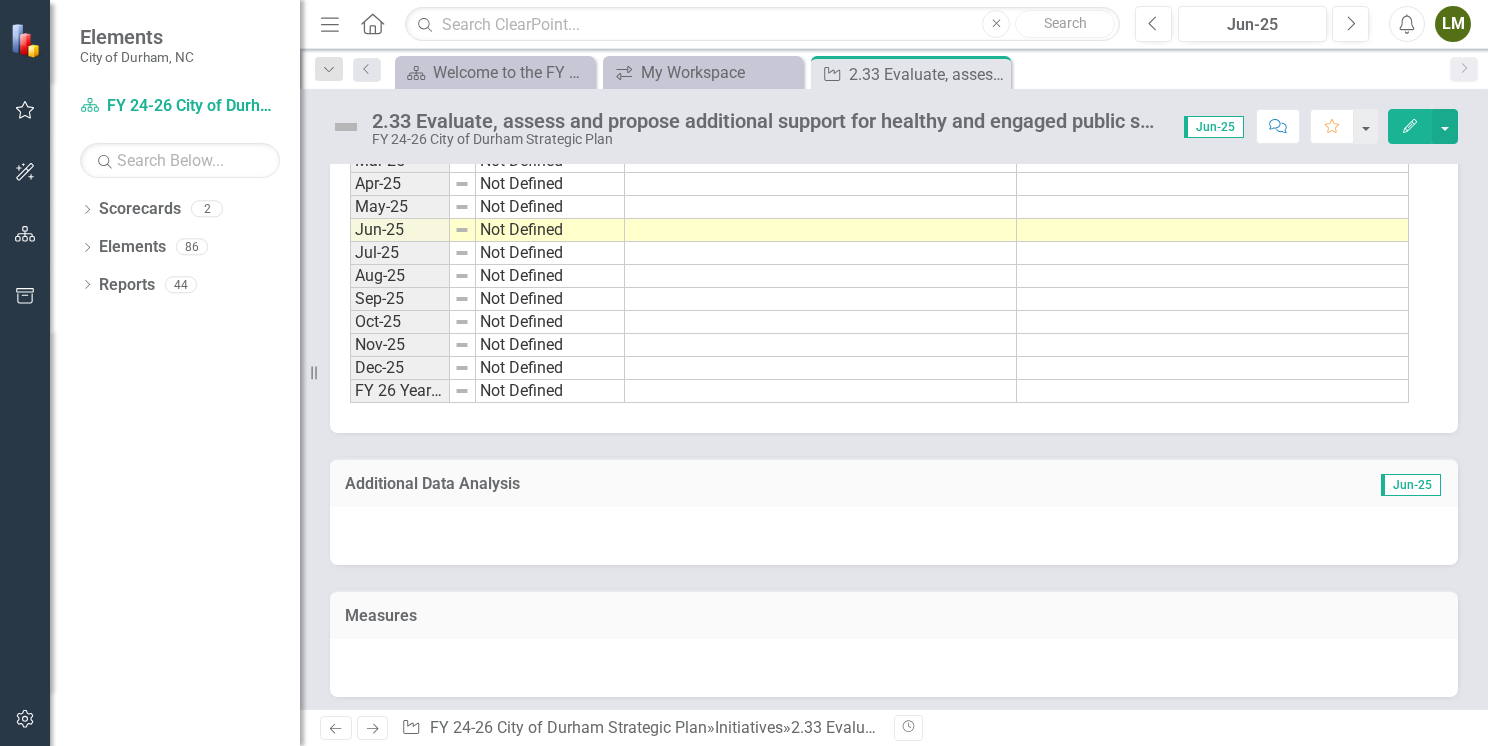 click on "Elements City of Durham, NC Scorecard FY 24-26 City of Durham Strategic Plan Search Dropdown Scorecards 2 Dropdown FY 24-26 City of Durham Strategic Plan Community Safety Dropdown Elements 86 Dropdown Objective Objectives 15 1.1 Provide Tools and Resources to Promote Small Businesses and Local Entrepreneurs 1.2 Build a Talented, Competitive Workforce 1.3 Partner with business leaders to build a pathway to quality jobs 2.1 Reduce Harm 2.2 Build Trust between Neighbors and Public Safety Providers 2.3 Recruit, Retain and Support Healthy and Engaged Public Safety Employees 3.1 Elevate Community Voices in Local Government and Decision Making 3.2 Make Housing more Affordable 3.3 Expand Resident Access to Digital Resources and Community Programs/Services 4.1 Recruit, Retain and Advance a Diverse and Engaged Workforce 4.2 Embed Equitable Considerations in Programs, Policies and Culture 4.3 Strengthen Interdepartmental Collaboration and Communications 5.3 Divert waste through alternative Innovative Strategies  Measure" at bounding box center (150, 373) 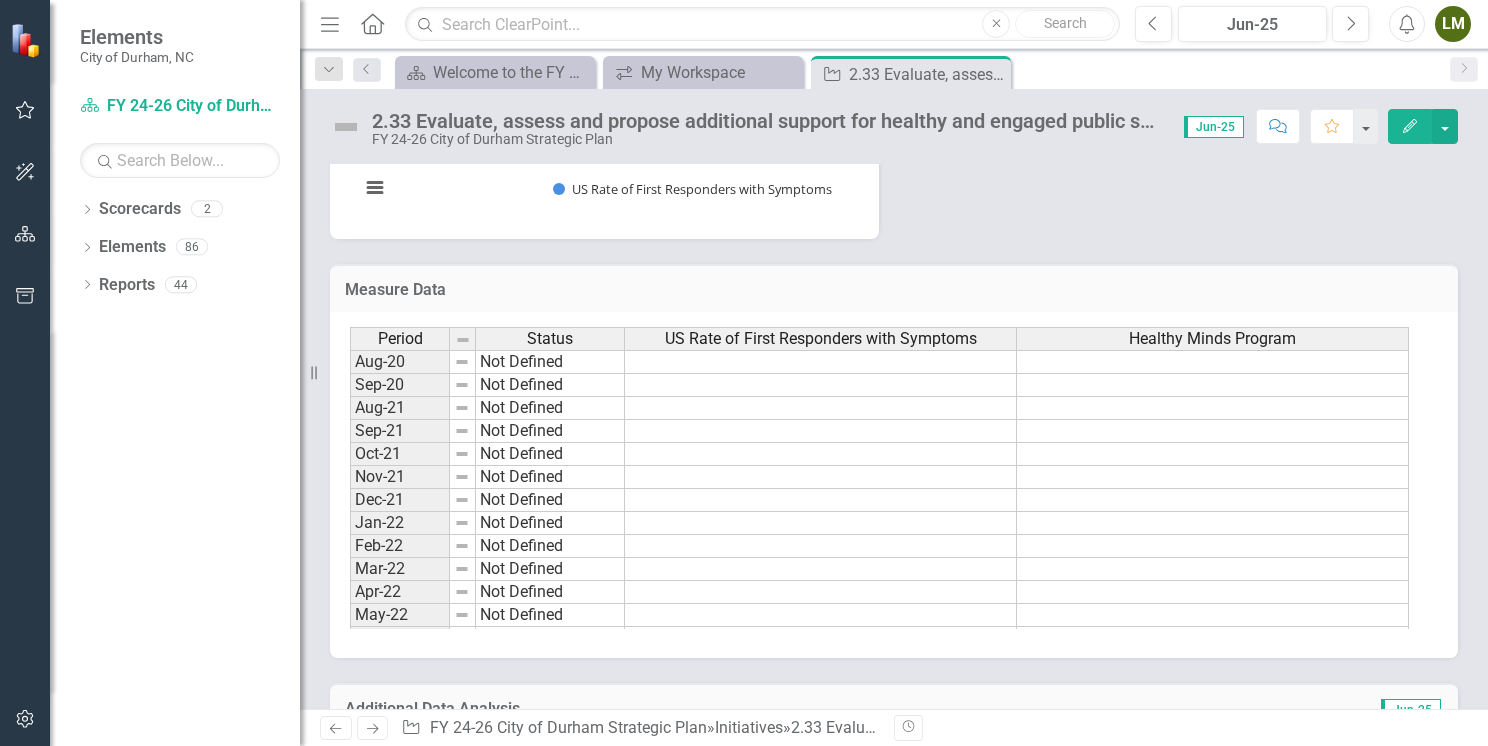 click on "US Rate of First Responders with Symptoms" at bounding box center [821, 339] 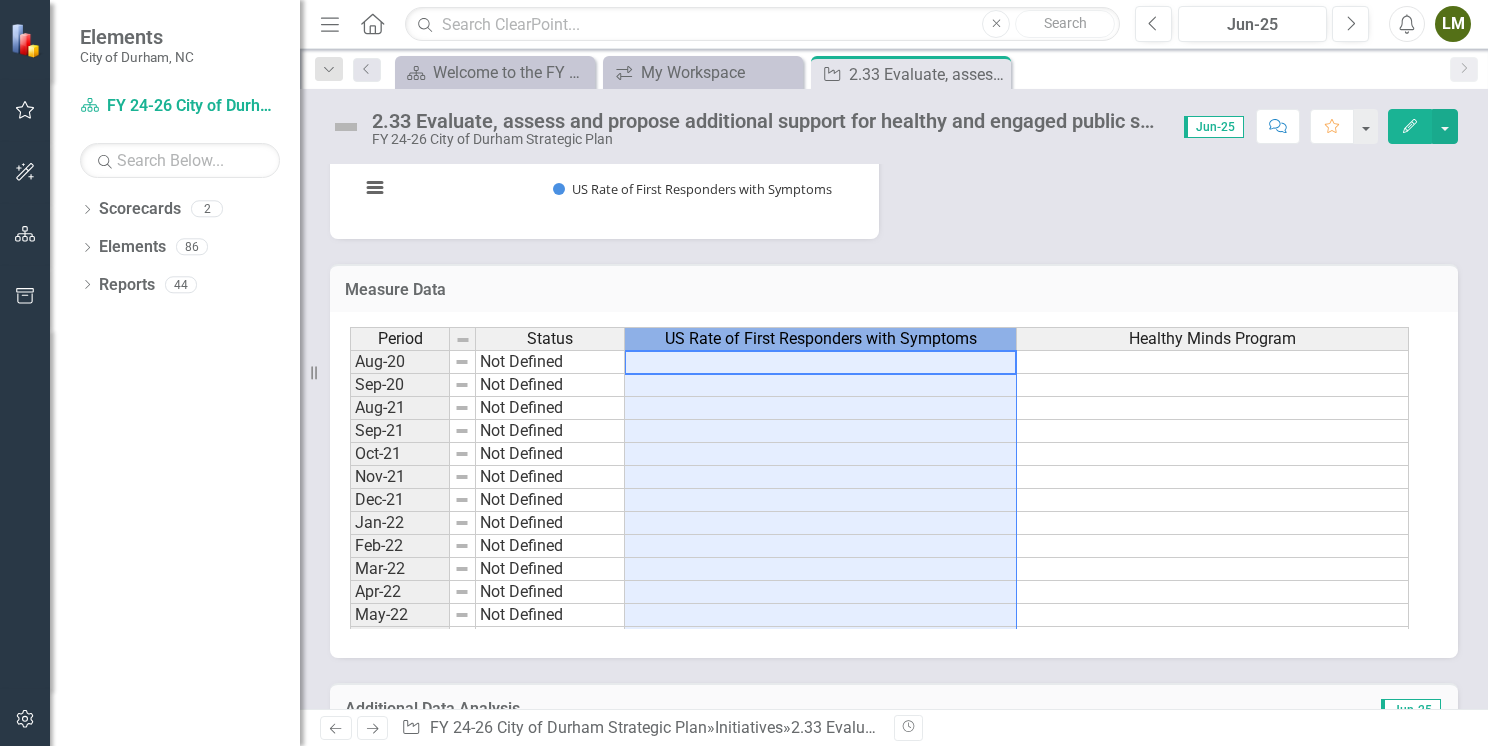 click on "US Rate of First Responders with Symptoms" at bounding box center (821, 339) 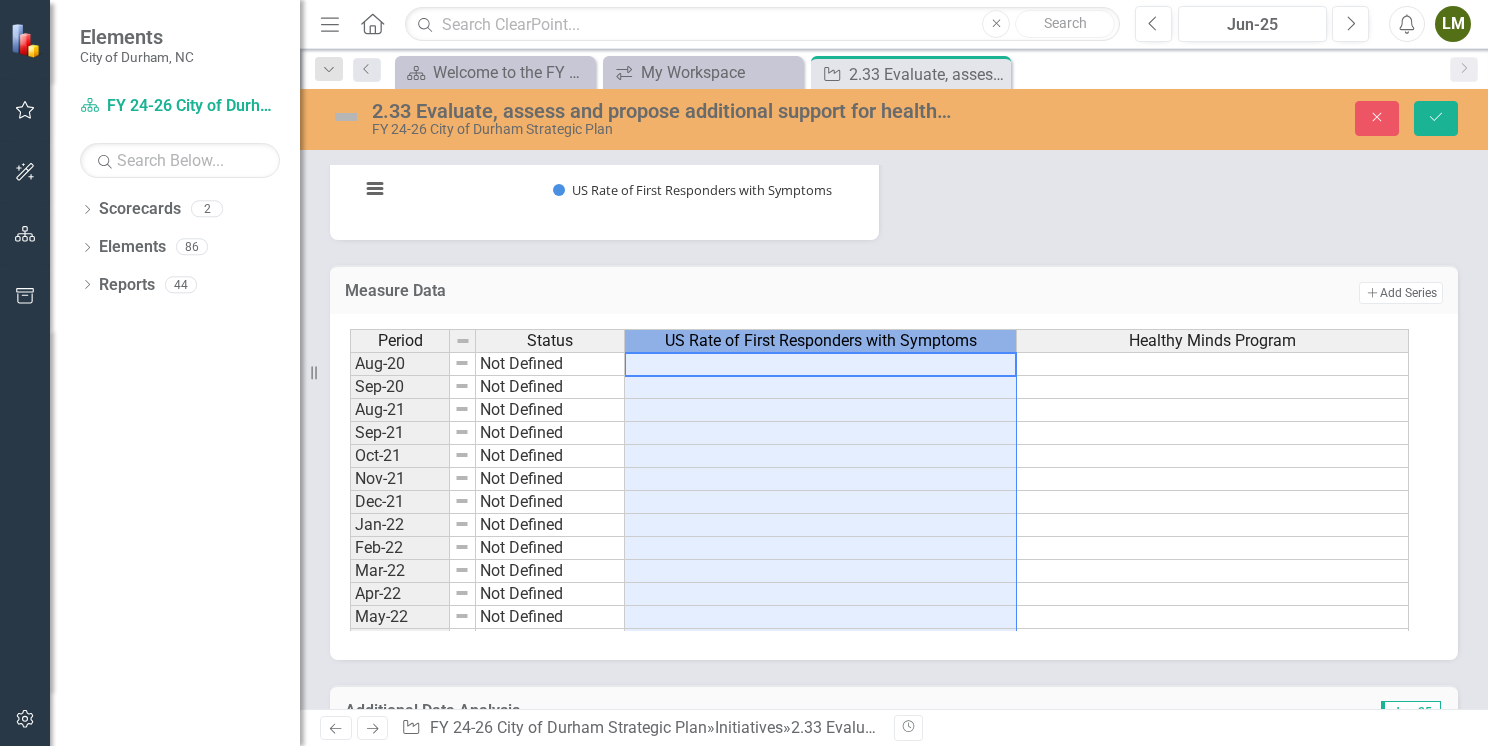 click on "US Rate of First Responders with Symptoms" at bounding box center (821, 341) 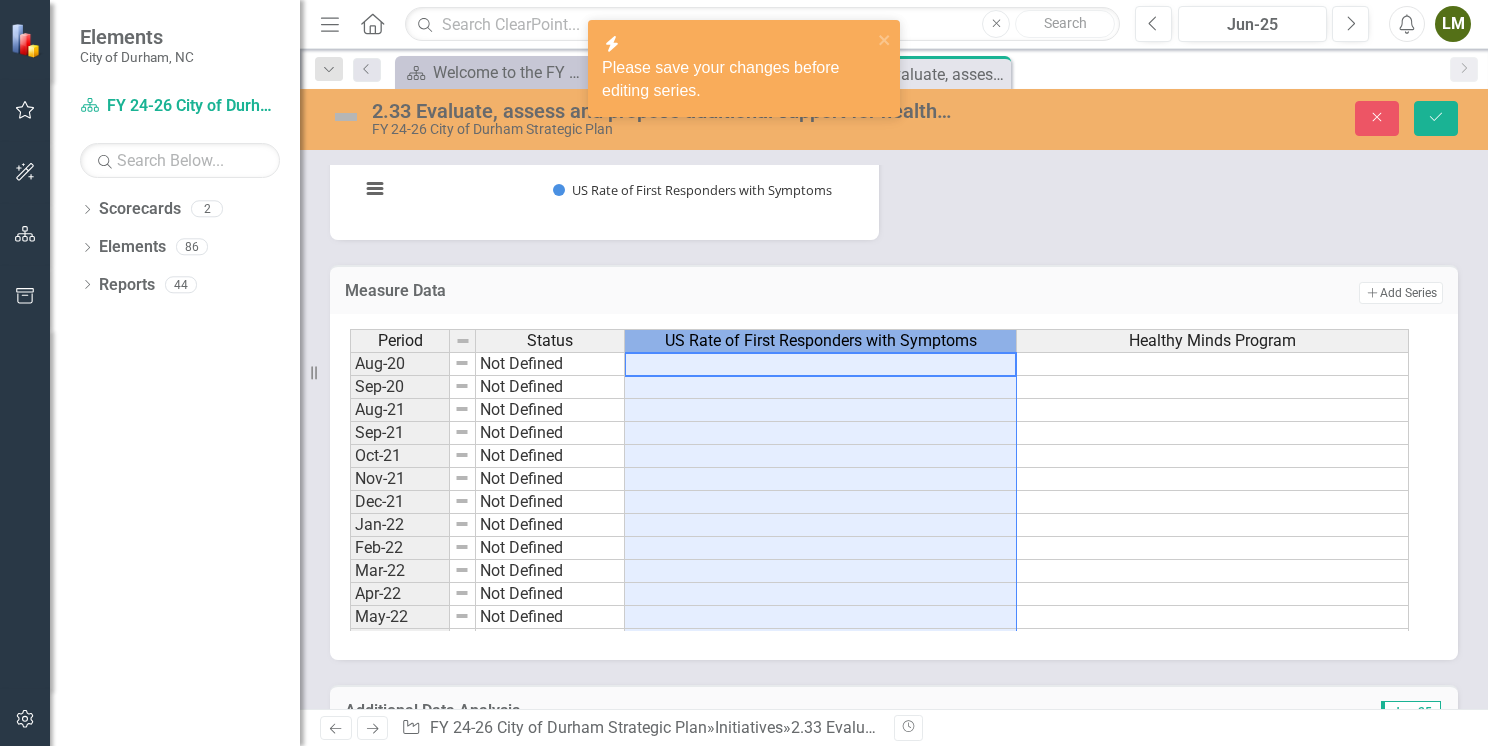 click at bounding box center (346, 117) 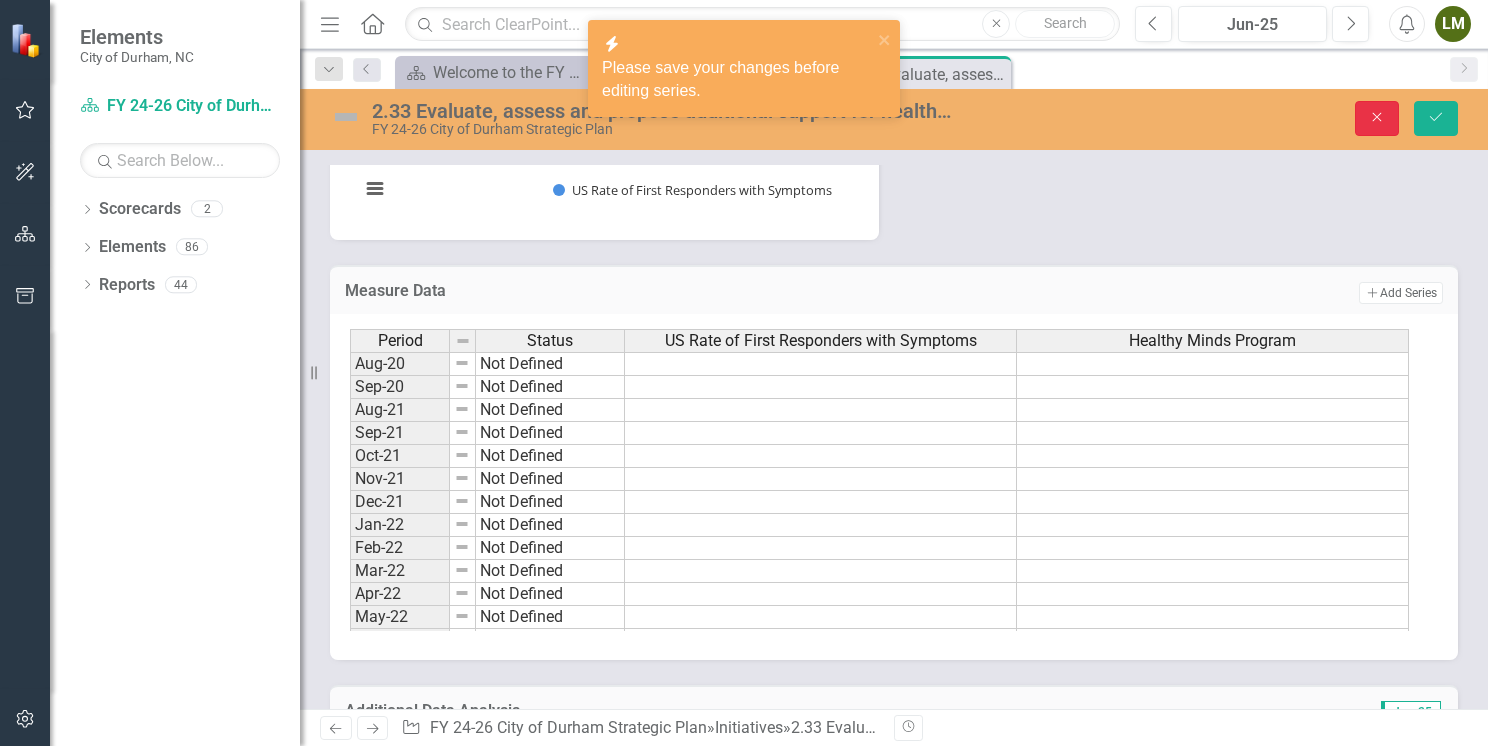 click on "Close" at bounding box center [1377, 118] 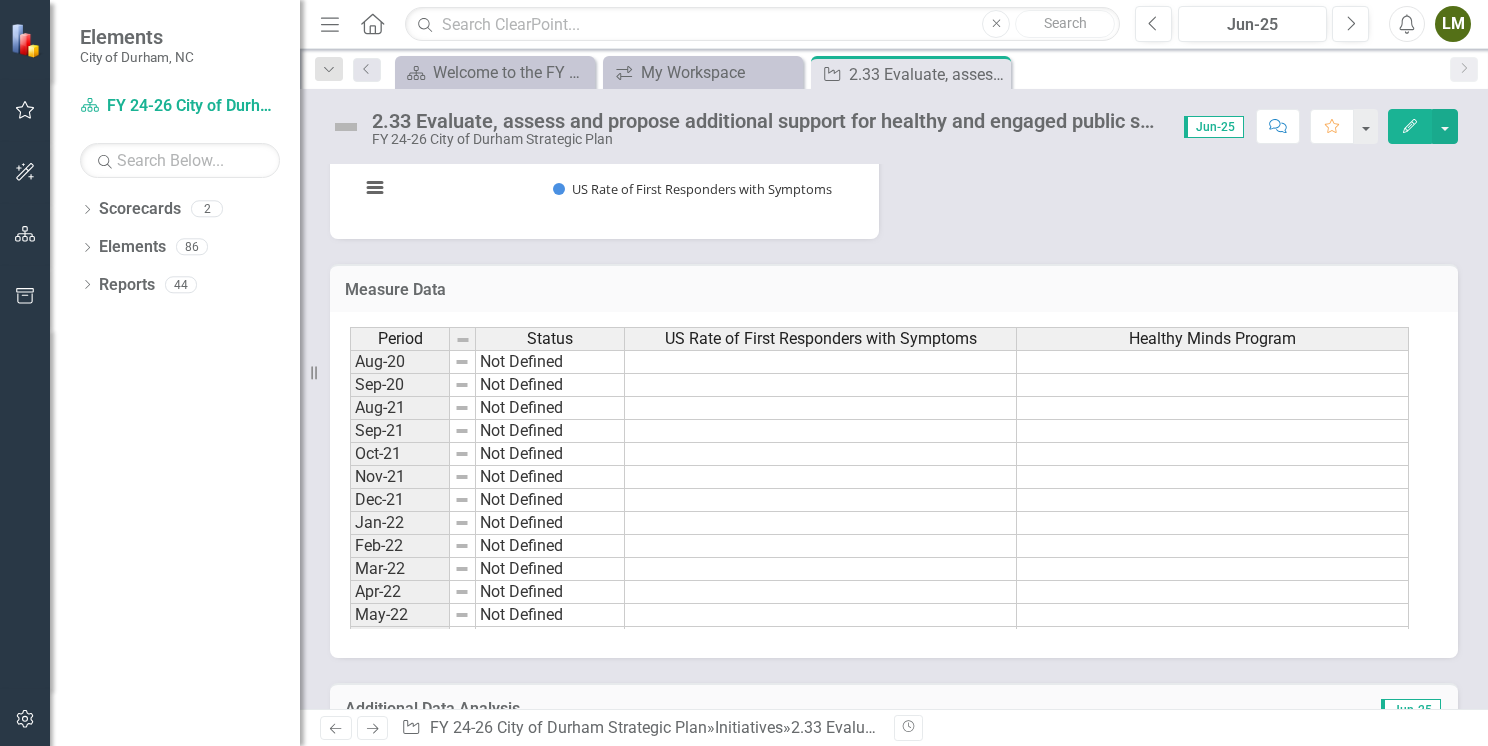 click on "US Rate of First Responders with Symptoms" at bounding box center [821, 339] 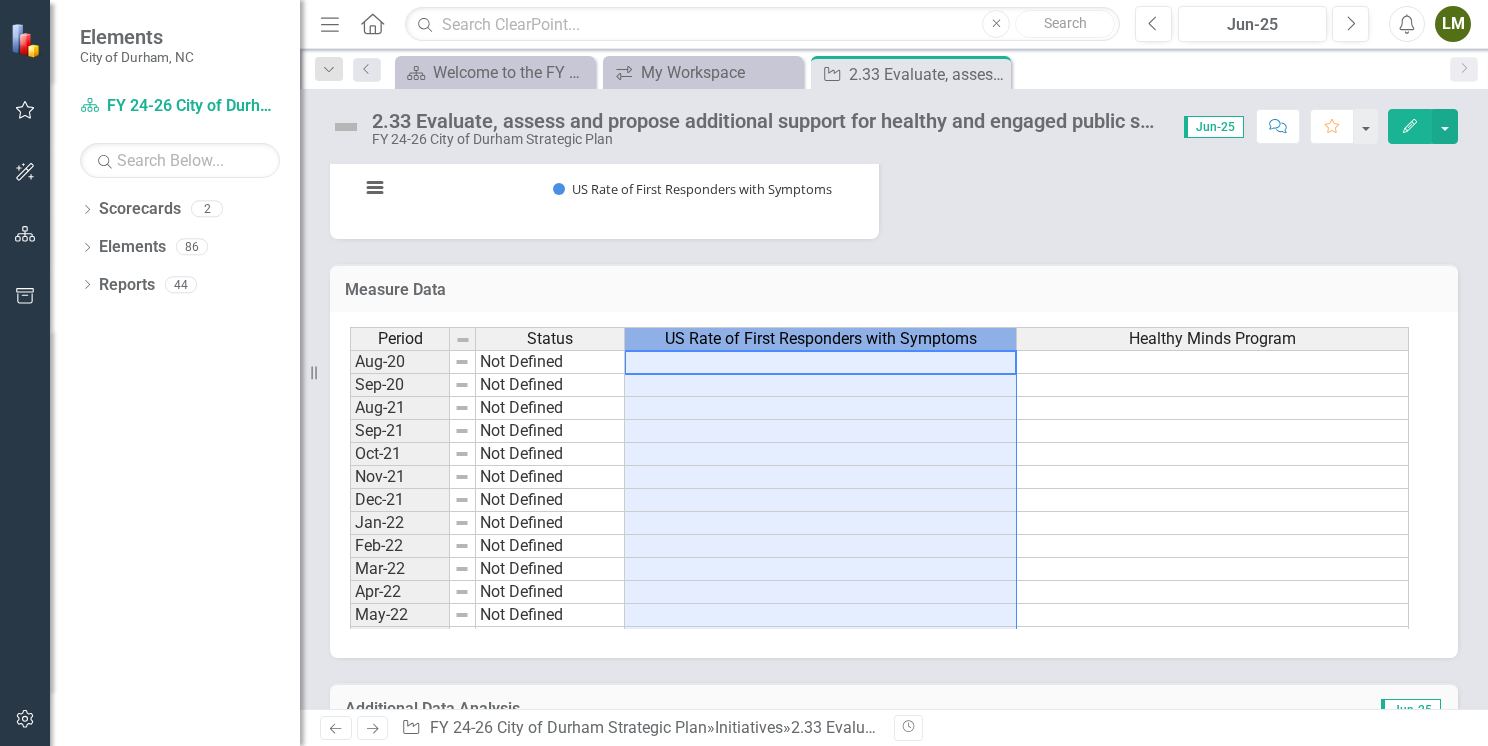 click on "US Rate of First Responders with Symptoms" at bounding box center [821, 339] 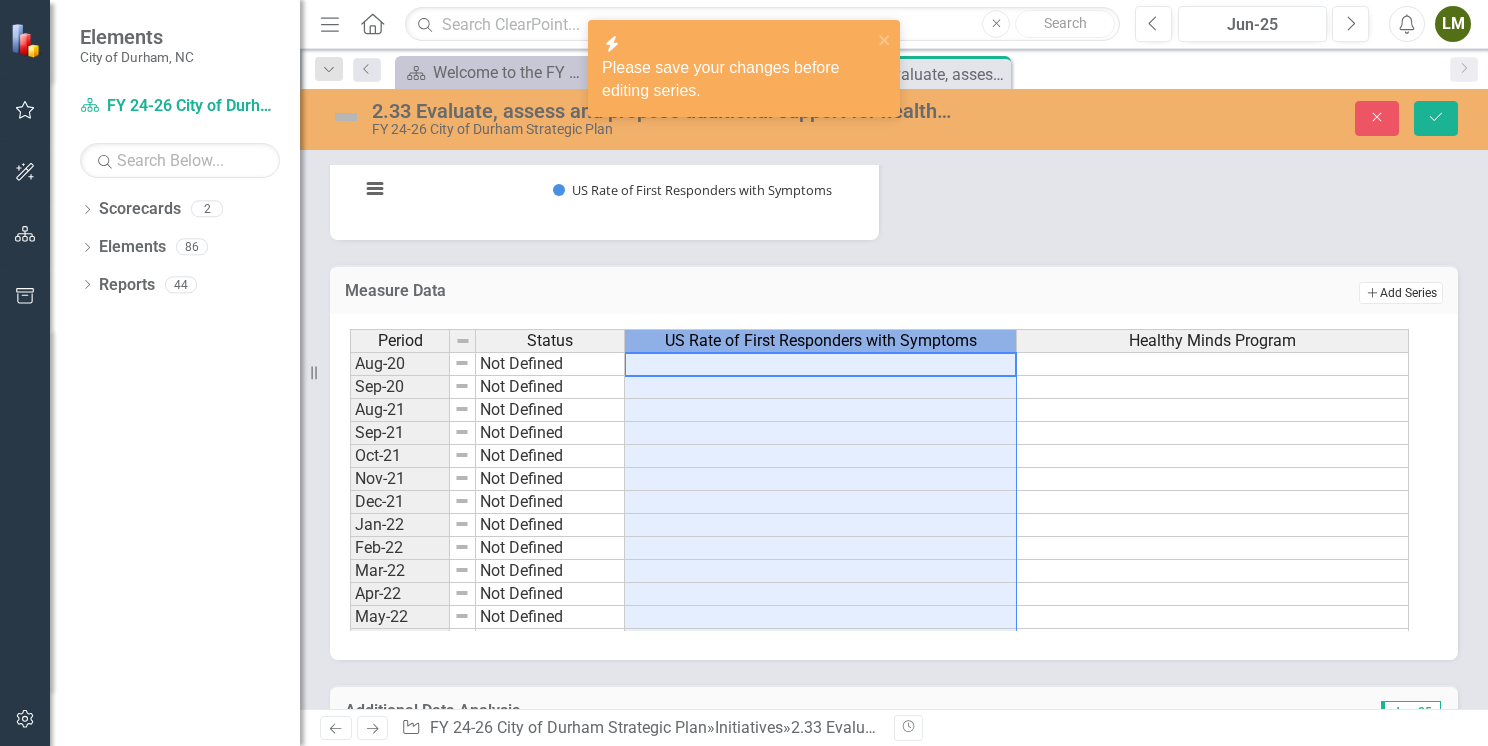 click on "Add" 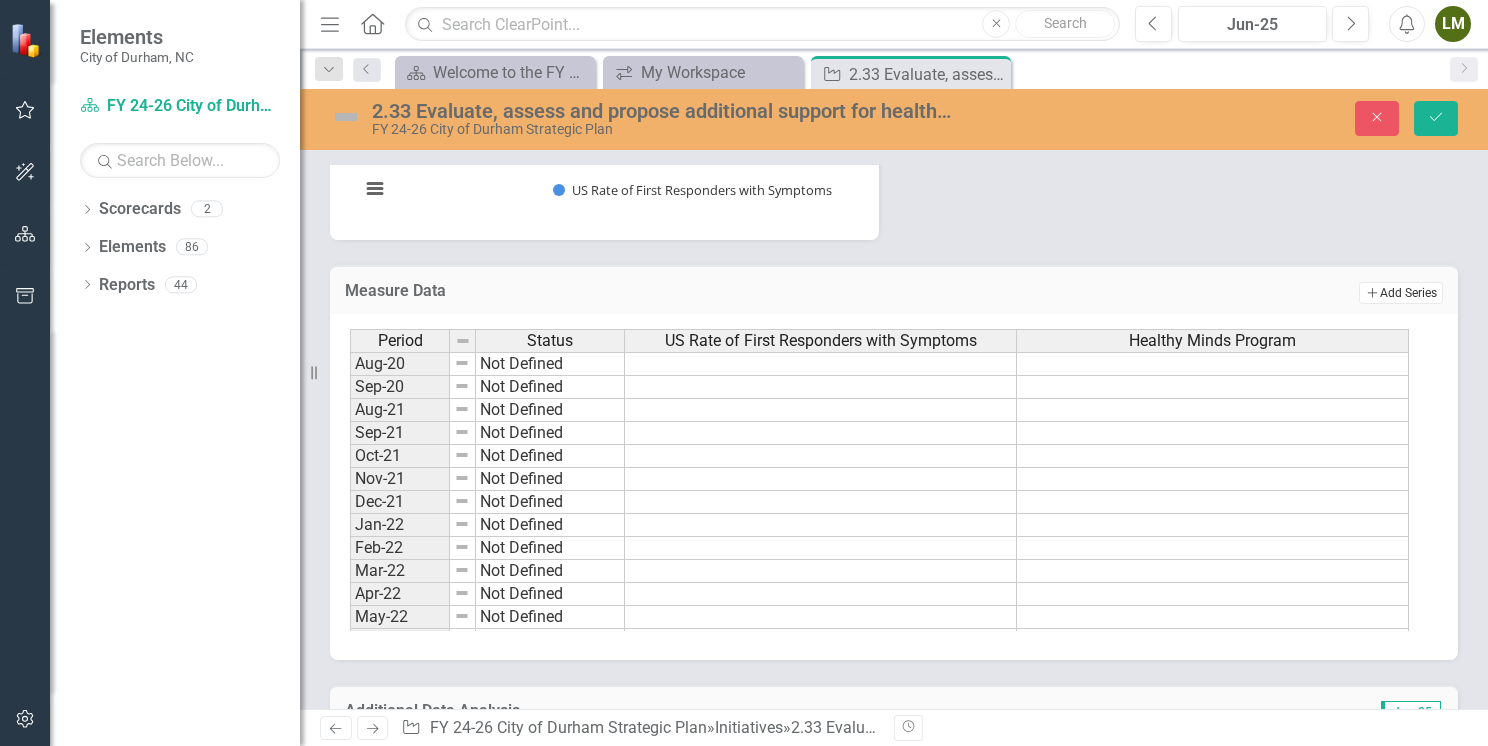 drag, startPoint x: 1344, startPoint y: 291, endPoint x: 1357, endPoint y: 283, distance: 15.264338 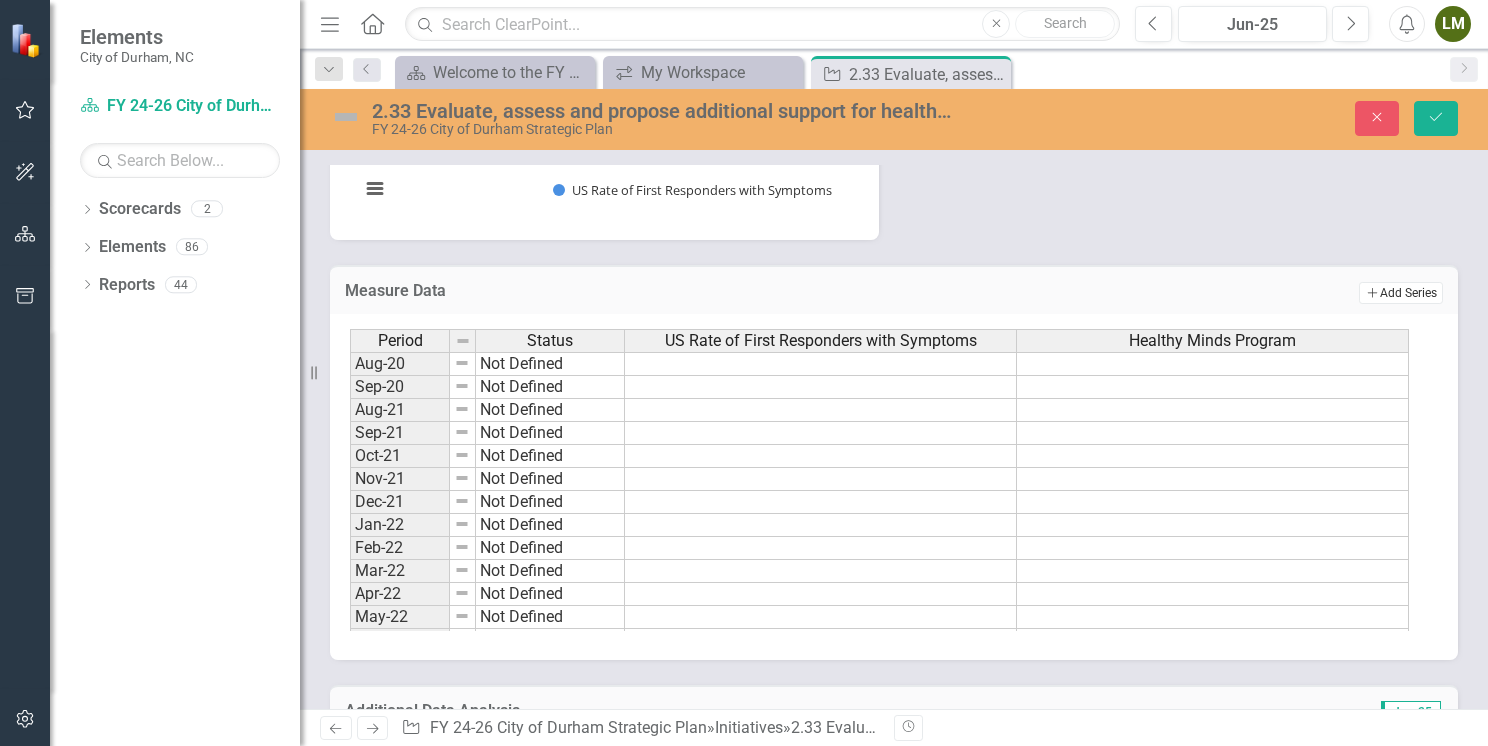 click on "Add" 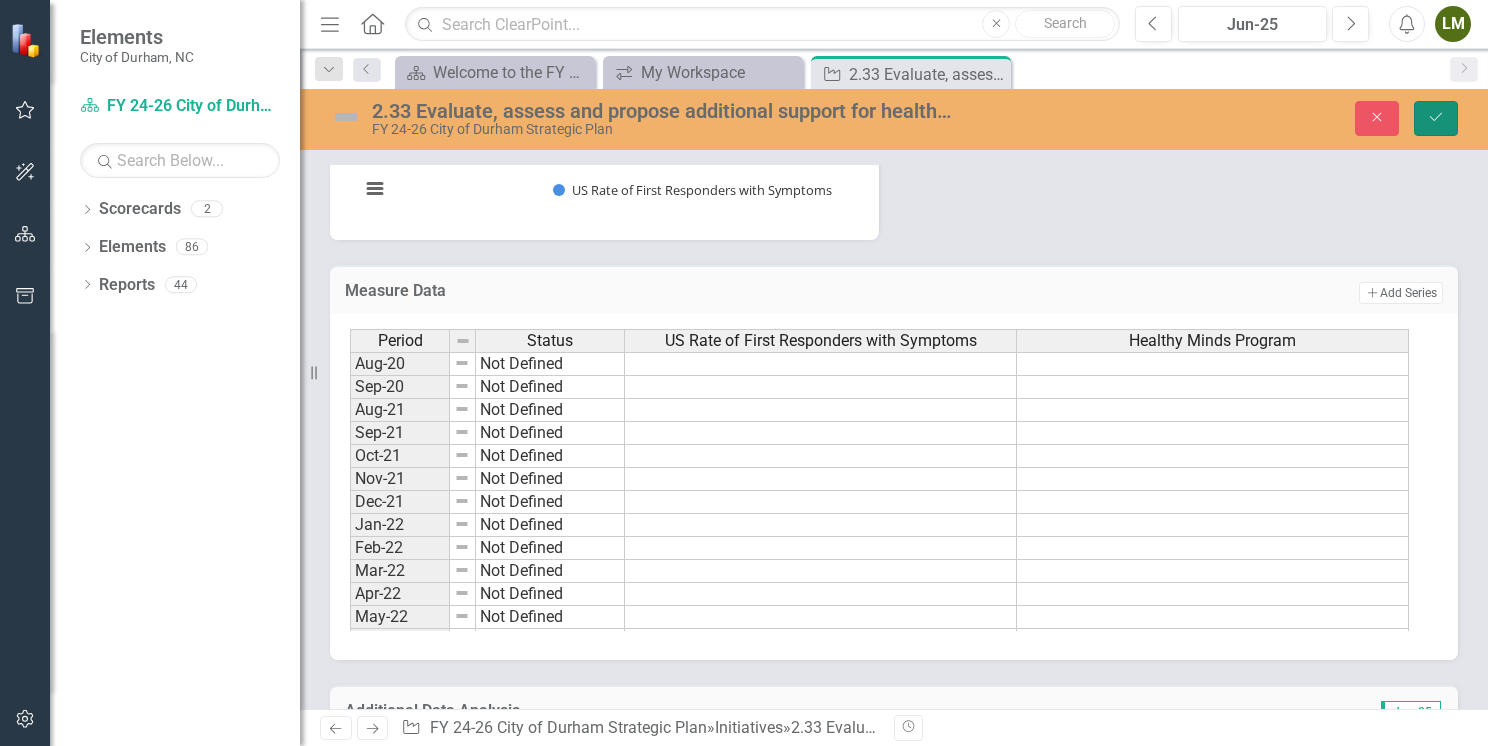 click on "Save" 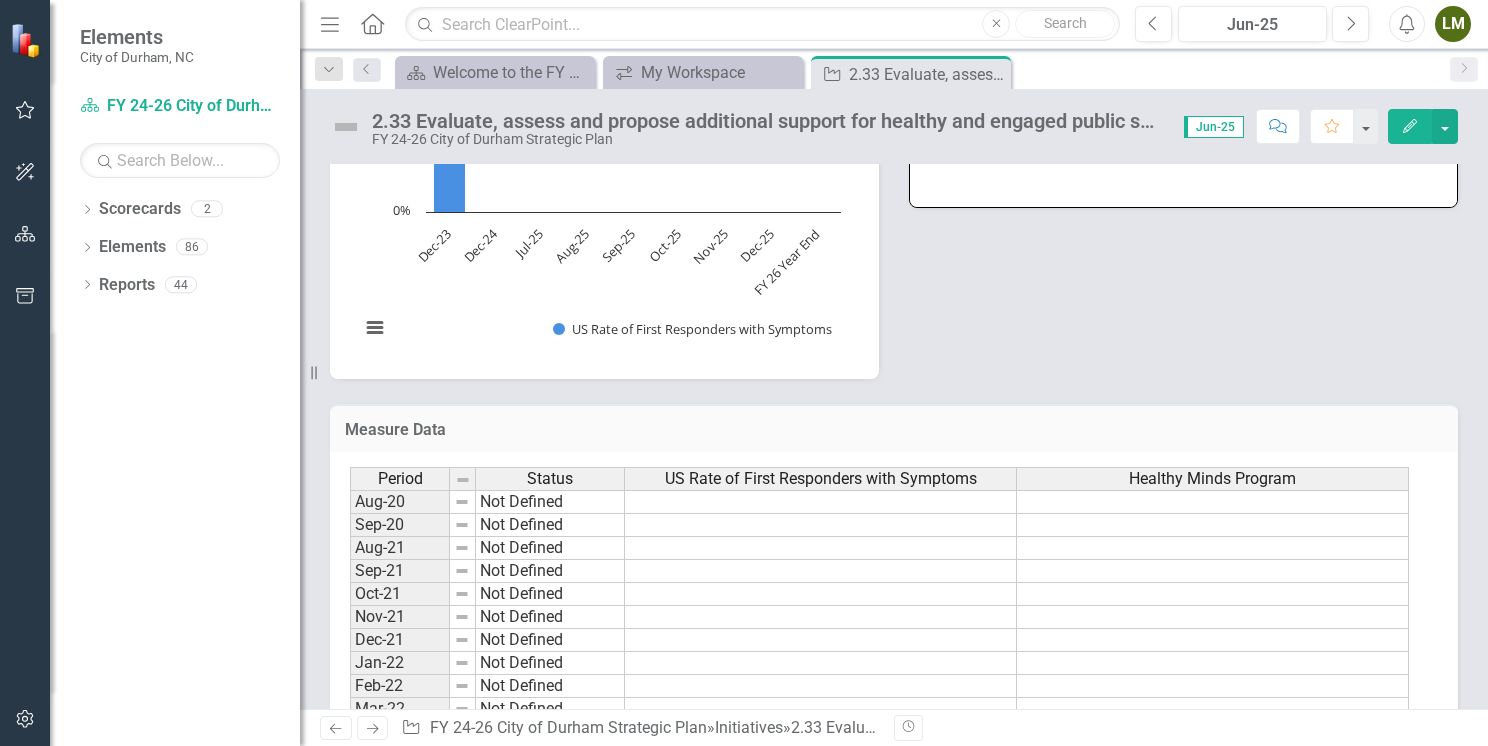 scroll, scrollTop: 1700, scrollLeft: 0, axis: vertical 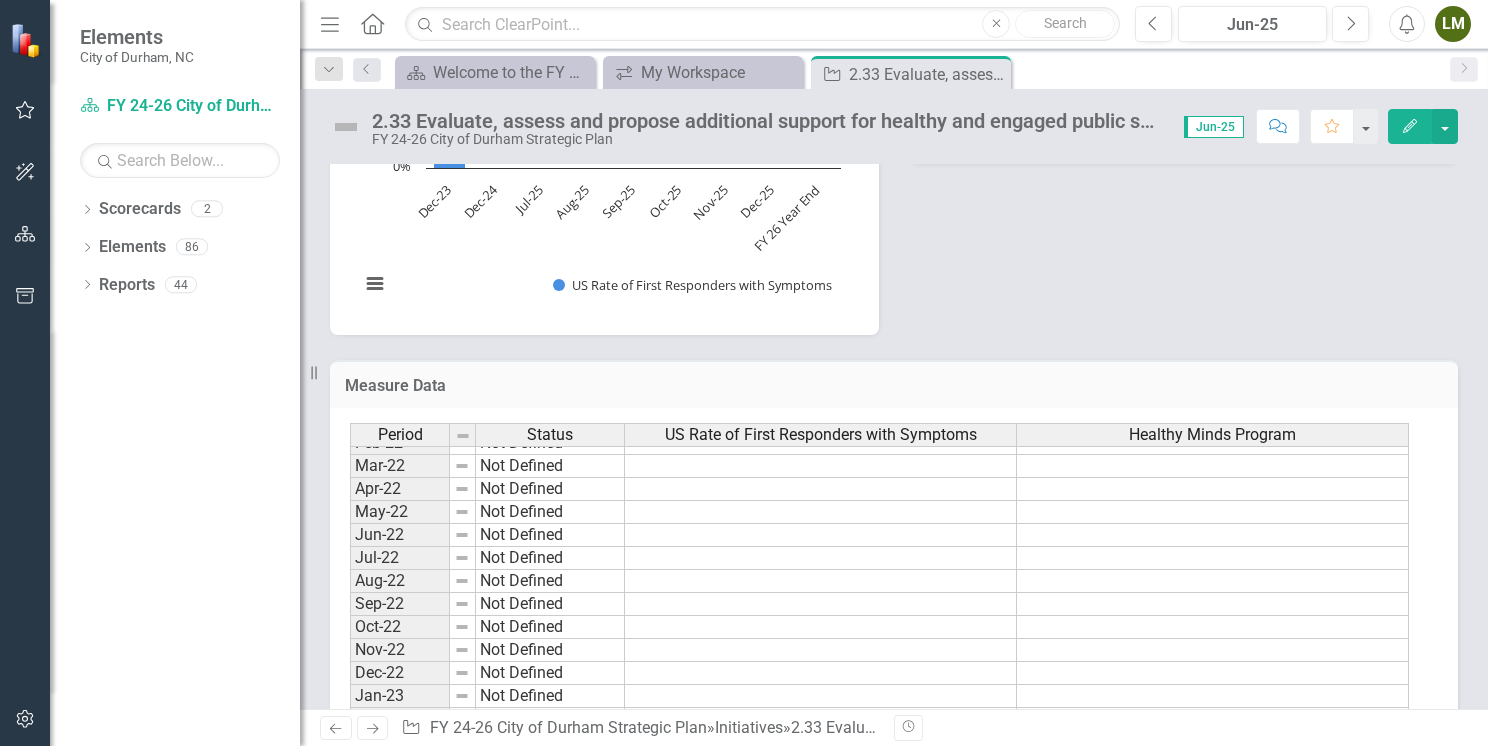 click on "US Rate of First Responders with Symptoms" at bounding box center (821, 435) 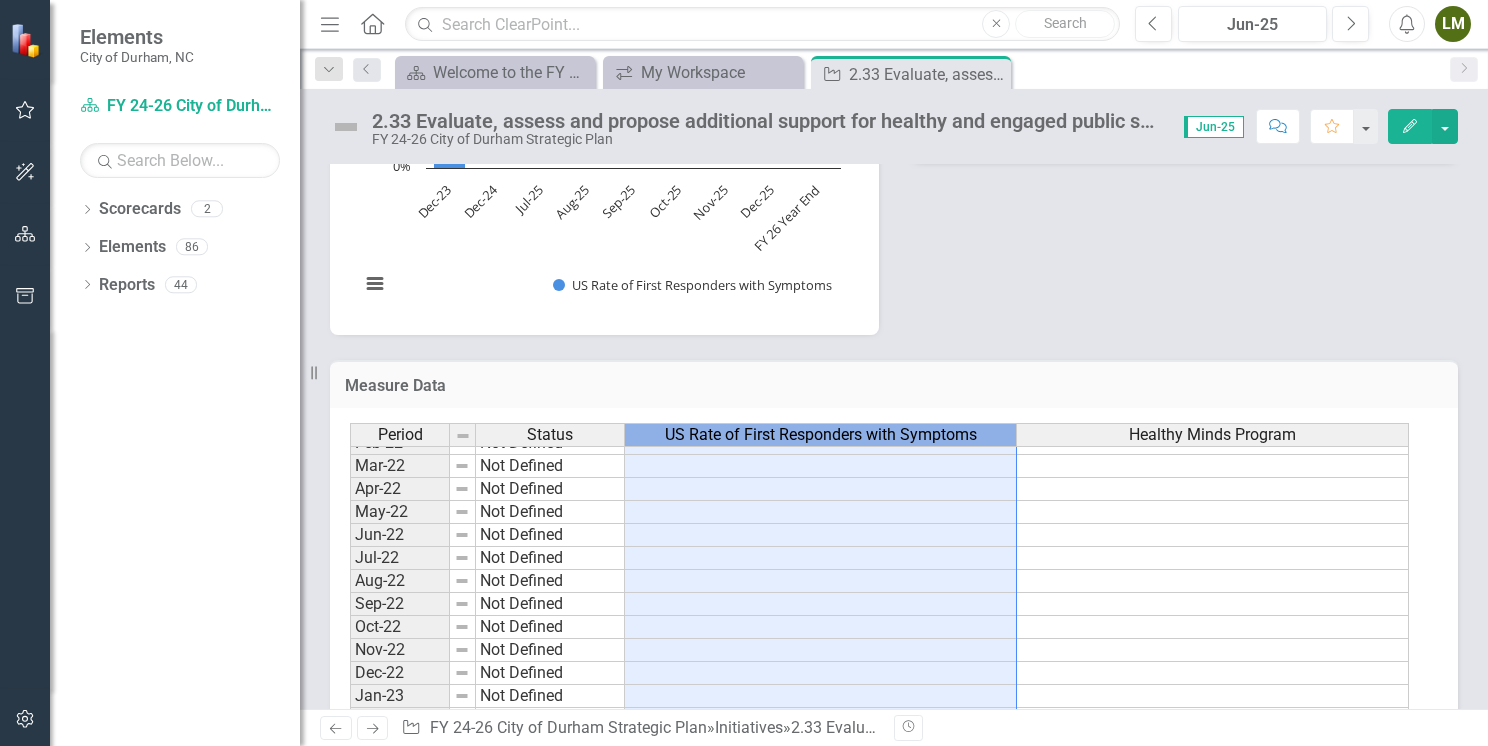 click on "US Rate of First Responders with Symptoms" at bounding box center (821, 435) 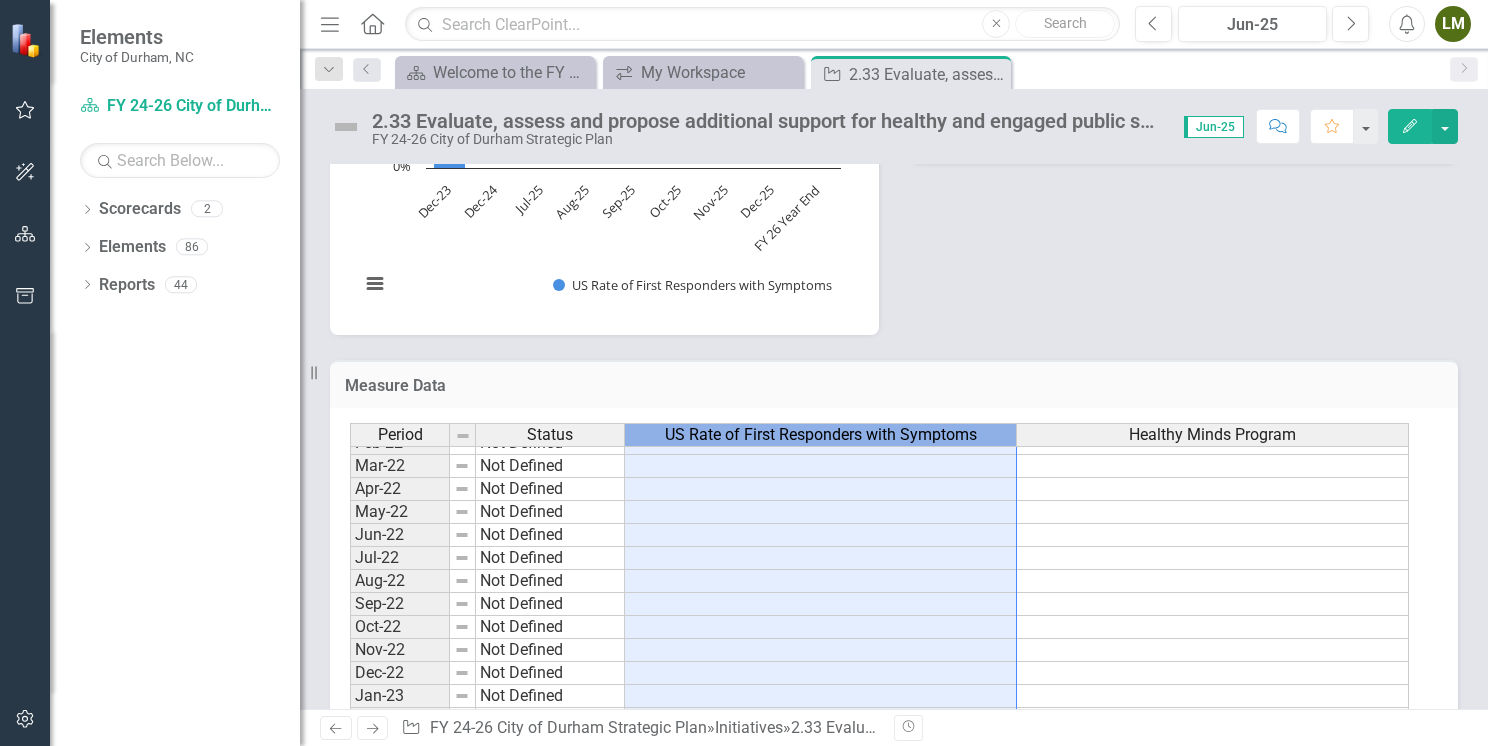 click on "US Rate of First Responders with Symptoms" at bounding box center [821, 435] 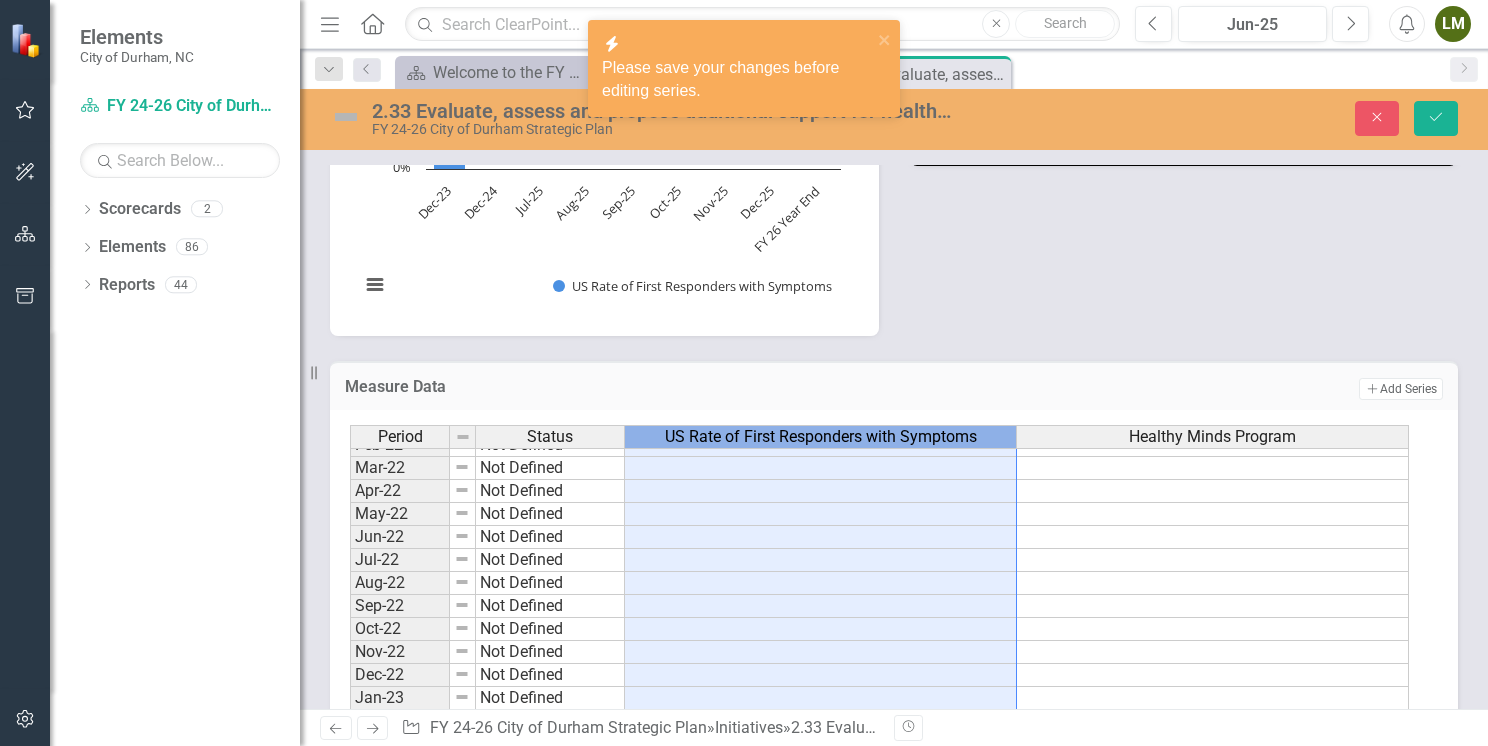 click on "US Rate of First Responders with Symptoms" at bounding box center [821, 437] 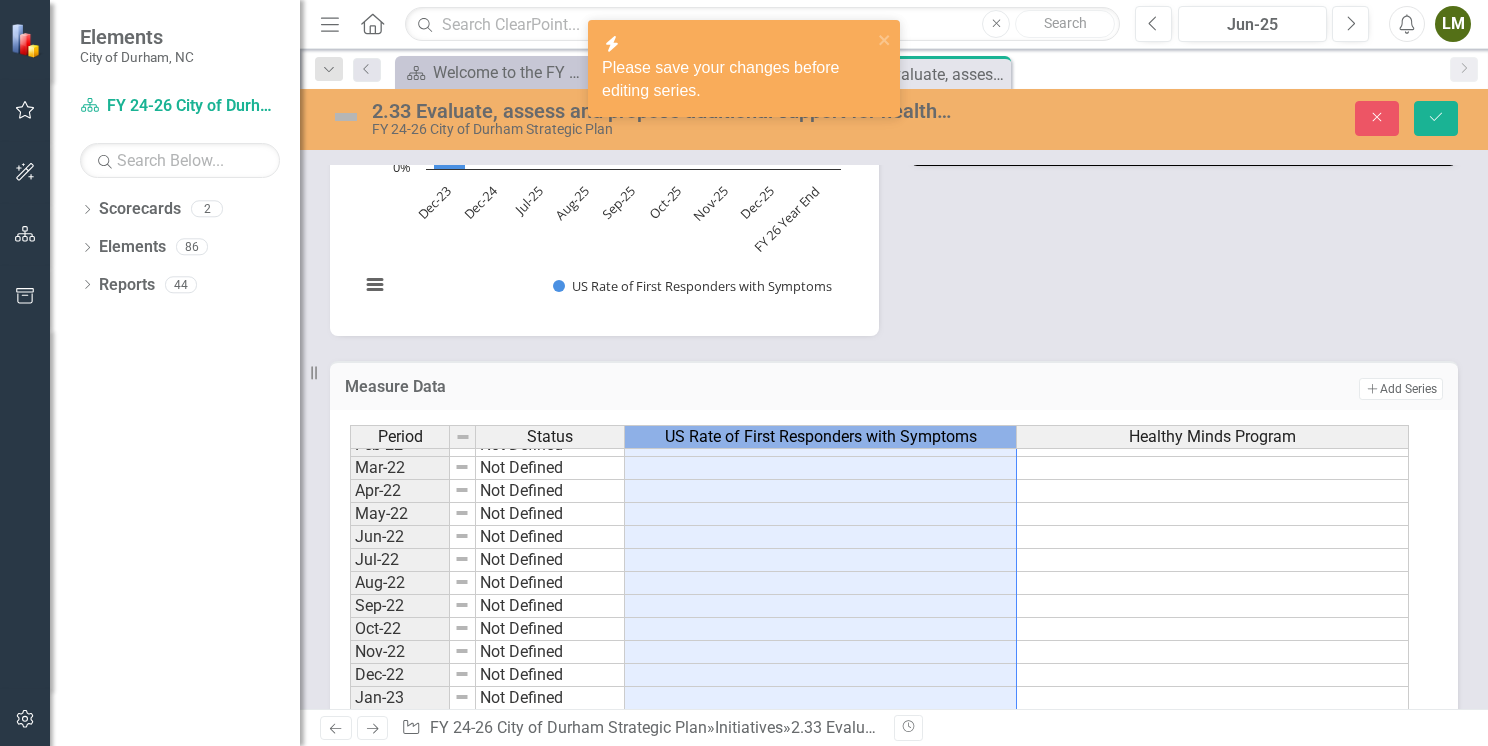 click on "% of First Responders with symptoms related to mental health conditions Chart Bar chart with 9 bars. % of First Responders with symptoms related to mental health conditions (Chart Type: Column Chart)
Plot Bands
US Rate of First Responders with Symptoms
Dec-23: 85.00%
Dec-24: No Value
Jul-25: No Value
Aug-25: No Value
Sep-25: No Value
Oct-25: No Value
Nov-25: No Value
Dec-25: No Value
FY 26 Year End: No Value The chart has 1 X axis displaying categories.  The chart has 1 Y axis displaying values. Data ranges from 85 to 85. Created with Highcharts 11.4.8 Chart context menu US Rate of First Responders with Symptoms Dec-23 Dec-24 Jul-25 Aug-25 Sep-25 Oct-25 Nov-25 Dec-25 FY 26 Year End 0% 50.00% 100.00% End of interactive chart. Dashboard Chart Nickname Analysis Jun-25" at bounding box center (894, 123) 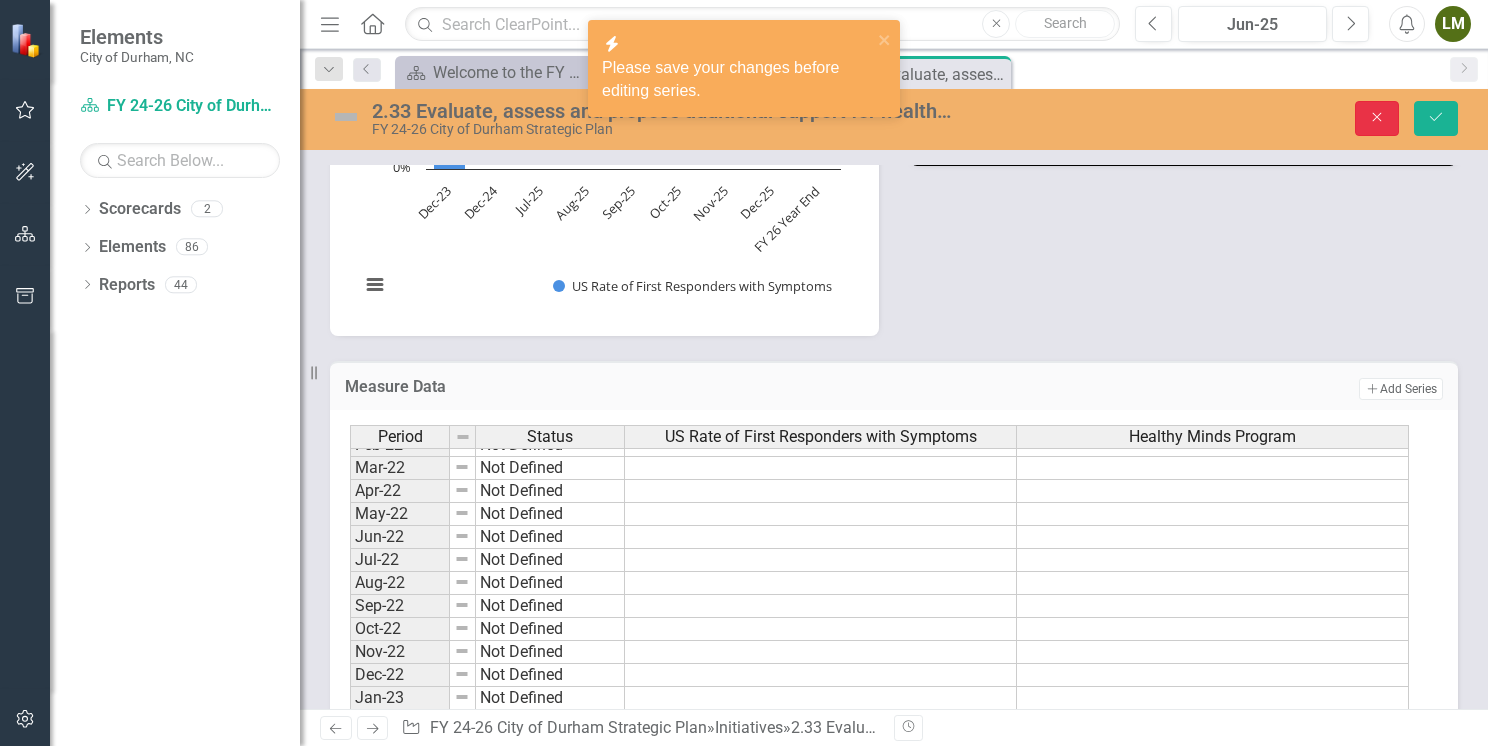 click on "Close" at bounding box center (1377, 118) 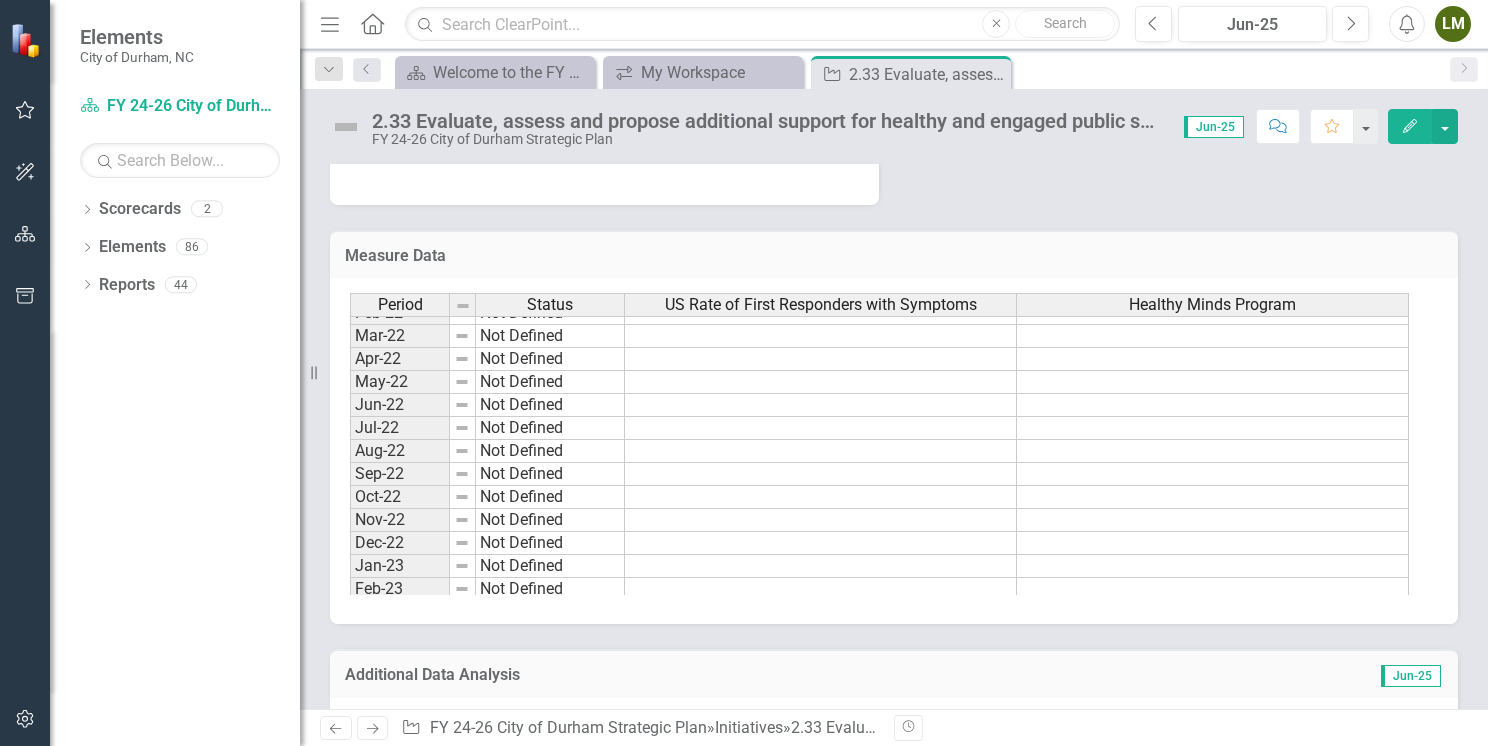 scroll, scrollTop: 1600, scrollLeft: 0, axis: vertical 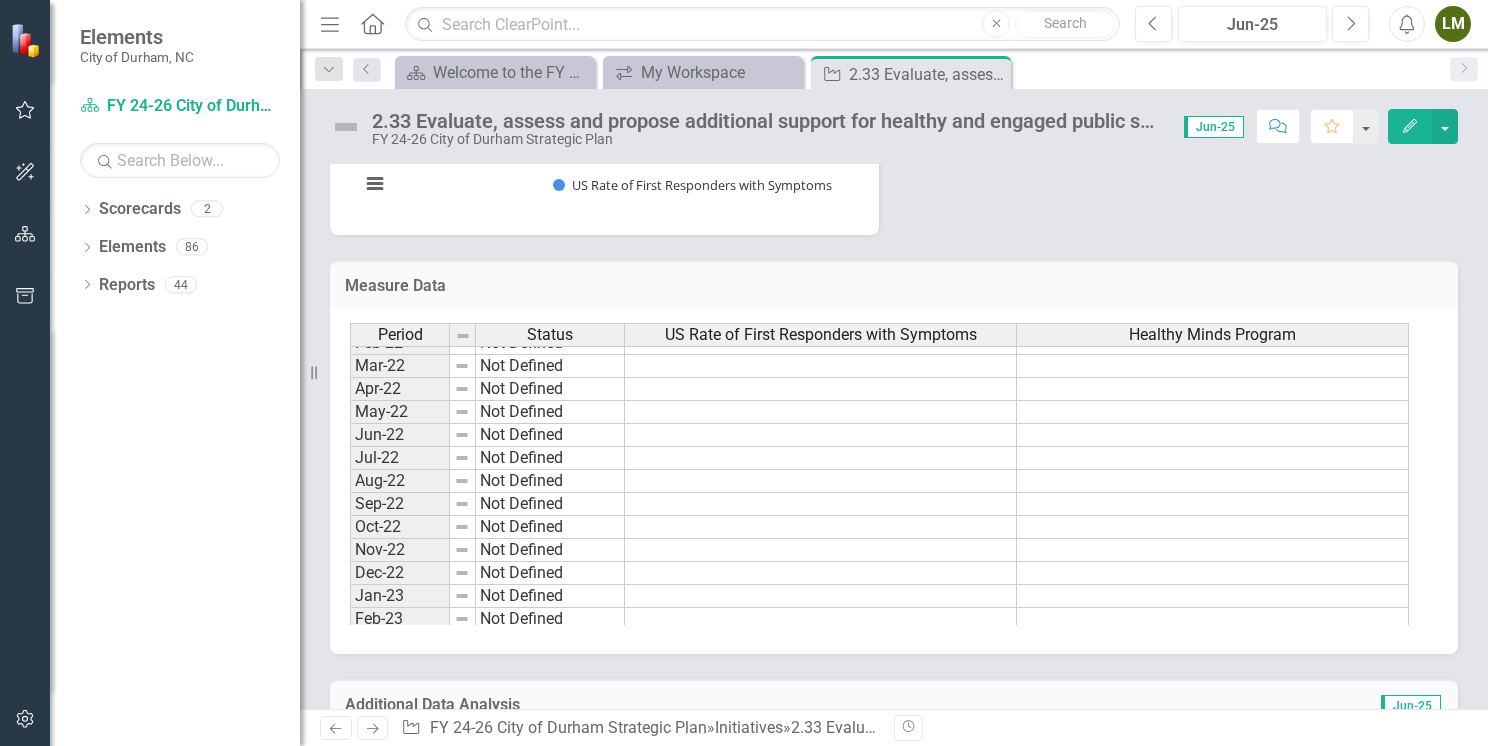 click on "Measure Data Last Calculated" at bounding box center (894, 284) 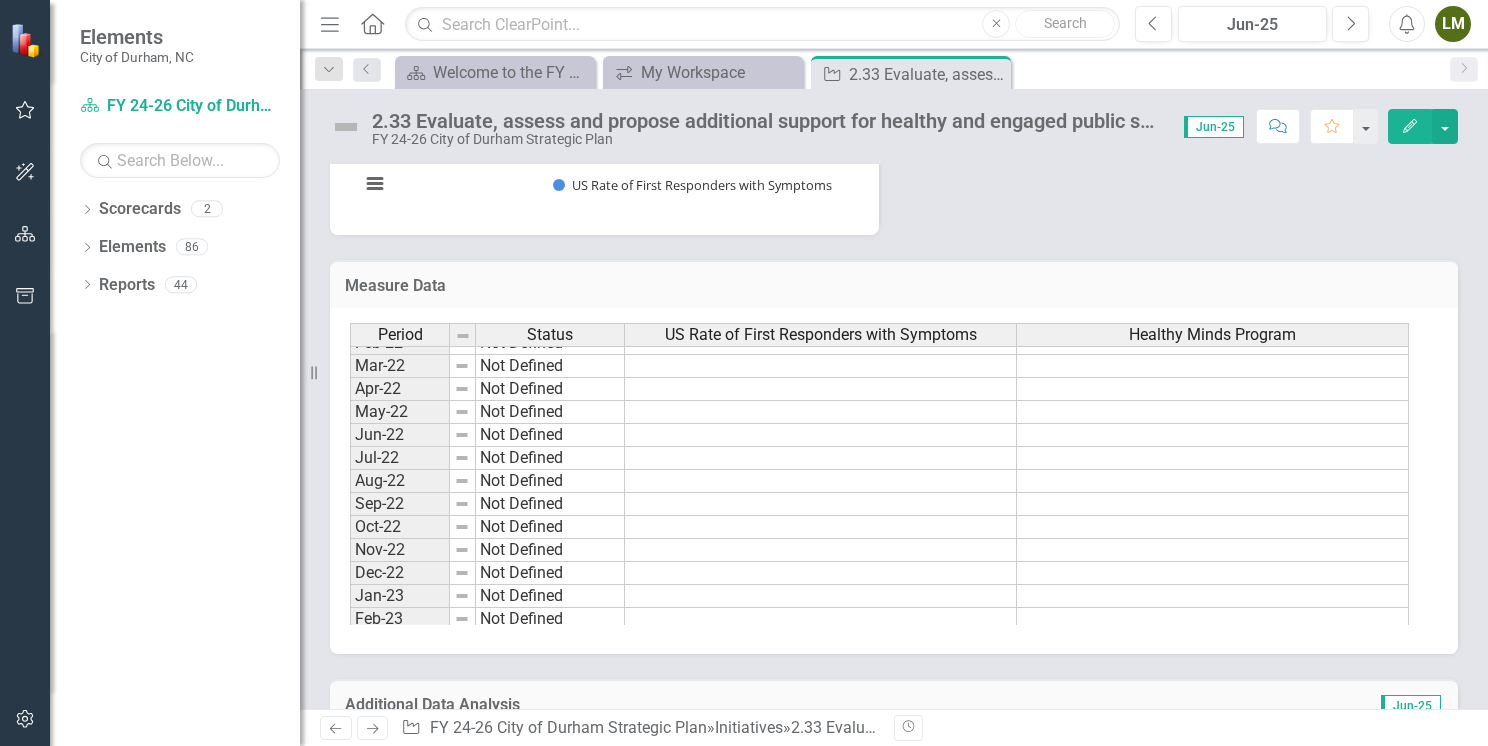 click on "Period" at bounding box center [400, 335] 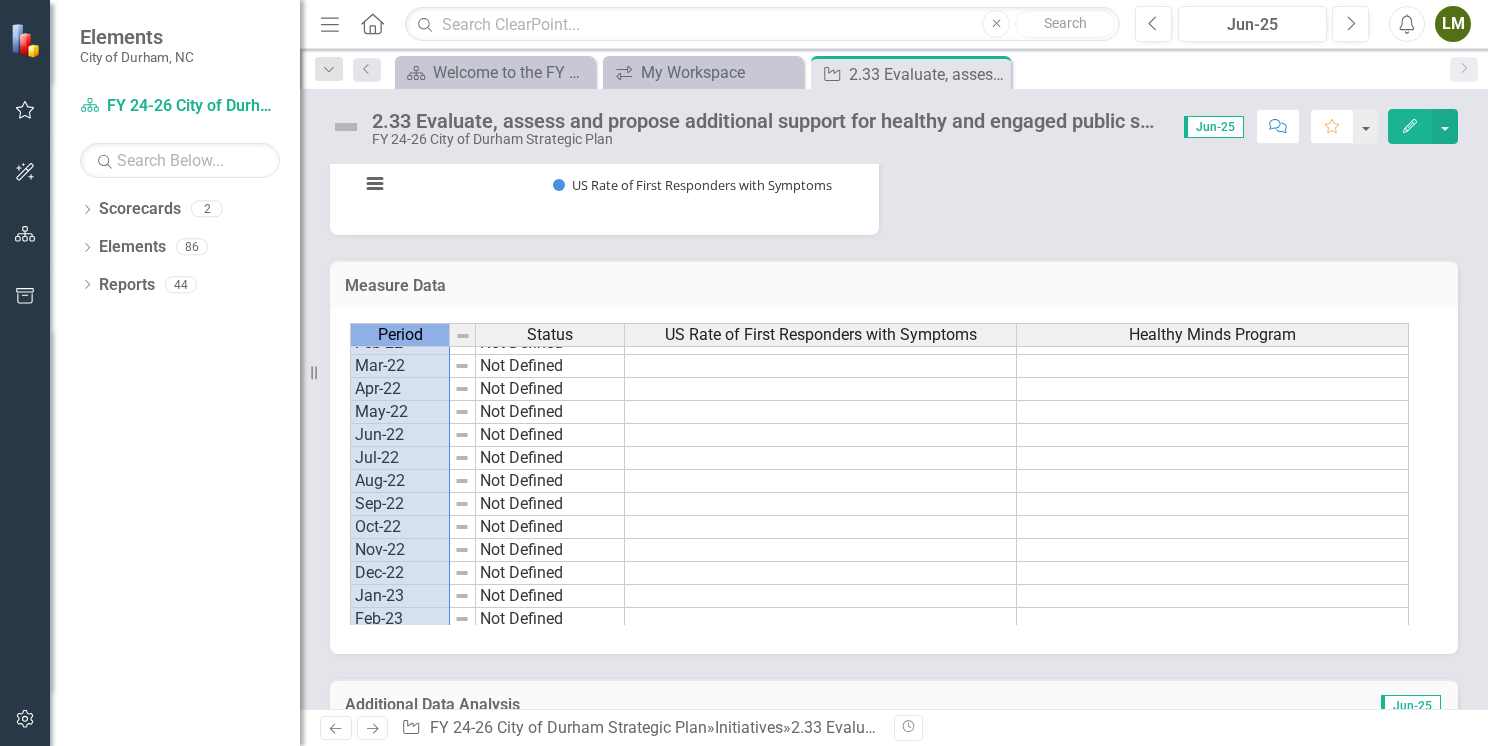 click on "Period" at bounding box center [400, 335] 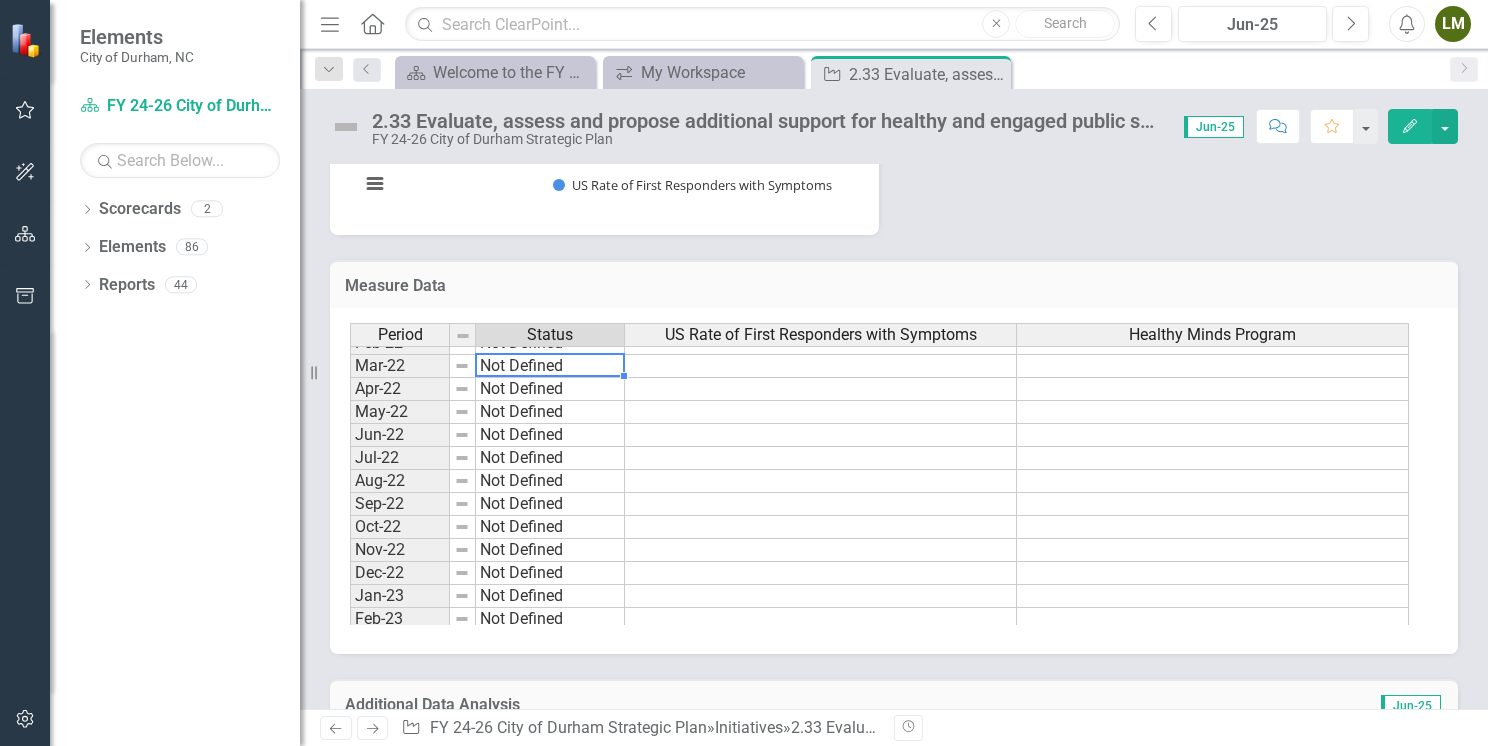 click at bounding box center (549, 376) 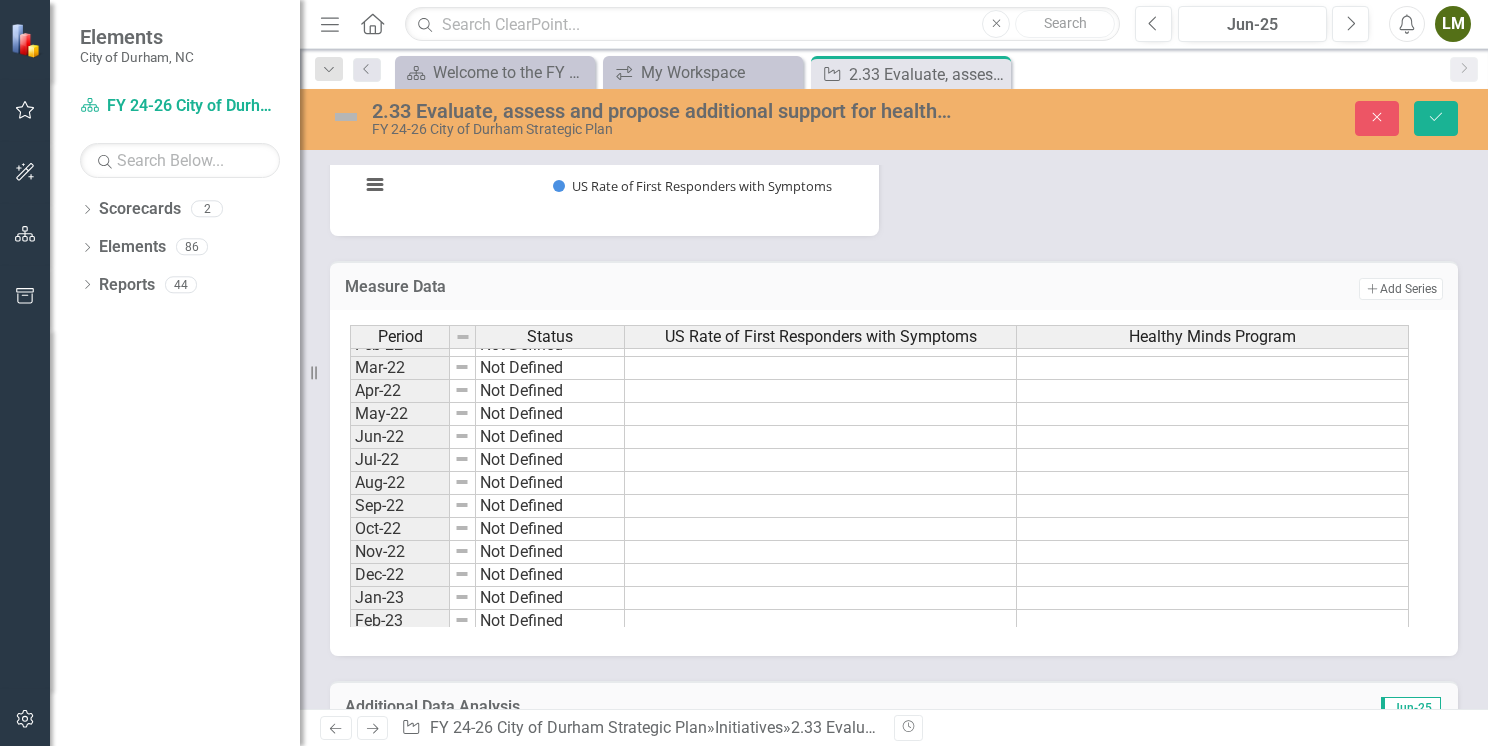 click on "Measure Data Add  Add Series Period Status US Rate of First Responders with Symptoms  Healthy Minds Program  Sep-21 Not Defined Oct-21 Not Defined Nov-21 Not Defined Dec-21 Not Defined Jan-22 Not Defined Feb-22 Not Defined Mar-22 Not Defined Apr-22 Not Defined May-22 Not Defined Jun-22 Not Defined Jul-22 Not Defined Aug-22 Not Defined Sep-22 Not Defined Oct-22 Not Defined Nov-22 Not Defined Dec-22 Not Defined Jan-23 Not Defined Feb-23 Not Defined Mar-23 Not Defined Apr-23 Not Defined May-23 Not Defined Jun-23 Not Defined Jul-23 Not Defined Period Status US Rate of First Responders with Symptoms  Healthy Minds Program  Period Status Sep-21 Not Defined Oct-21 Not Defined Nov-21 Not Defined Dec-21 Not Defined Jan-22 Not Defined Feb-22 Not Defined Mar-22 Not Defined Apr-22 Not Defined May-22 Not Defined Jun-22 Not Defined Jul-22 Not Defined Aug-22 Not Defined Sep-22 Not Defined Oct-22 Not Defined Nov-22 Not Defined Dec-22 Not Defined Jan-23 Not Defined Feb-23 Not Defined Mar-23 Not Defined Apr-23 Not Defined" at bounding box center [894, 446] 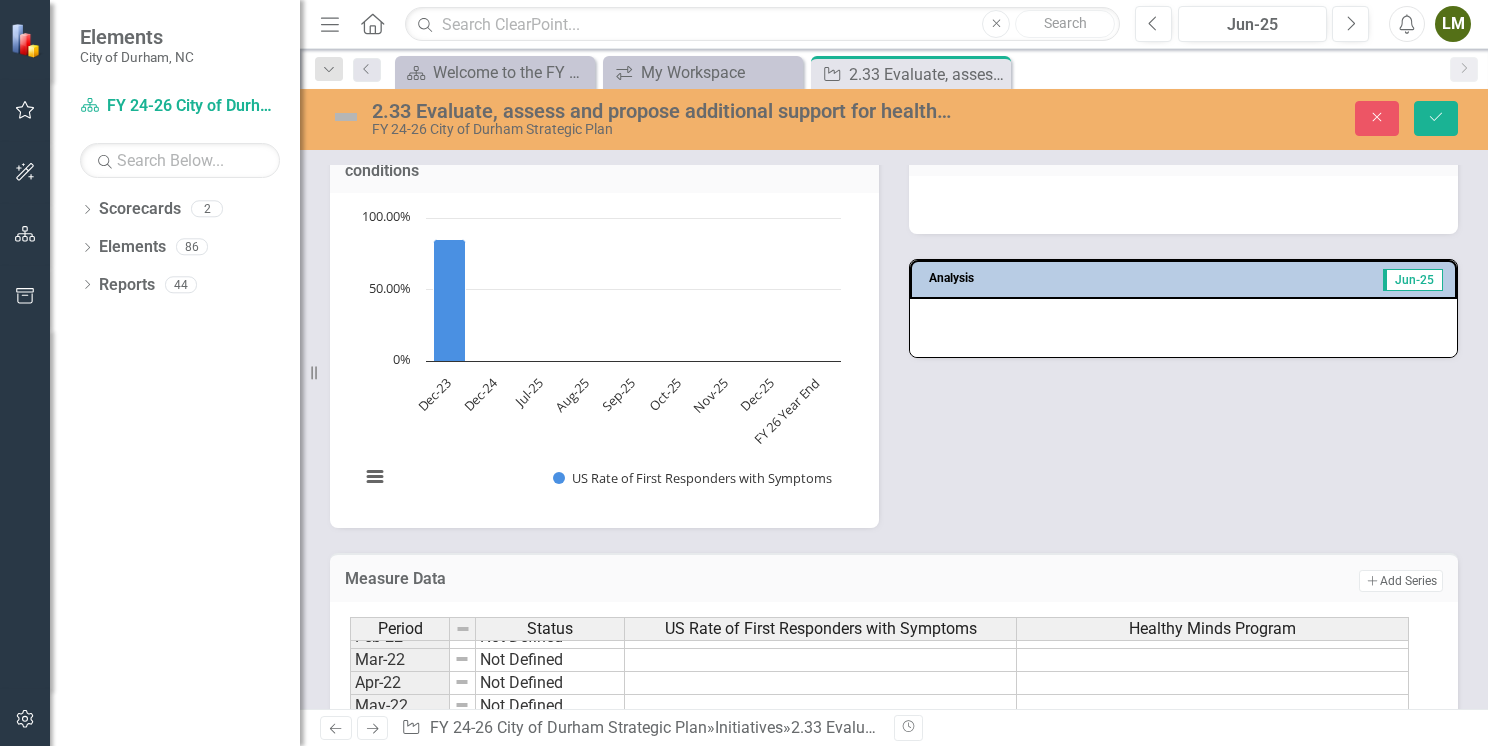 scroll, scrollTop: 1200, scrollLeft: 0, axis: vertical 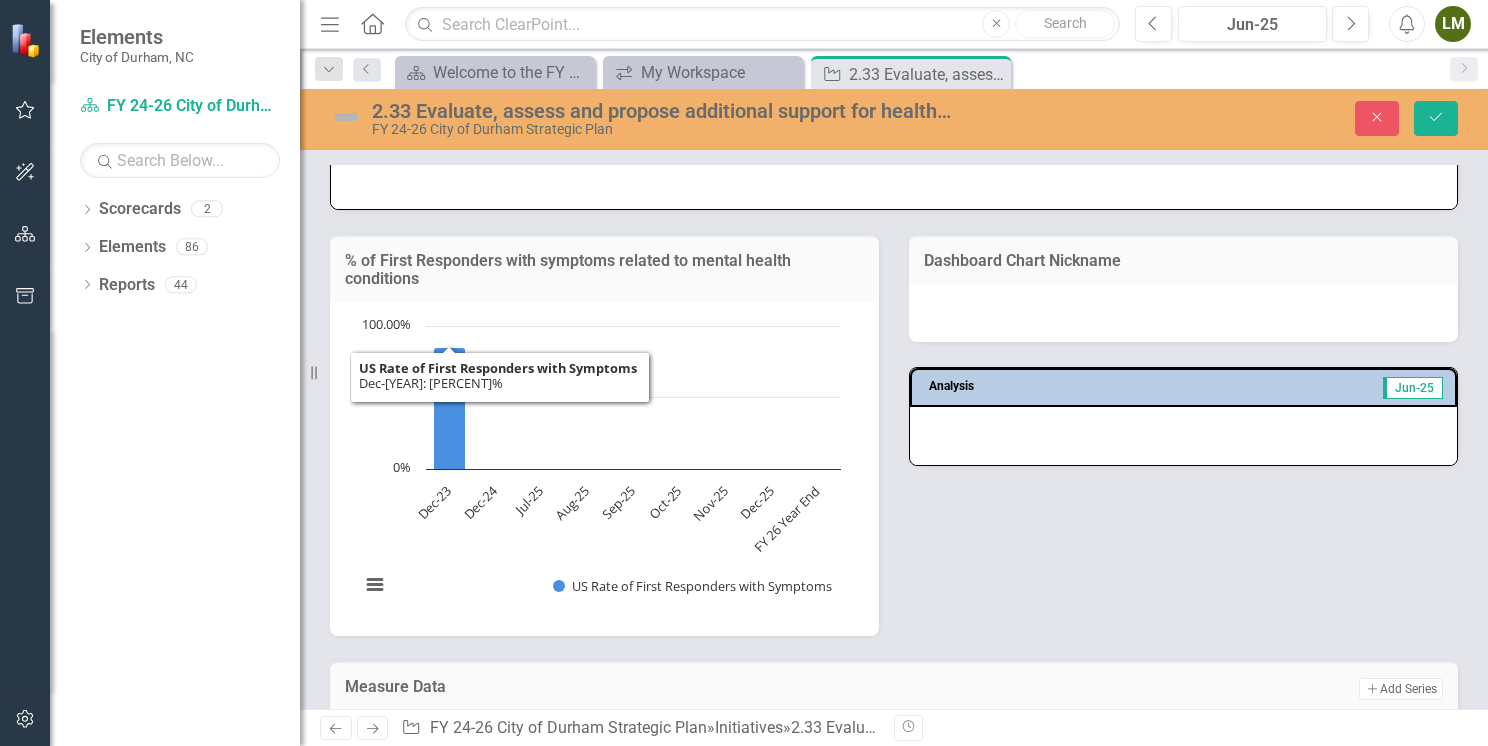 click on "% of First Responders with symptoms related to mental health conditions" at bounding box center [604, 269] 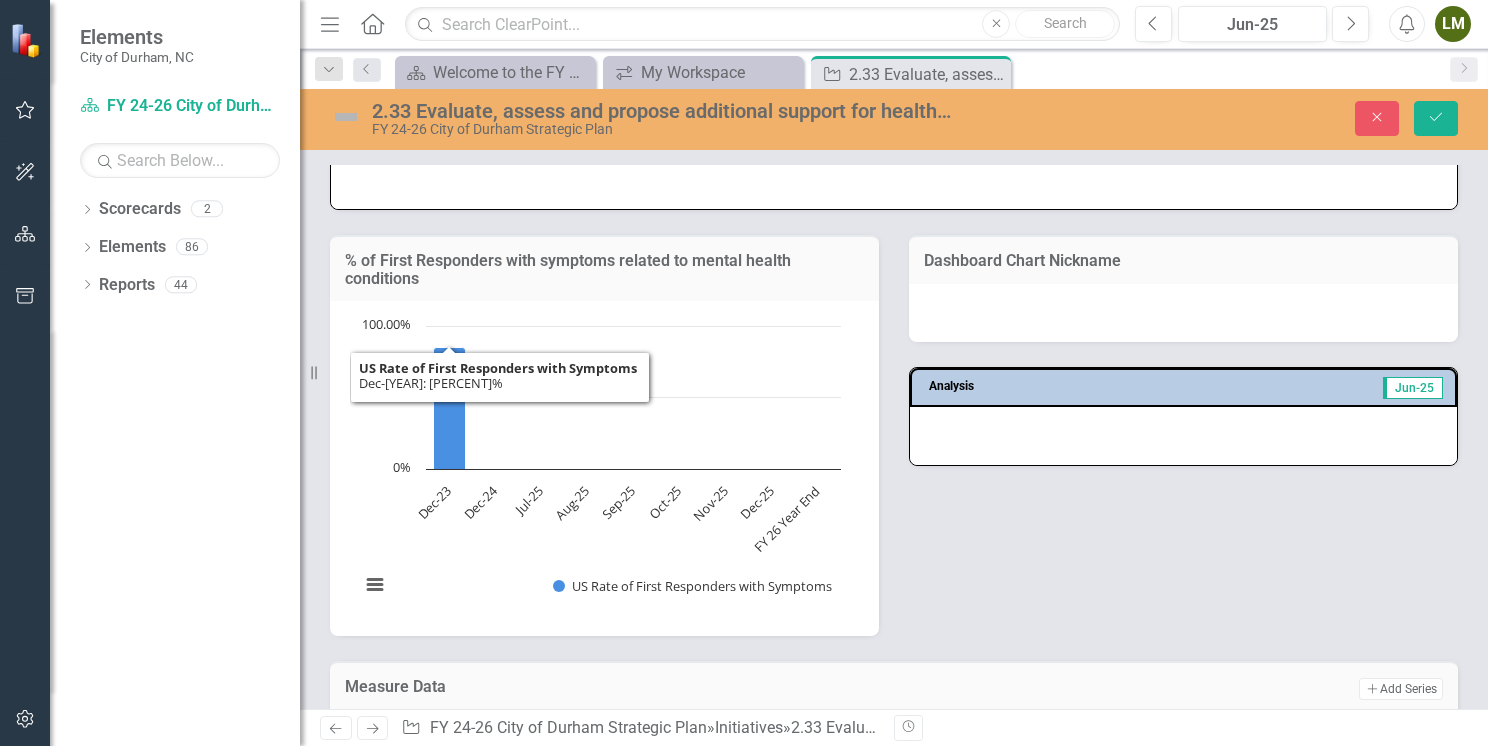 click on "% of First Responders with symptoms related to mental health conditions" at bounding box center [604, 269] 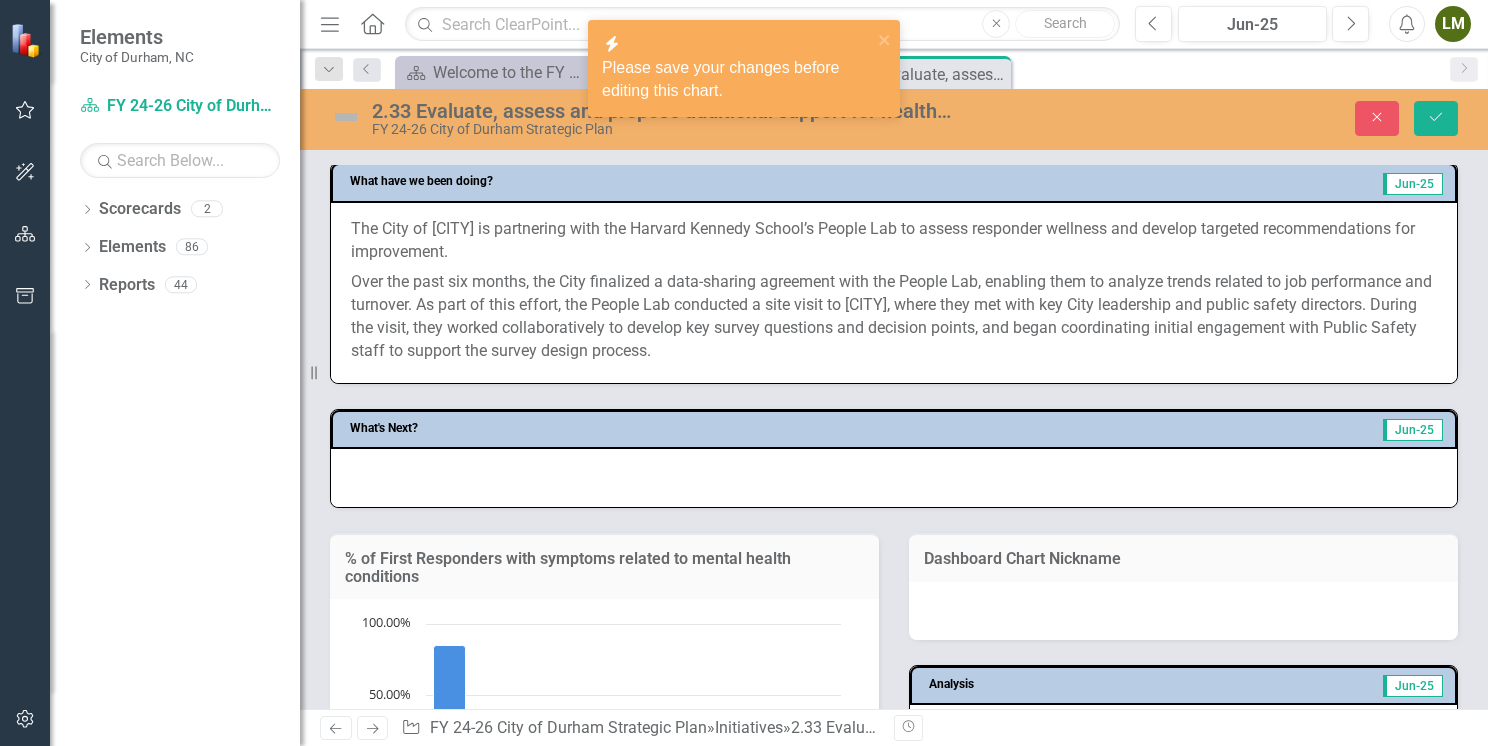 scroll, scrollTop: 900, scrollLeft: 0, axis: vertical 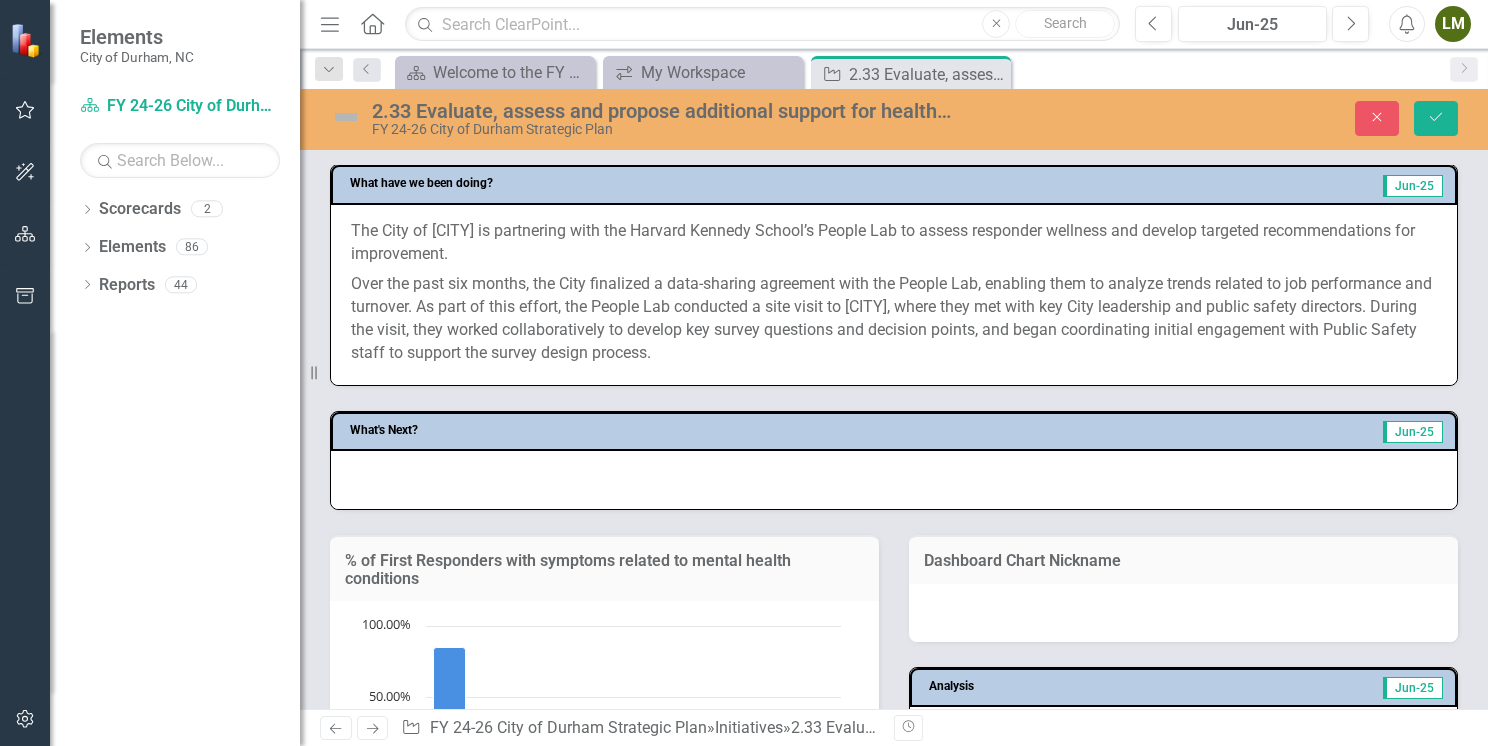 click at bounding box center (894, 480) 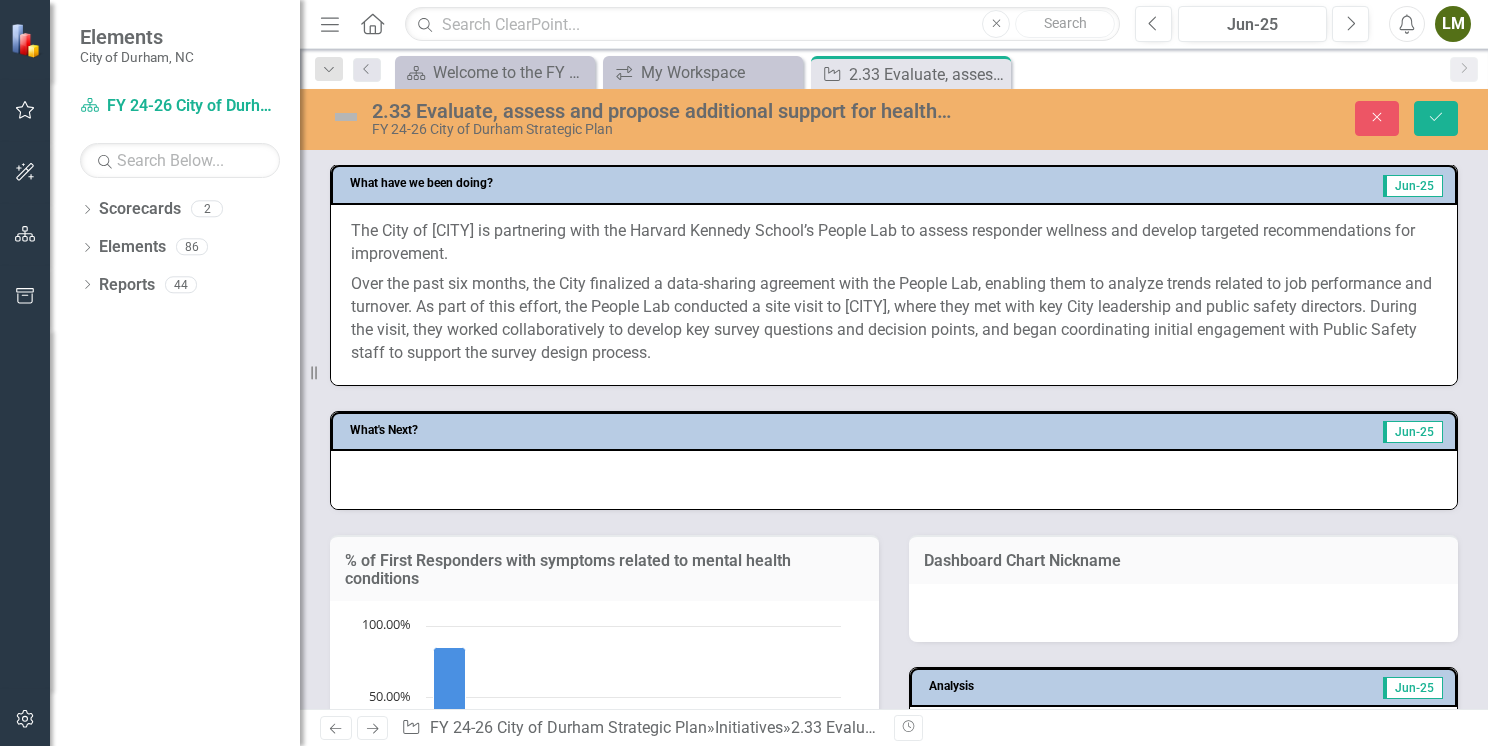 click at bounding box center (894, 480) 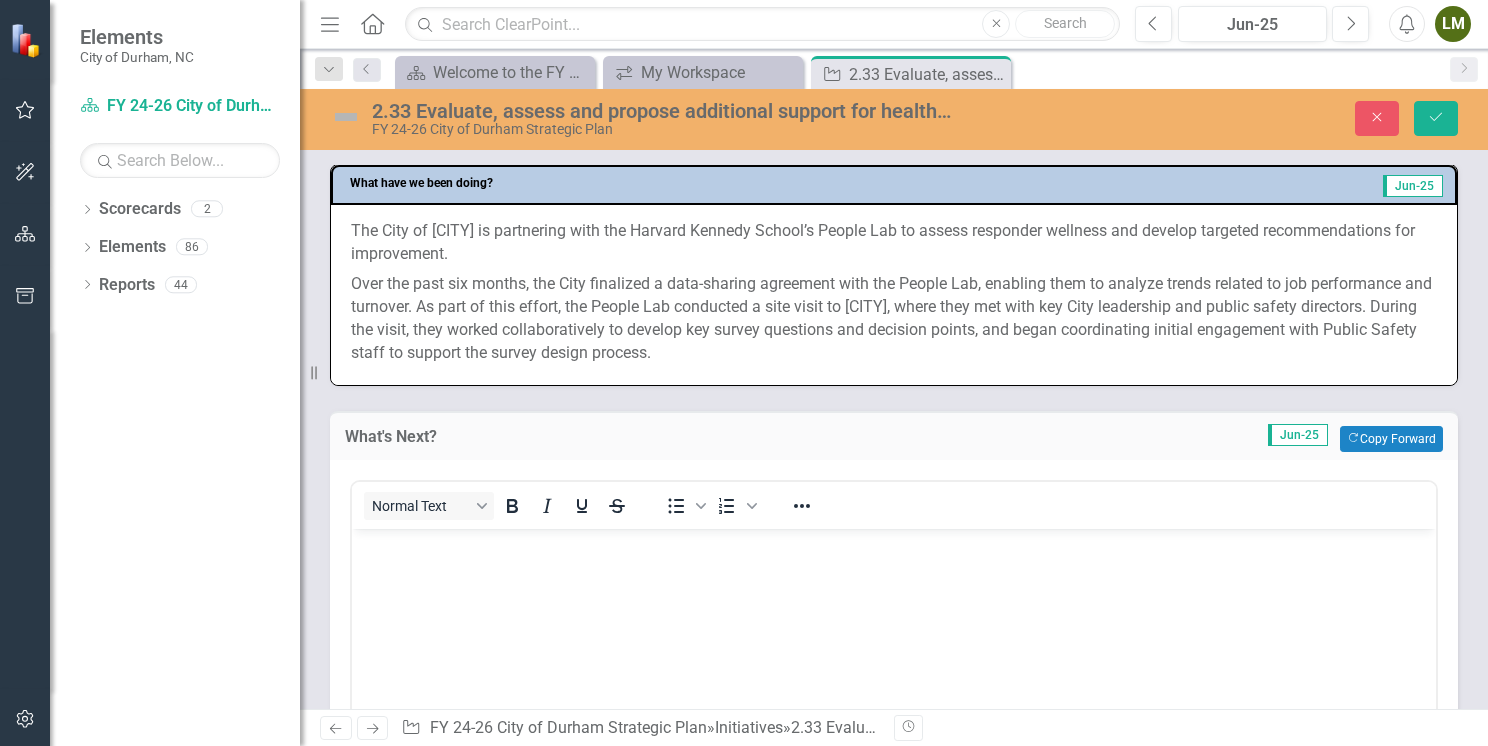 scroll, scrollTop: 0, scrollLeft: 0, axis: both 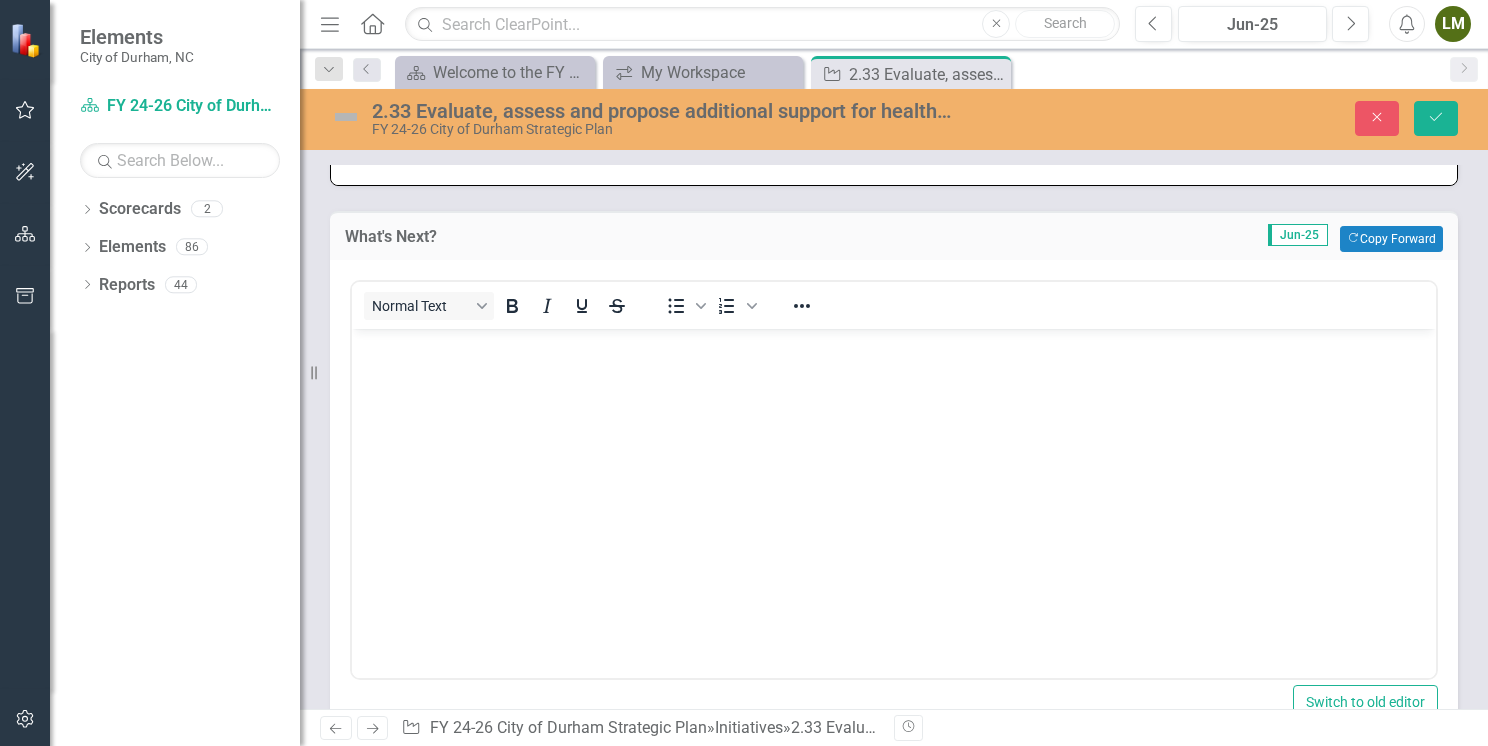 click at bounding box center [894, 478] 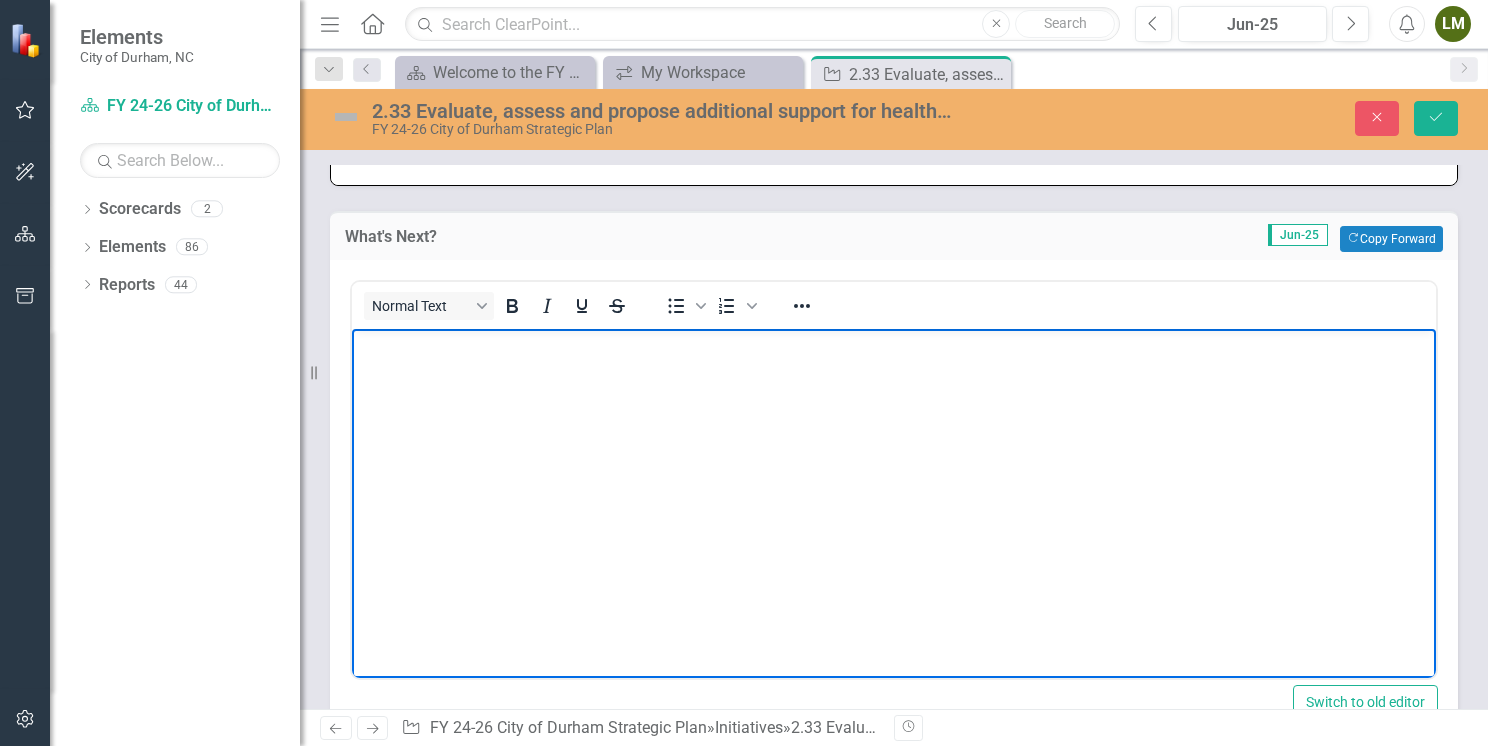 type 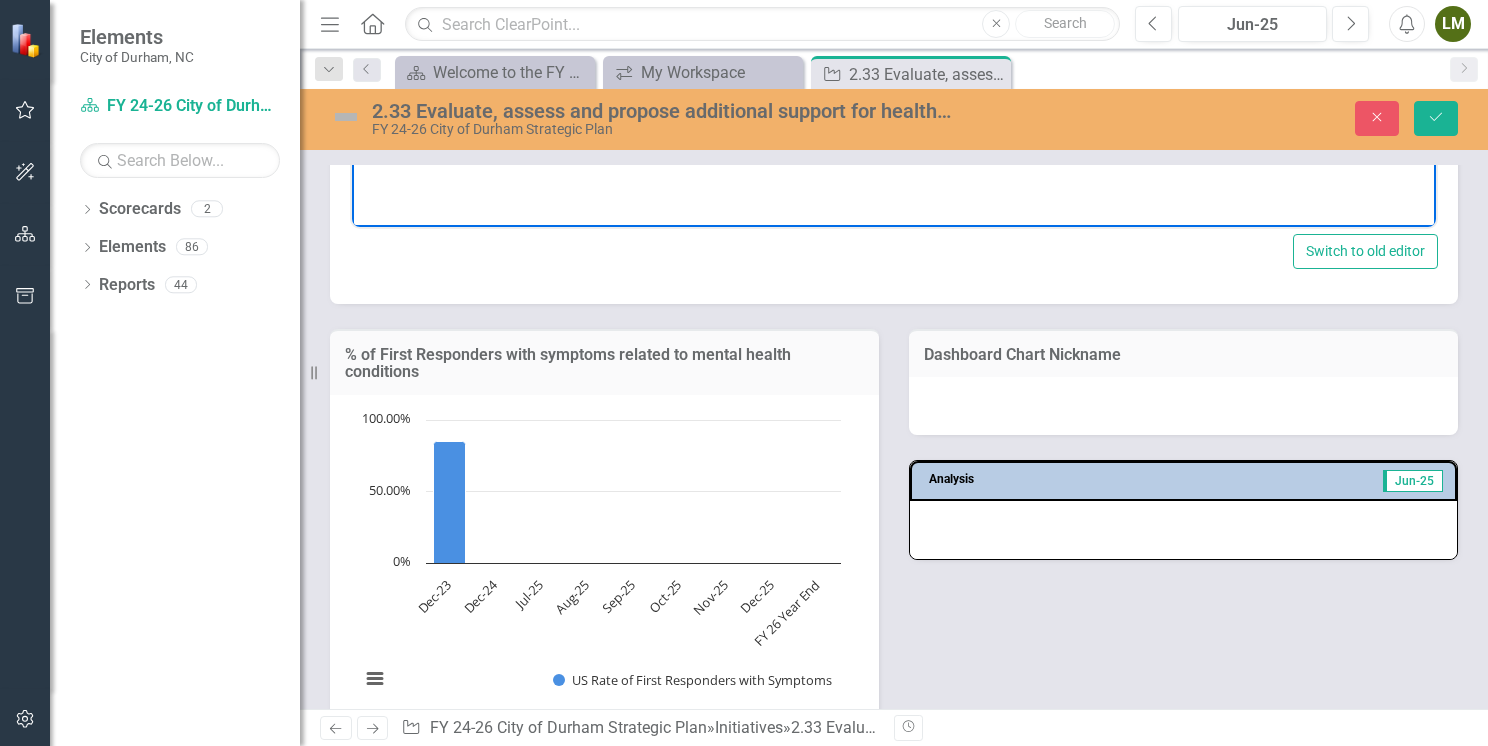 scroll, scrollTop: 1600, scrollLeft: 0, axis: vertical 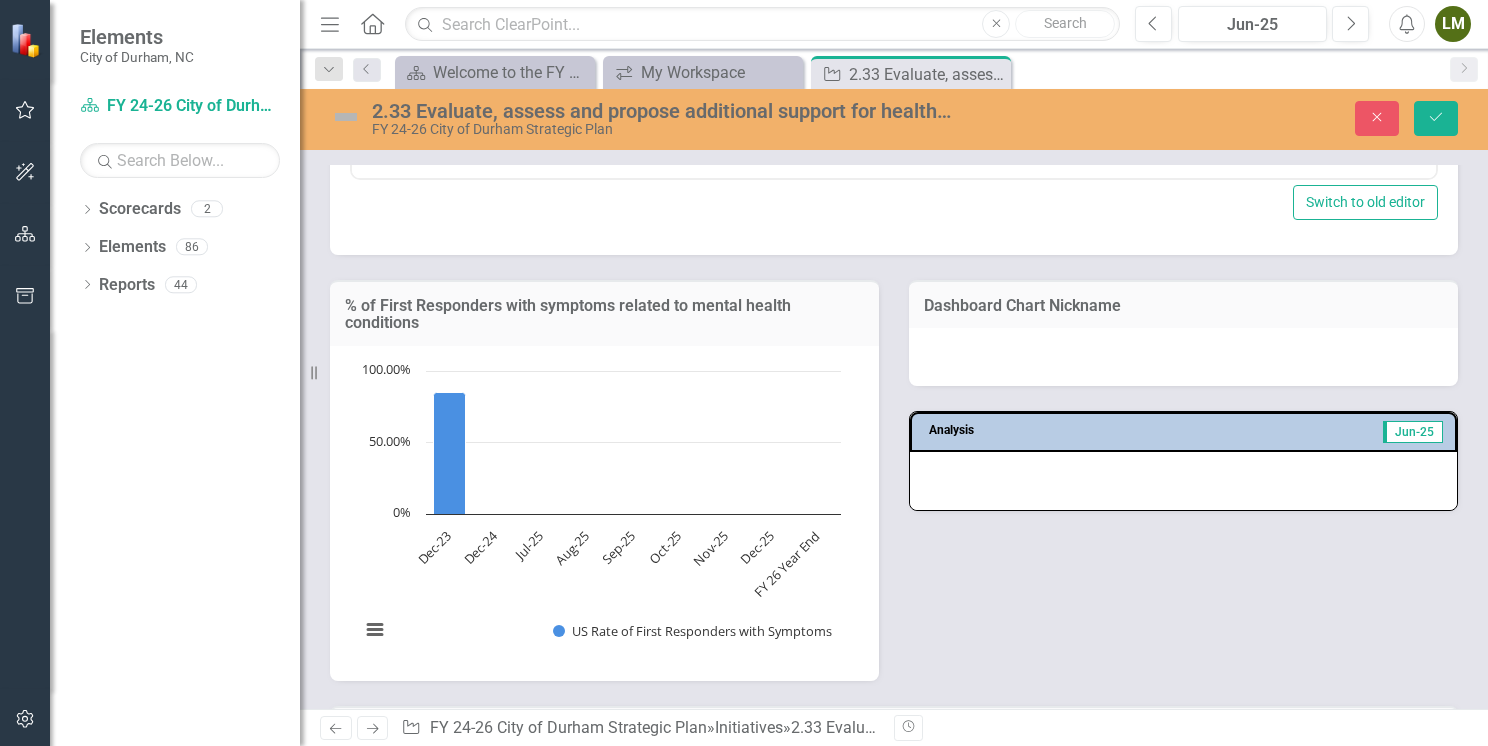 click on "Jun-25" at bounding box center [1413, 432] 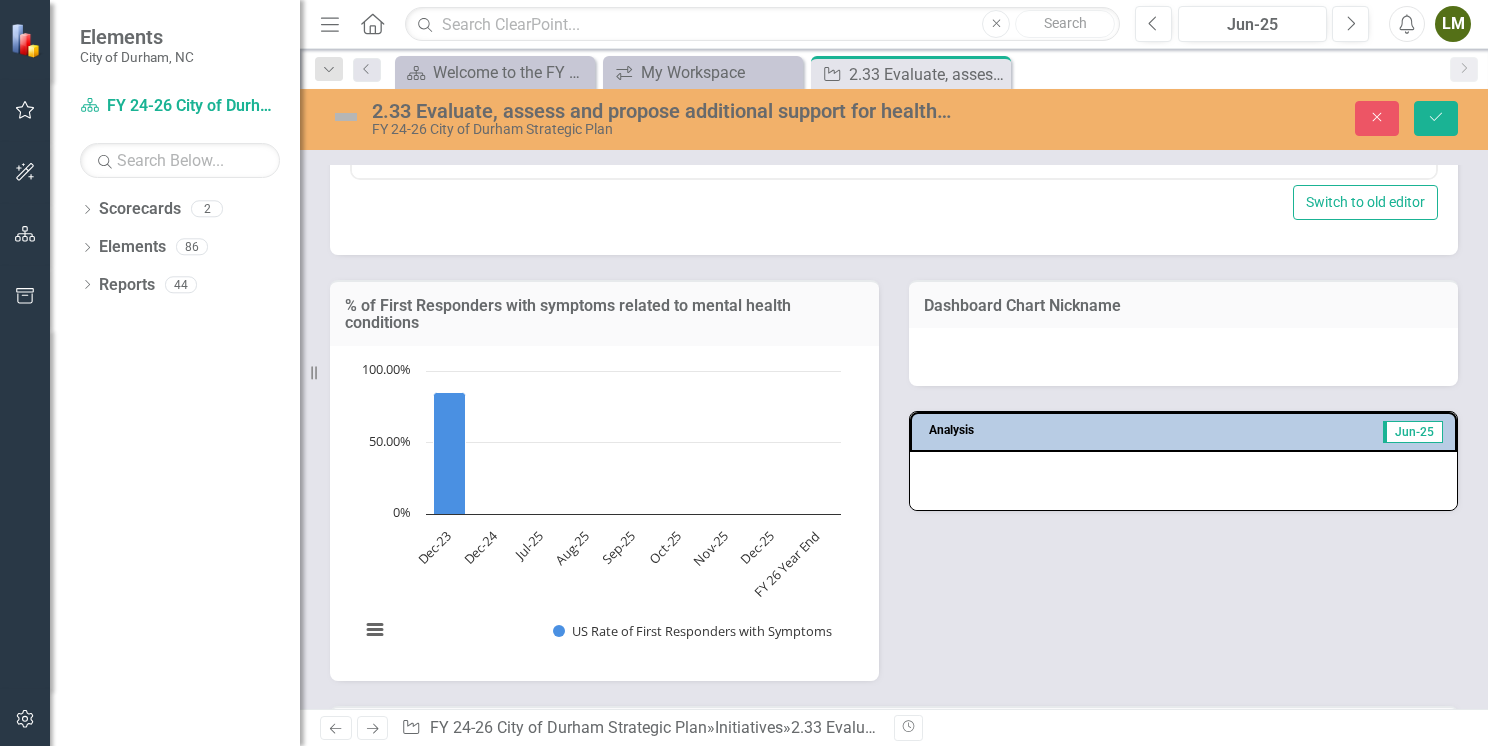click at bounding box center [1183, 481] 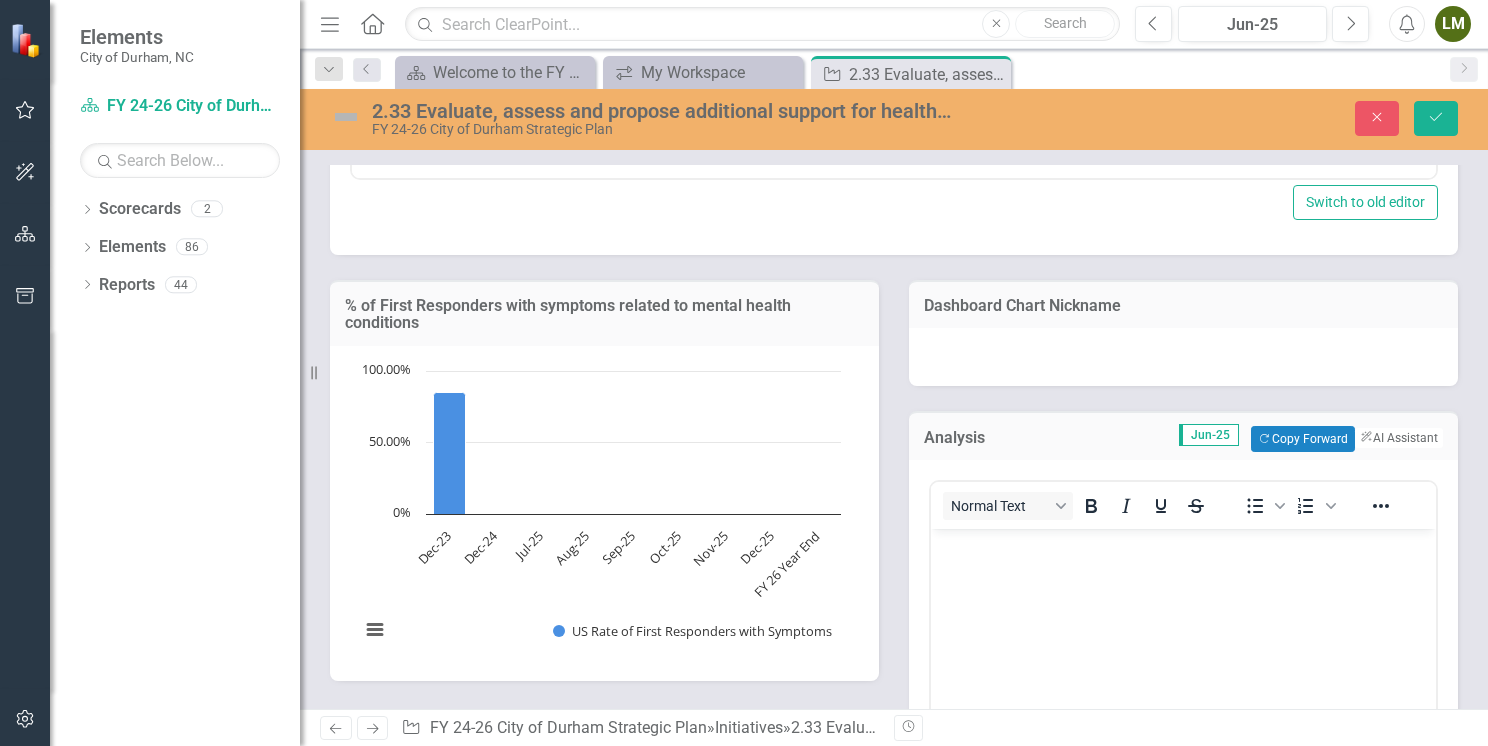 scroll, scrollTop: 0, scrollLeft: 0, axis: both 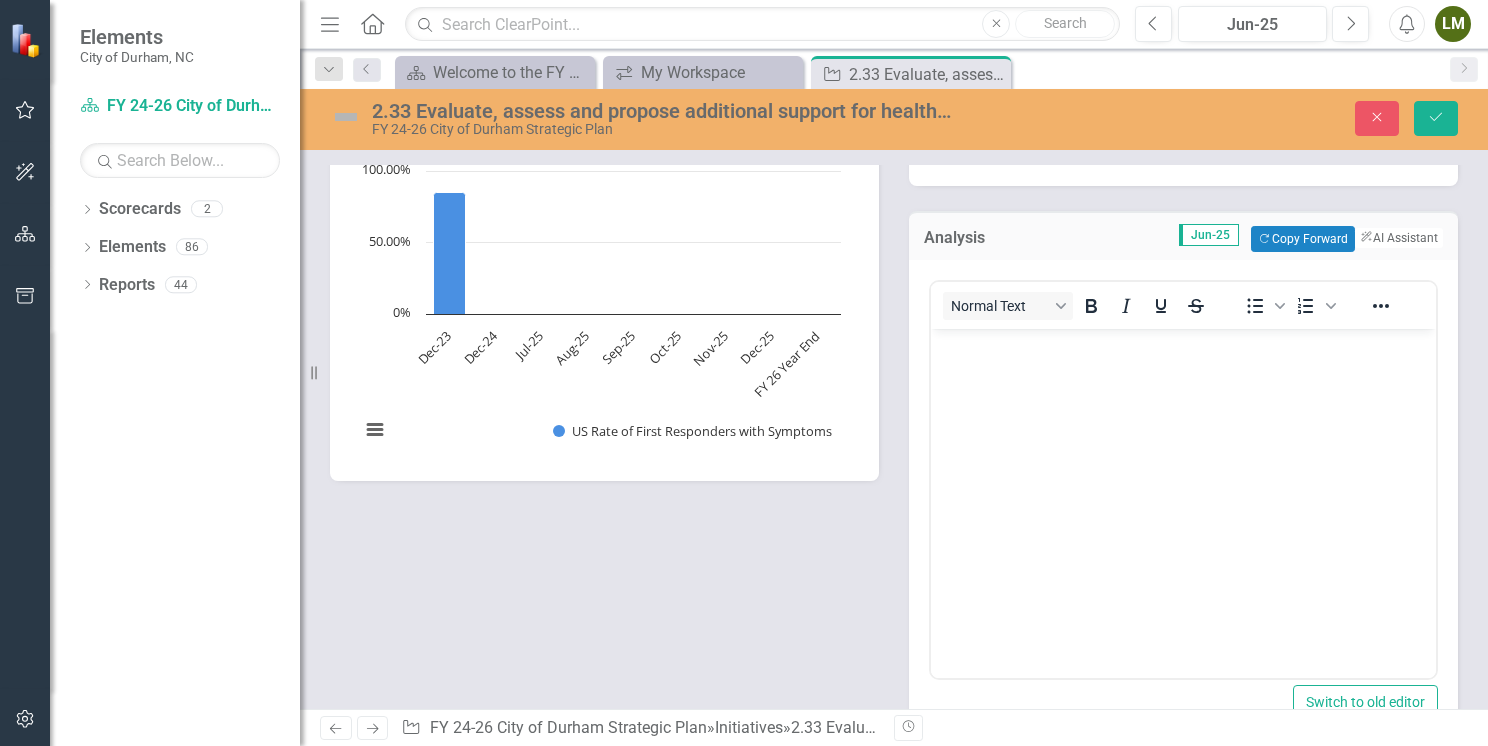 click on "% of First Responders with symptoms related to mental health conditions Chart Bar chart with 9 bars. % of First Responders with symptoms related to mental health conditions (Chart Type: Column Chart)
Plot Bands
US Rate of First Responders with Symptoms
Dec-23: 85.00%
Dec-24: No Value
Jul-25: No Value
Aug-25: No Value
Sep-25: No Value
Oct-25: No Value
Nov-25: No Value
Dec-25: No Value
FY 26 Year End: No Value The chart has 1 X axis displaying categories.  The chart has 1 Y axis displaying values. Data ranges from 85 to 85. Created with Highcharts 11.4.8 Chart context menu US Rate of First Responders with Symptoms Dec-23 Dec-24 Jul-25 Aug-25 Sep-25 Oct-25 Nov-25 Dec-25 FY 26 Year End 0% 50.00% 100.00% US Rate of First Responders with Symptoms  ​ Dec-23: 85.00% ​ End of interactive chart. Dashboard Chart Nickname Analysis Jun-25 Copy Forward  Copy Forward  ClearPoint AI  AI Assistant Normal Text To open the popup, press Shift+Enter To open the popup, press Shift+Enter Switch to old editor" at bounding box center (894, 405) 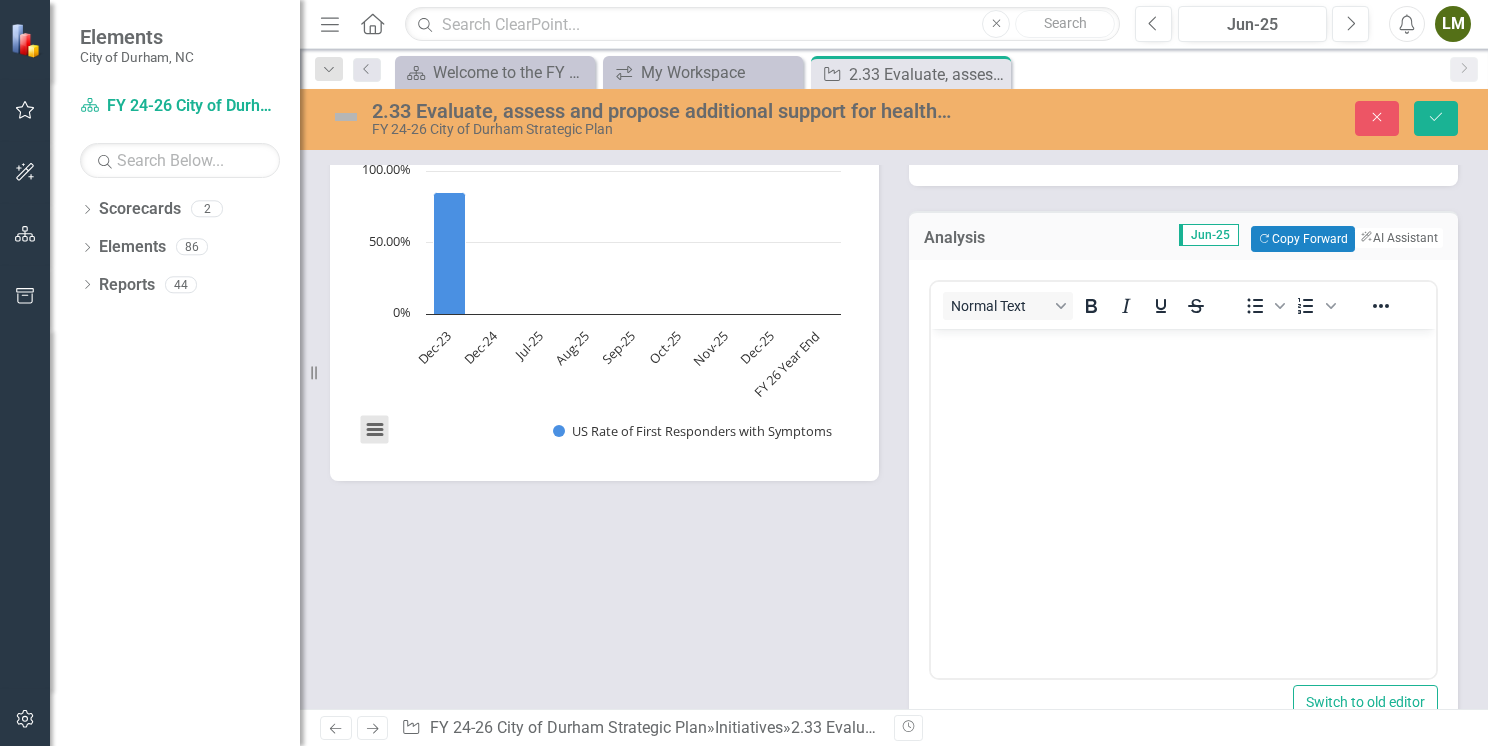 drag, startPoint x: 364, startPoint y: 433, endPoint x: 412, endPoint y: 484, distance: 70.035706 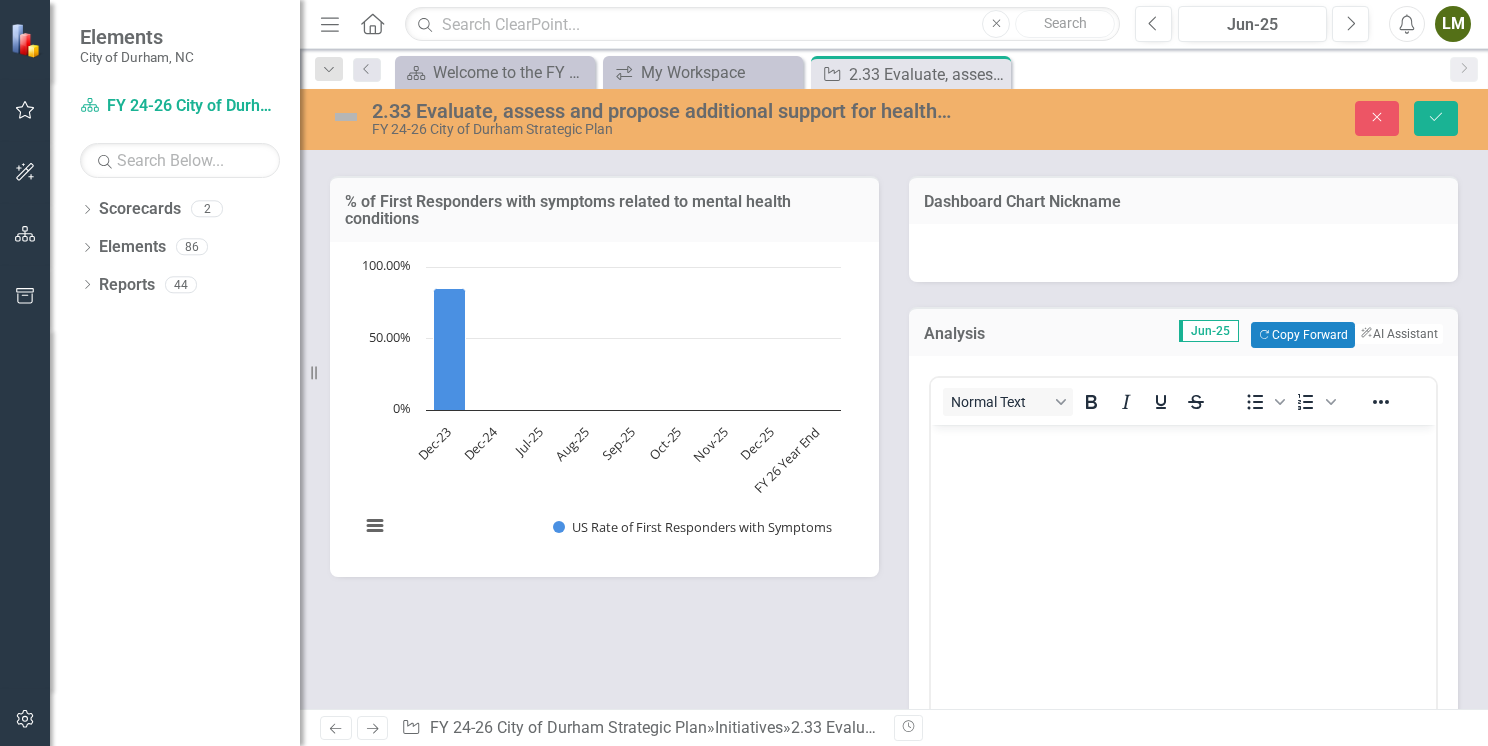 scroll, scrollTop: 1500, scrollLeft: 0, axis: vertical 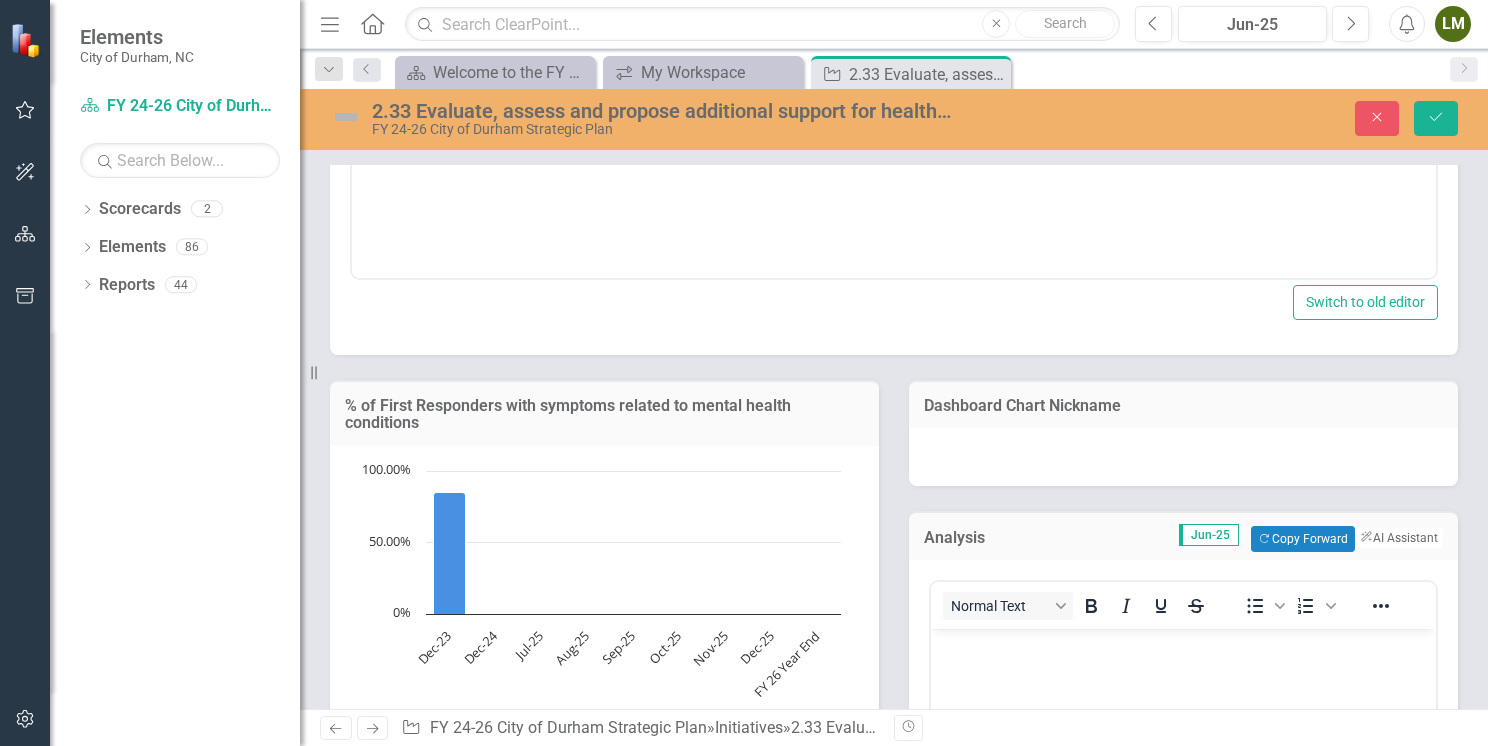 click on "% of First Responders with symptoms related to mental health conditions" at bounding box center (604, 414) 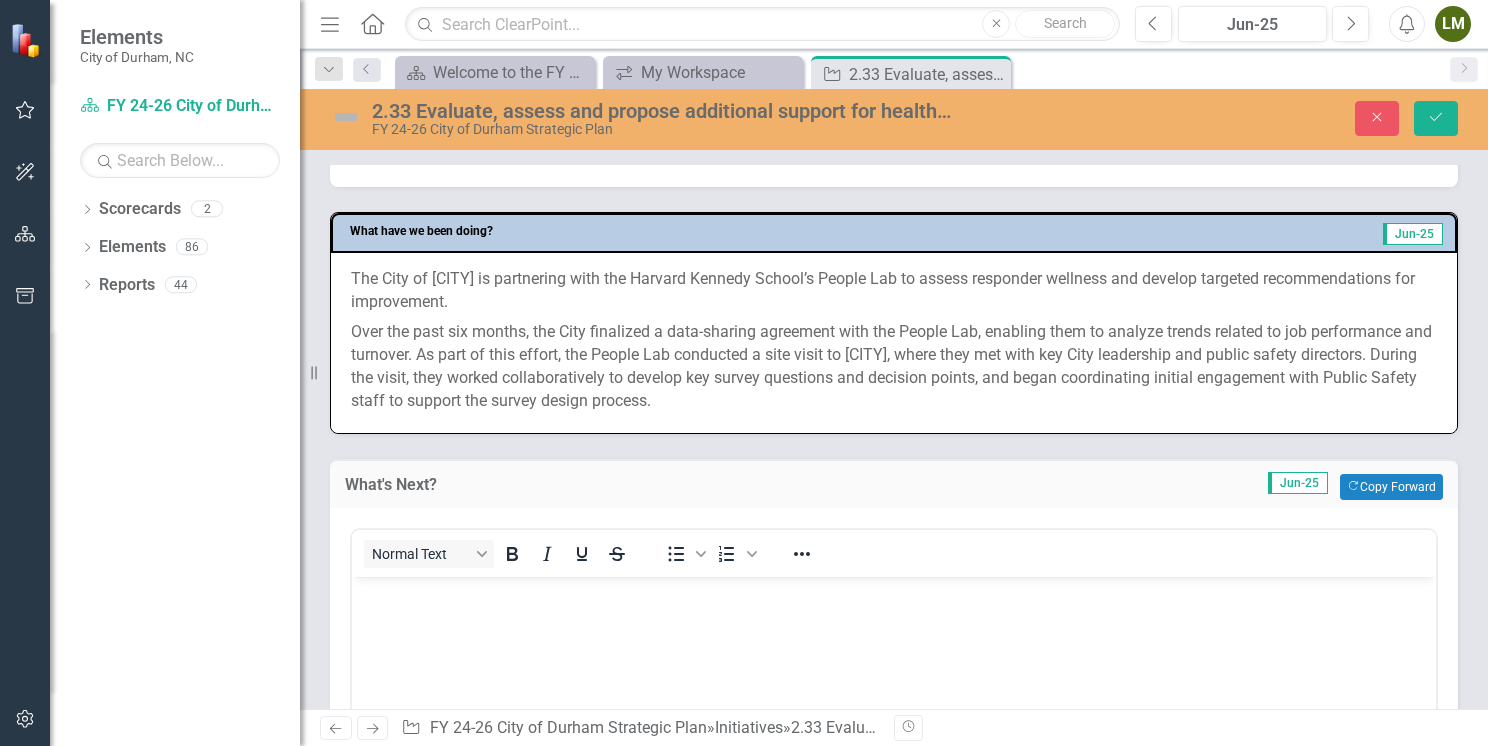 scroll, scrollTop: 1100, scrollLeft: 0, axis: vertical 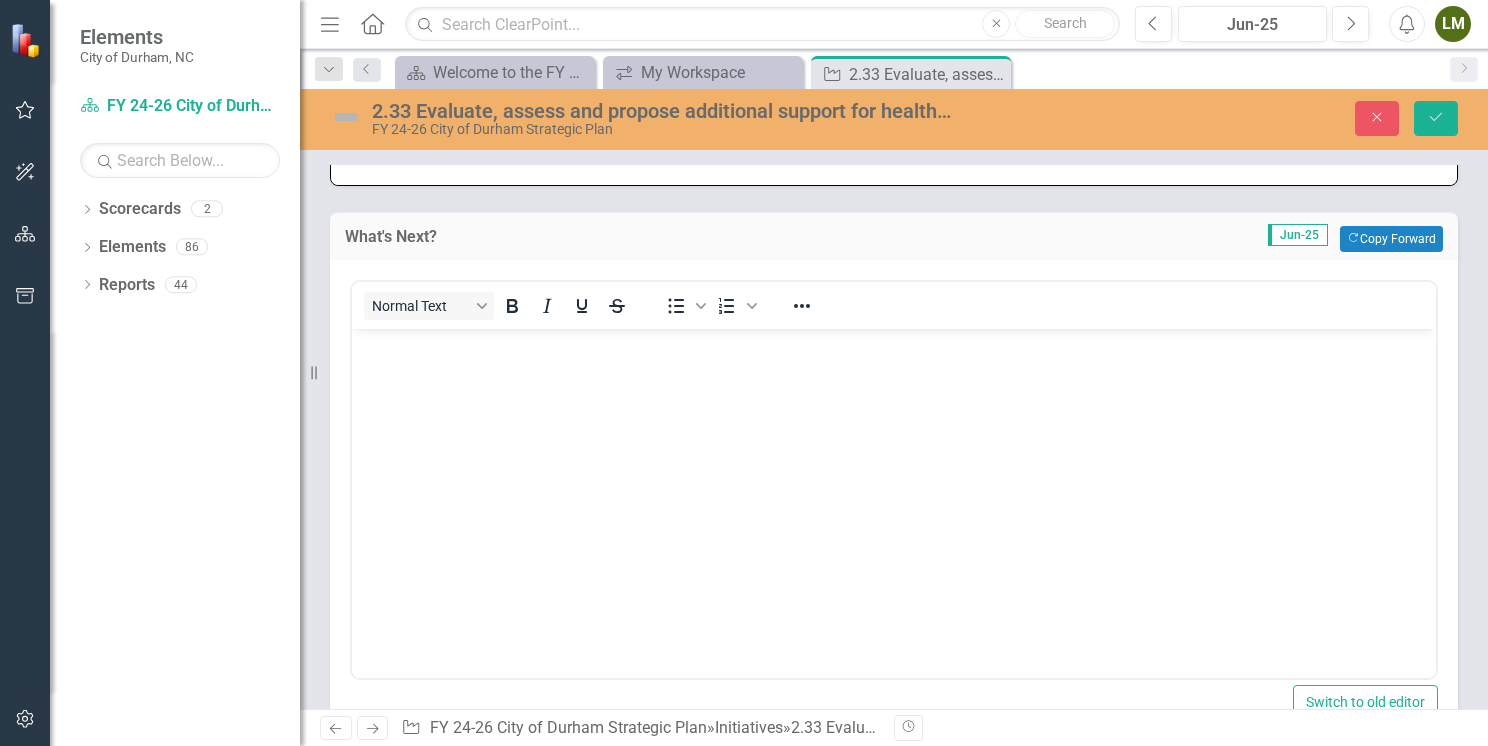 click at bounding box center (894, 478) 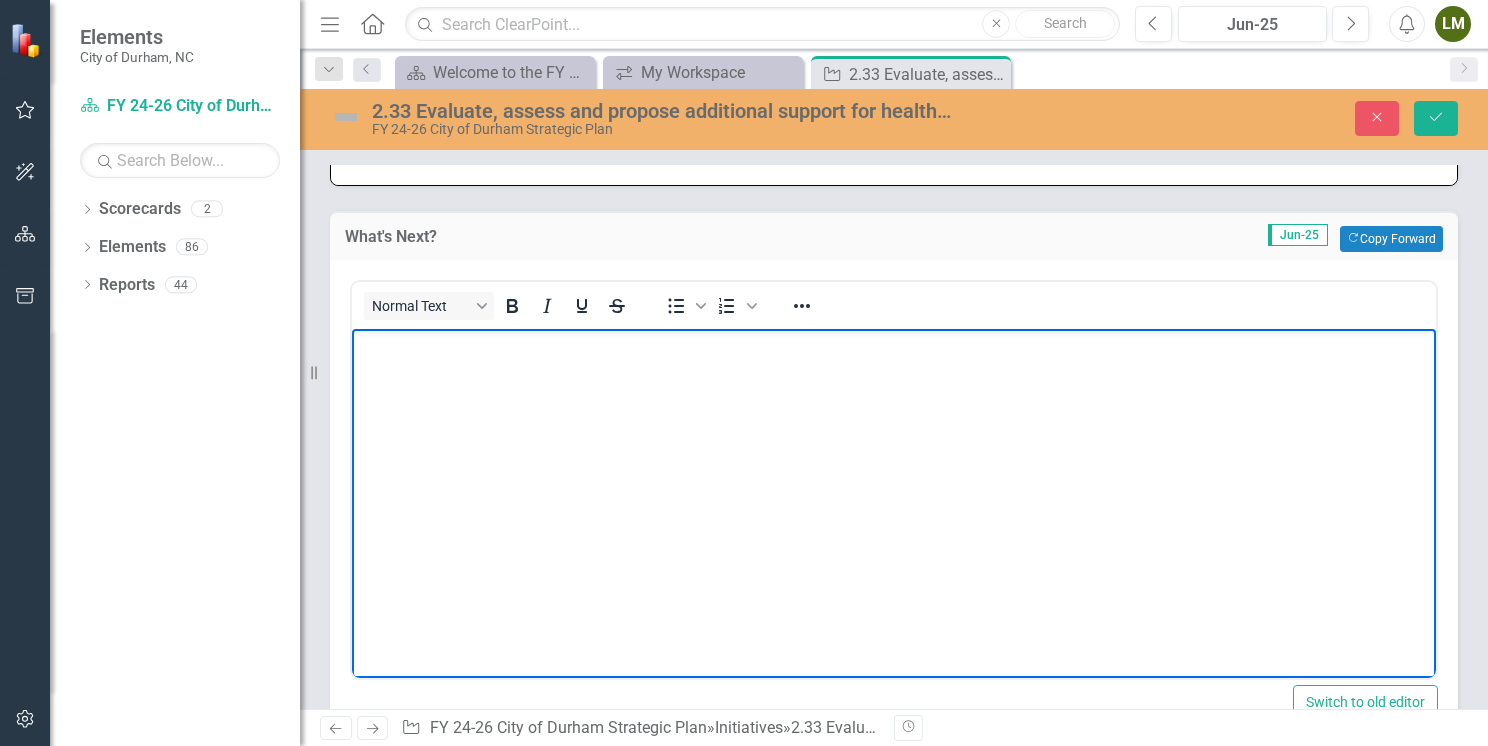 click at bounding box center (894, 478) 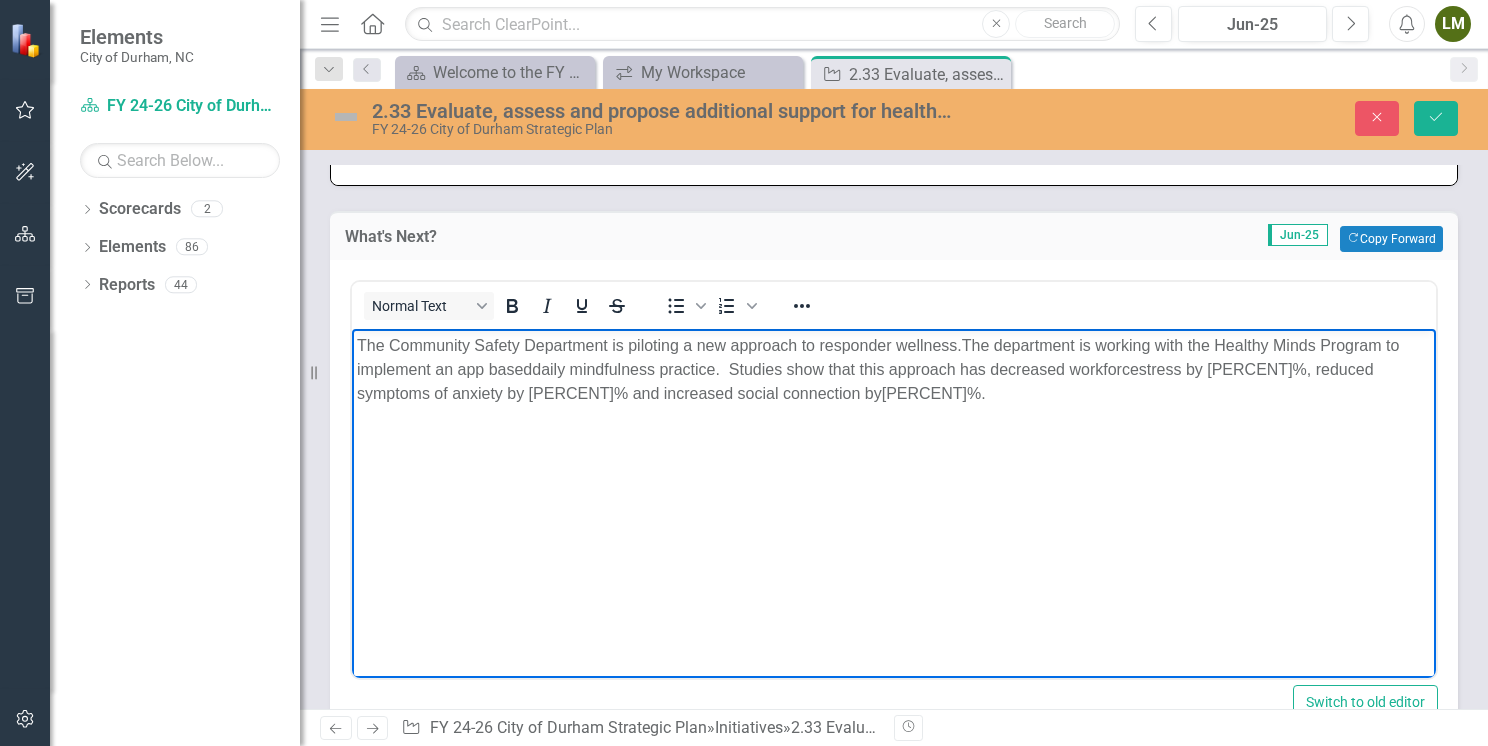 click on "The Community Safety Department is piloting a new approach to responder wellness.  The department is working with the Healthy Minds Program to implement an app based  daily mindfulness practice.  Studies show that this approach has decreased workforce  stress by 28%, reduced symptoms of anxiety by 18% and increased social connection by  13%. ​" at bounding box center [894, 478] 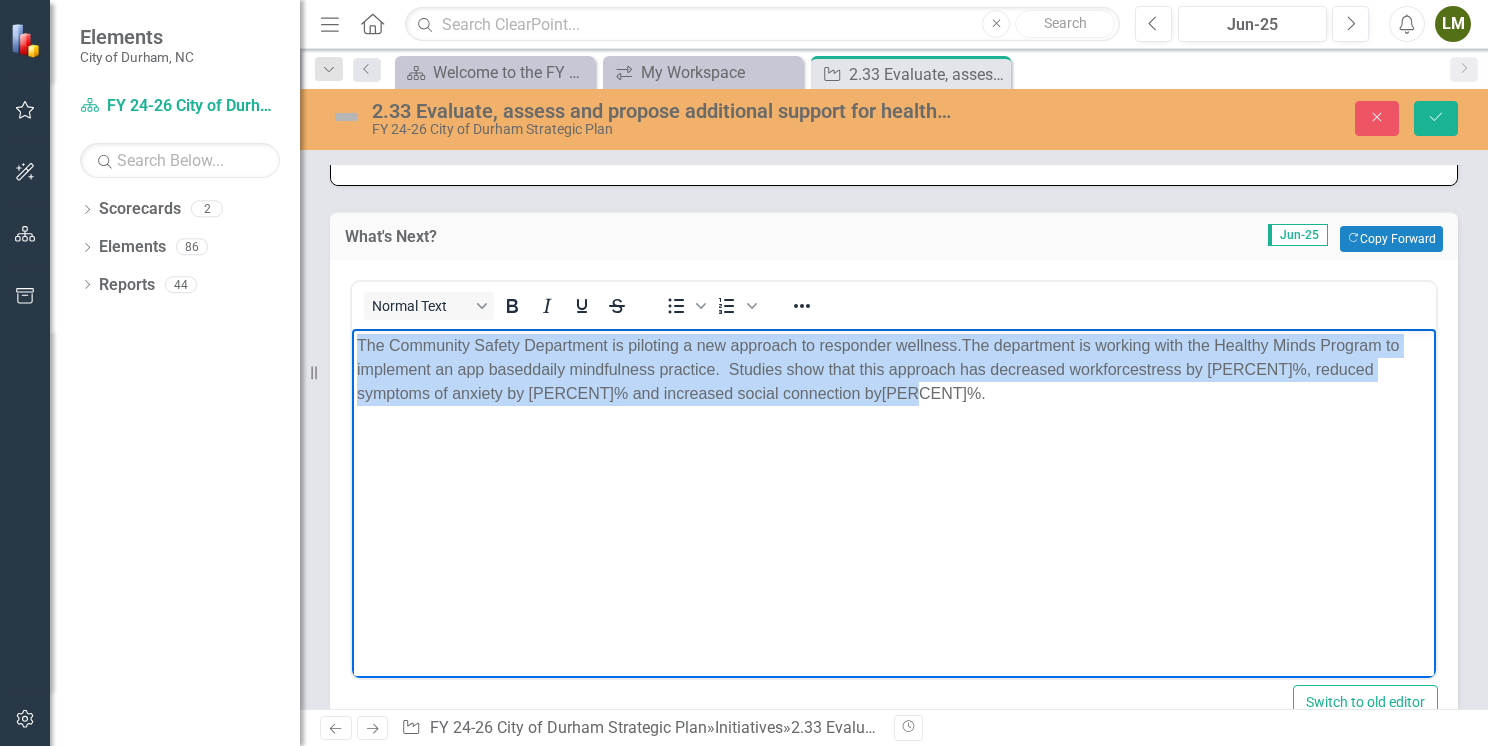 drag, startPoint x: 802, startPoint y: 403, endPoint x: 313, endPoint y: 337, distance: 493.4339 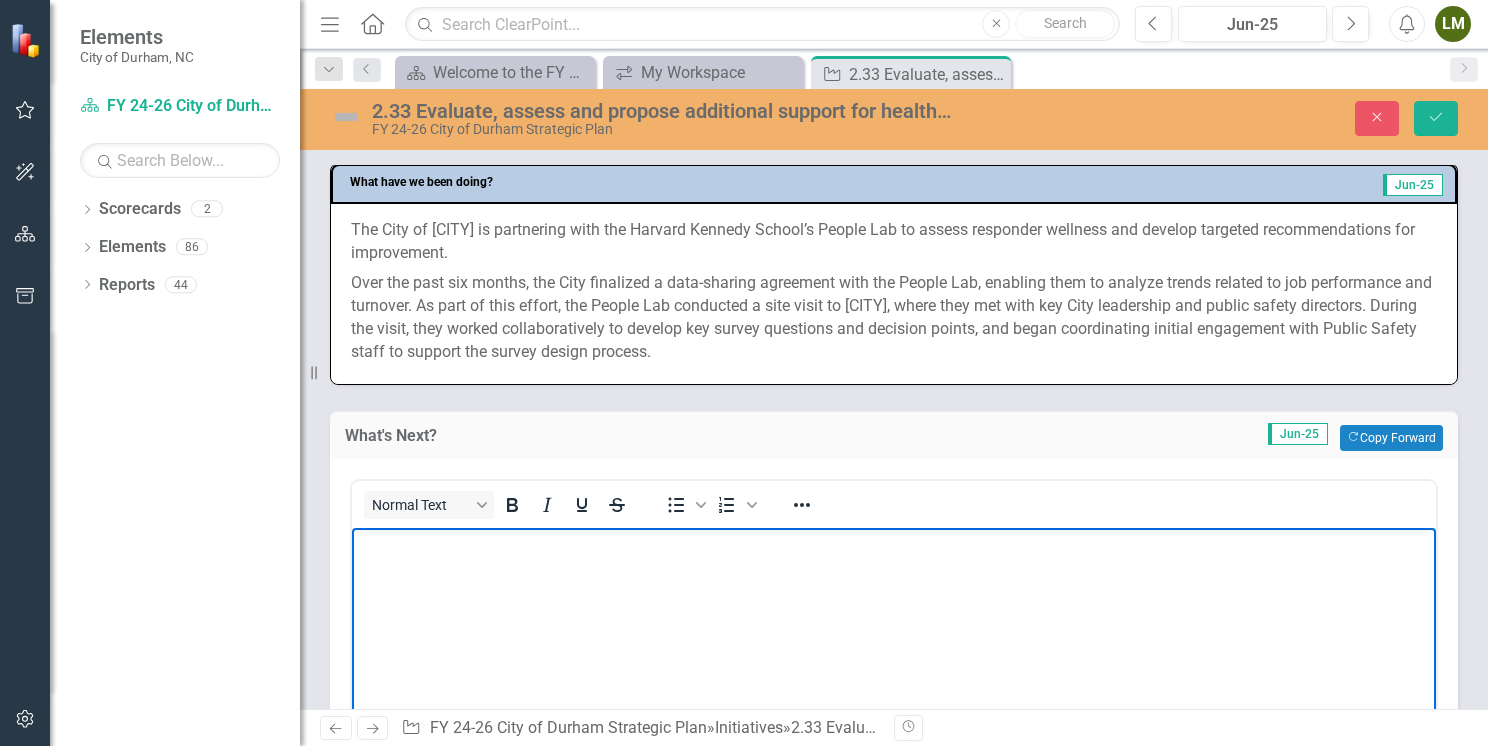 scroll, scrollTop: 700, scrollLeft: 0, axis: vertical 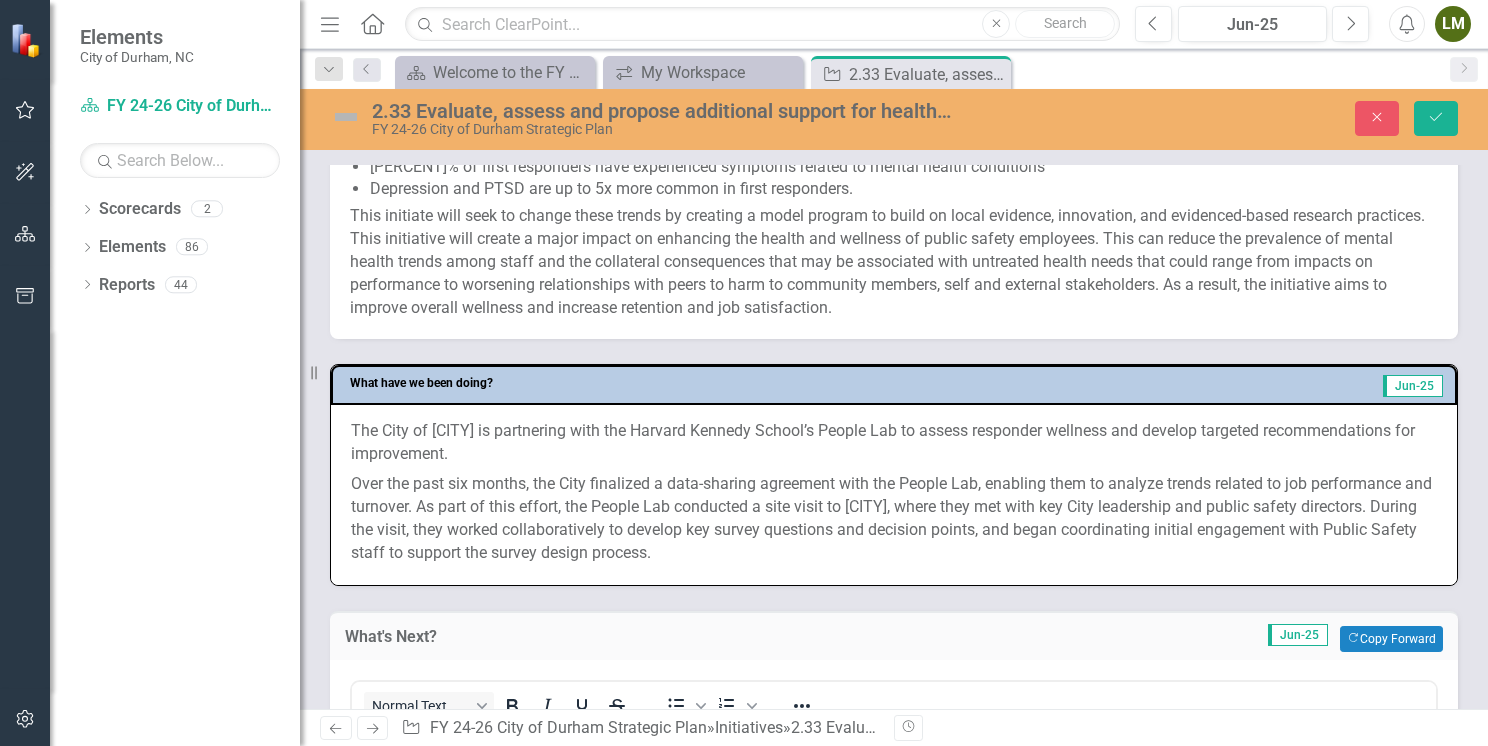 click on "Over the past six months, the City finalized a data-sharing agreement with the People Lab, enabling them to analyze trends related to job performance and turnover. As part of this effort, the People Lab conducted a site visit to Durham, where they met with key City leadership and public safety directors. During the visit, they worked collaboratively to develop key survey questions and decision points, and began coordinating initial engagement with Public Safety staff to support the survey design process." at bounding box center (894, 516) 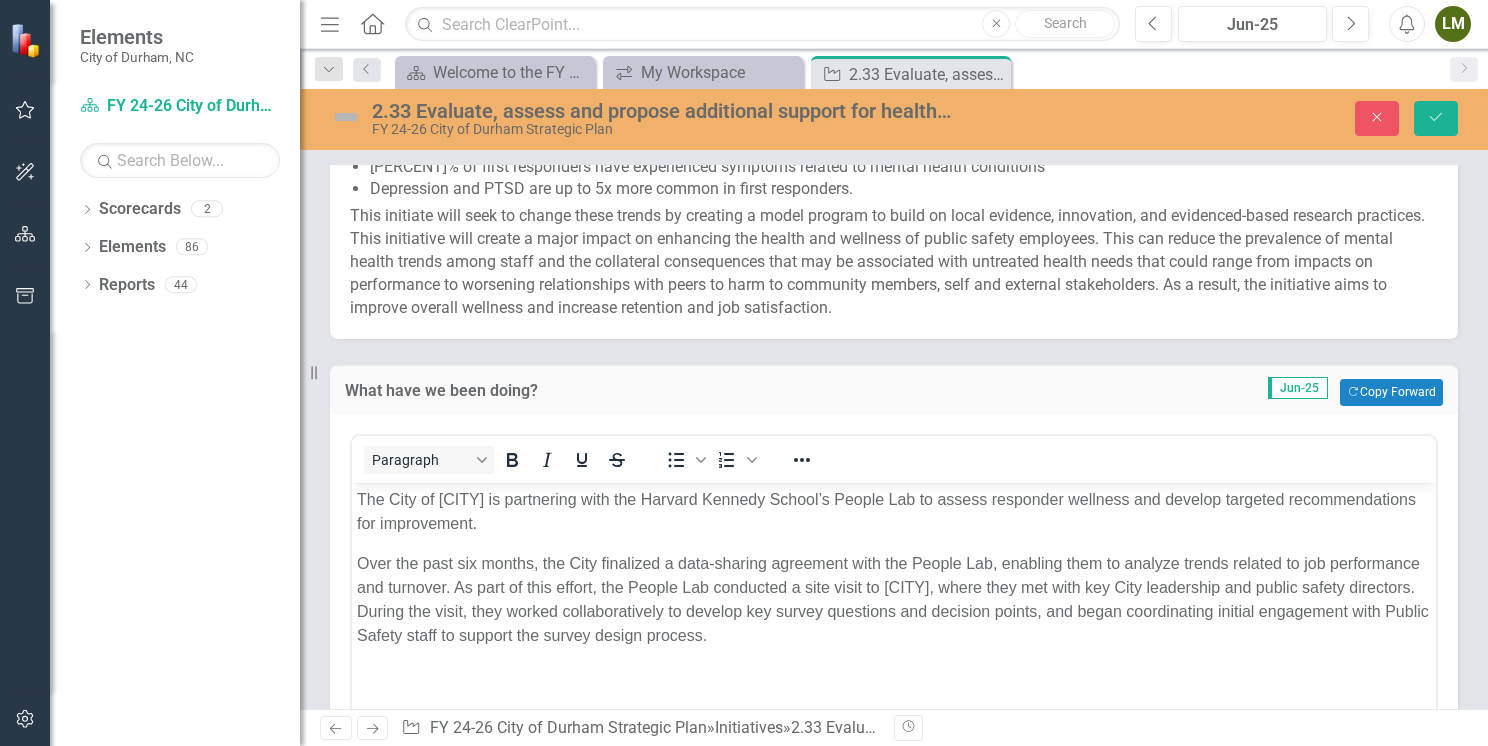 scroll, scrollTop: 0, scrollLeft: 0, axis: both 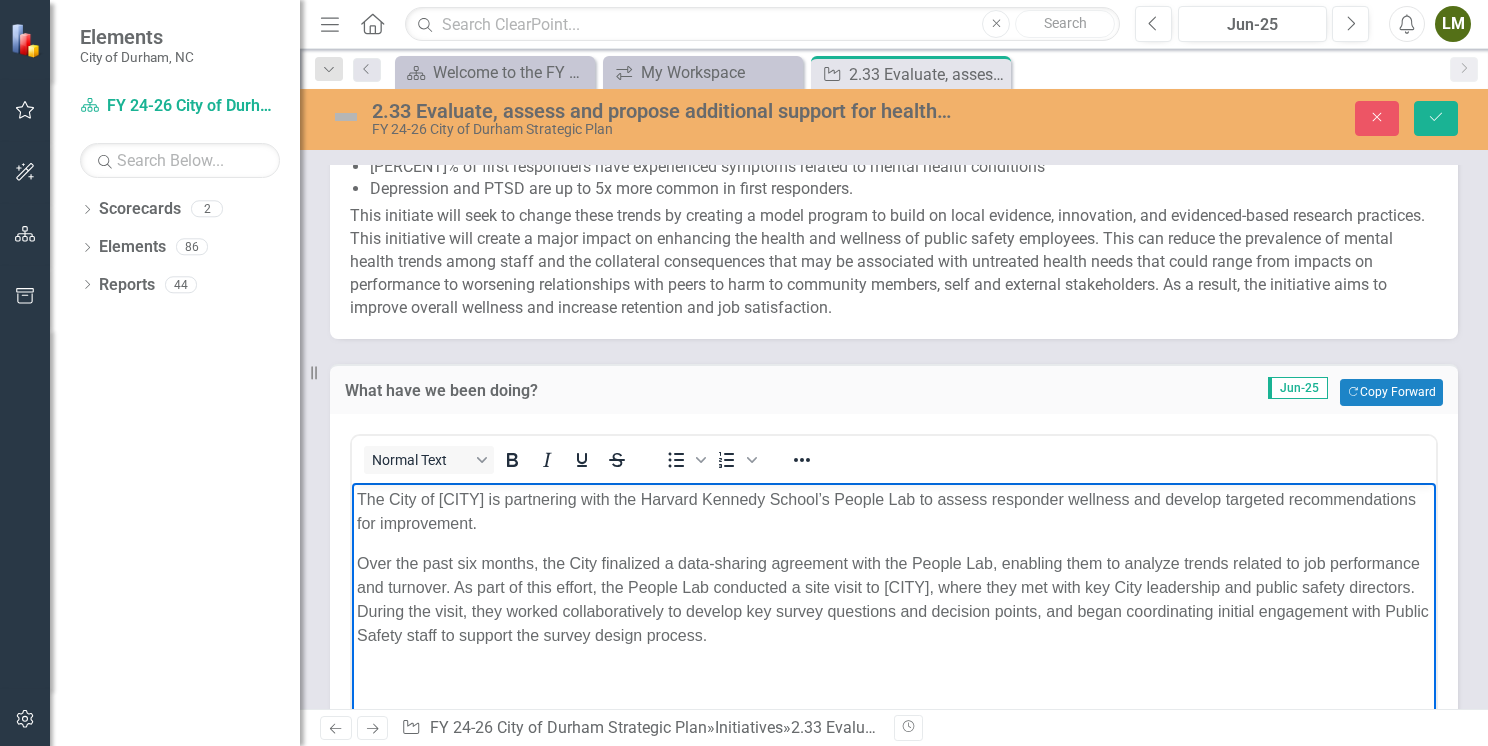 click on "Over the past six months, the City finalized a data-sharing agreement with the People Lab, enabling them to analyze trends related to job performance and turnover. As part of this effort, the People Lab conducted a site visit to Durham, where they met with key City leadership and public safety directors. During the visit, they worked collaboratively to develop key survey questions and decision points, and began coordinating initial engagement with Public Safety staff to support the survey design process." at bounding box center [894, 599] 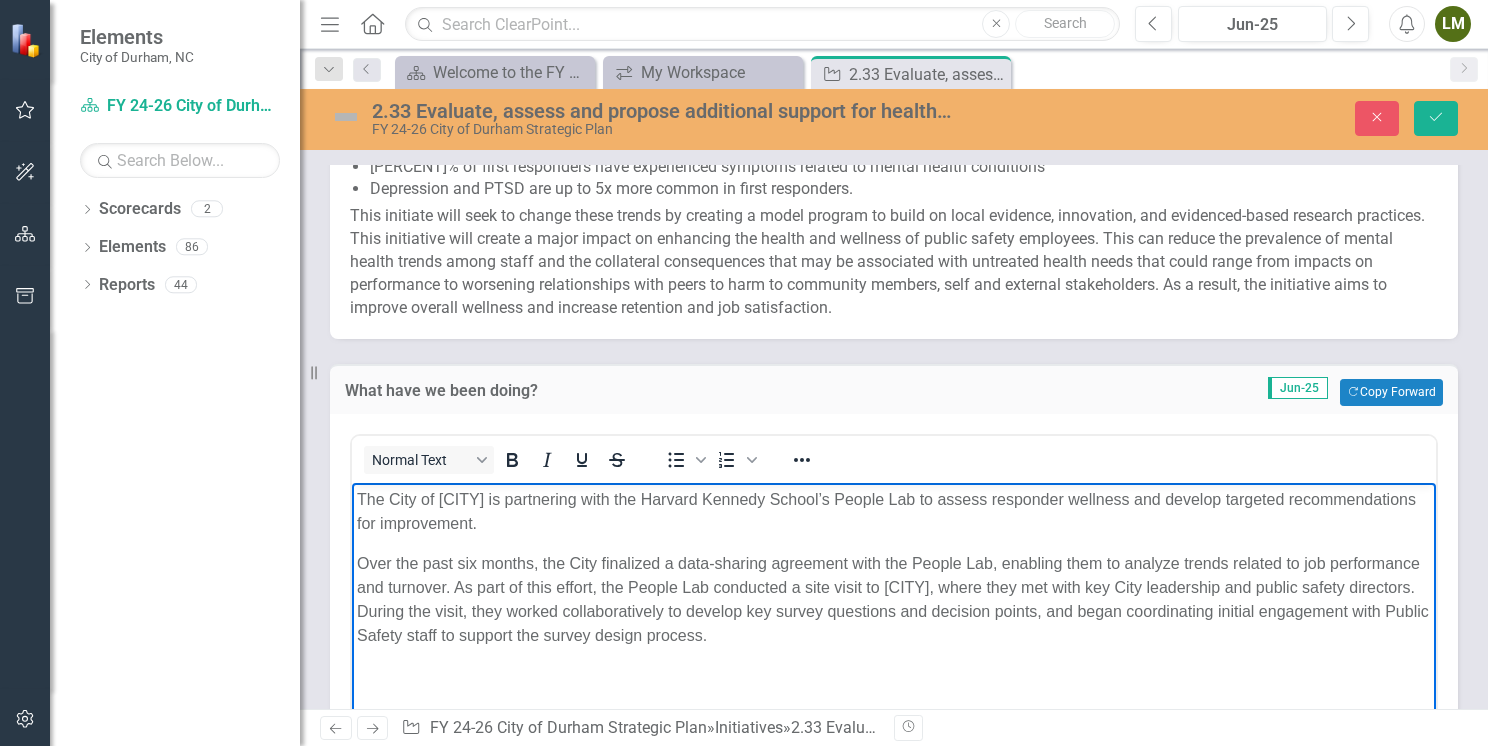 type 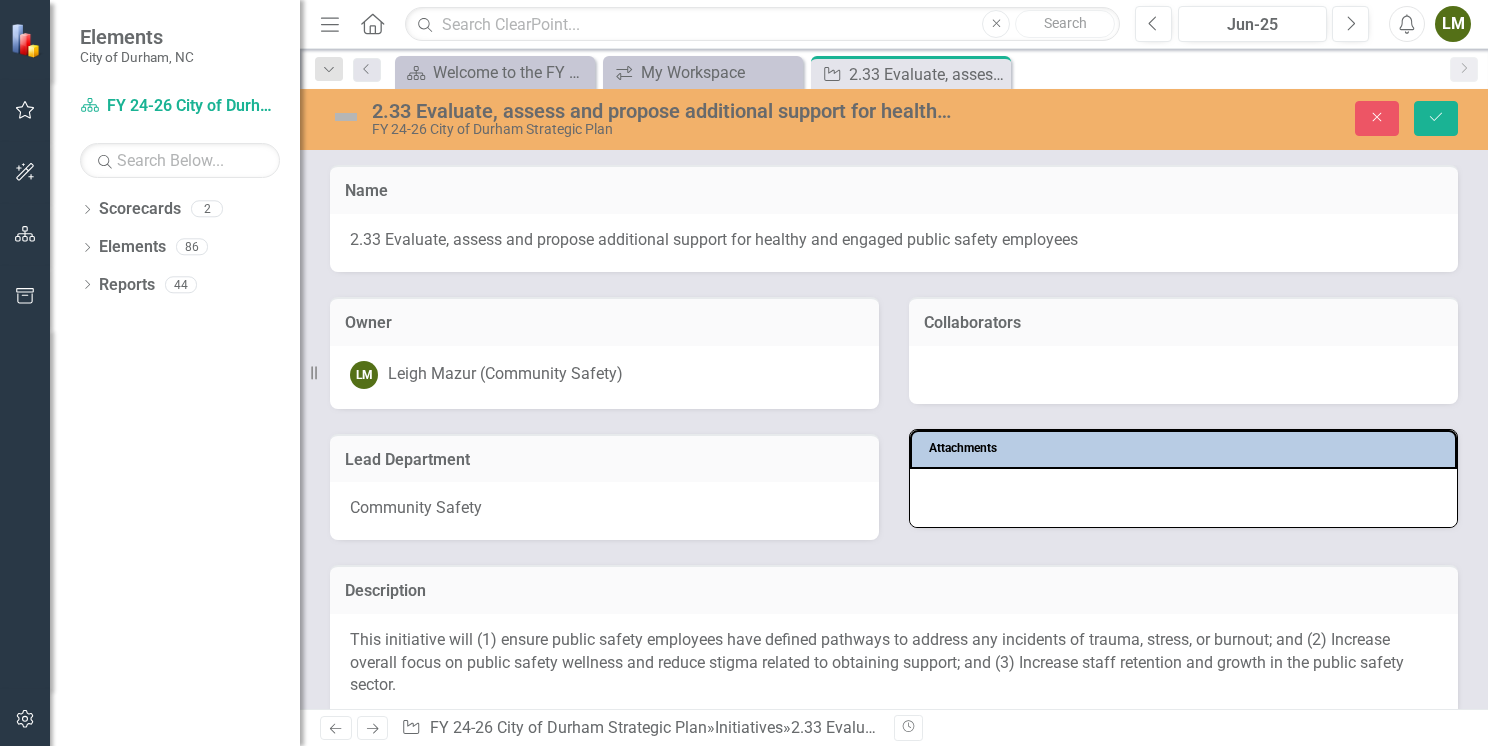 scroll, scrollTop: 0, scrollLeft: 0, axis: both 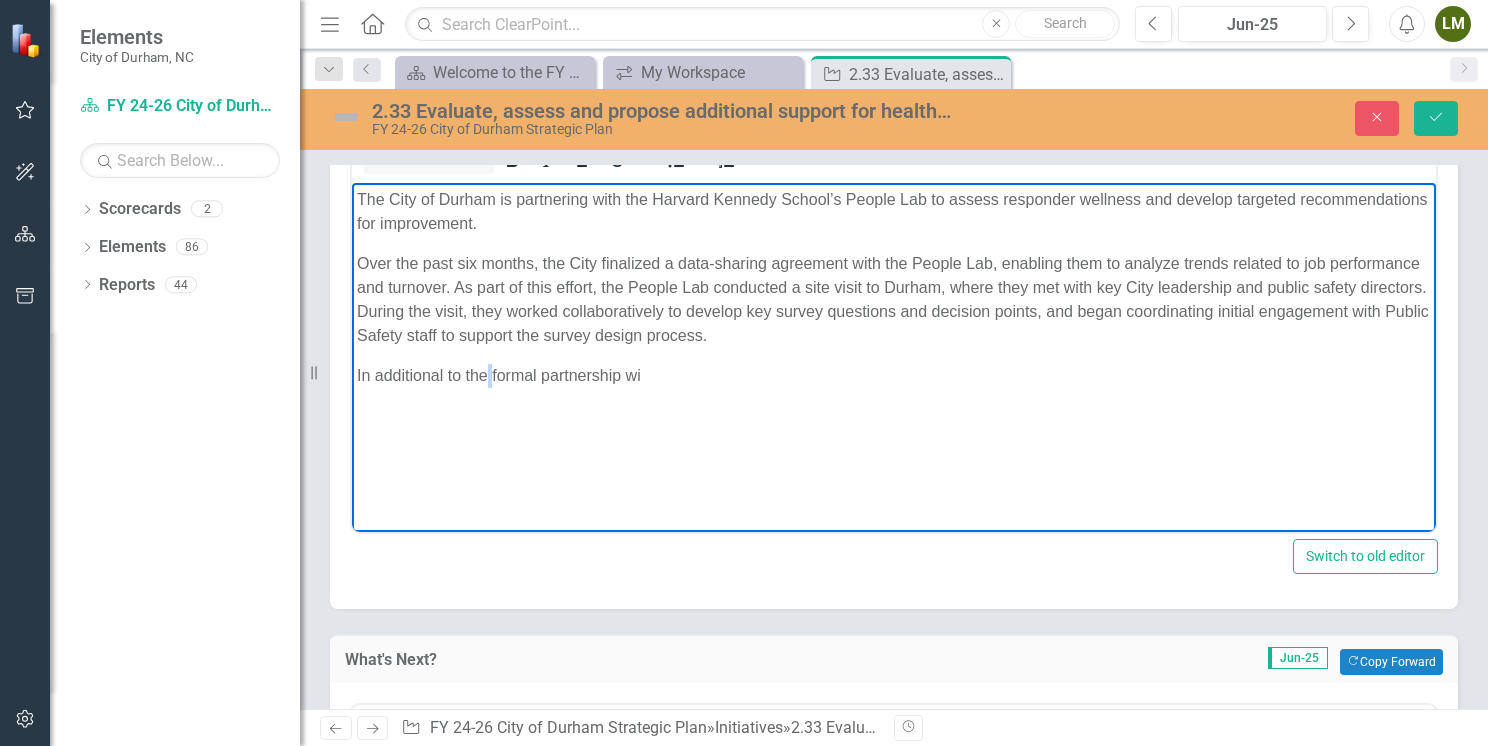 click on "In additional to the formal partnership wi" at bounding box center [894, 375] 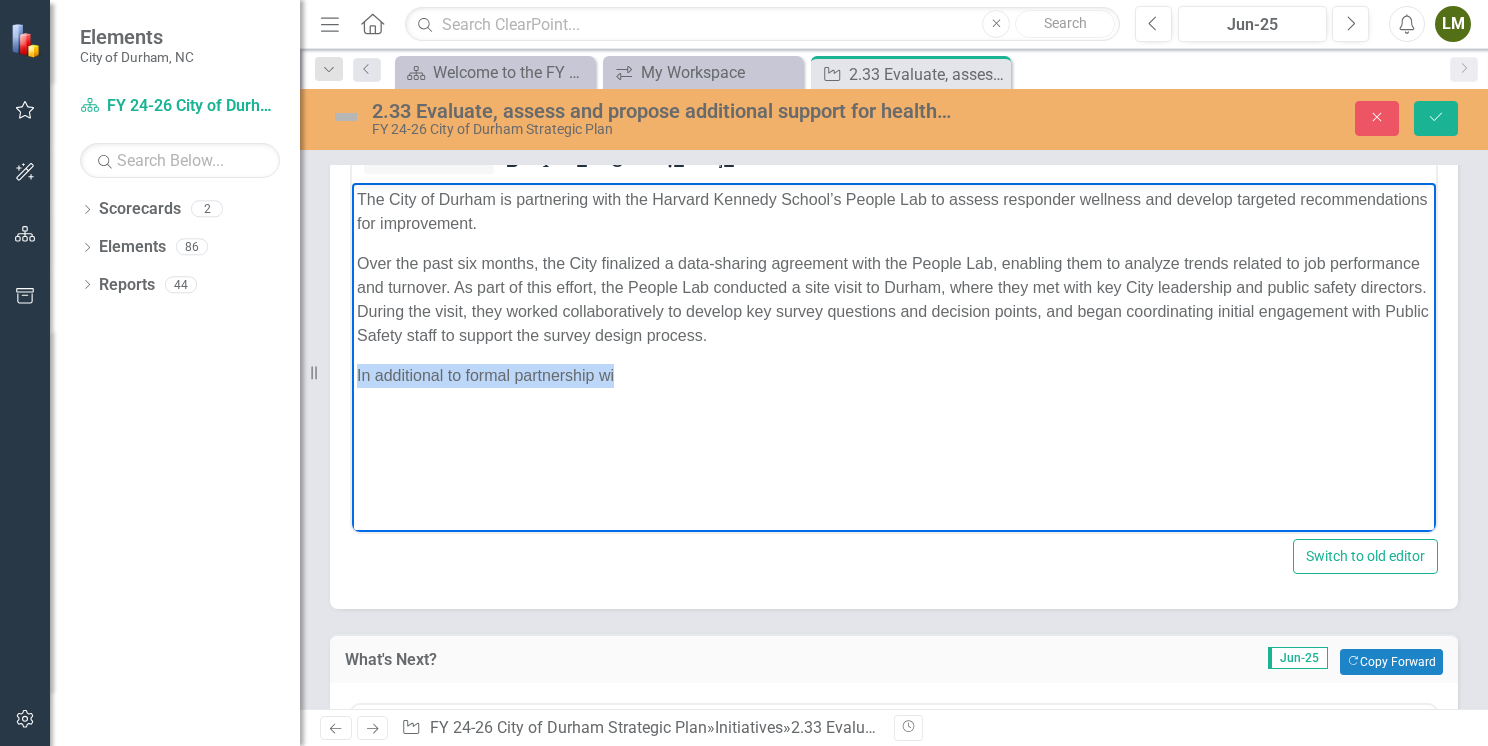 drag, startPoint x: 652, startPoint y: 381, endPoint x: 628, endPoint y: 569, distance: 189.52573 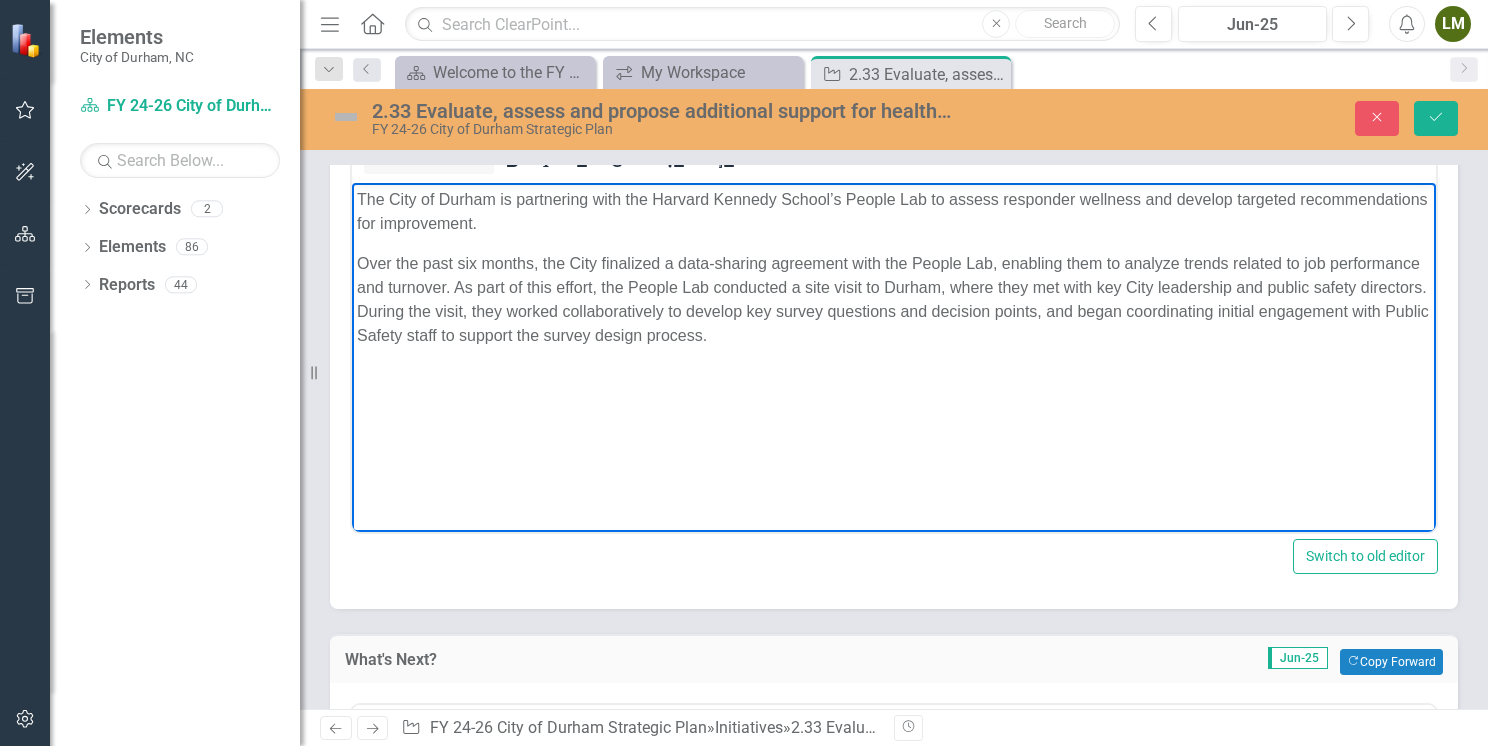 click on "What's Next? Jun-25 Copy Forward  Copy Forward  Normal Text To open the popup, press Shift+Enter To open the popup, press Shift+Enter Switch to old editor" at bounding box center [894, 893] 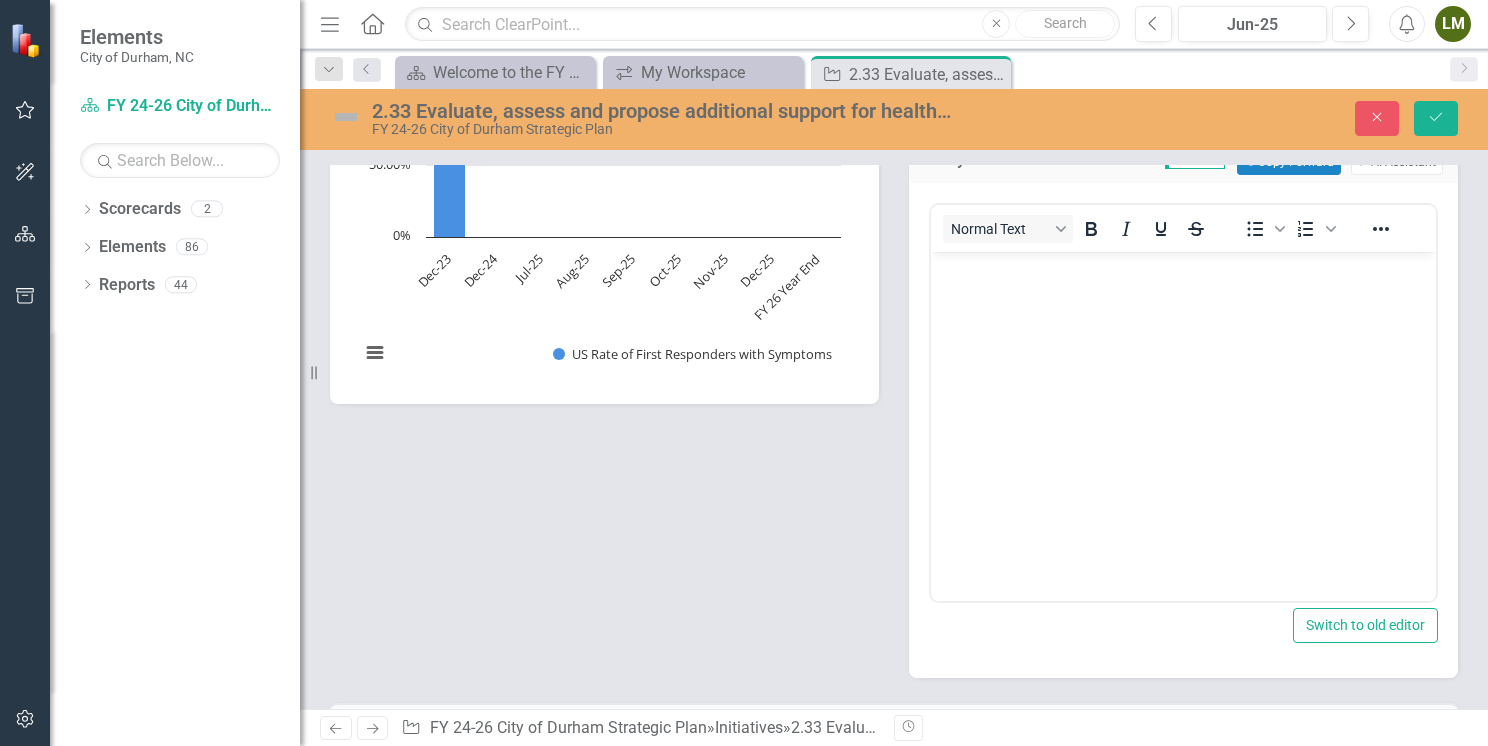 scroll, scrollTop: 2000, scrollLeft: 0, axis: vertical 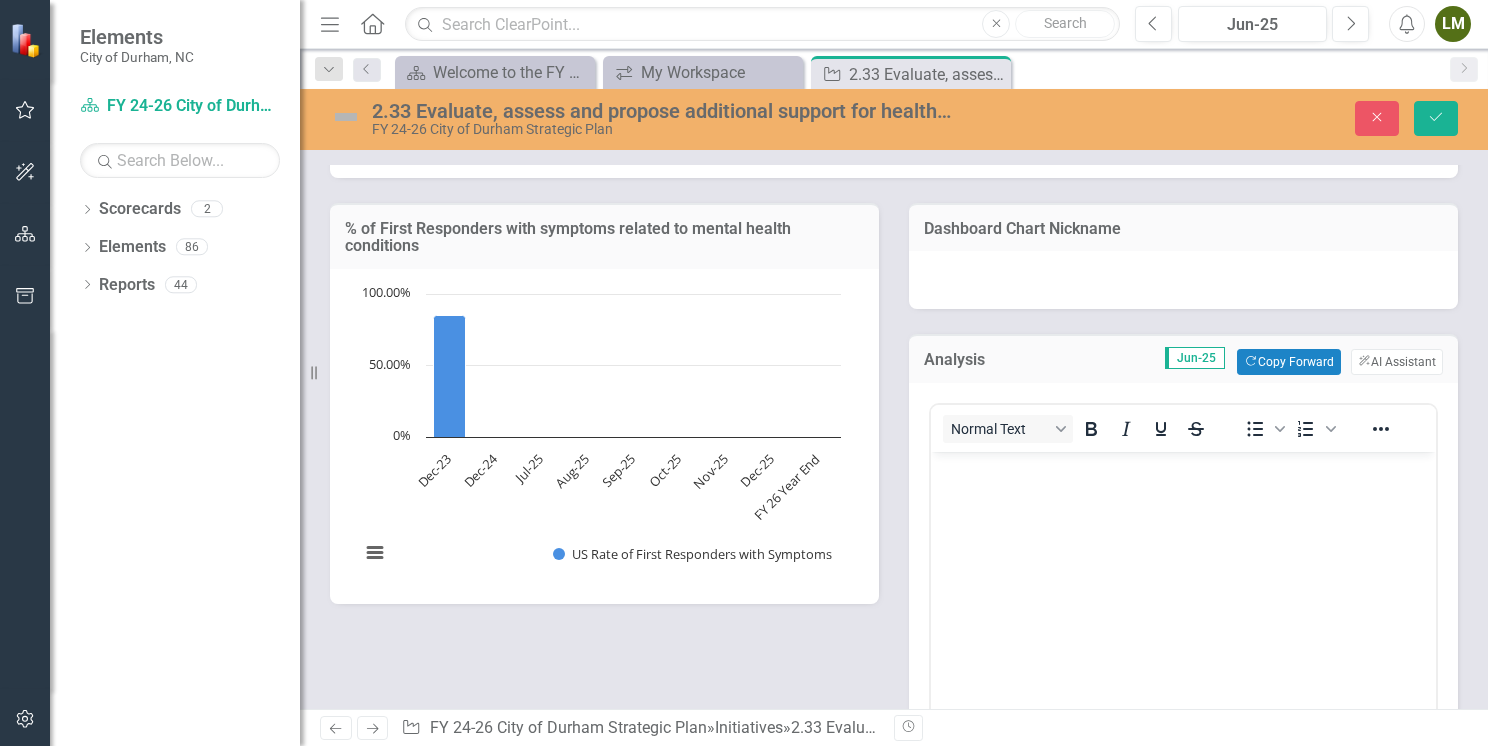 click at bounding box center (1183, 602) 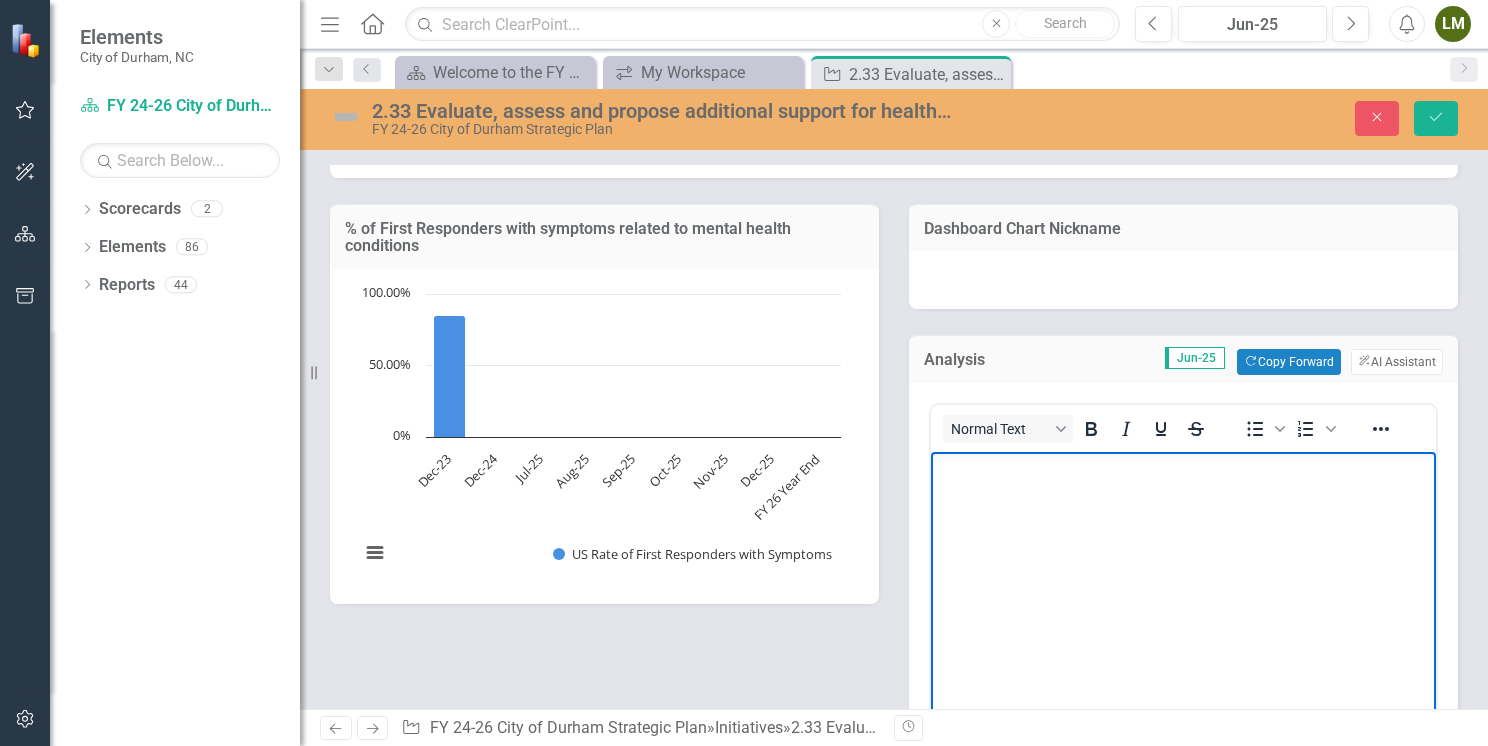 type 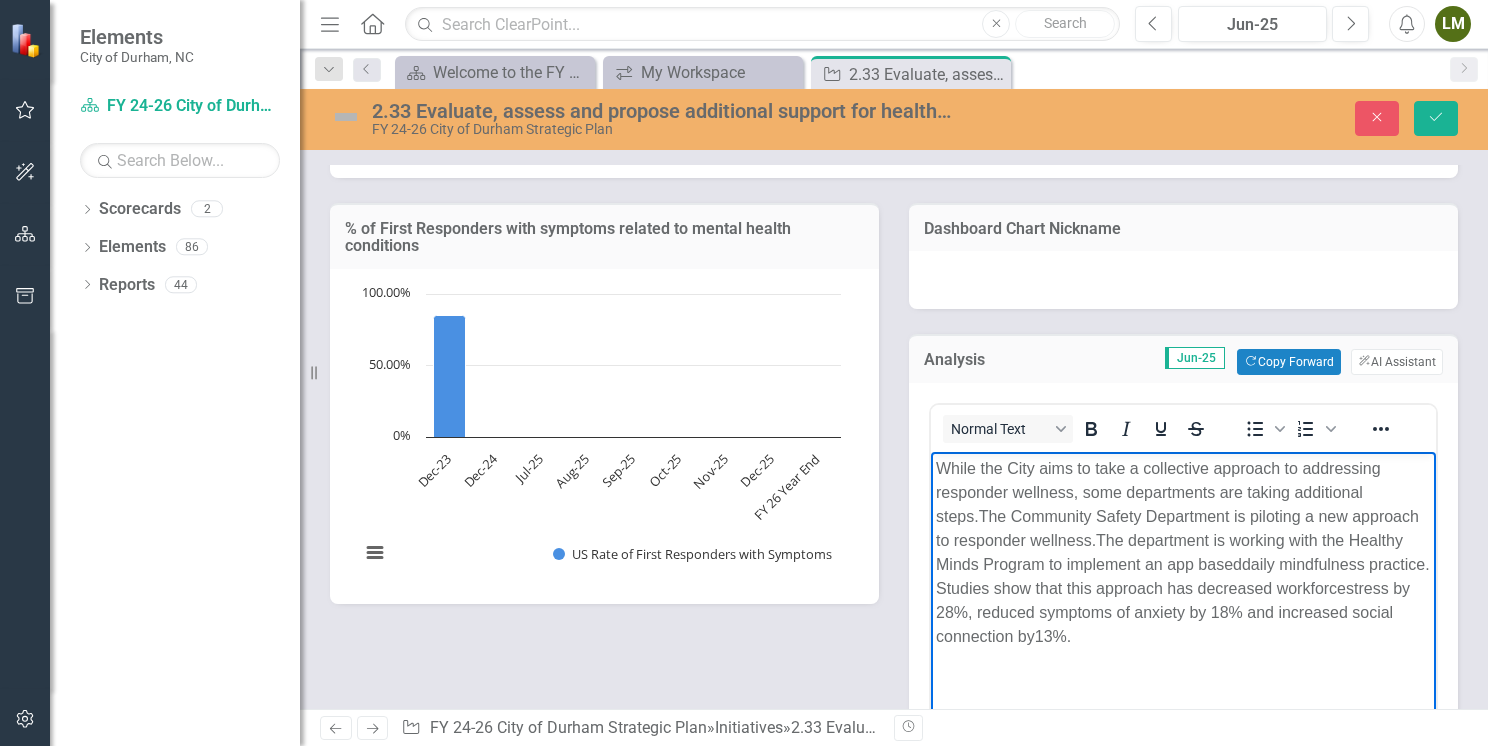 click on "stress by 28%, reduced symptoms of anxiety by 18% and increased social connection by" at bounding box center (1173, 612) 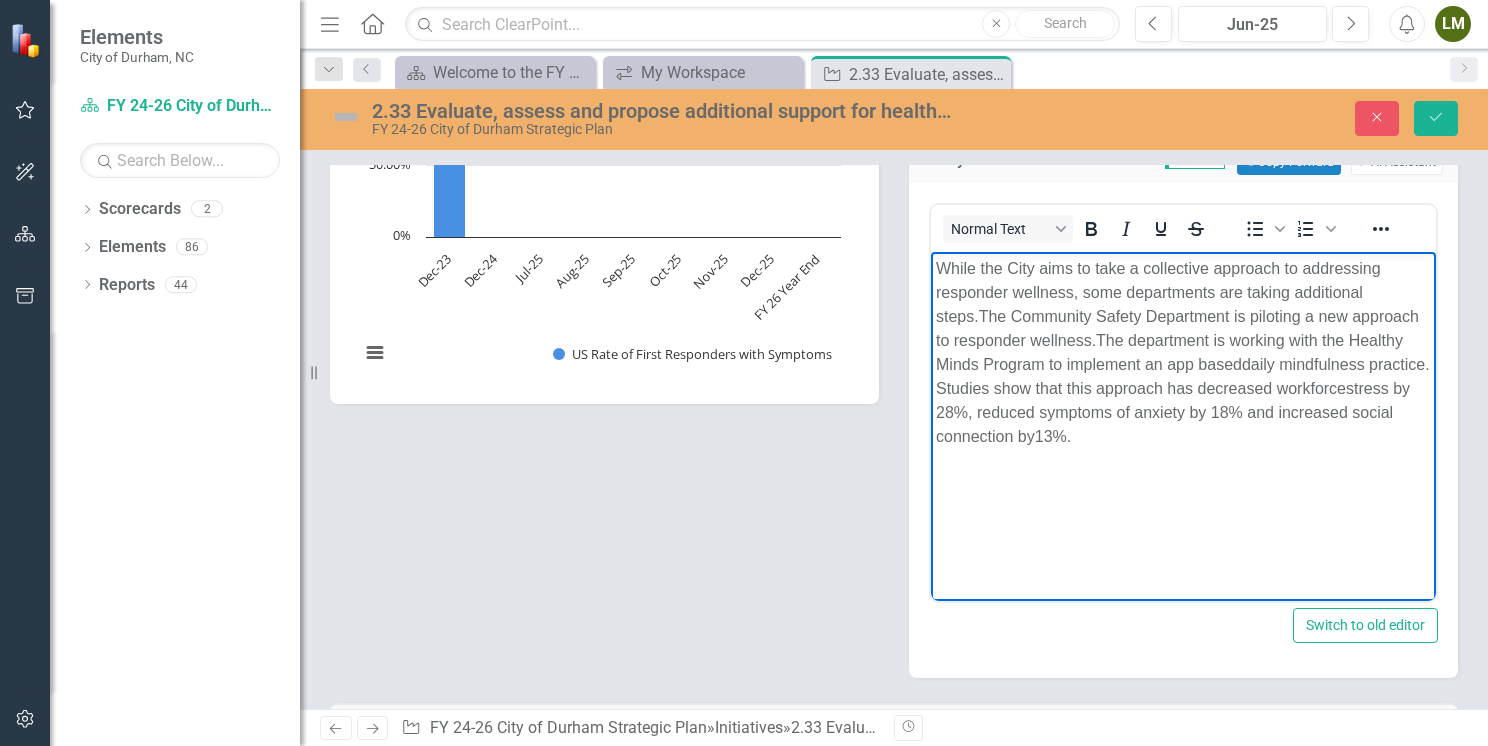 click on "While the City aims to take a collective approach to addressing responder wellness, some departments are taking additional steps.  The Community Safety Department is piloting a new approach to responder wellness.  The department is working with the Healthy Minds Program to implement an app based  daily mindfulness practice.  Studies show that this approach has decreased workforce  stress by 28%, reduced symptoms of anxiety by 18% and increased social connection by  13%." at bounding box center (1183, 402) 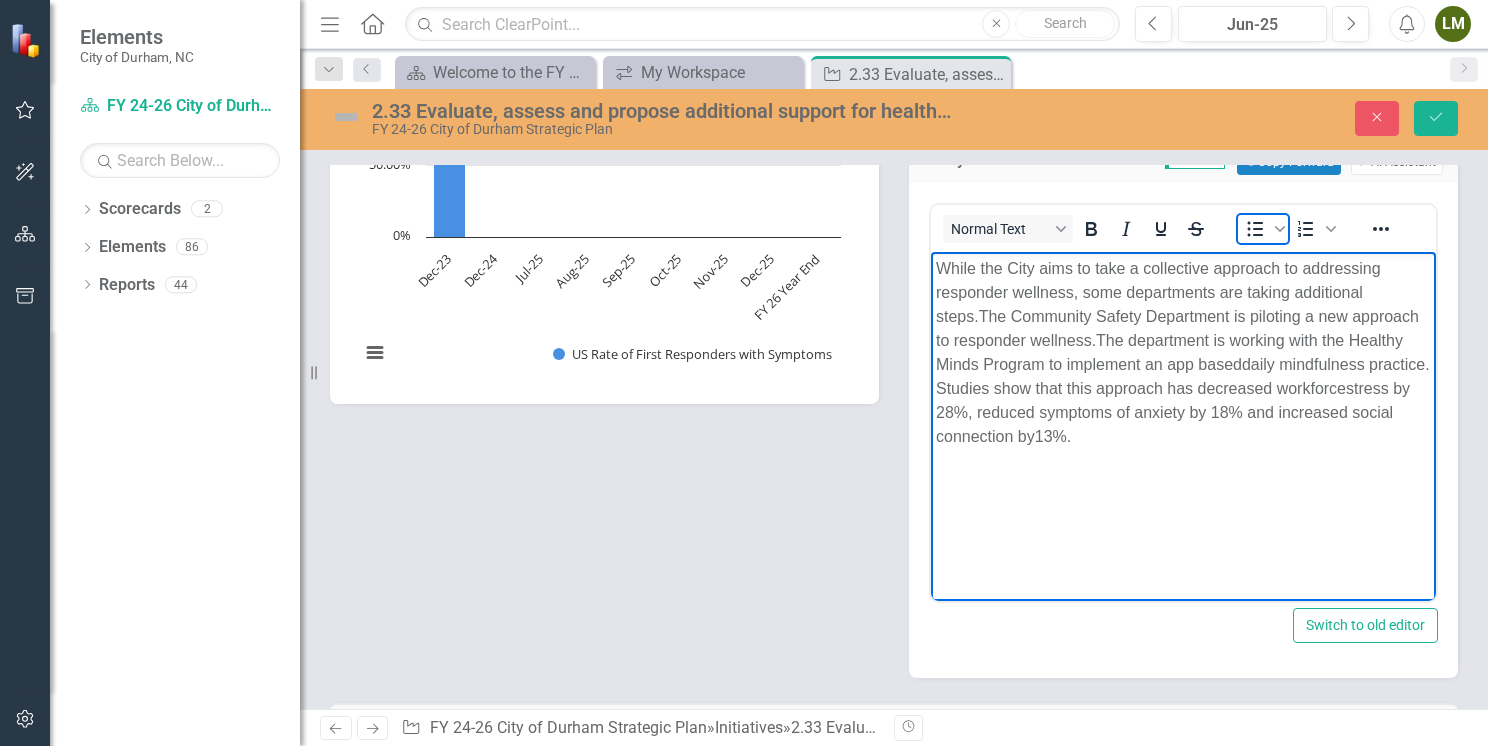 click 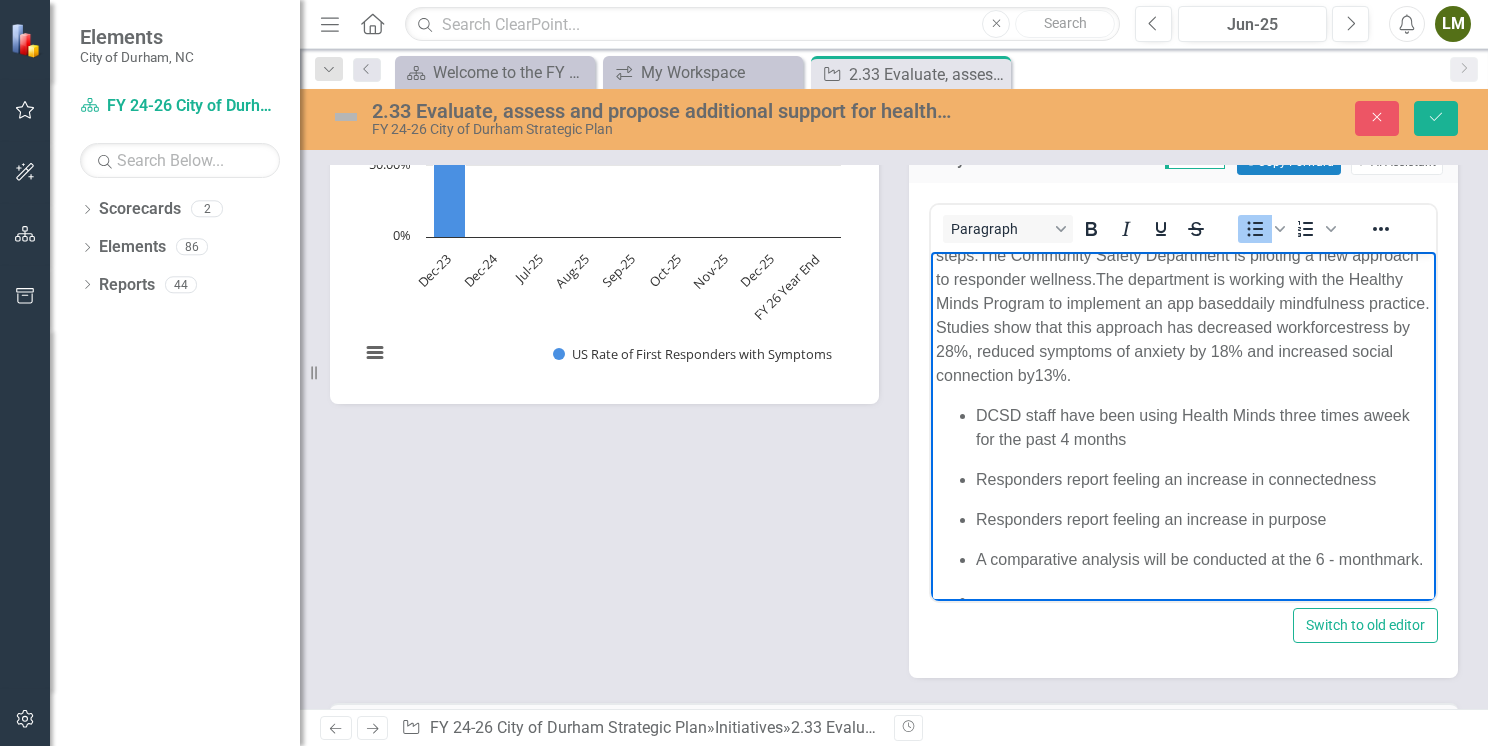 scroll, scrollTop: 116, scrollLeft: 0, axis: vertical 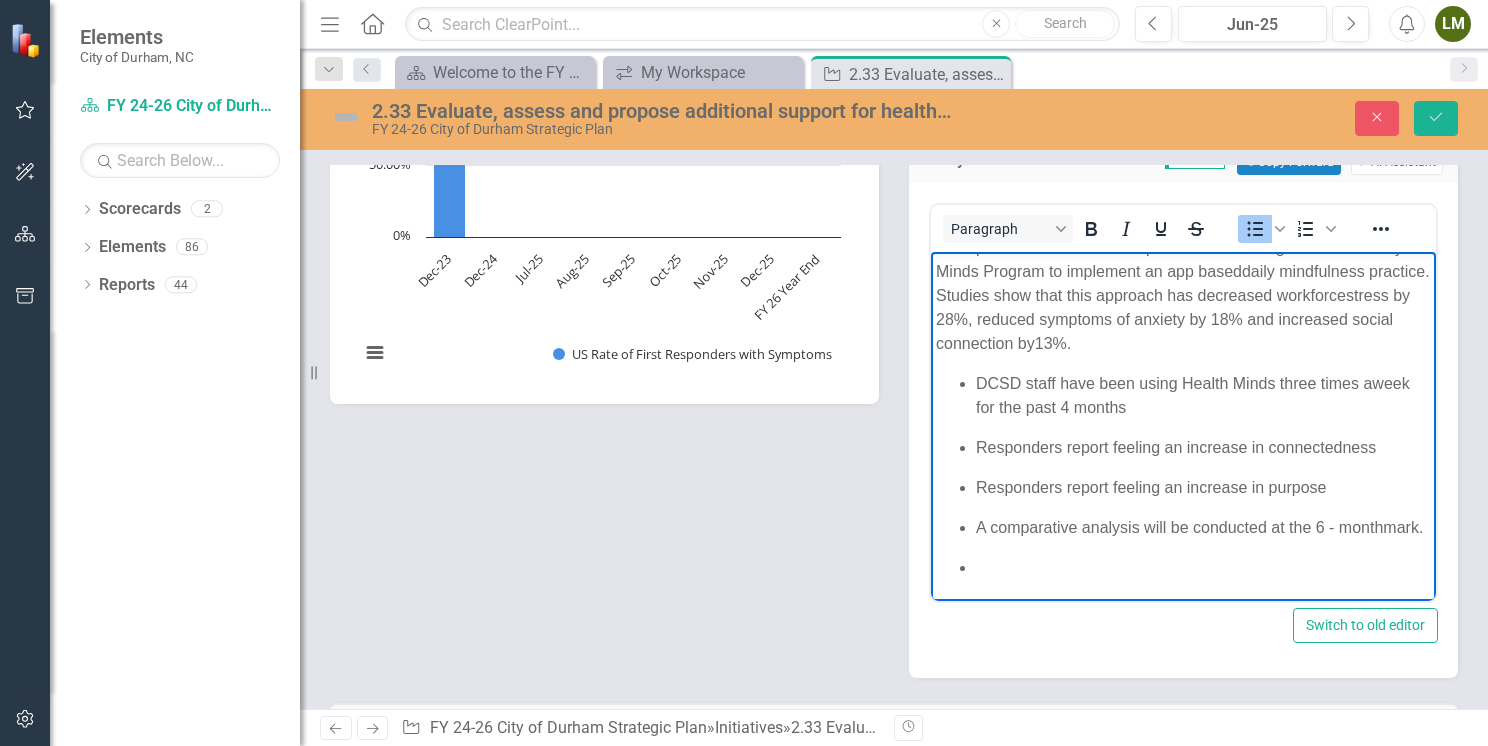 click on "% of First Responders with symptoms related to mental health conditions Chart Bar chart with 9 bars. % of First Responders with symptoms related to mental health conditions (Chart Type: Column Chart)
Plot Bands
US Rate of First Responders with Symptoms
Dec-23: 85.00%
Dec-24: No Value
Jul-25: No Value
Aug-25: No Value
Sep-25: No Value
Oct-25: No Value
Nov-25: No Value
Dec-25: No Value
FY 26 Year End: No Value The chart has 1 X axis displaying categories.  The chart has 1 Y axis displaying values. Data ranges from 85 to 85. Created with Highcharts 11.4.8 Chart context menu US Rate of First Responders with Symptoms Dec-23 Dec-24 Jul-25 Aug-25 Sep-25 Oct-25 Nov-25 Dec-25 FY 26 Year End 0% 50.00% 100.00% US Rate of First Responders with Symptoms  ​ Dec-23: 85.00% ​ End of interactive chart. Dashboard Chart Nickname Analysis Jun-25 Copy Forward  Copy Forward  ClearPoint AI  AI Assistant Paragraph To open the popup, press Shift+Enter To open the popup, press Shift+Enter Switch to old editor" at bounding box center [894, 328] 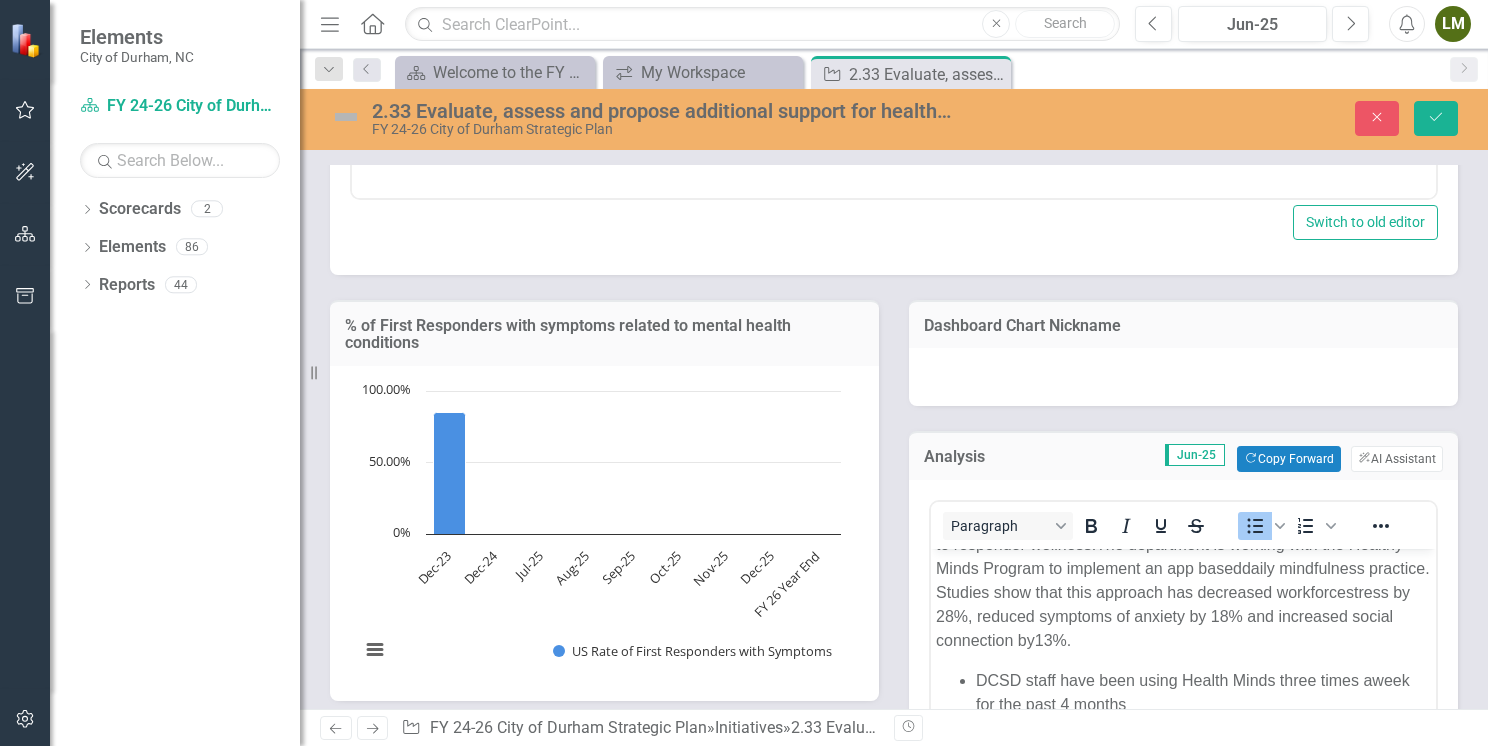scroll, scrollTop: 1900, scrollLeft: 0, axis: vertical 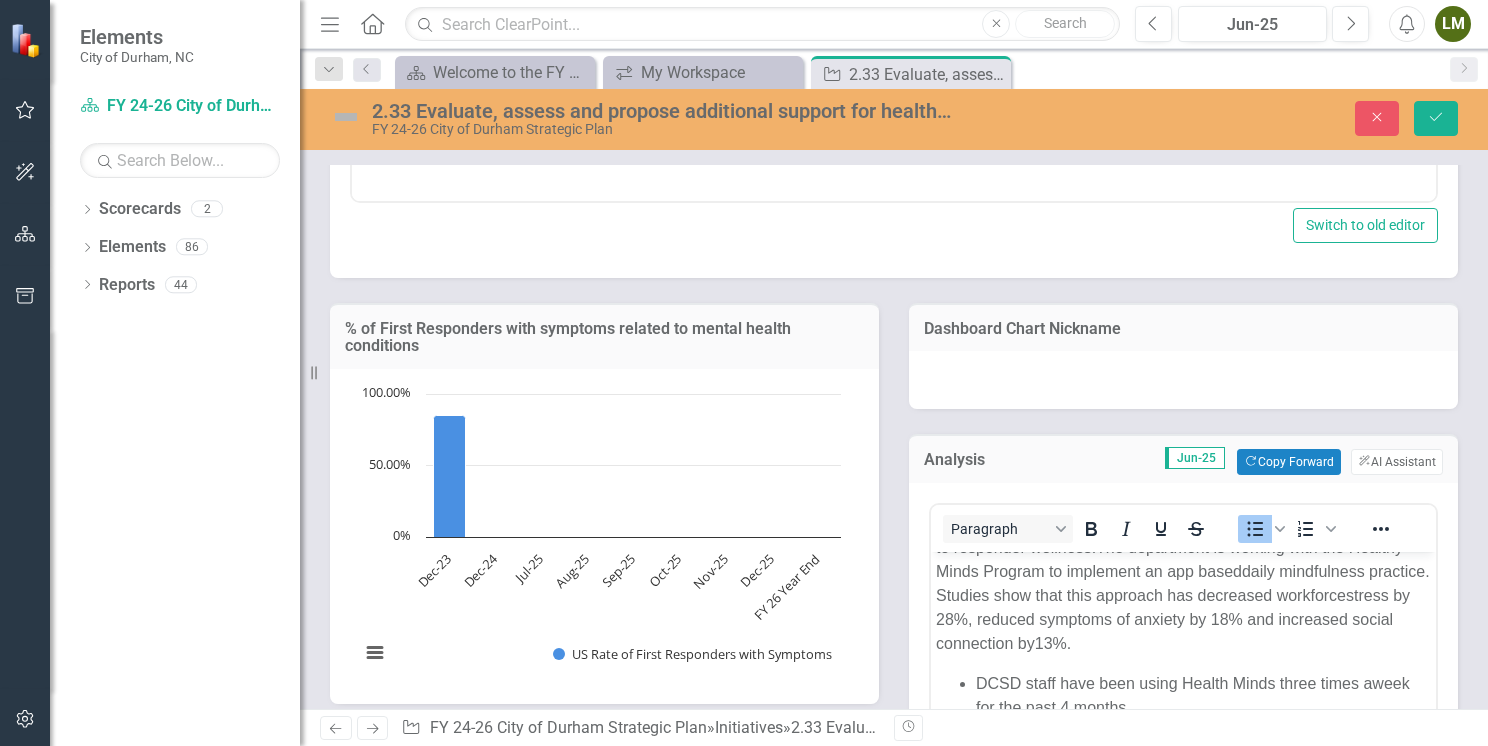 click on "Normal Text To open the popup, press Shift+Enter To open the popup, press Shift+Enter Switch to old editor" at bounding box center (894, 30) 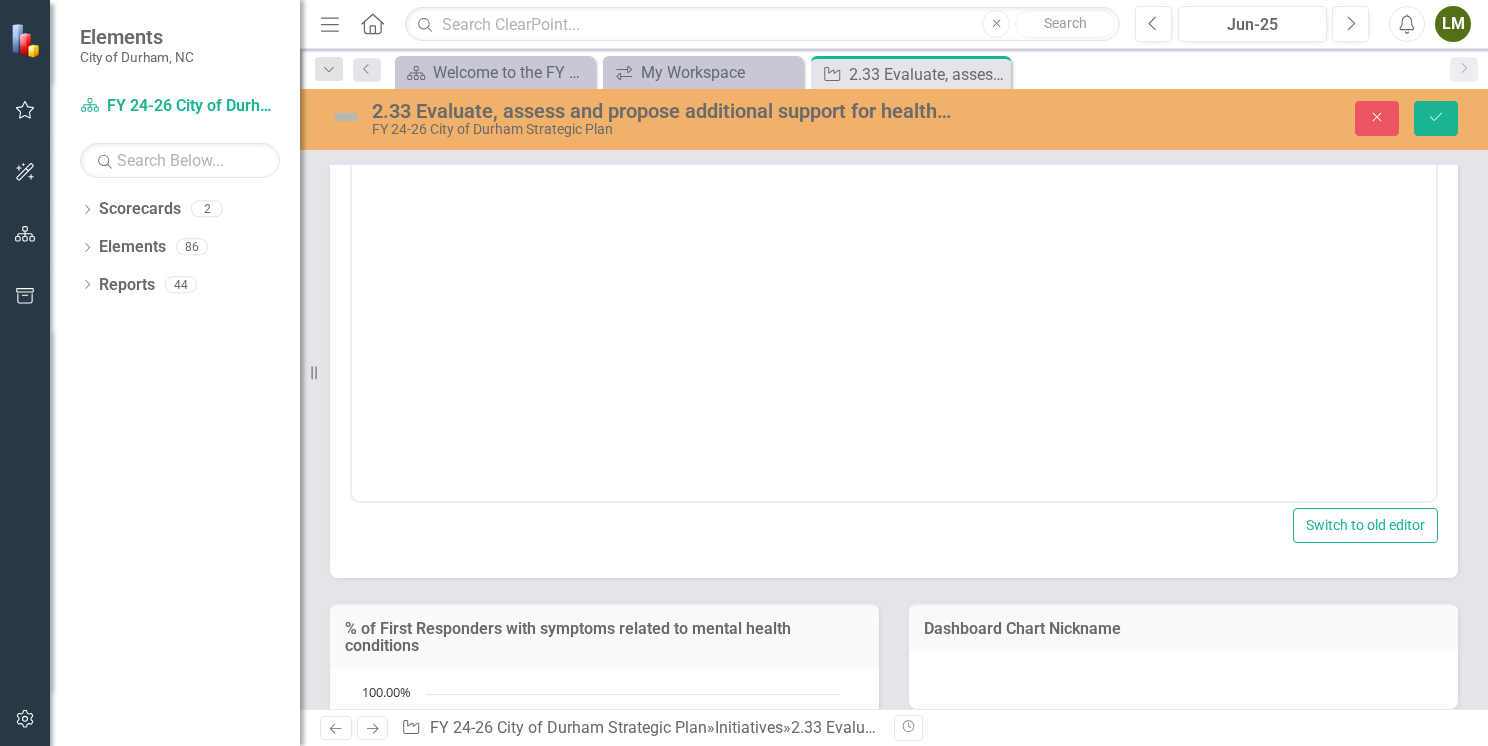 scroll, scrollTop: 1900, scrollLeft: 0, axis: vertical 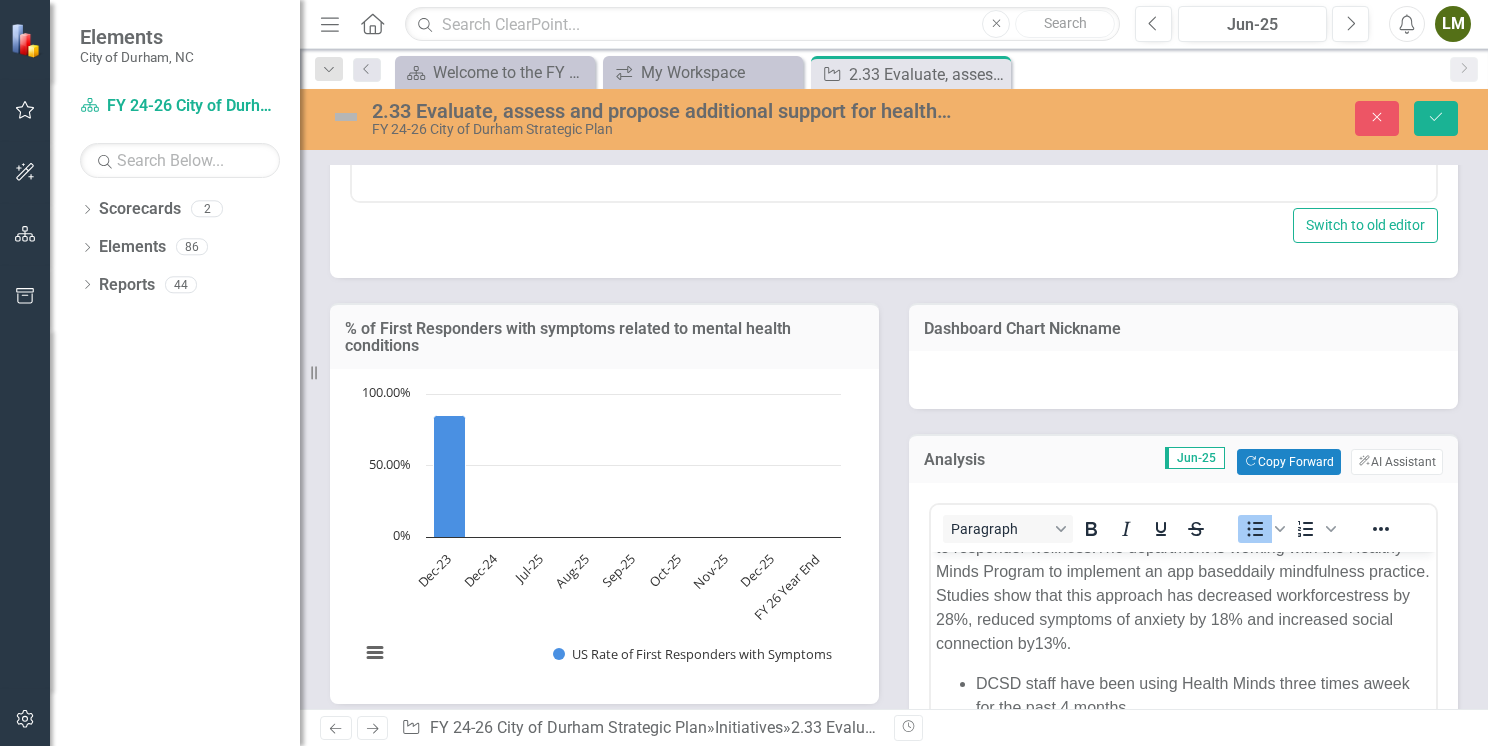 click on "% of First Responders with symptoms related to mental health conditions Chart Bar chart with 9 bars. % of First Responders with symptoms related to mental health conditions (Chart Type: Column Chart)
Plot Bands
US Rate of First Responders with Symptoms
Dec-23: 85.00%
Dec-24: No Value
Jul-25: No Value
Aug-25: No Value
Sep-25: No Value
Oct-25: No Value
Nov-25: No Value
Dec-25: No Value
FY 26 Year End: No Value The chart has 1 X axis displaying categories.  The chart has 1 Y axis displaying values. Data ranges from 85 to 85. Created with Highcharts 11.4.8 Chart context menu US Rate of First Responders with Symptoms Dec-23 Dec-24 Jul-25 Aug-25 Sep-25 Oct-25 Nov-25 Dec-25 FY 26 Year End 0% 50.00% 100.00% US Rate of First Responders with Symptoms  ​ Dec-23: 85.00% ​ End of interactive chart." at bounding box center [604, 491] 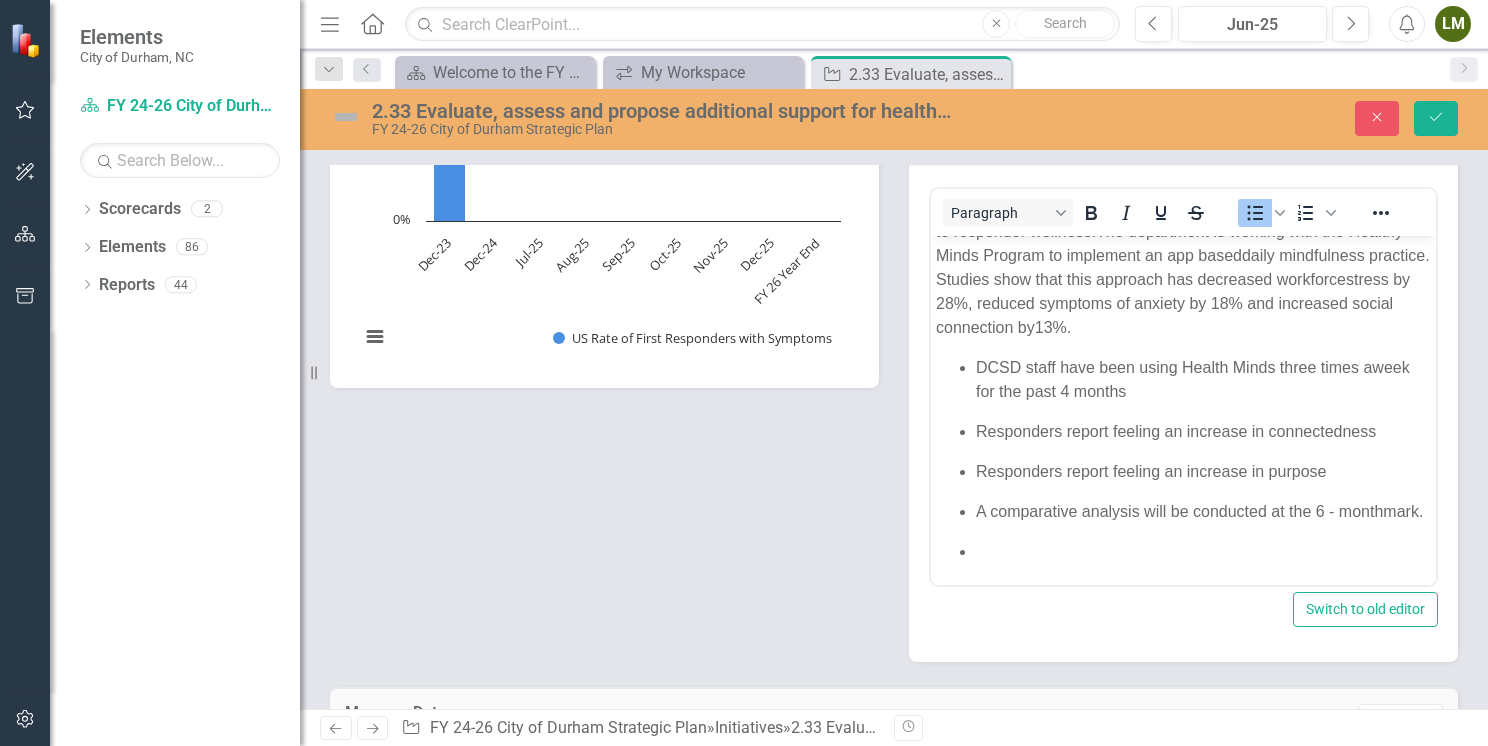 scroll, scrollTop: 2300, scrollLeft: 0, axis: vertical 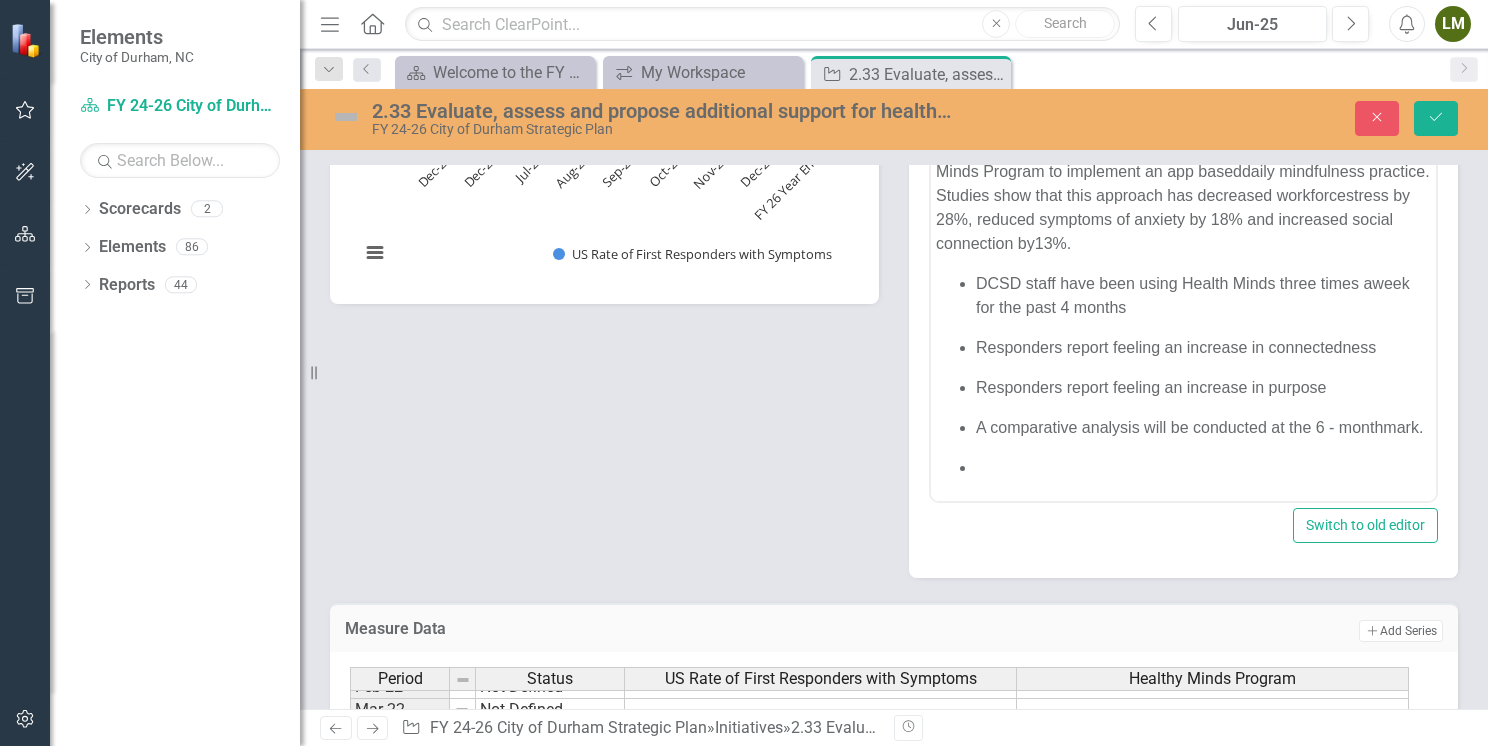 click at bounding box center (1203, 468) 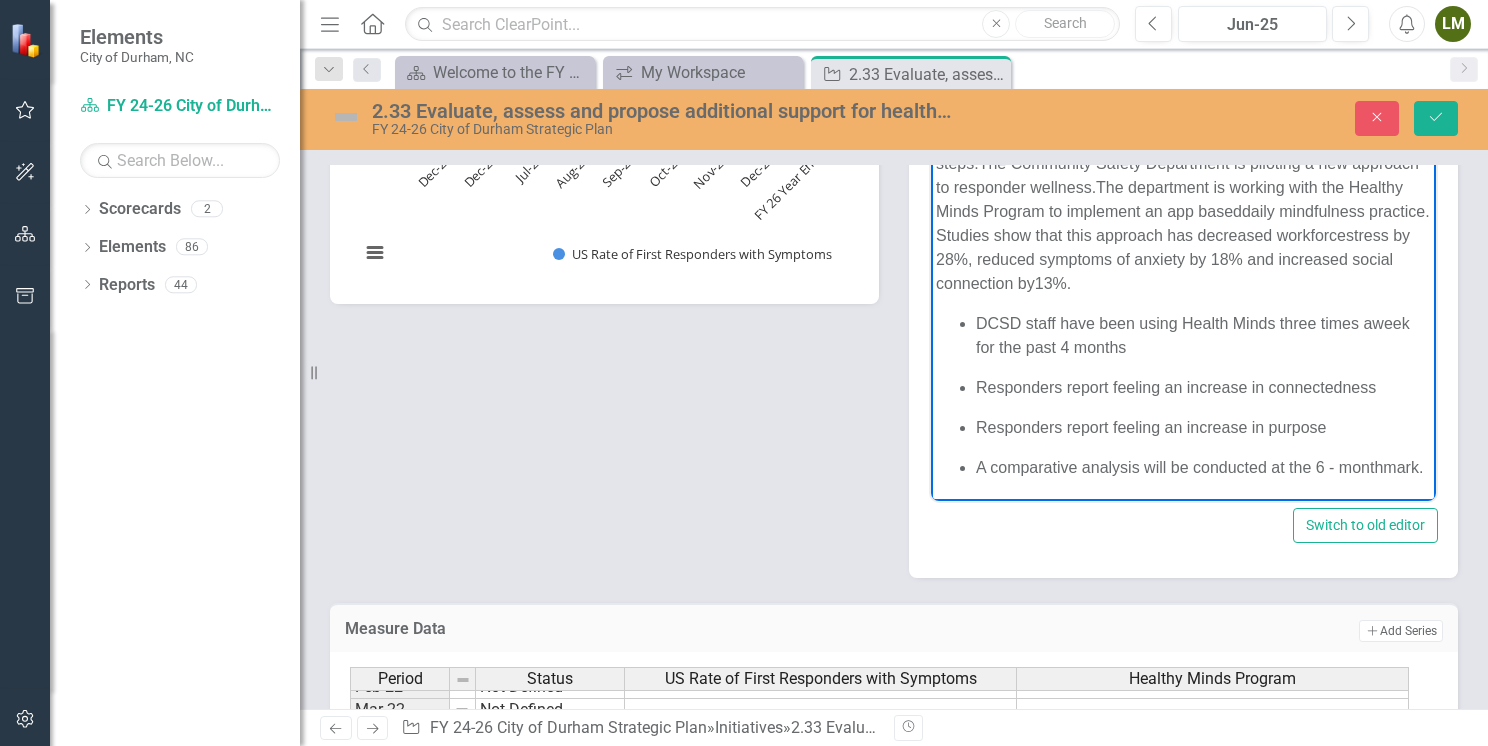 scroll, scrollTop: 76, scrollLeft: 0, axis: vertical 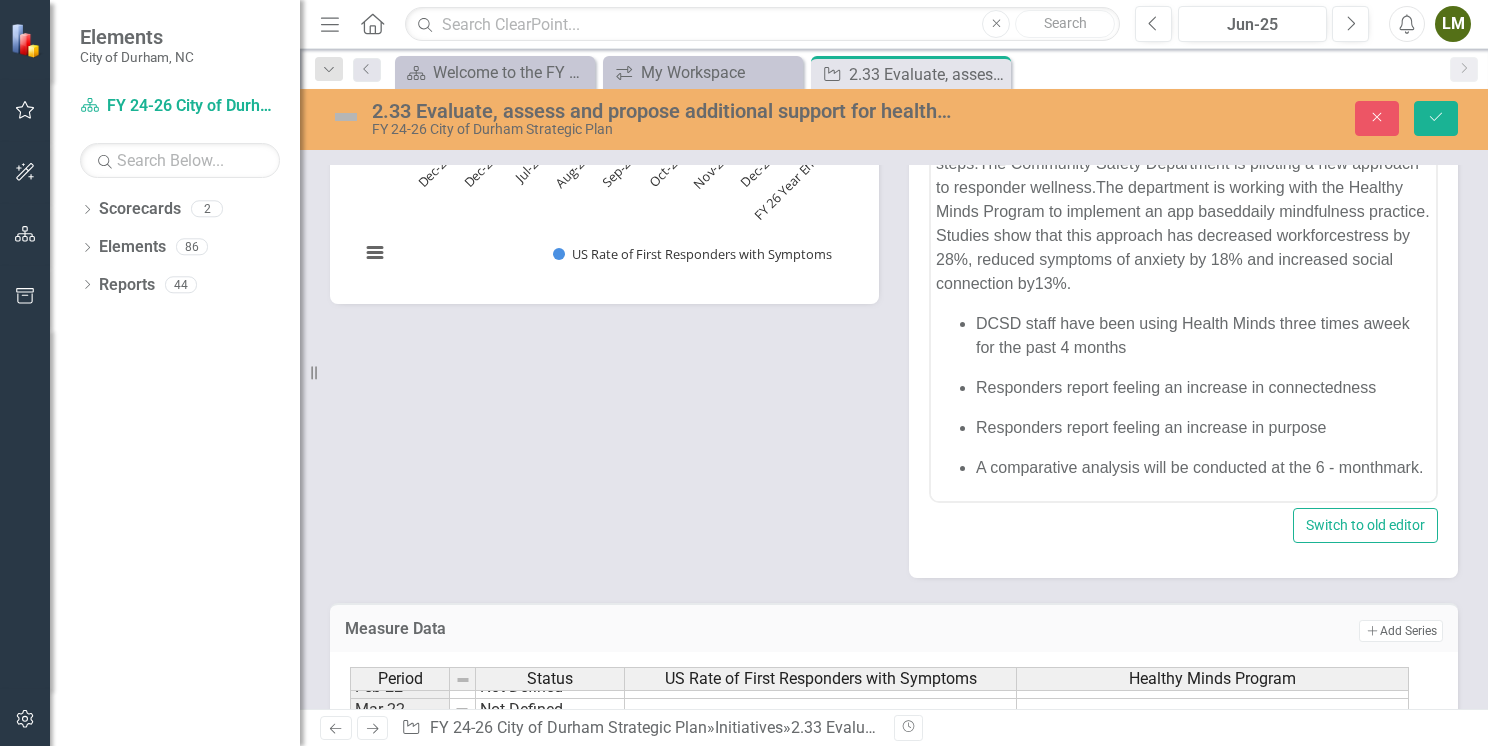 click on "% of First Responders with symptoms related to mental health conditions Chart Bar chart with 9 bars. % of First Responders with symptoms related to mental health conditions (Chart Type: Column Chart)
Plot Bands
US Rate of First Responders with Symptoms
Dec-23: 85.00%
Dec-24: No Value
Jul-25: No Value
Aug-25: No Value
Sep-25: No Value
Oct-25: No Value
Nov-25: No Value
Dec-25: No Value
FY 26 Year End: No Value The chart has 1 X axis displaying categories.  The chart has 1 Y axis displaying values. Data ranges from 85 to 85. Created with Highcharts 11.4.8 Chart context menu US Rate of First Responders with Symptoms Dec-23 Dec-24 Jul-25 Aug-25 Sep-25 Oct-25 Nov-25 Dec-25 FY 26 Year End 0% 50.00% 100.00% US Rate of First Responders with Symptoms  ​ Dec-23: 85.00% ​ End of interactive chart. Dashboard Chart Nickname Analysis Jun-25 Copy Forward  Copy Forward  ClearPoint AI  AI Assistant Normal Text To open the popup, press Shift+Enter To open the popup, press Shift+Enter Switch to old editor" at bounding box center (894, 228) 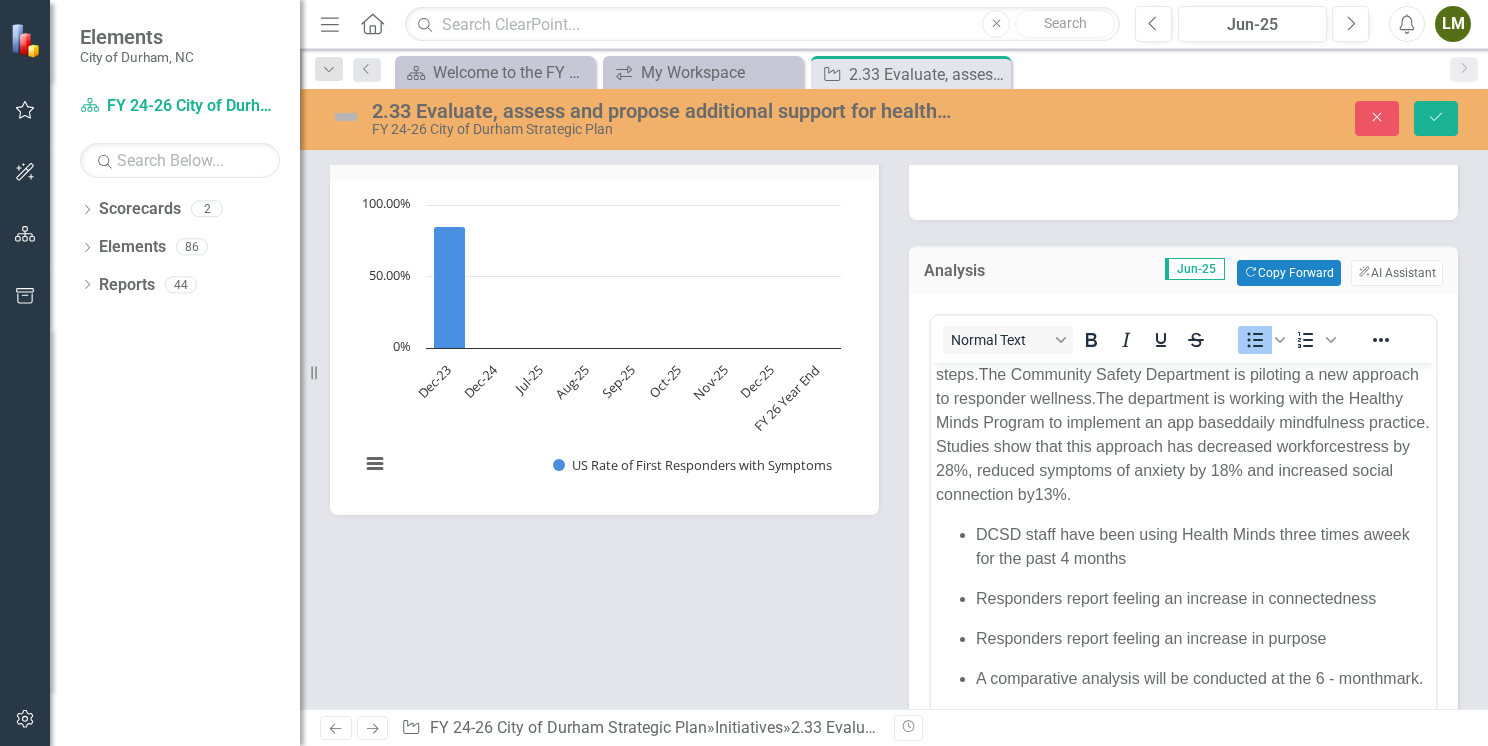scroll, scrollTop: 2000, scrollLeft: 0, axis: vertical 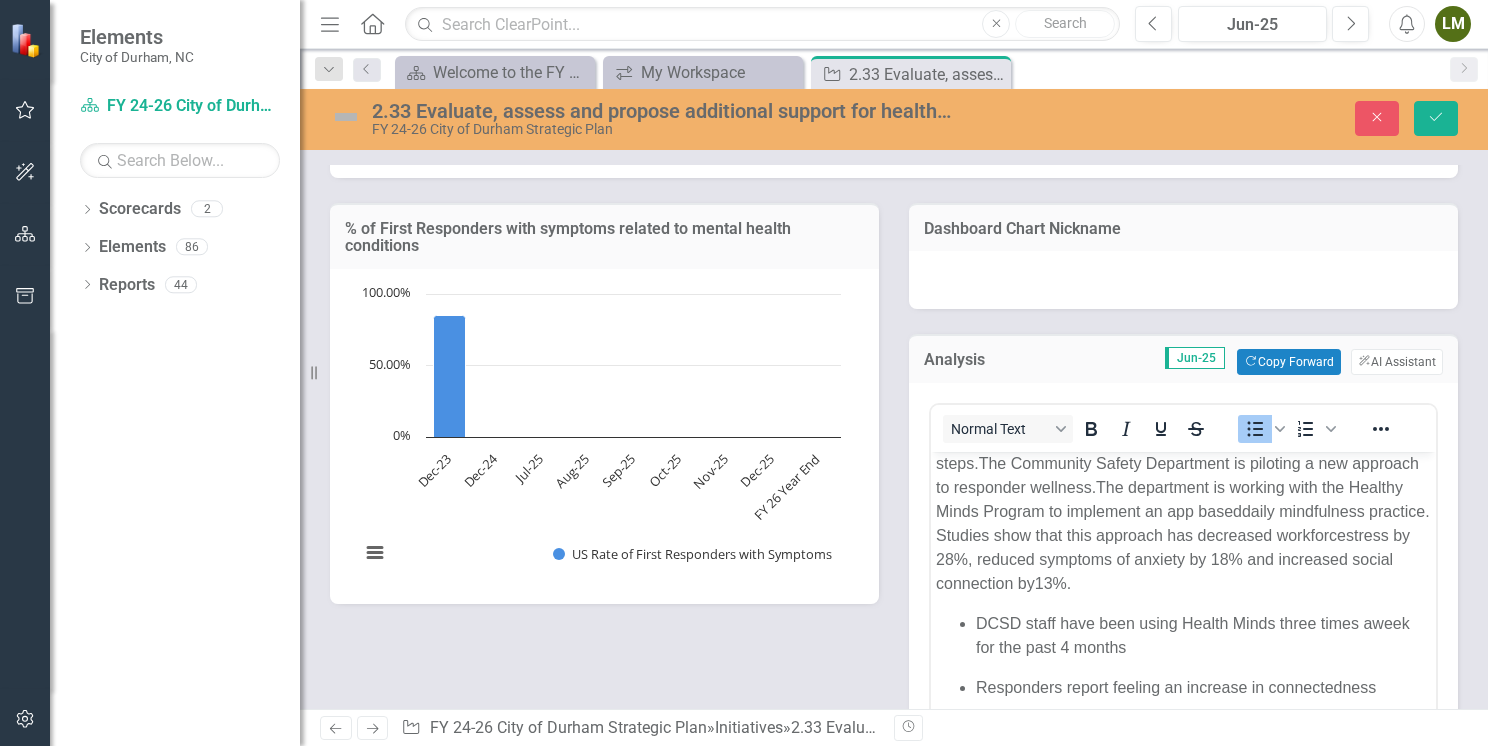 click on "% of First Responders with symptoms related to mental health conditions" at bounding box center [604, 237] 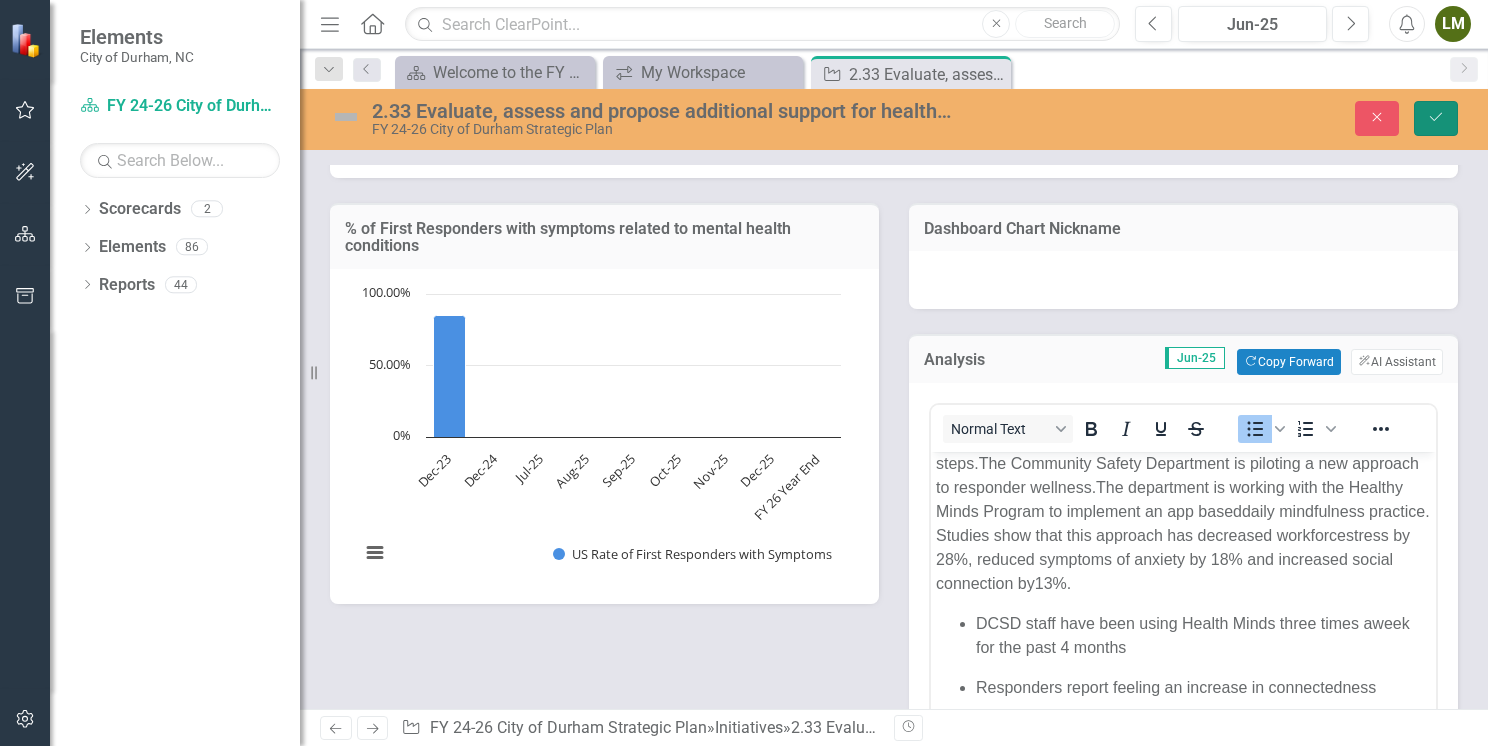 click on "Save" at bounding box center [1436, 118] 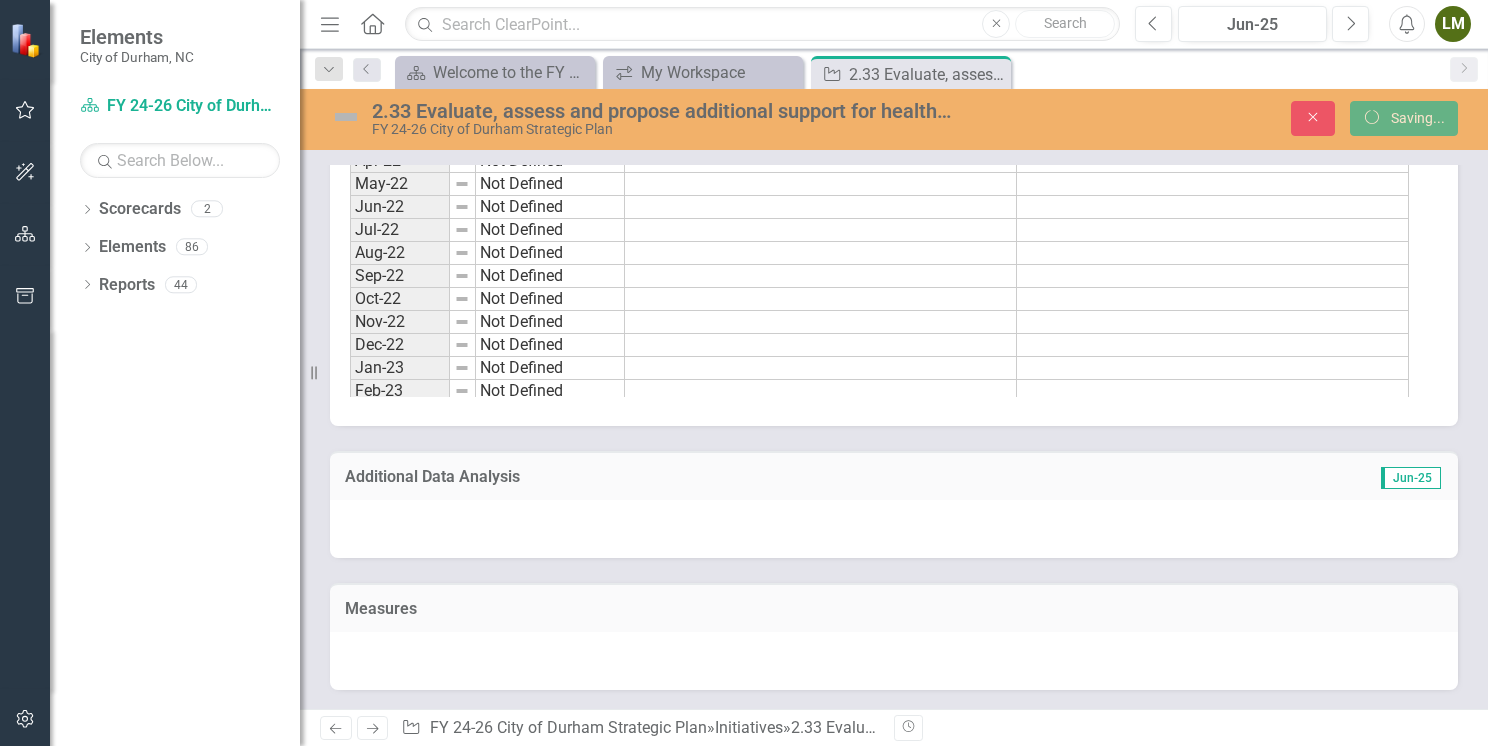 scroll, scrollTop: 1668, scrollLeft: 0, axis: vertical 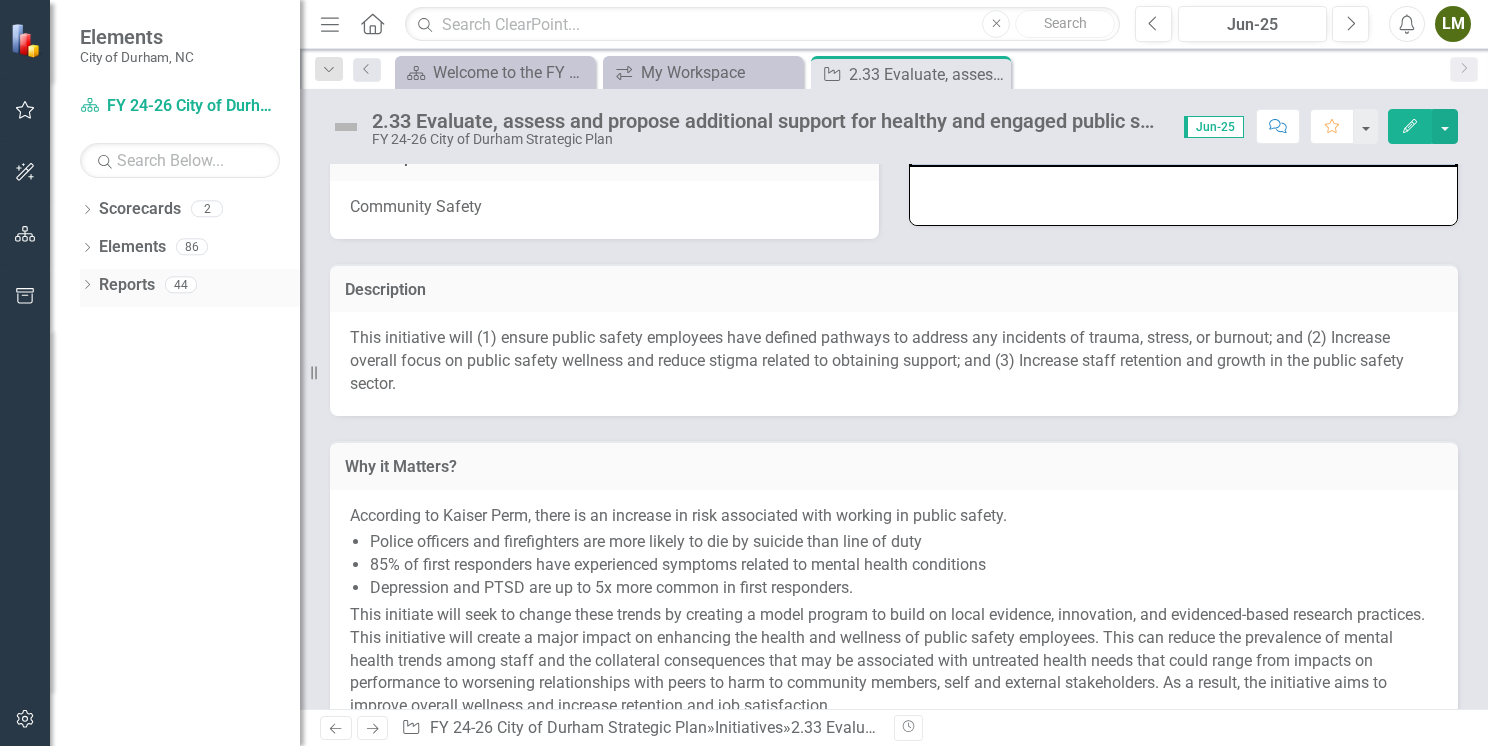 click on "Reports" at bounding box center [127, 285] 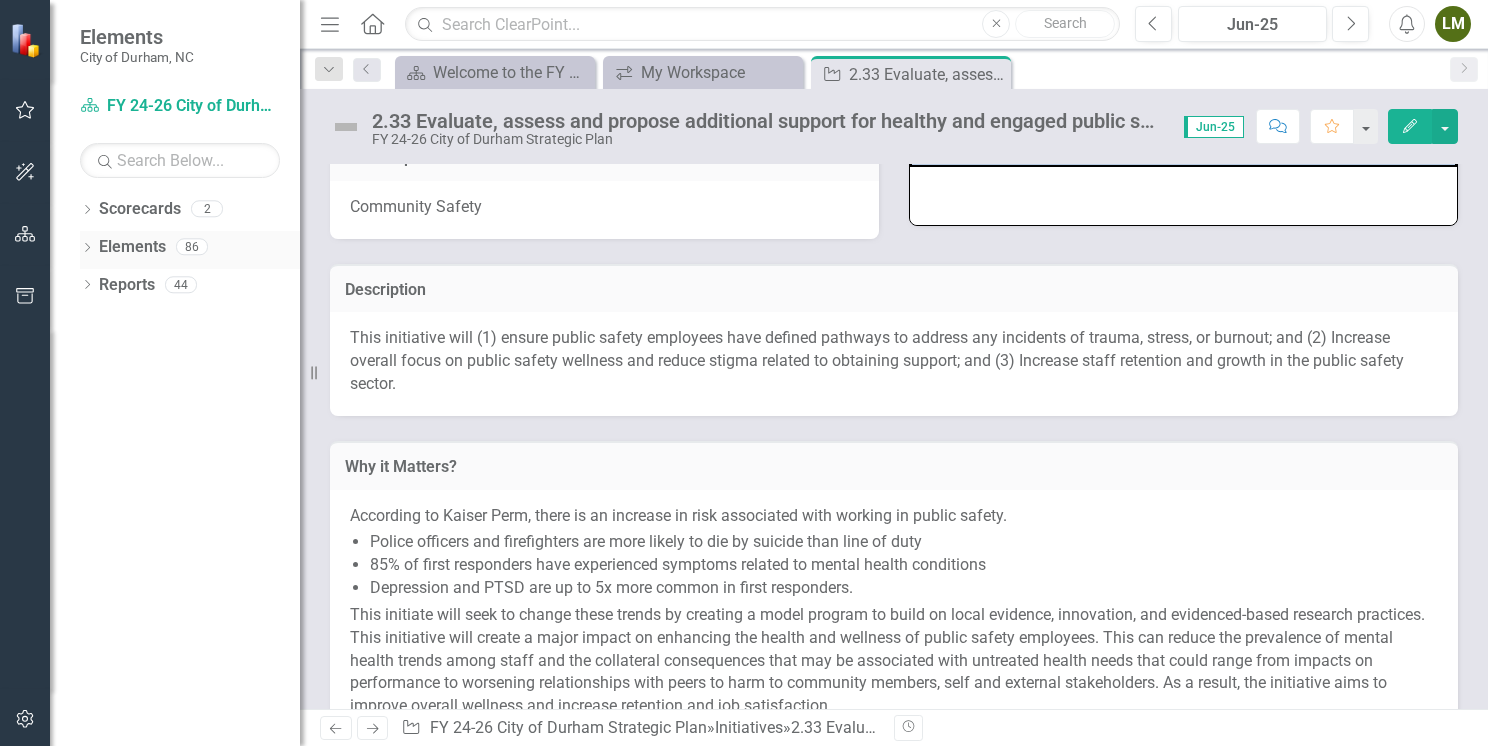 click on "Elements" at bounding box center (132, 247) 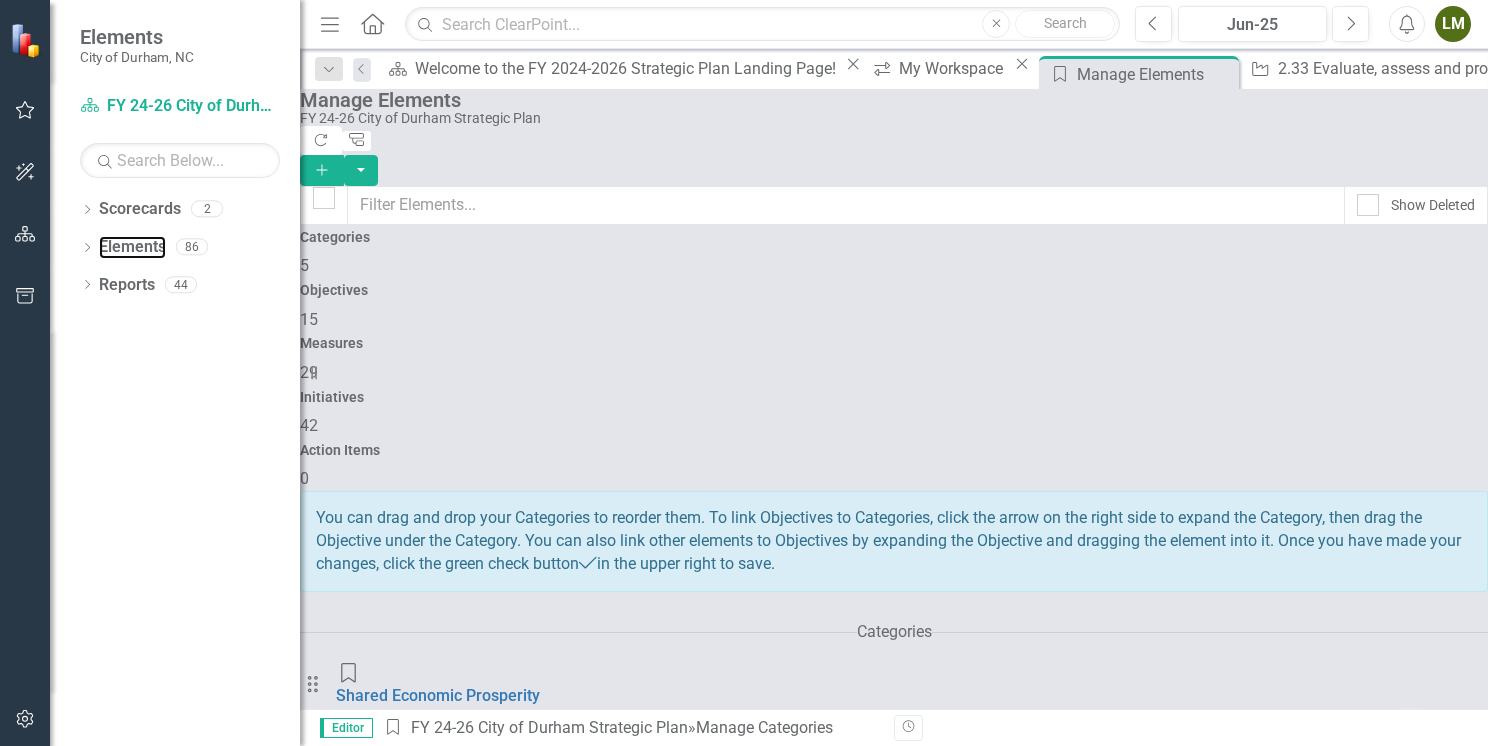 scroll, scrollTop: 136, scrollLeft: 0, axis: vertical 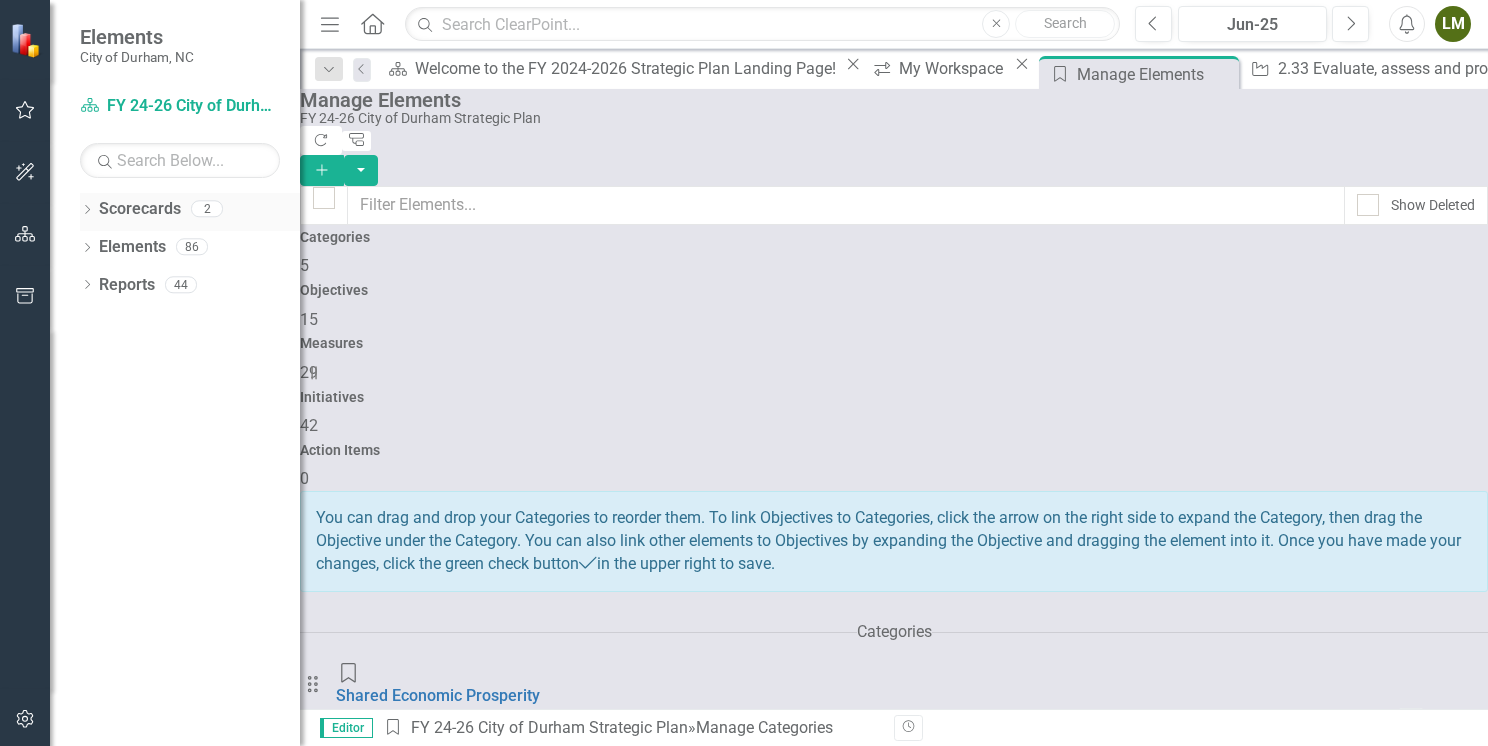click on "Scorecards" at bounding box center [140, 209] 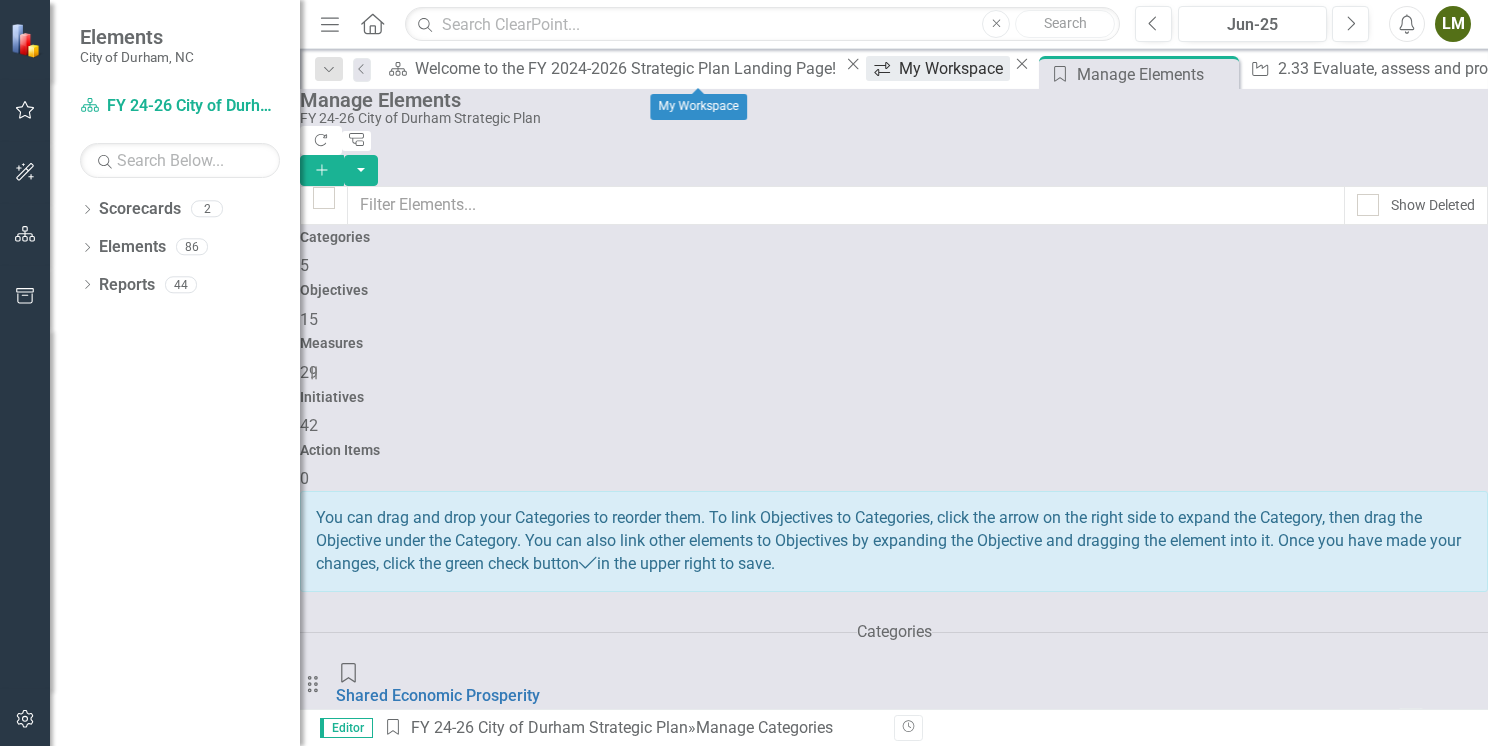 click on "My Workspace" at bounding box center [954, 68] 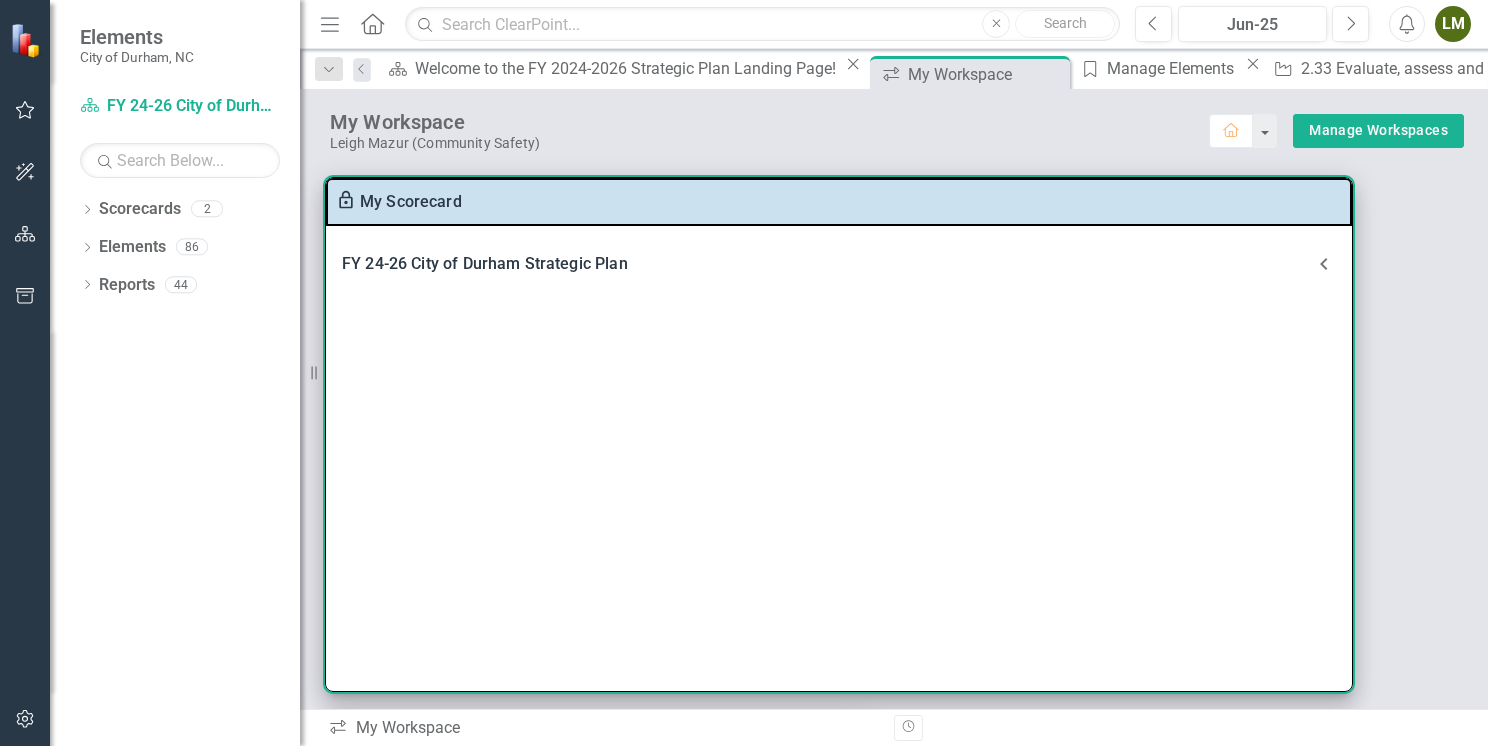 click on "FY 24-26 City of Durham Strategic Plan" at bounding box center [827, 264] 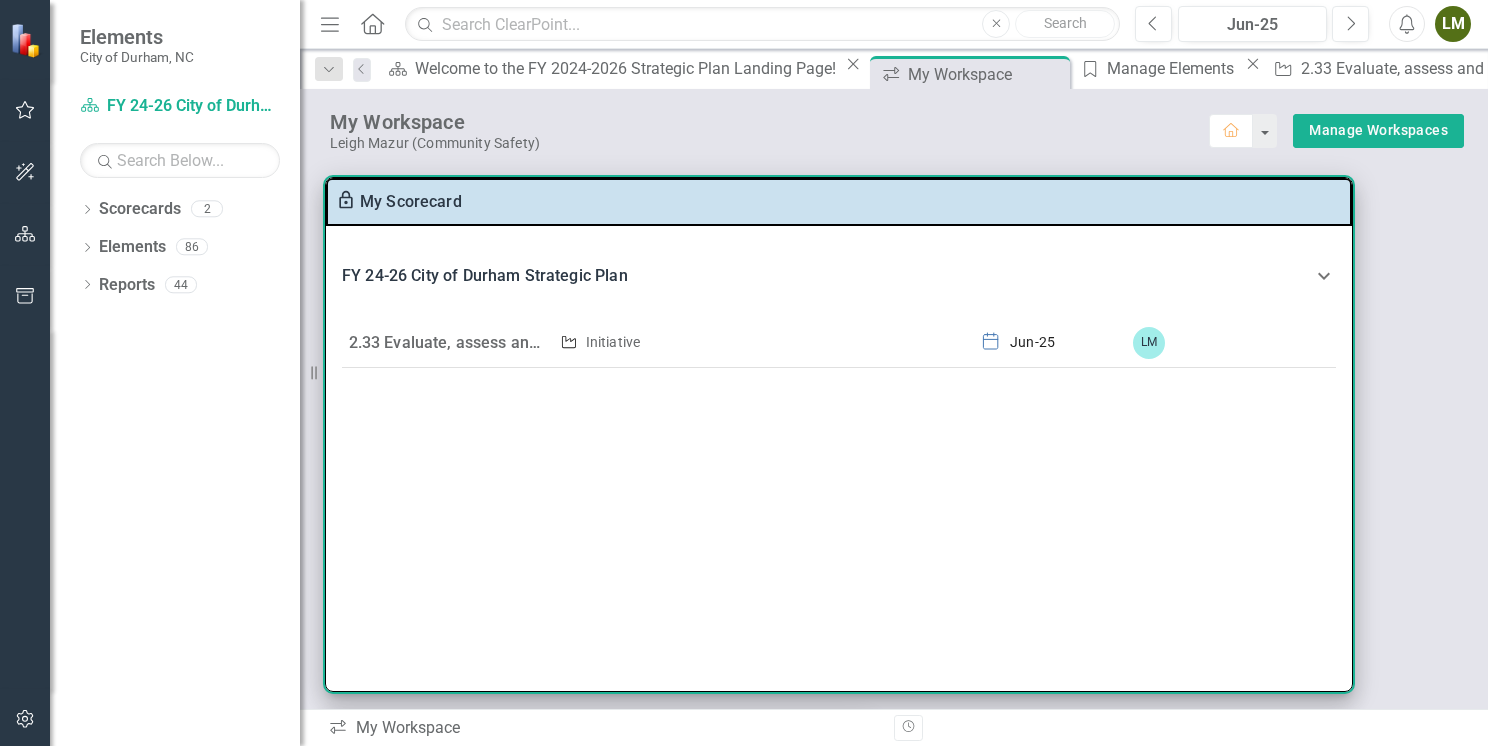 click on "2.33 Evaluate, assess and propose additional support for healthy and engaged public safety employees" at bounding box center [727, 342] 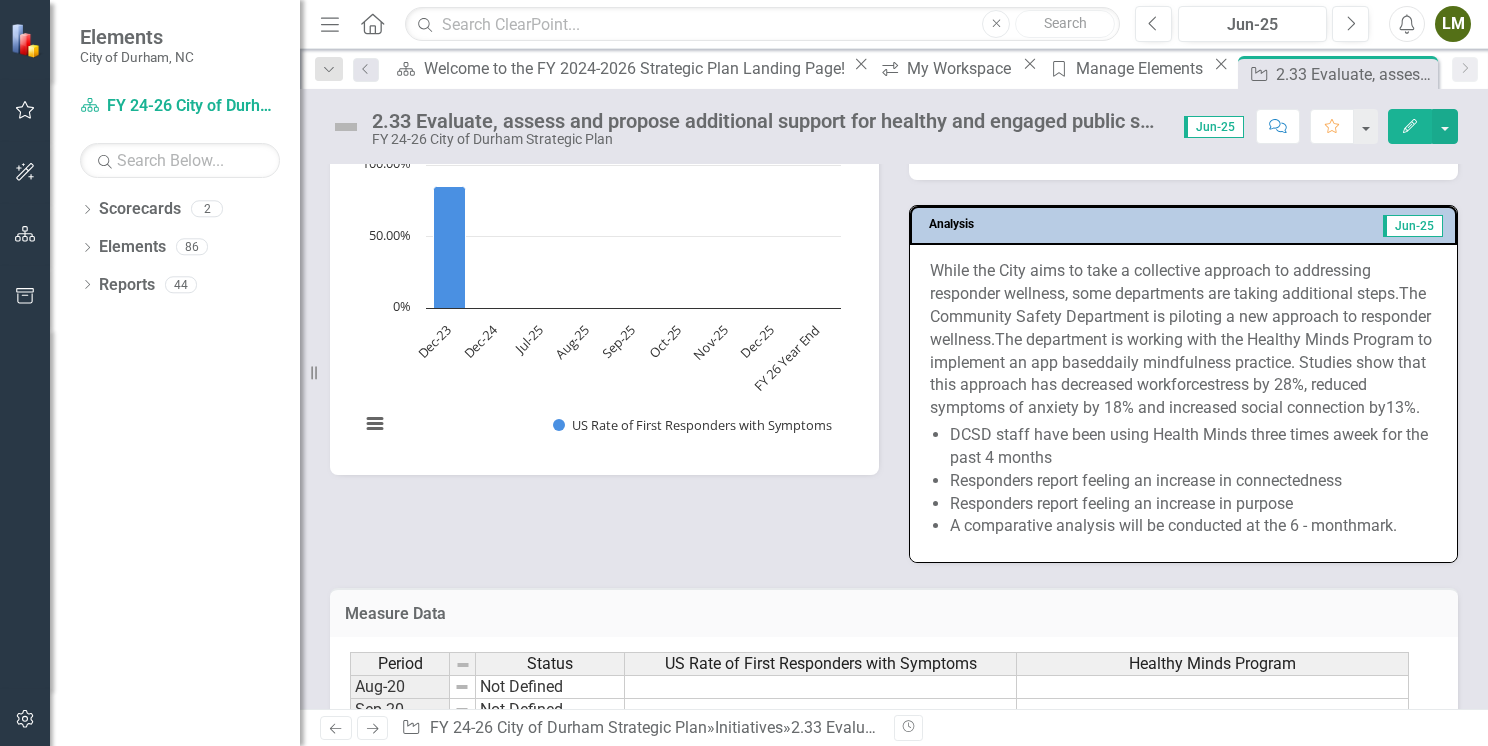 scroll, scrollTop: 1400, scrollLeft: 0, axis: vertical 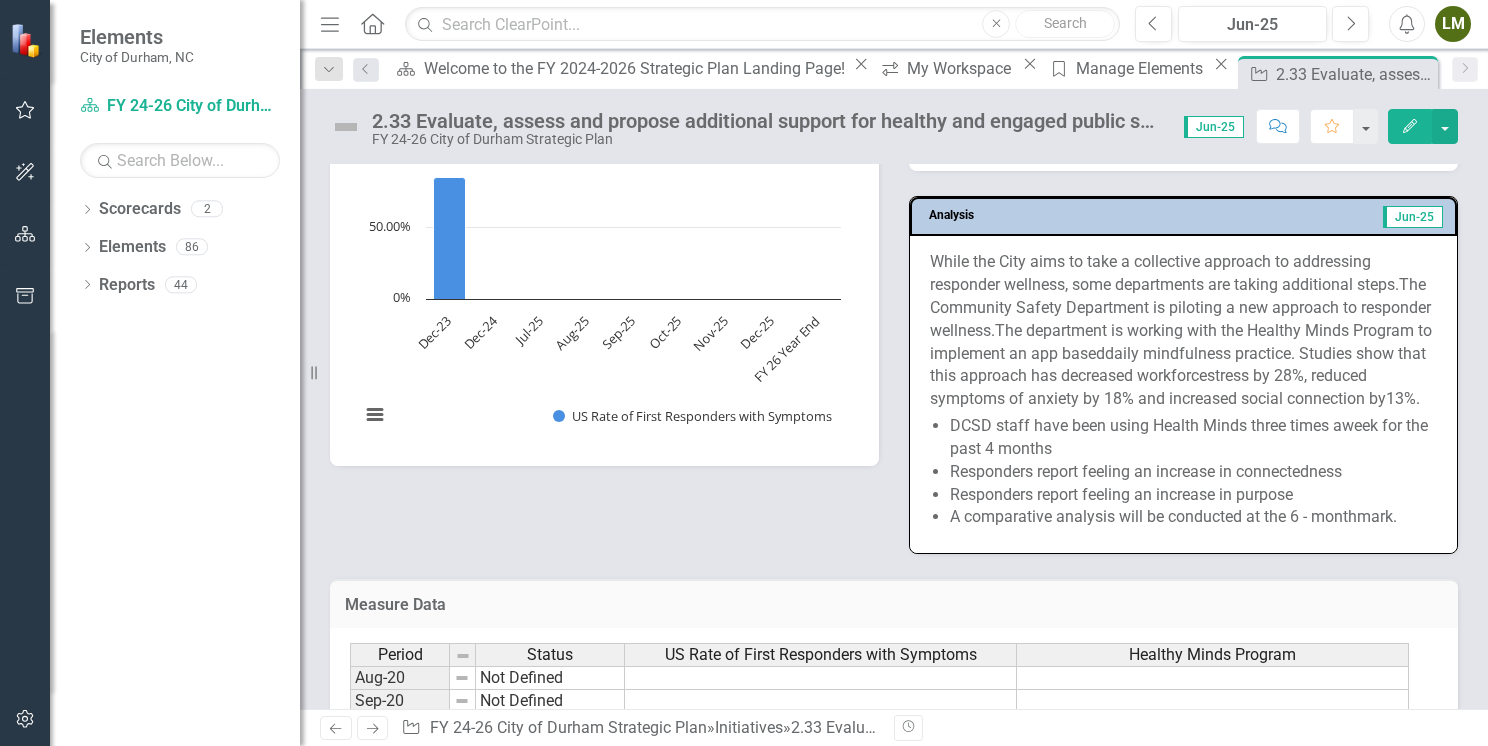 click on "Jun-25" at bounding box center [1295, 218] 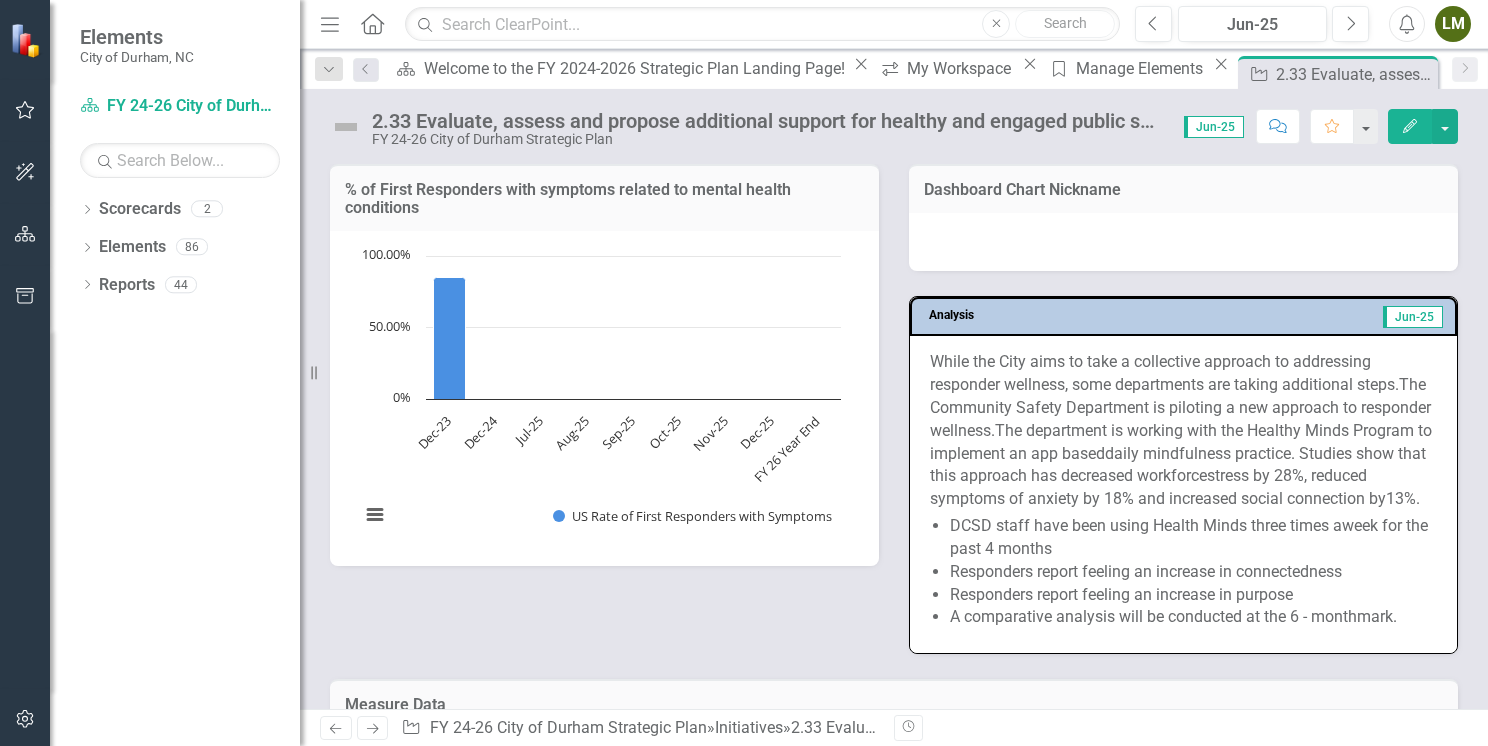 scroll, scrollTop: 1100, scrollLeft: 0, axis: vertical 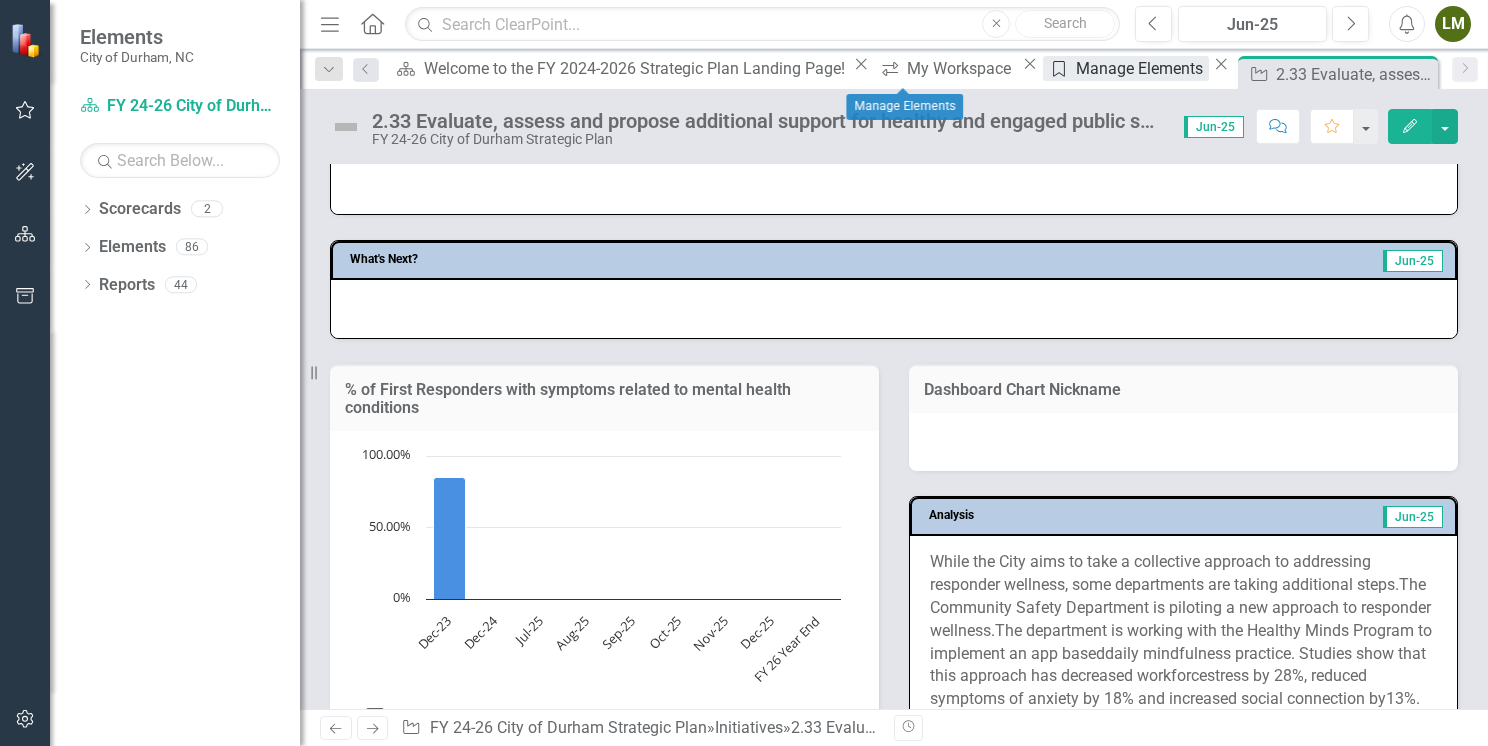 click on "Manage Elements" at bounding box center (1142, 68) 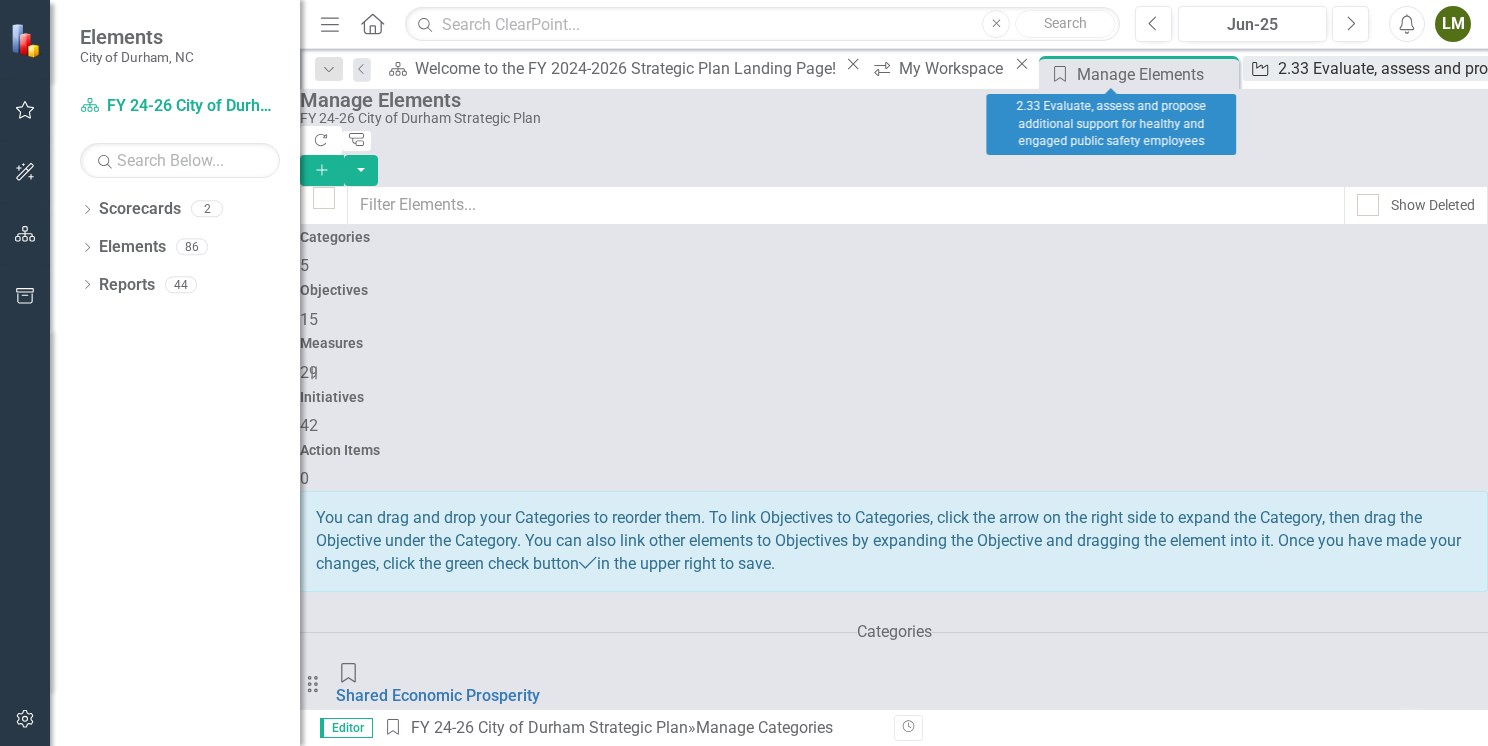 click on "2.33 Evaluate, assess and propose additional support for healthy and engaged public safety employees" at bounding box center [1644, 68] 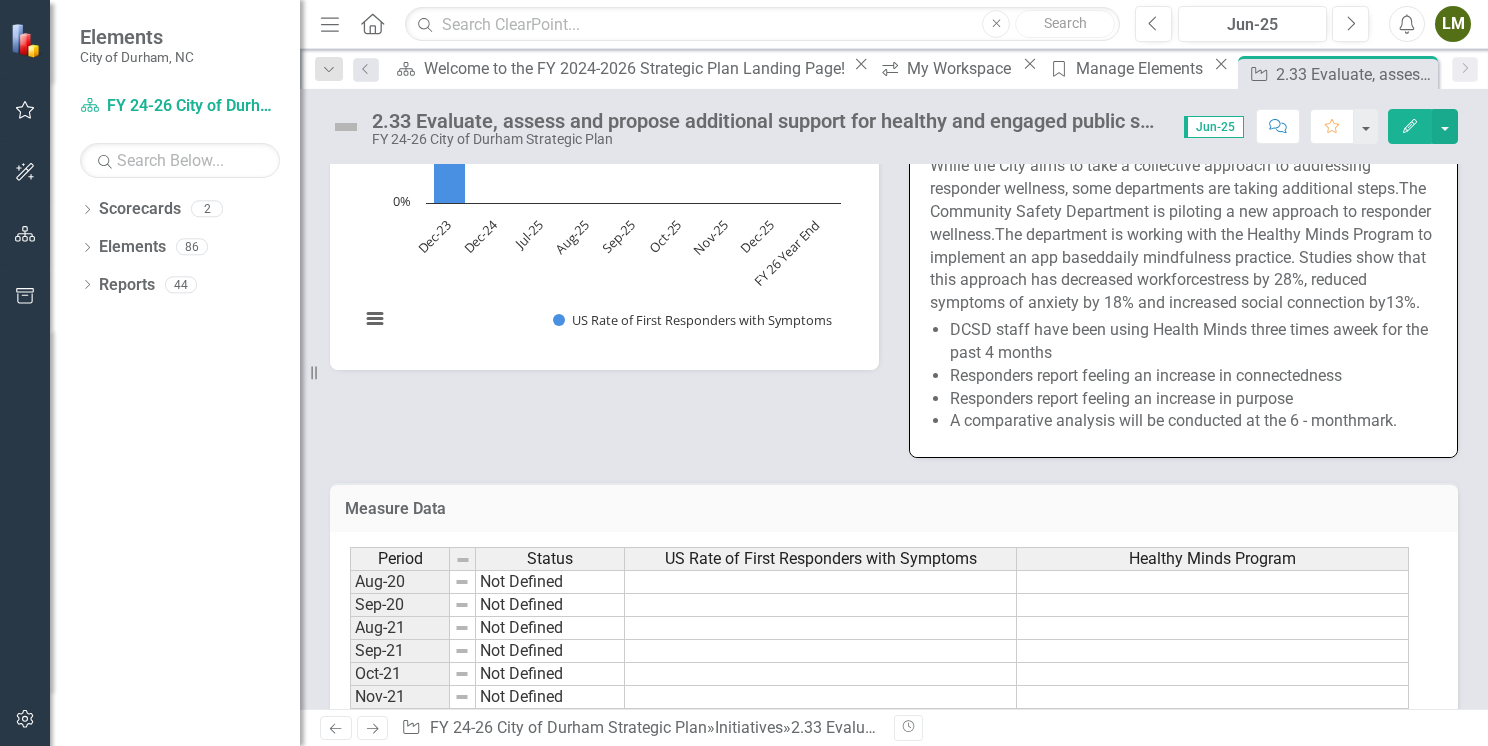 scroll, scrollTop: 1500, scrollLeft: 0, axis: vertical 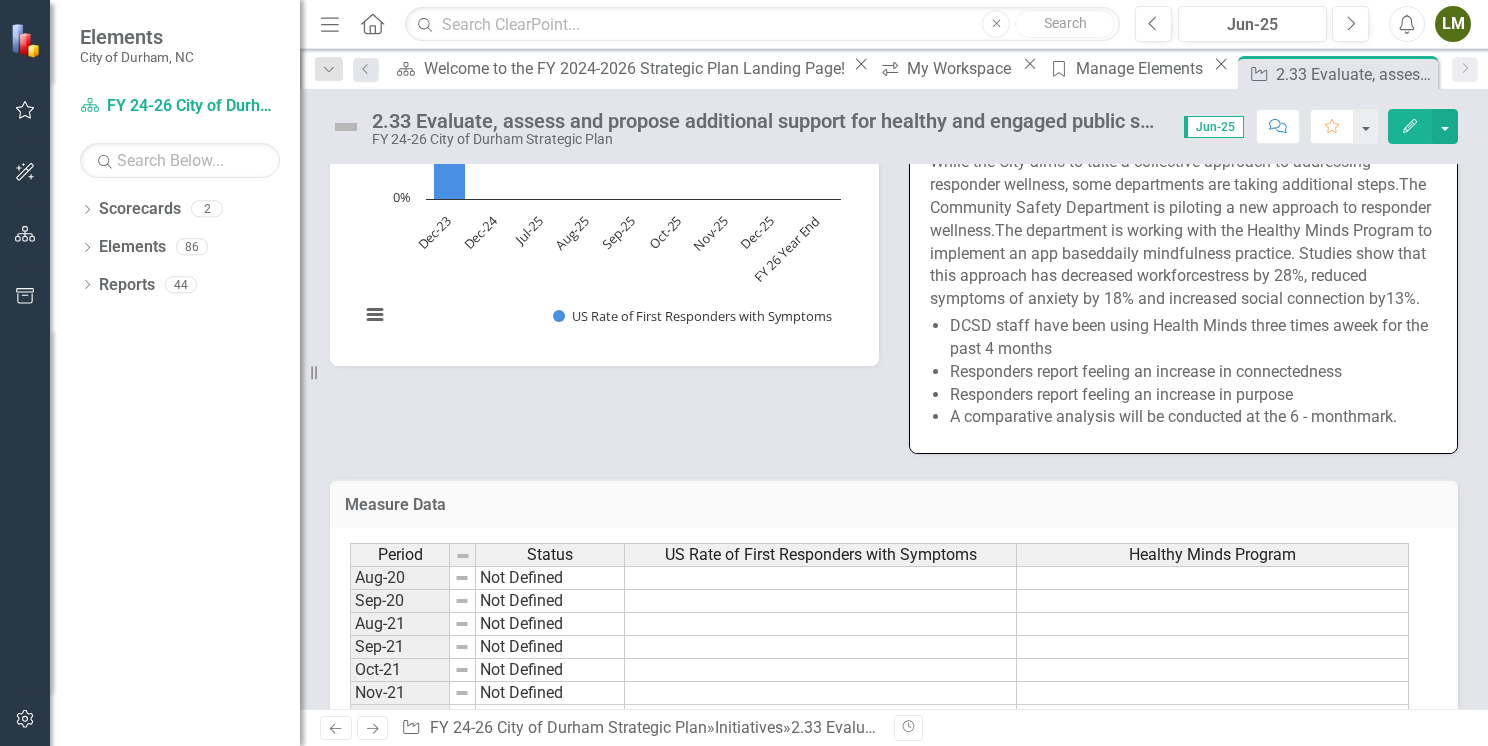 click on "Responders report feeling an increase in purpose" at bounding box center (1121, 394) 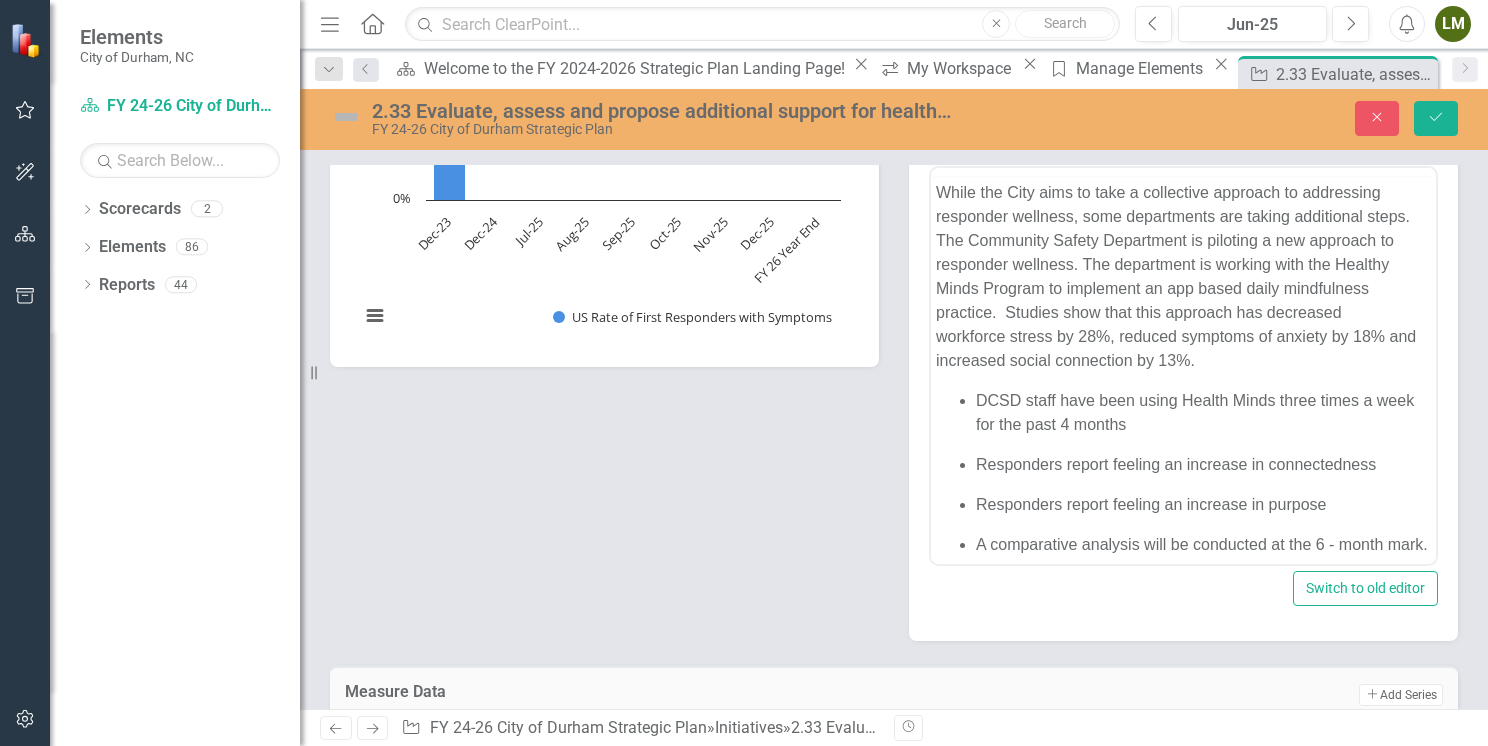 scroll, scrollTop: 0, scrollLeft: 0, axis: both 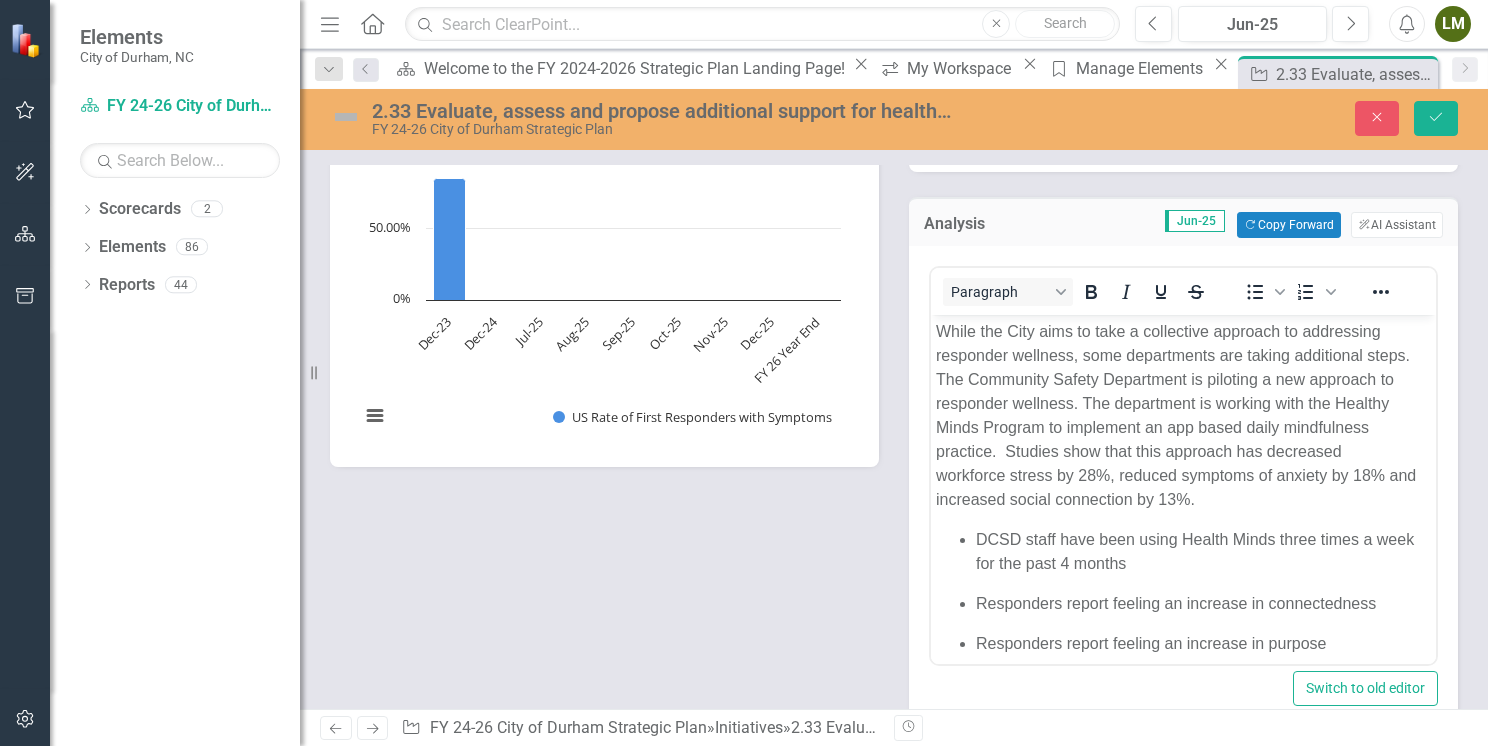 click on "While the City aims to take a collective approach to addressing responder wellness, some departments are taking additional steps. The Community Safety Department is piloting a new approach to responder wellness. The department is working with the Healthy Minds Program to implement an app based daily mindfulness practice.  Studies show that this approach has decreased workforce stress by 28%, reduced symptoms of anxiety by 18% and increased social connection by 13%." at bounding box center [1183, 416] 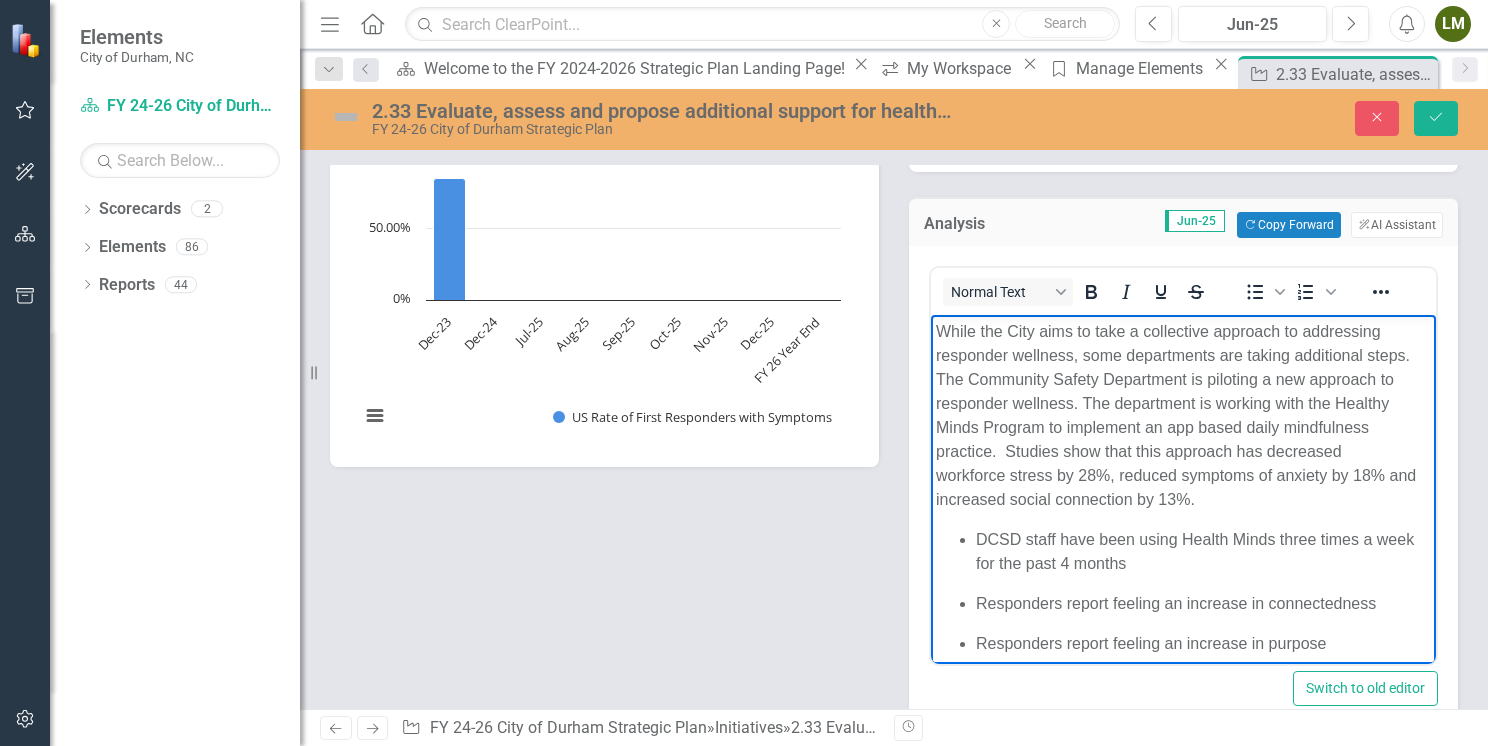 click on "While the City aims to take a collective approach to addressing responder wellness, some departments are taking additional steps. The Community Safety Department is piloting a new approach to responder wellness. The department is working with the Healthy Minds Program to implement an app based daily mindfulness practice.  Studies show that this approach has decreased workforce stress by 28%, reduced symptoms of anxiety by 18% and increased social connection by 13%." at bounding box center (1183, 416) 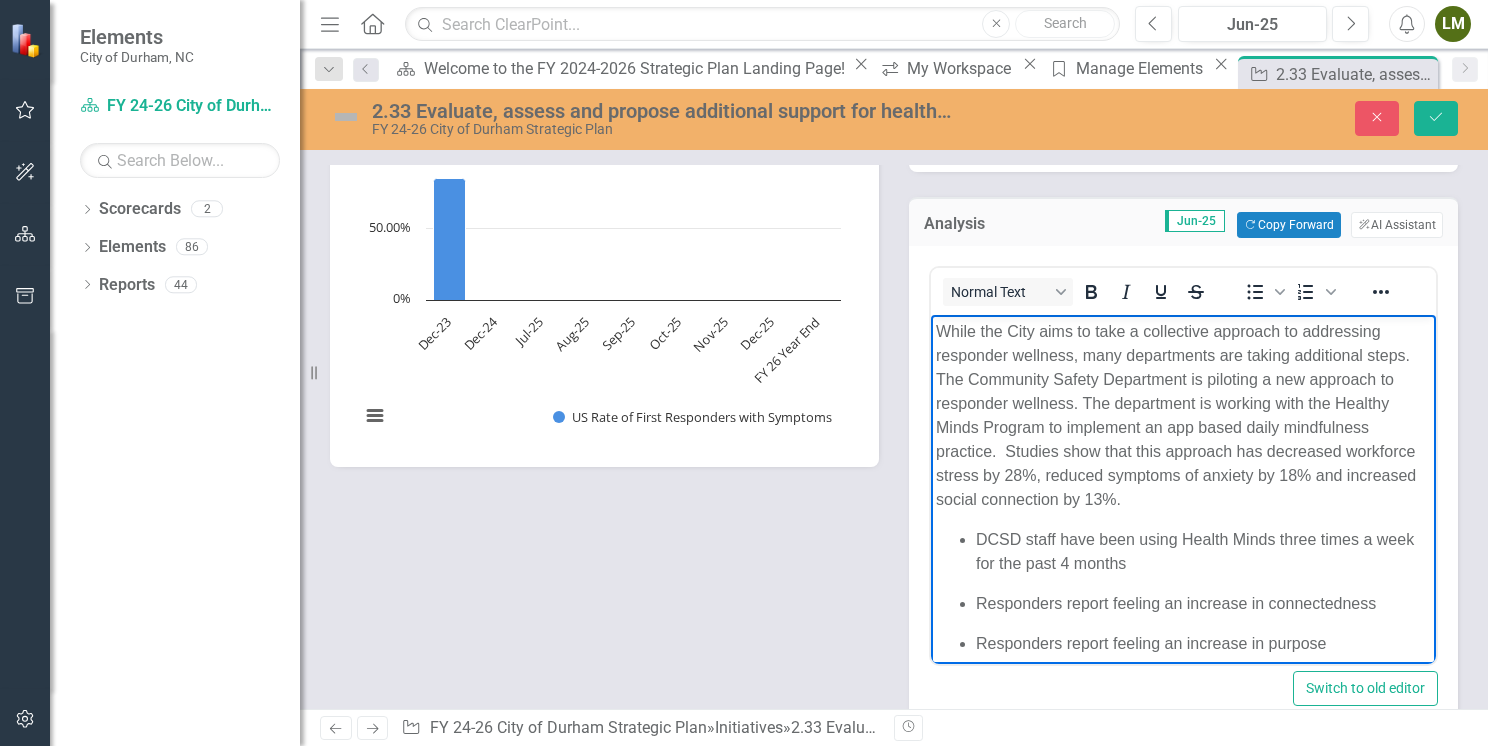 click on "<p>While the City aims to take a collective approach to addressing responder wellness, some departments are taking additional steps. <span>The Community Safety Department is piloting a new approach to responder wellness.&nbsp;</span><span>The department is working with the Healthy Minds Program to implement an app based&nbsp;</span><span>daily&nbsp;mindfulness practice.&nbsp; Studies show that this approach has decreased workforce&nbsp;</span><span>stress by 28%, reduced symptoms of anxiety by 18% and increased social connection by&nbsp;</span><span>13%.</span></p>
<ul>
<li> <p><span>DCSD staff have been using Health Minds three times a&nbsp;</span><span>week for the past 4 months</span>​</p> </li>
<li> <p><span>Responders report feeling an increase in connectedness</span>​</p> </li>
<li> <p><span>Responders report feeling an increase in purpose</span>​</p> </li>
<li> <p><span>A comparative analysis will be conducted at the 6 - month&nbsp;</span><span>mark.</span></p> </li>
</ul> Normal Text" at bounding box center (1183, 493) 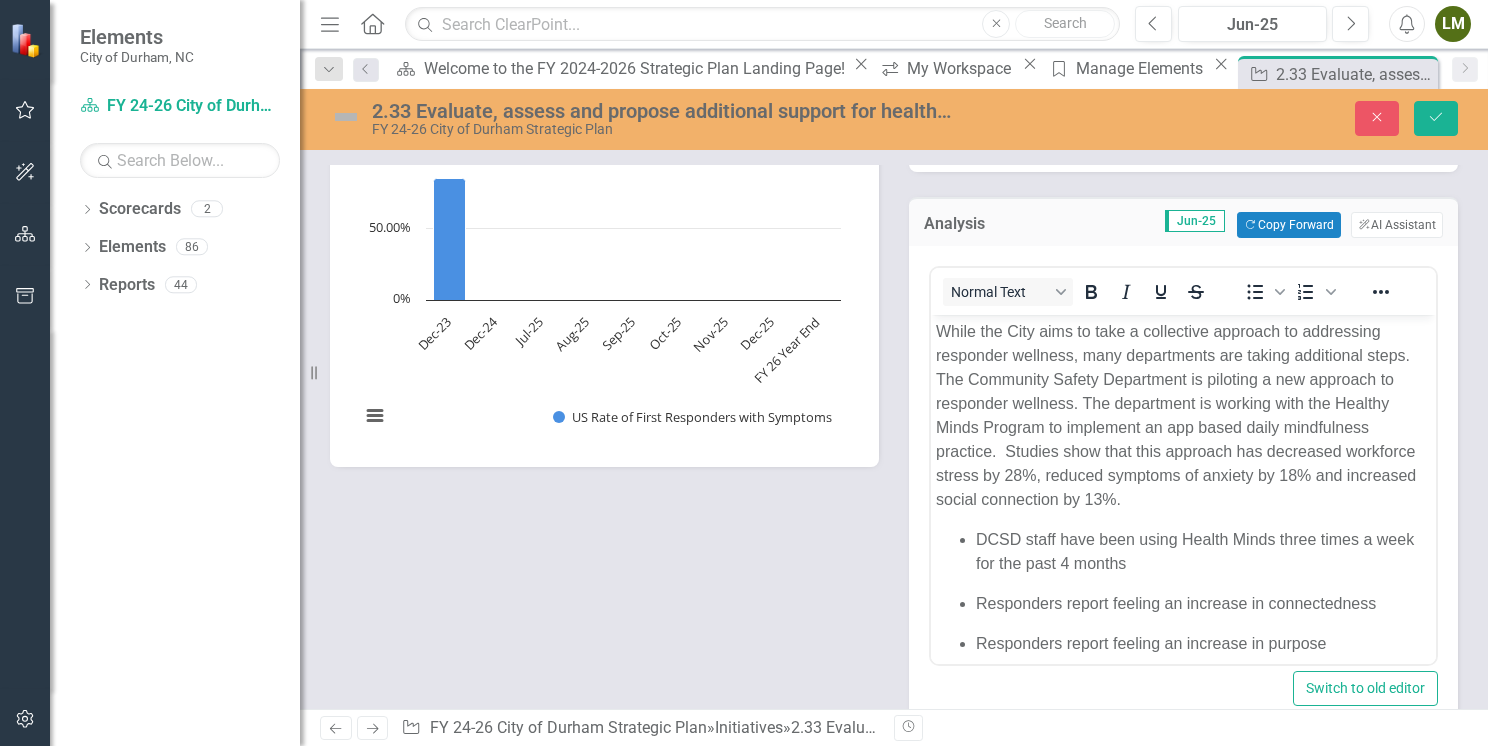 click on "% of First Responders with symptoms related to mental health conditions Chart Bar chart with 9 bars. % of First Responders with symptoms related to mental health conditions (Chart Type: Column Chart)
Plot Bands
US Rate of First Responders with Symptoms
Dec-23: 85.00%
Dec-24: No Value
Jul-25: No Value
Aug-25: No Value
Sep-25: No Value
Oct-25: No Value
Nov-25: No Value
Dec-25: No Value
FY 26 Year End: No Value The chart has 1 X axis displaying categories.  The chart has 1 Y axis displaying values. Data ranges from 85 to 85. % of First Responders with symptoms related to mental health conditions (Chart Type: Column Chart)
Plot Bands
US Rate of First Responders with Symptoms
Dec-23: 85.00%
Dec-24: No Value
Jul-25: No Value
Aug-25: No Value
Sep-25: No Value
Oct-25: No Value
Nov-25: No Value
Dec-25: No Value
FY 26 Year End: No Value Chart context menu US Rate of First Responders with Symptoms Dec-23 Dec-24 Jul-25 Aug-25 Sep-25 Oct-25 Nov-25 Dec-25 FY 26 Year End 0% 50.00% 100.00% End of interactive chart." at bounding box center (894, 391) 